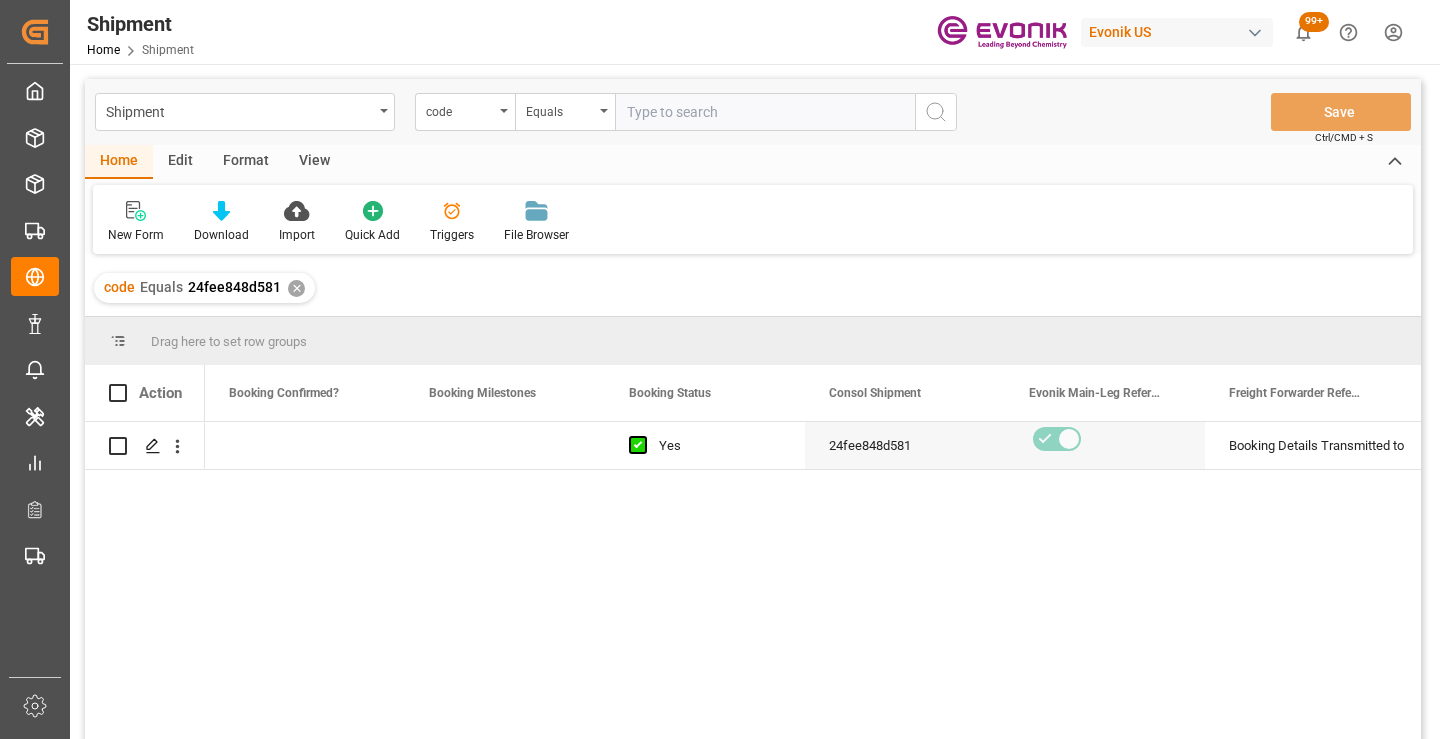 scroll, scrollTop: 0, scrollLeft: 0, axis: both 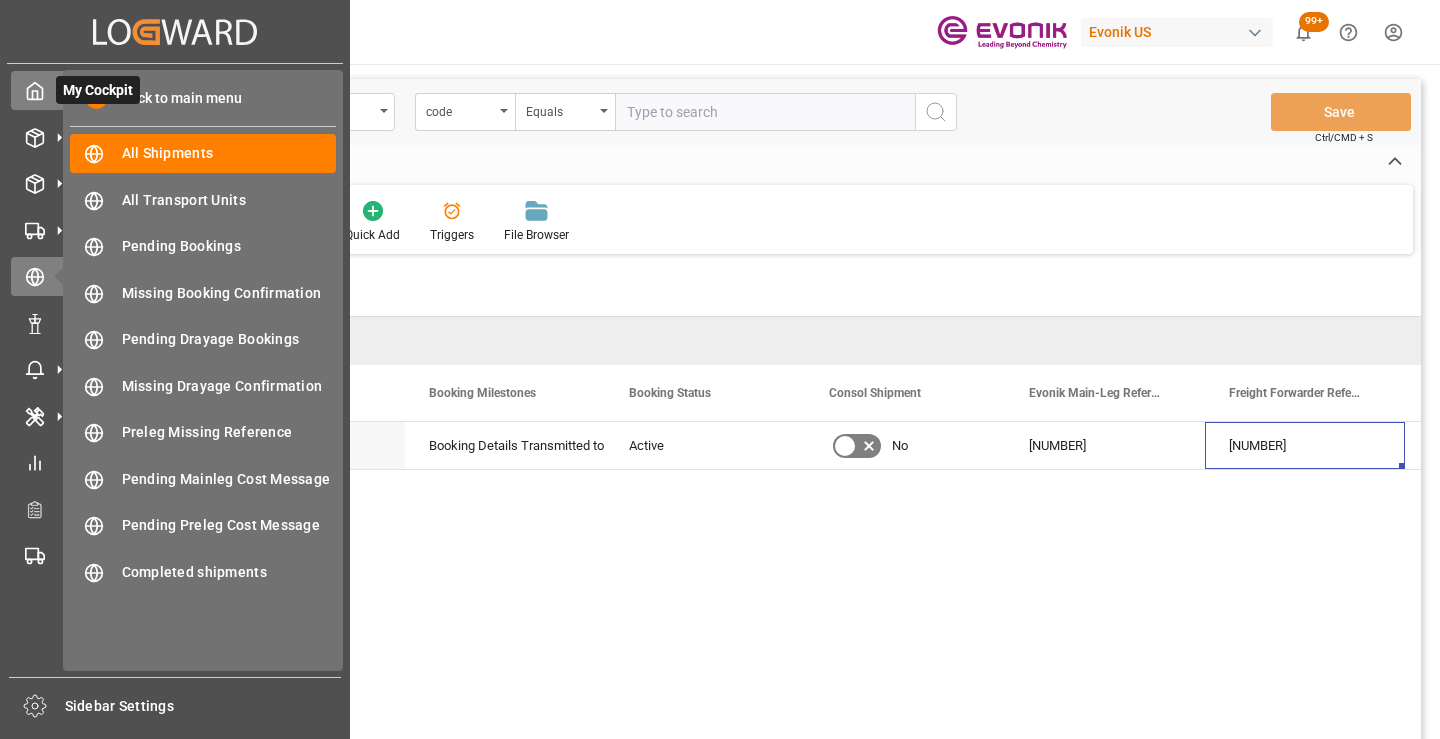 click 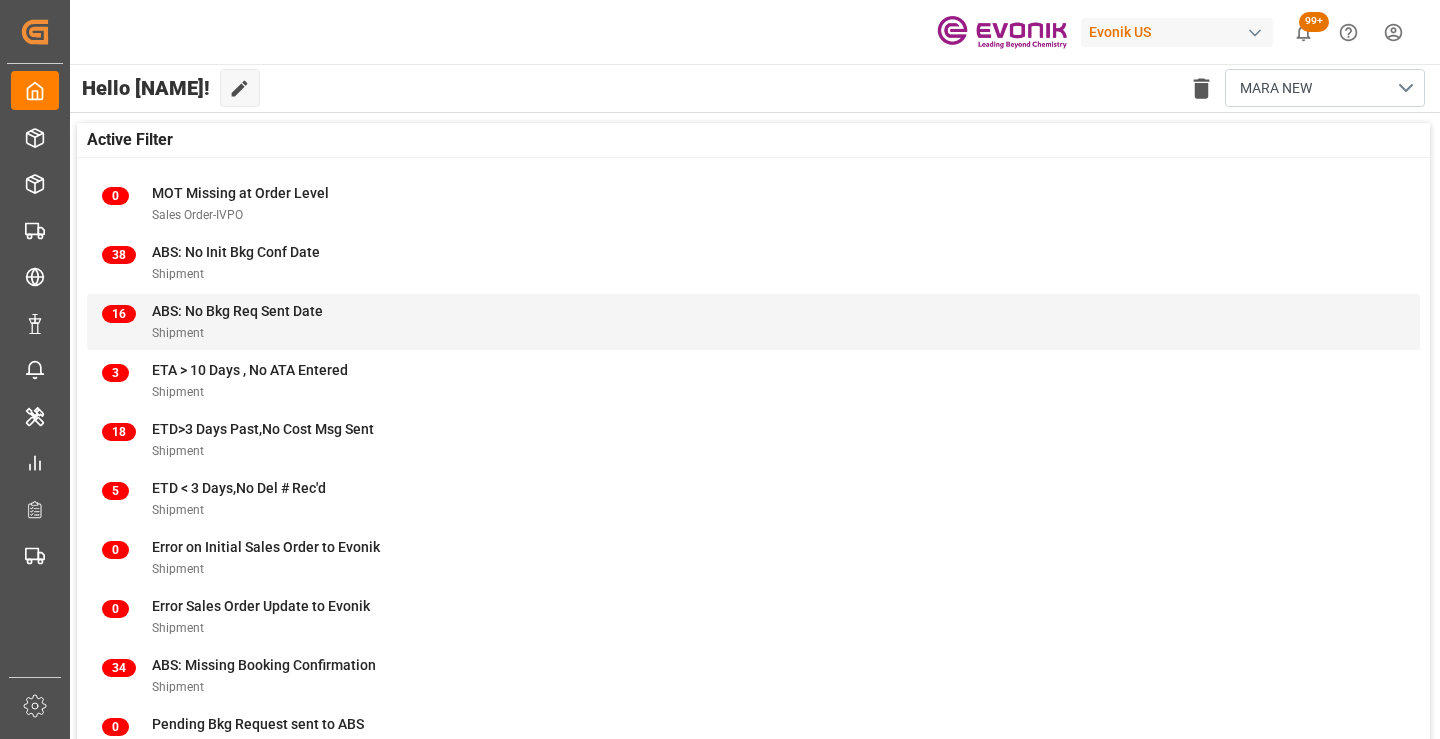 click on "Shipment" at bounding box center [237, 332] 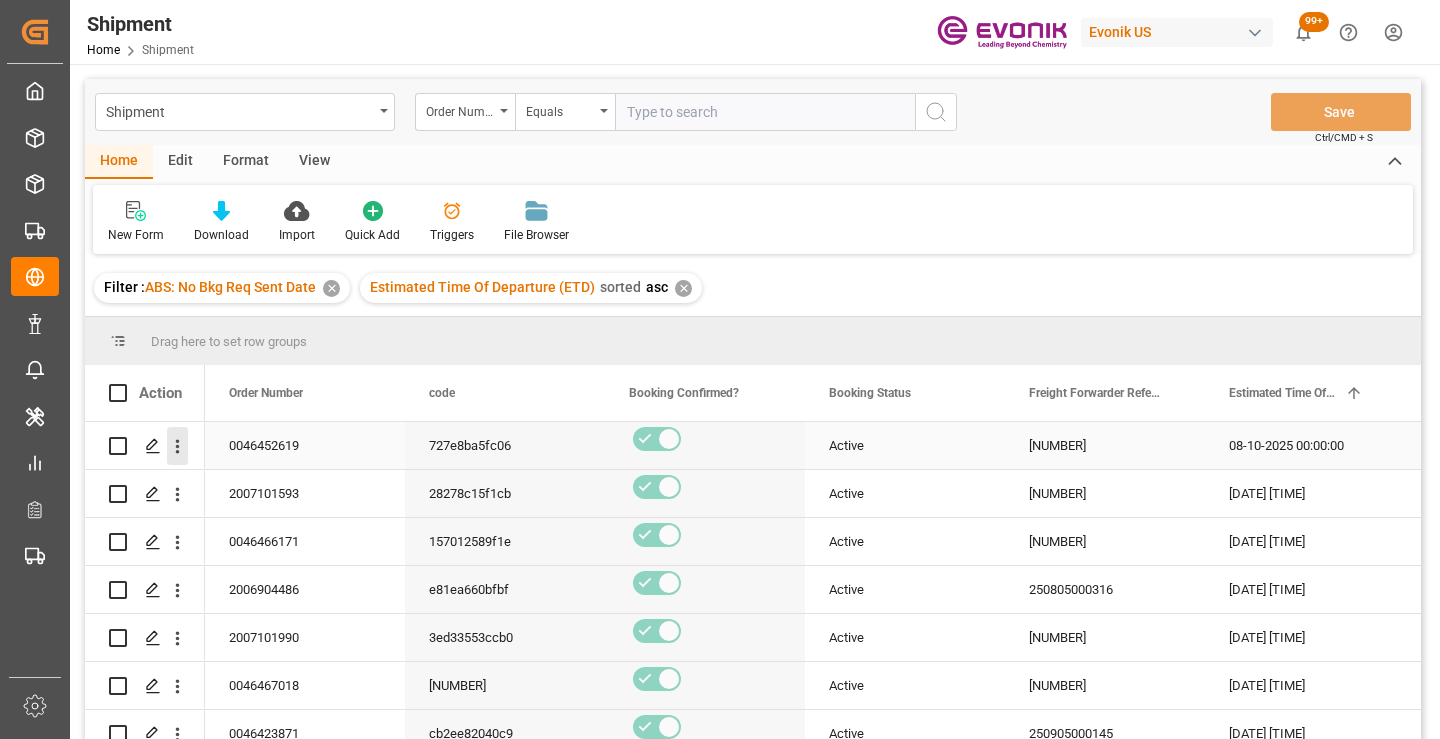 click 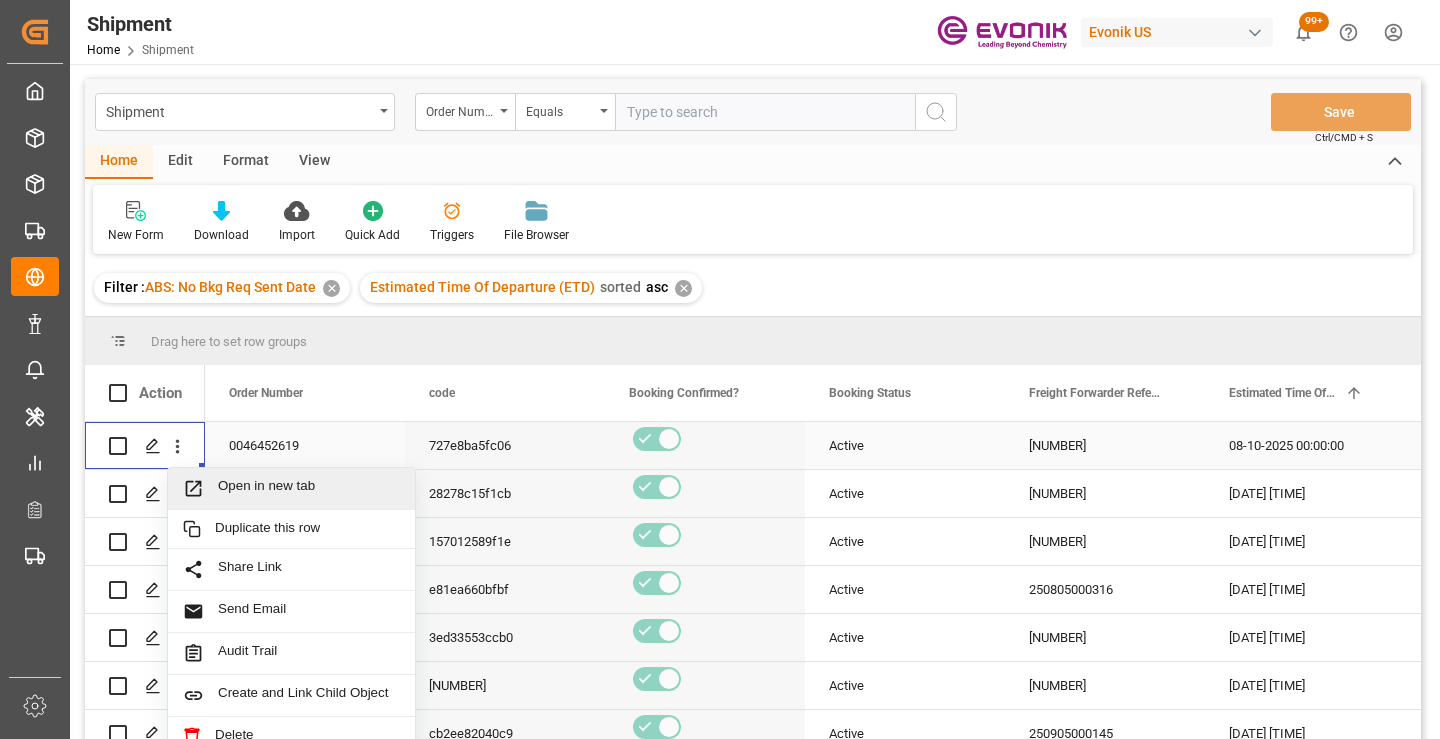 click on "Open in new tab" at bounding box center (309, 488) 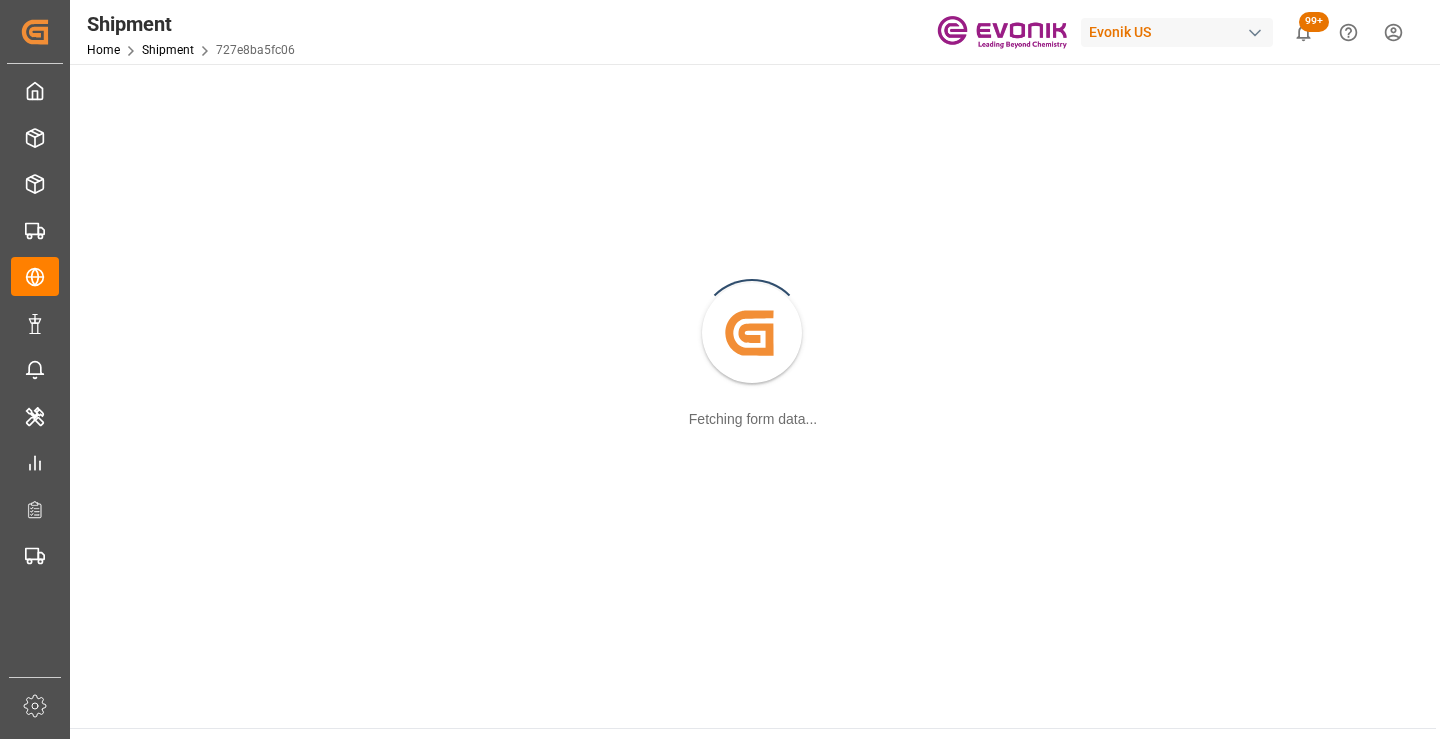scroll, scrollTop: 0, scrollLeft: 0, axis: both 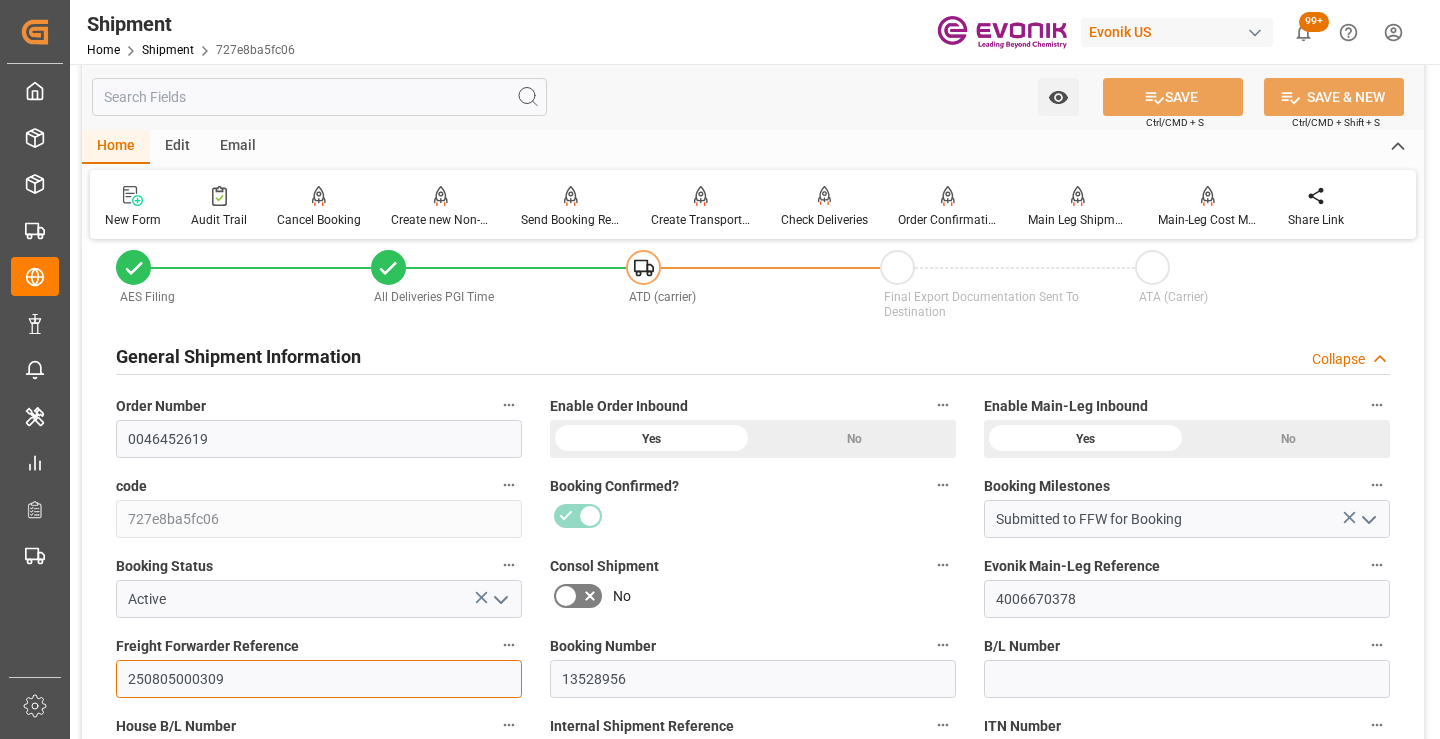 click on "250805000309" at bounding box center [319, 679] 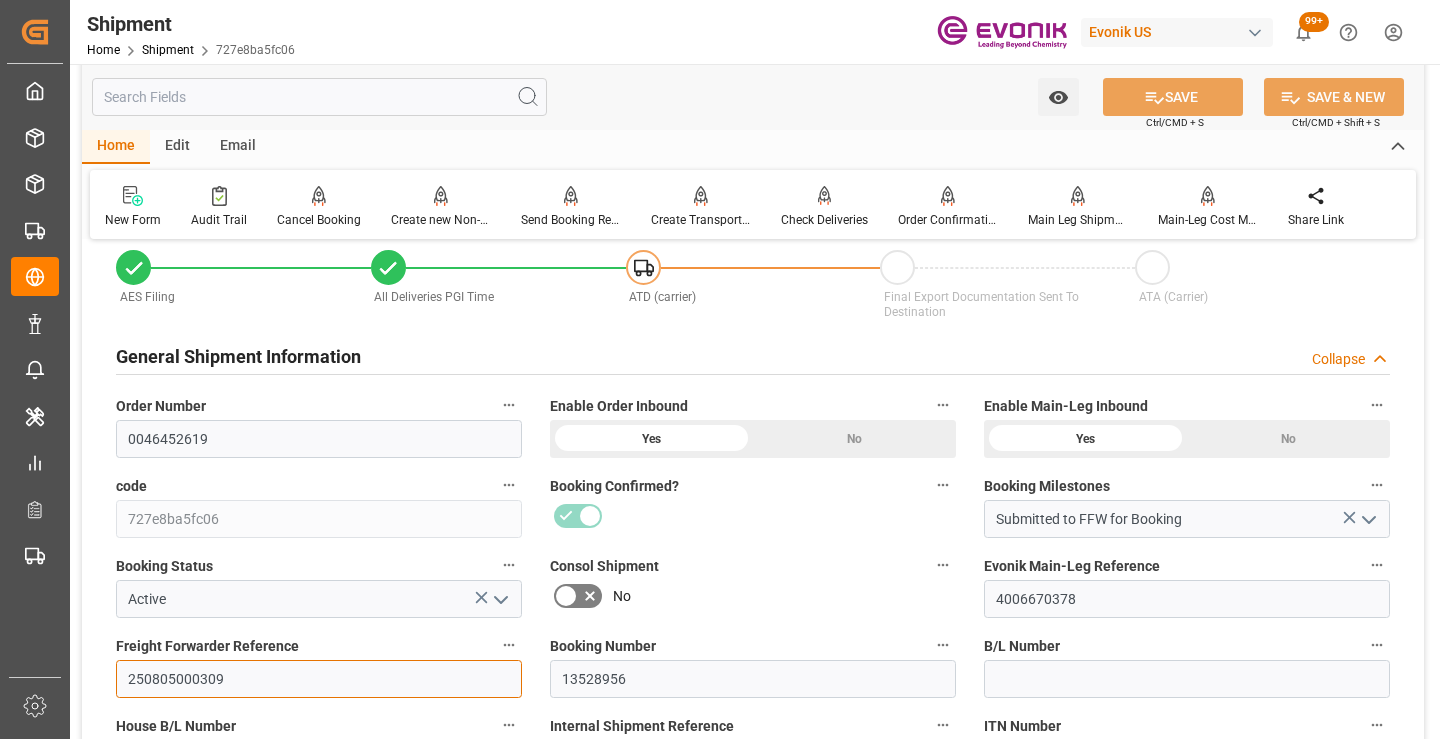 click on "250805000309" at bounding box center [319, 679] 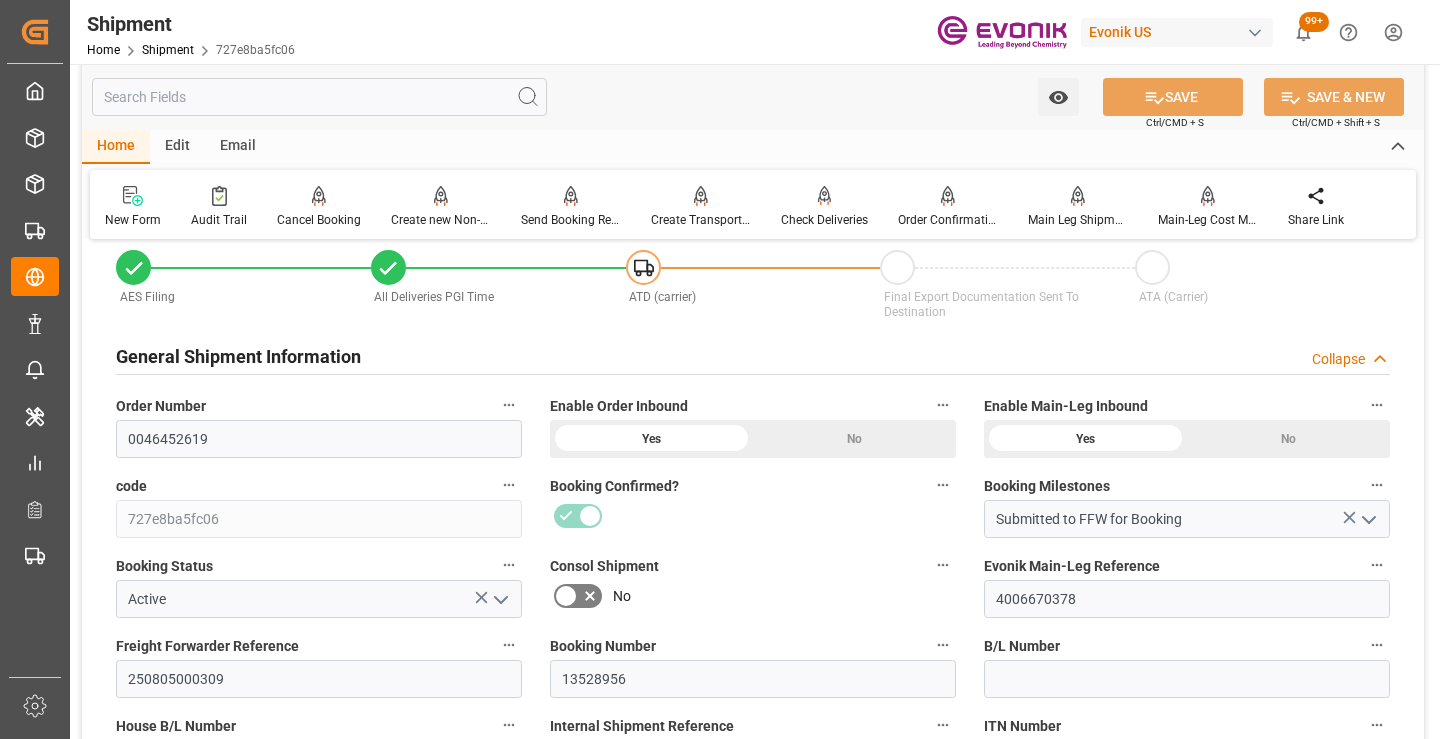 click at bounding box center [319, 97] 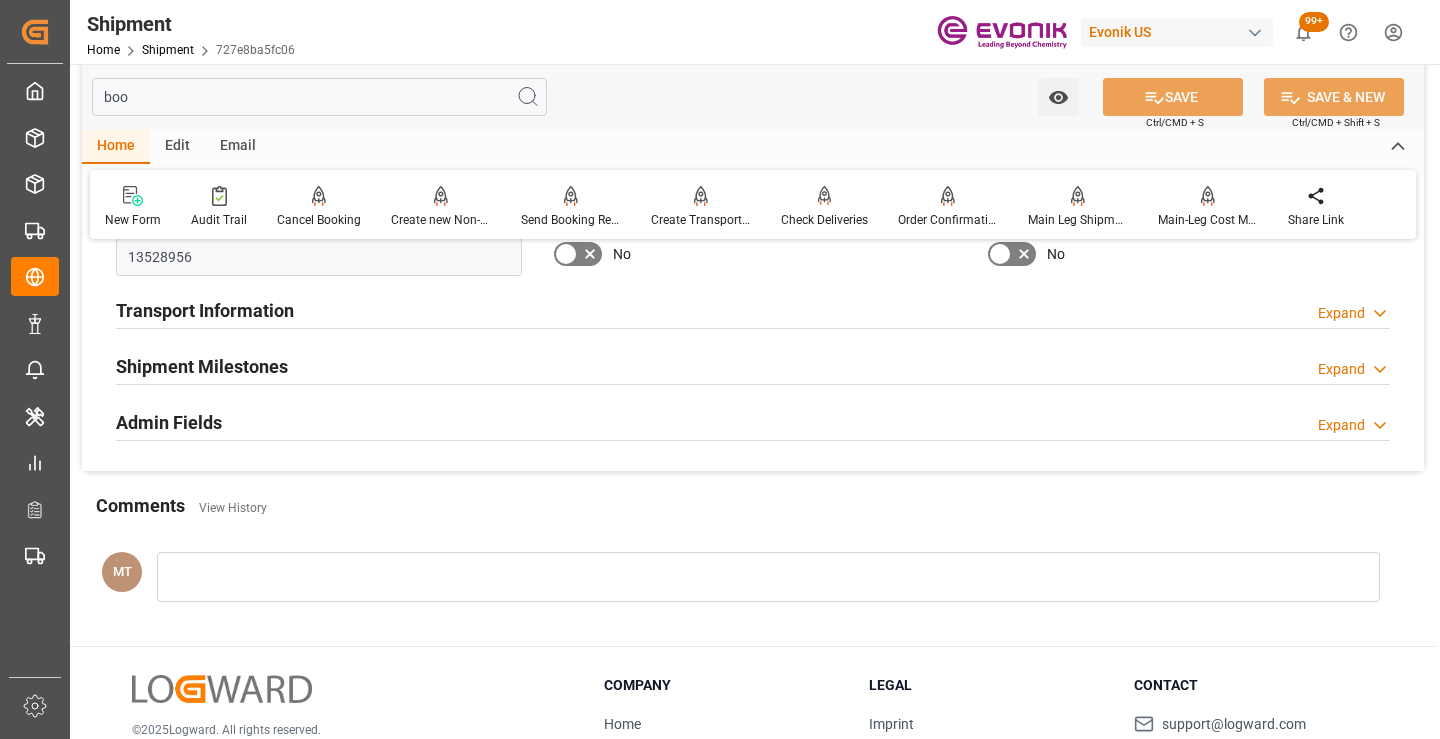 scroll, scrollTop: 0, scrollLeft: 0, axis: both 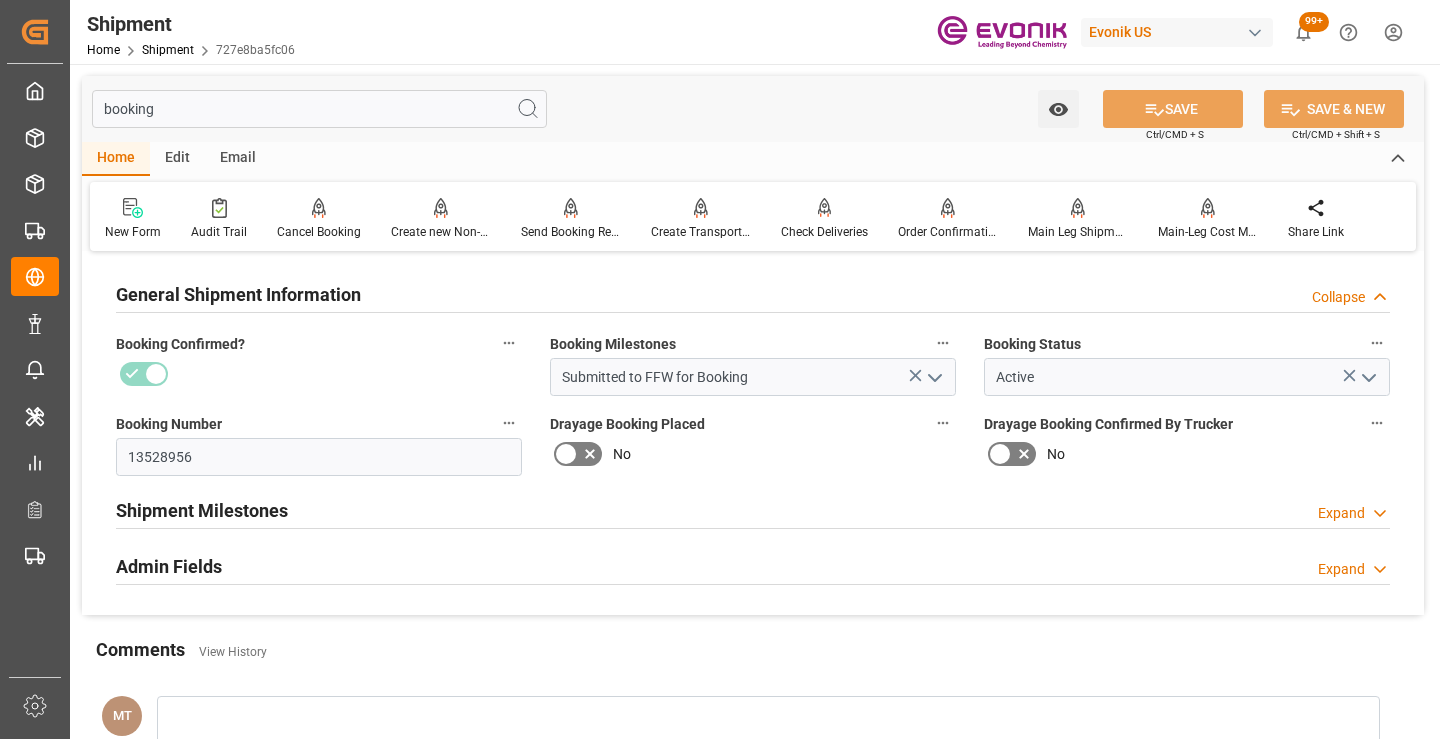 type on "booking" 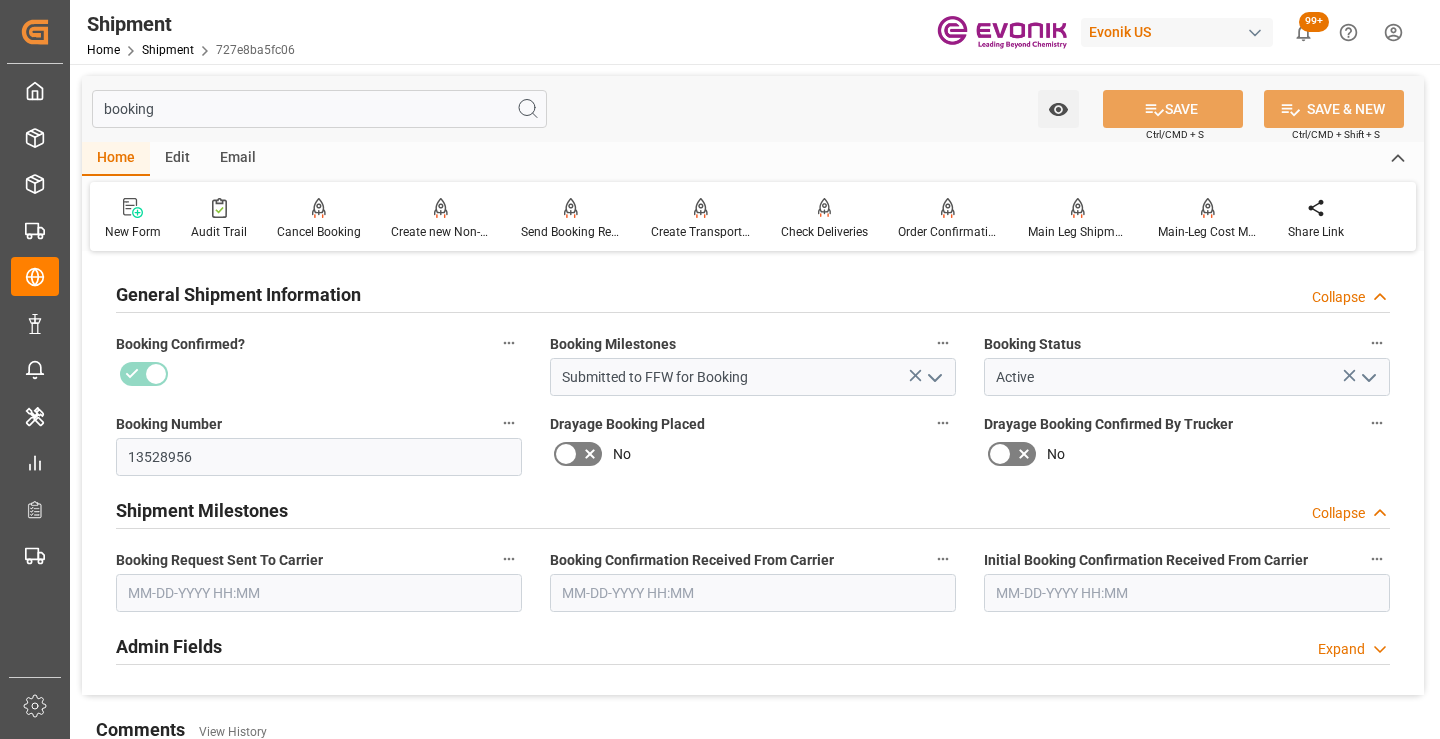 click at bounding box center (319, 593) 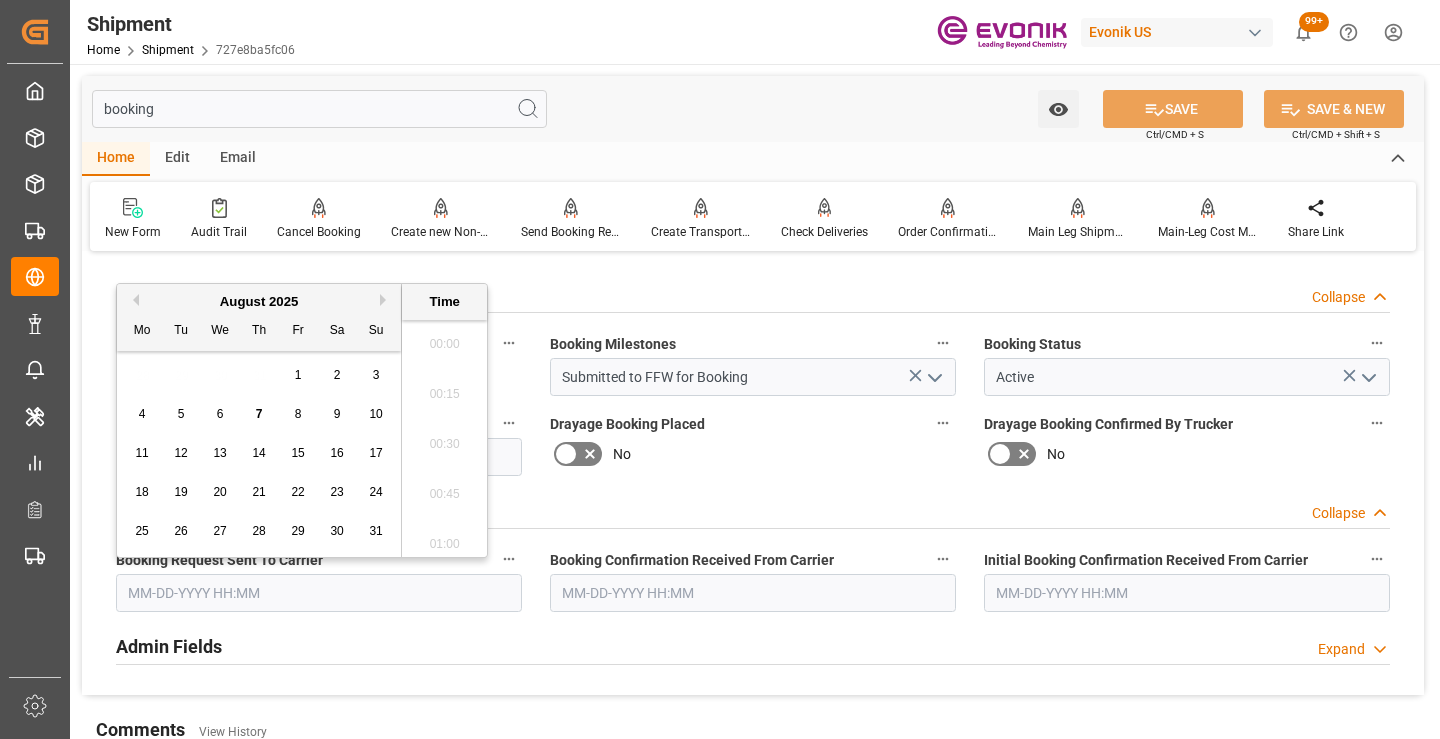 scroll, scrollTop: 2607, scrollLeft: 0, axis: vertical 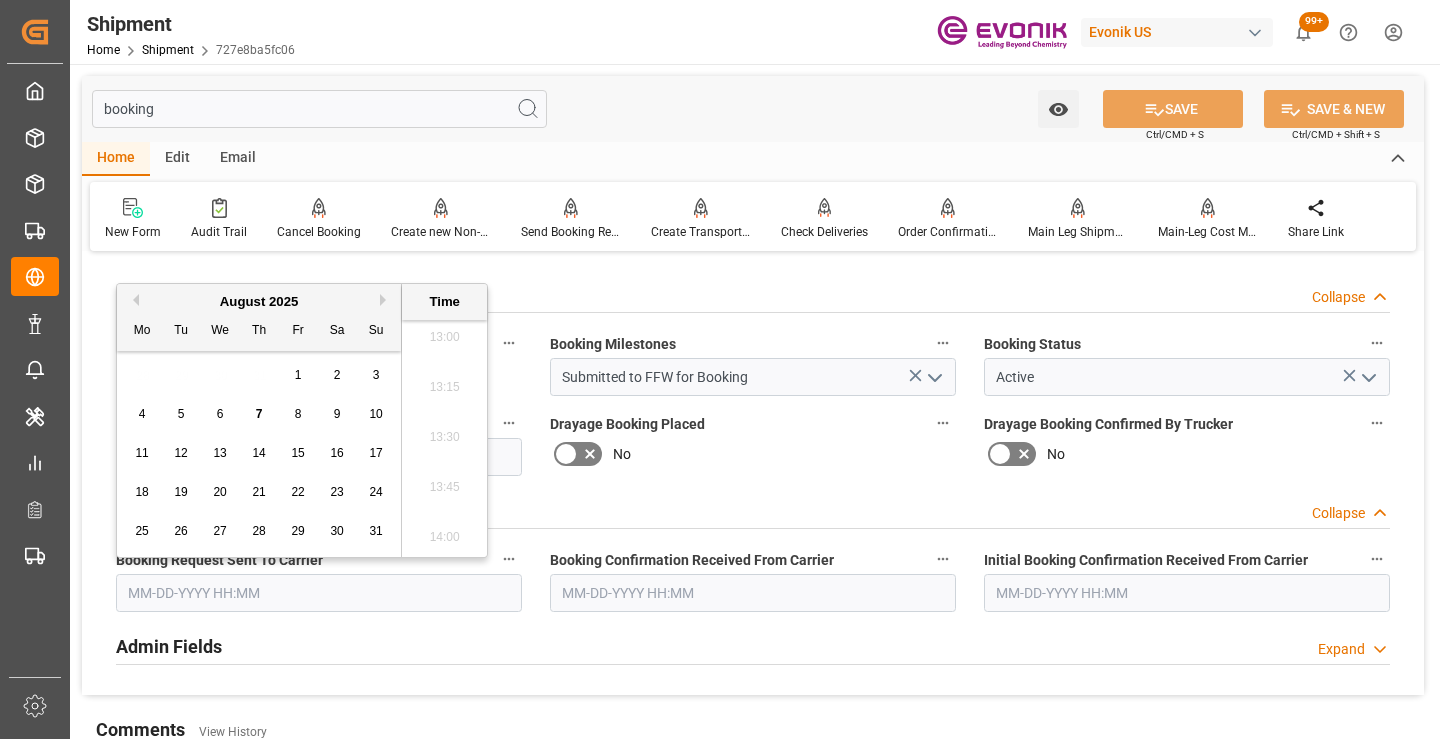 click on "6" at bounding box center (220, 414) 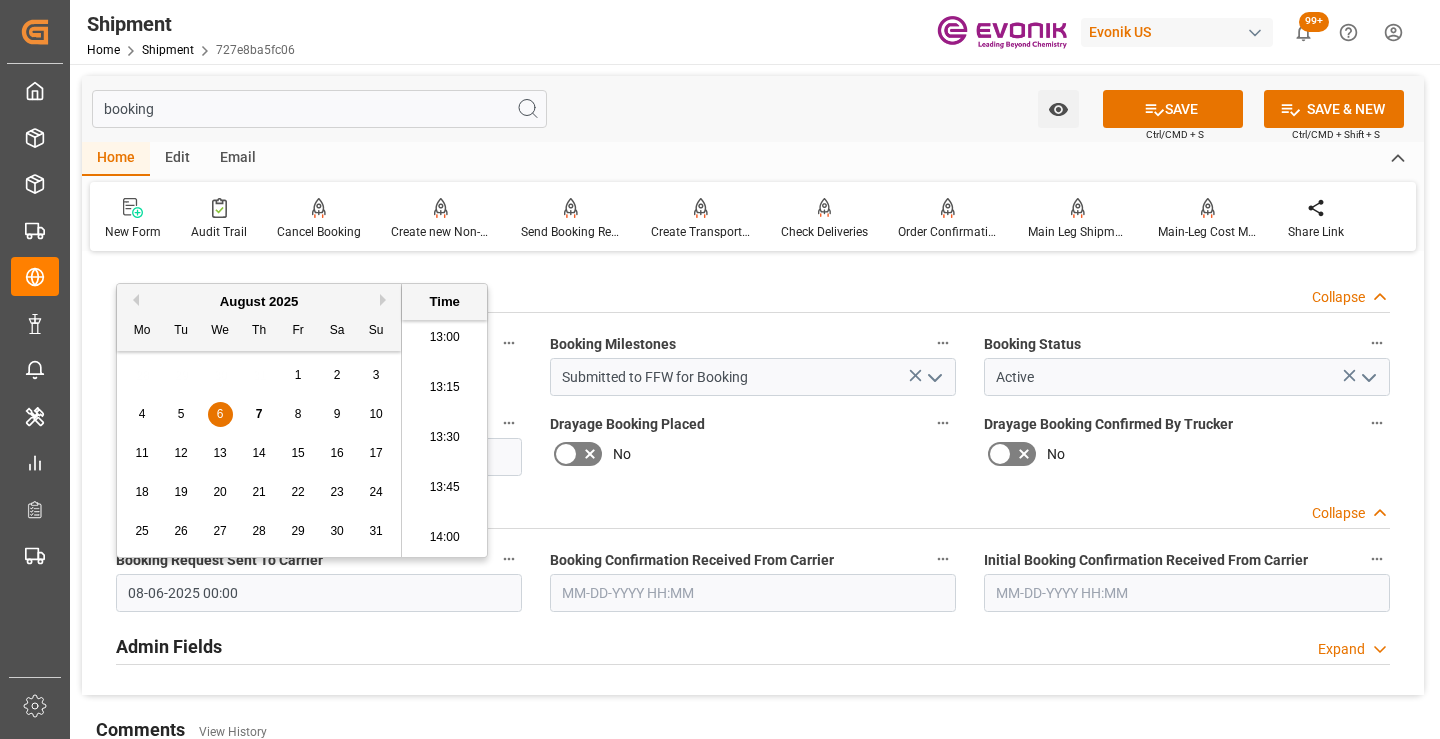 click at bounding box center [753, 593] 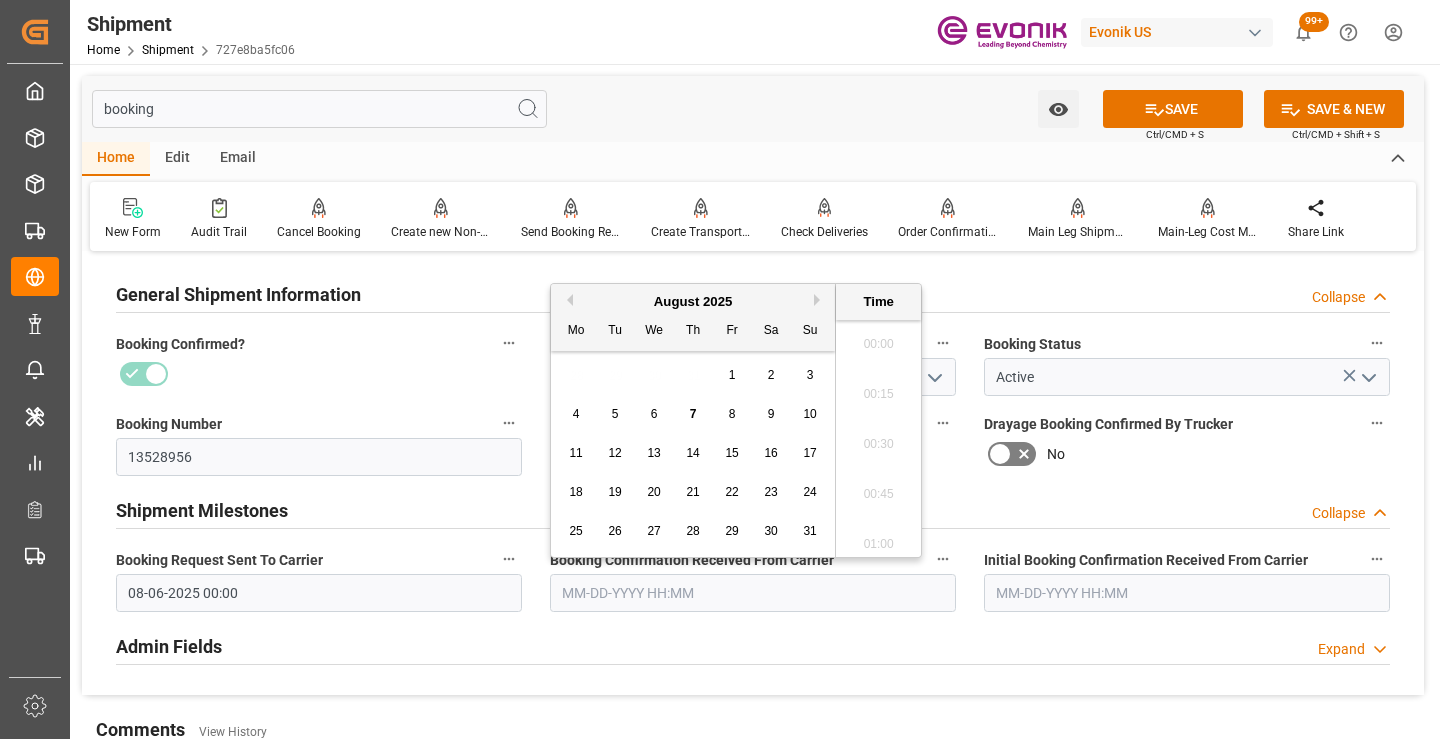 scroll, scrollTop: 2607, scrollLeft: 0, axis: vertical 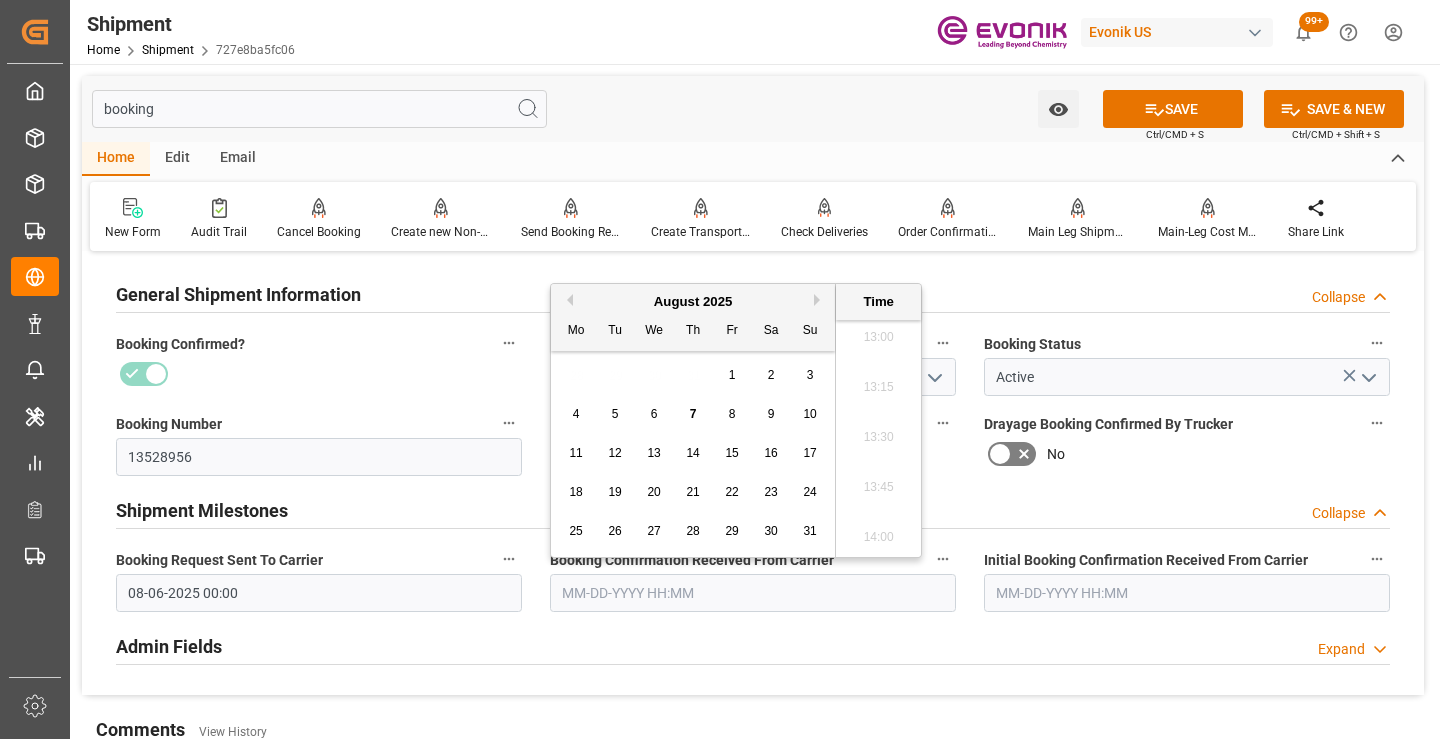 click on "6" at bounding box center [654, 414] 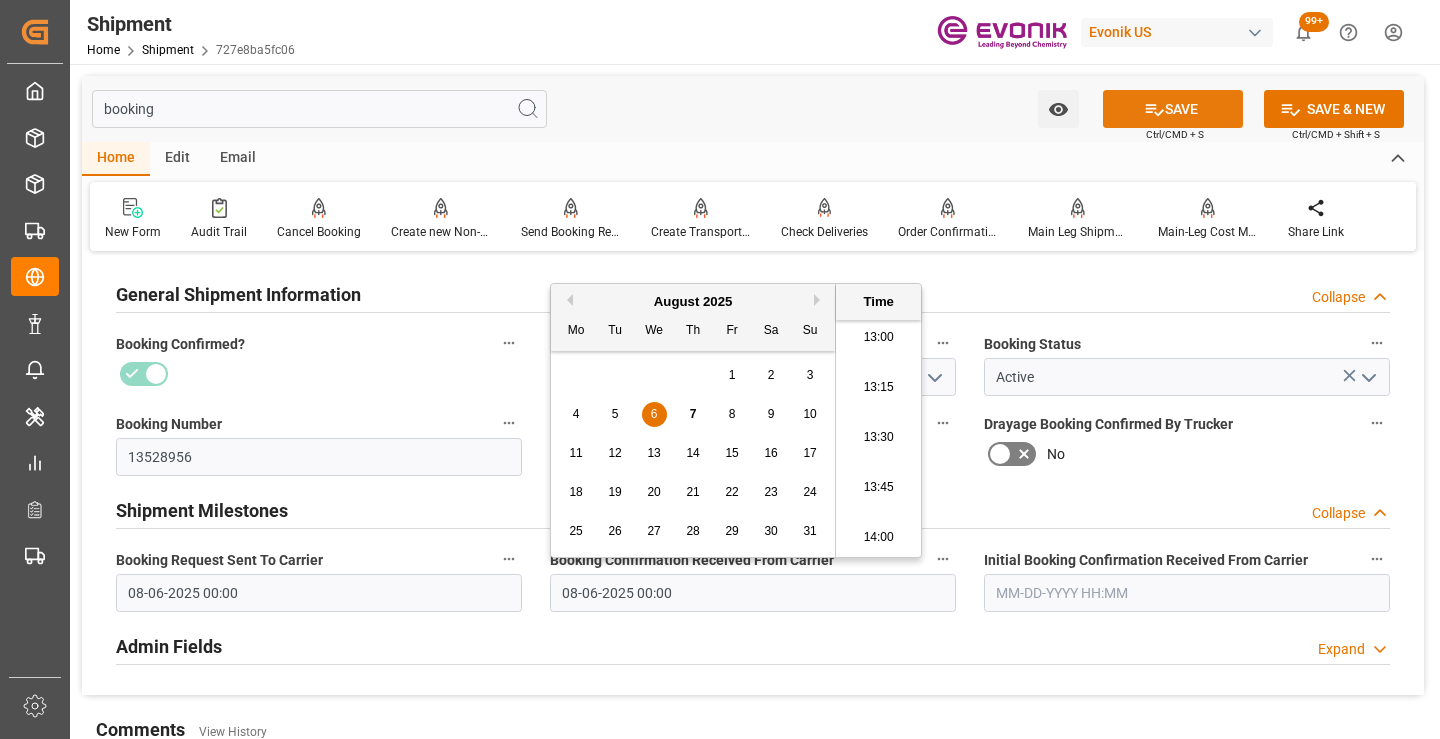 click on "SAVE" at bounding box center (1173, 109) 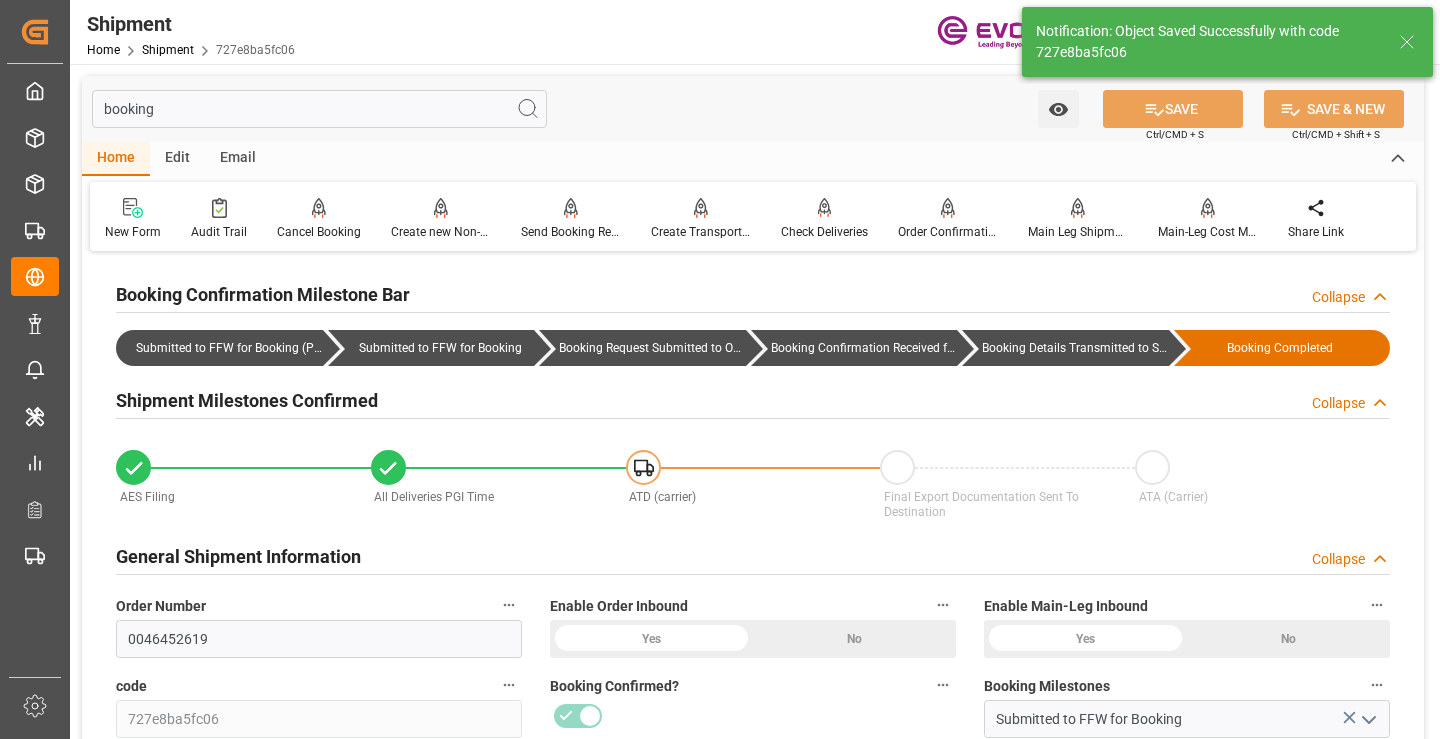 type on "Booking Details Transmitted to SAP" 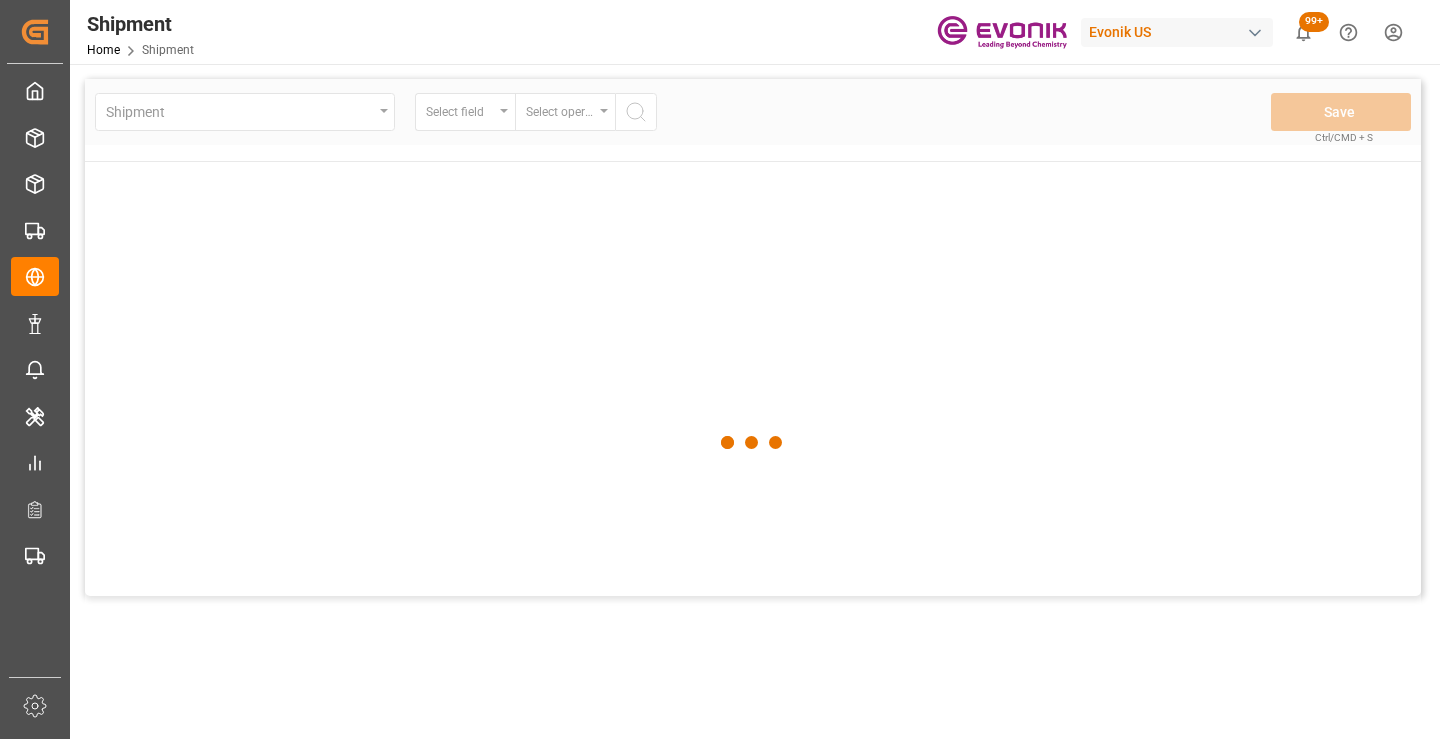 scroll, scrollTop: 0, scrollLeft: 0, axis: both 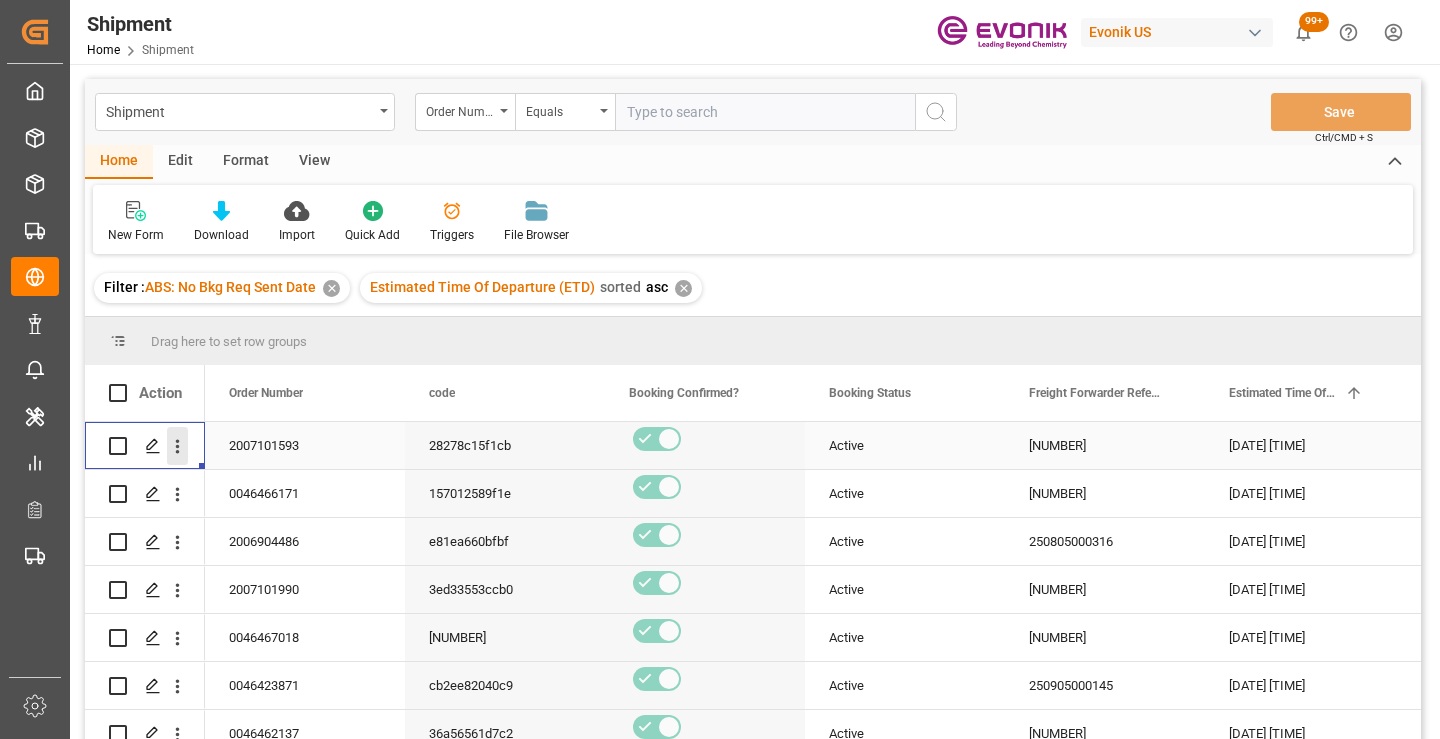 click 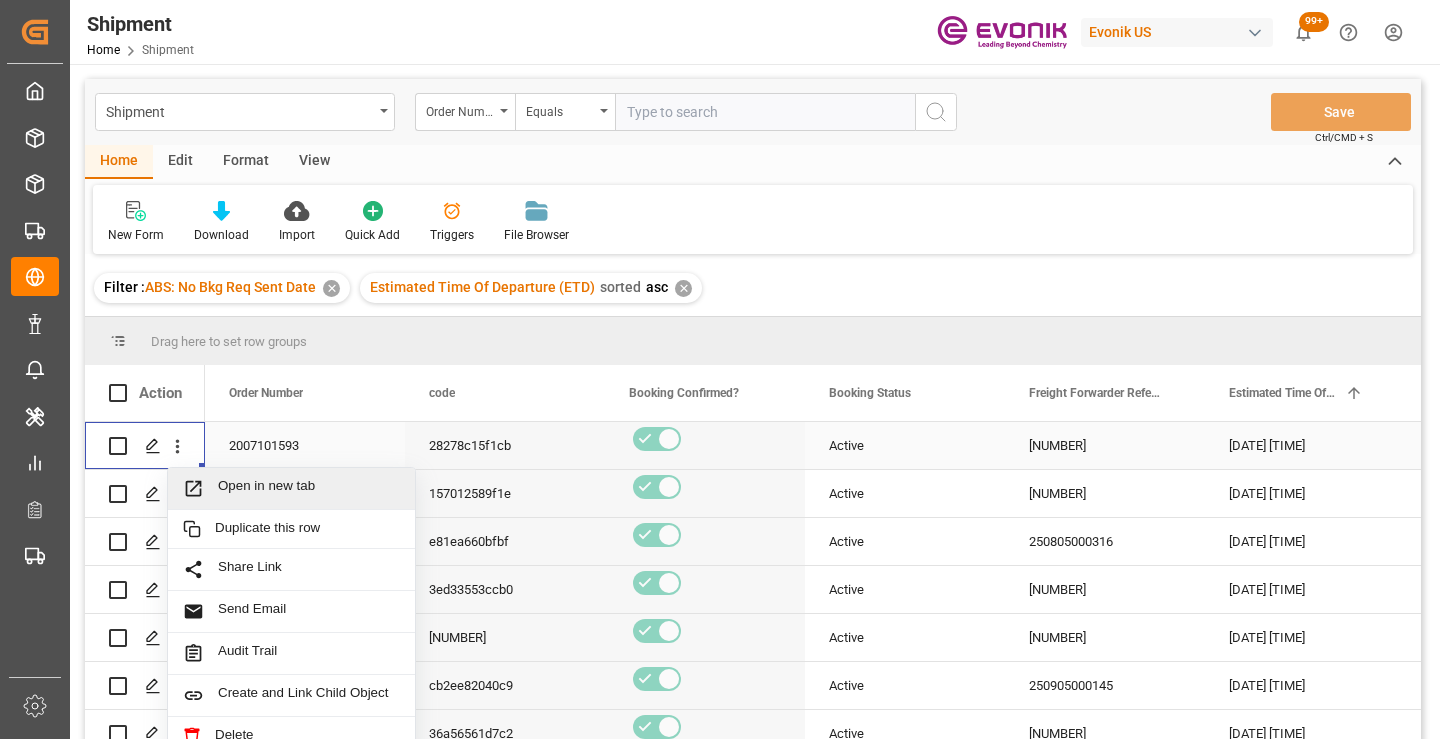 click on "Open in new tab" at bounding box center (309, 488) 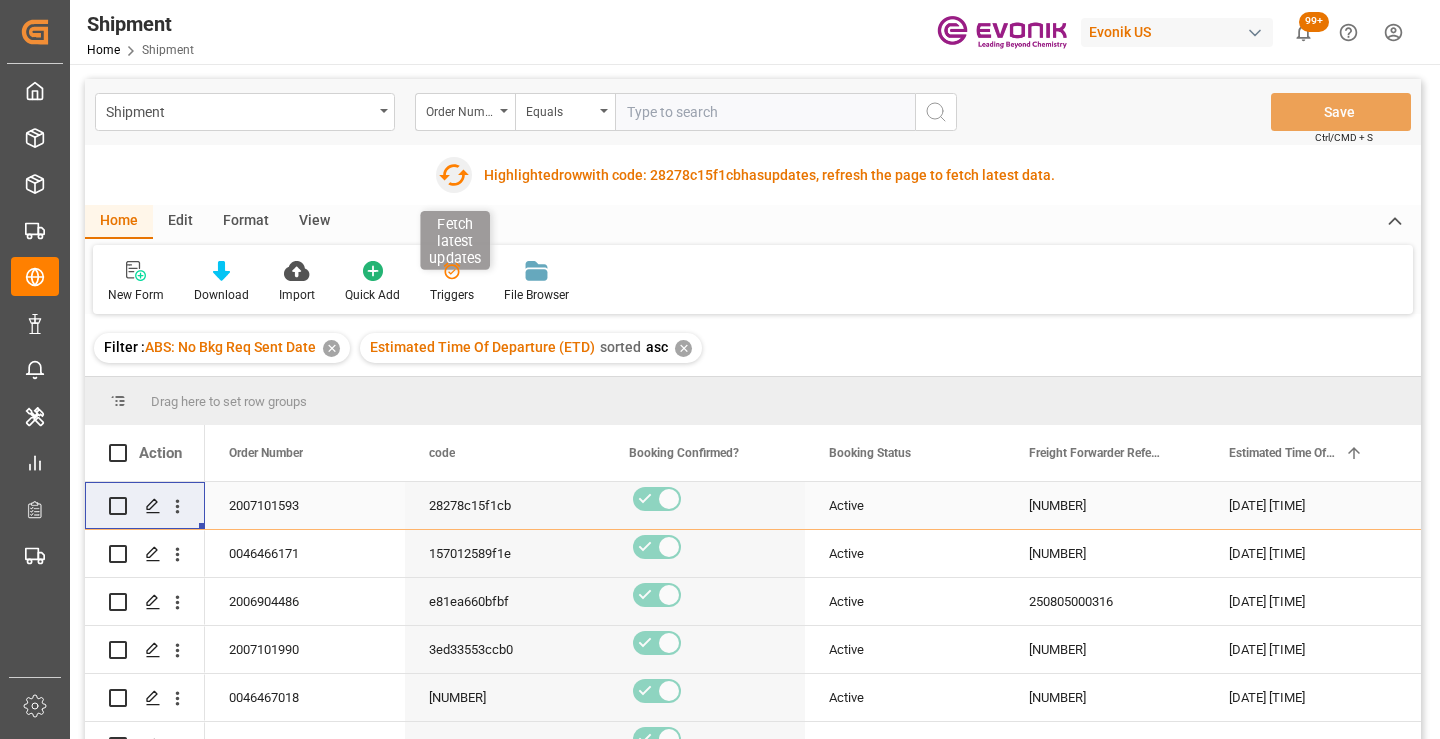 click 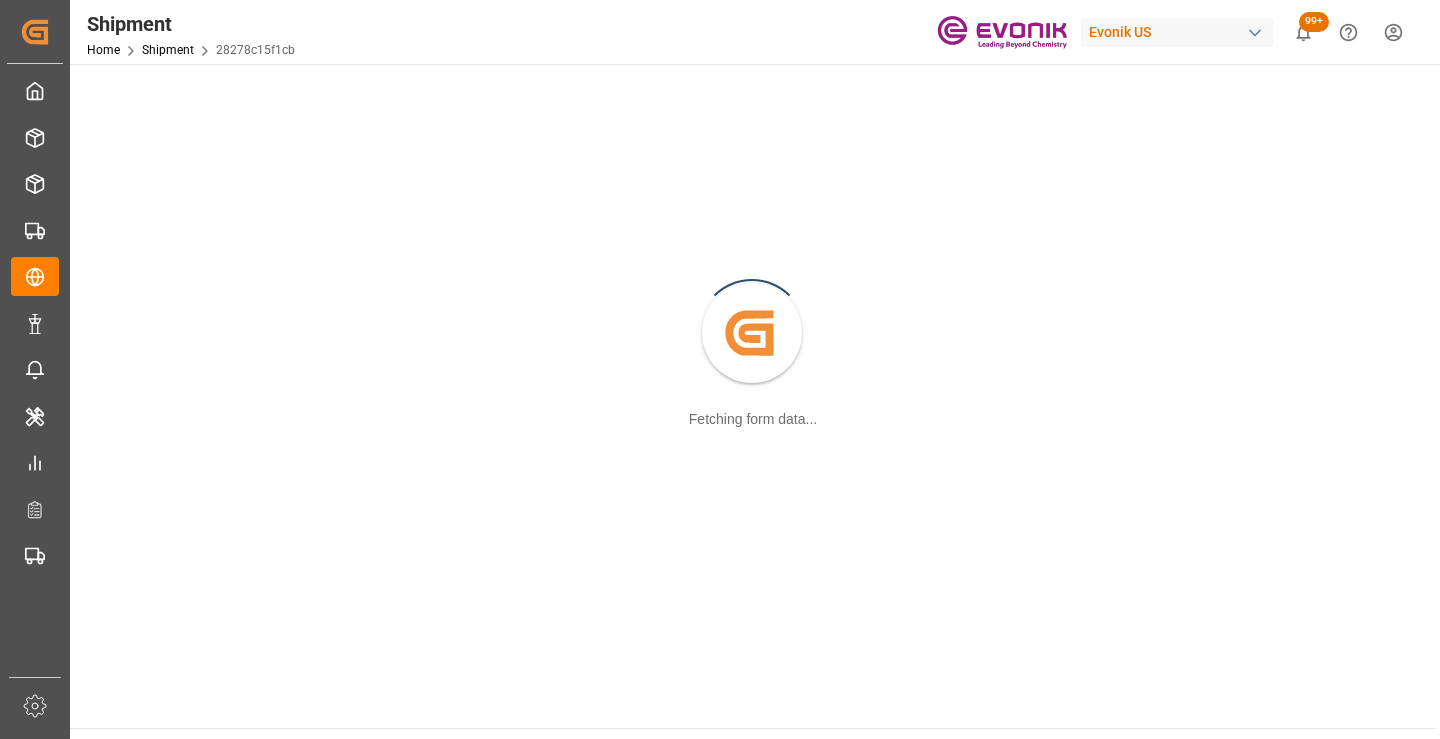scroll, scrollTop: 0, scrollLeft: 0, axis: both 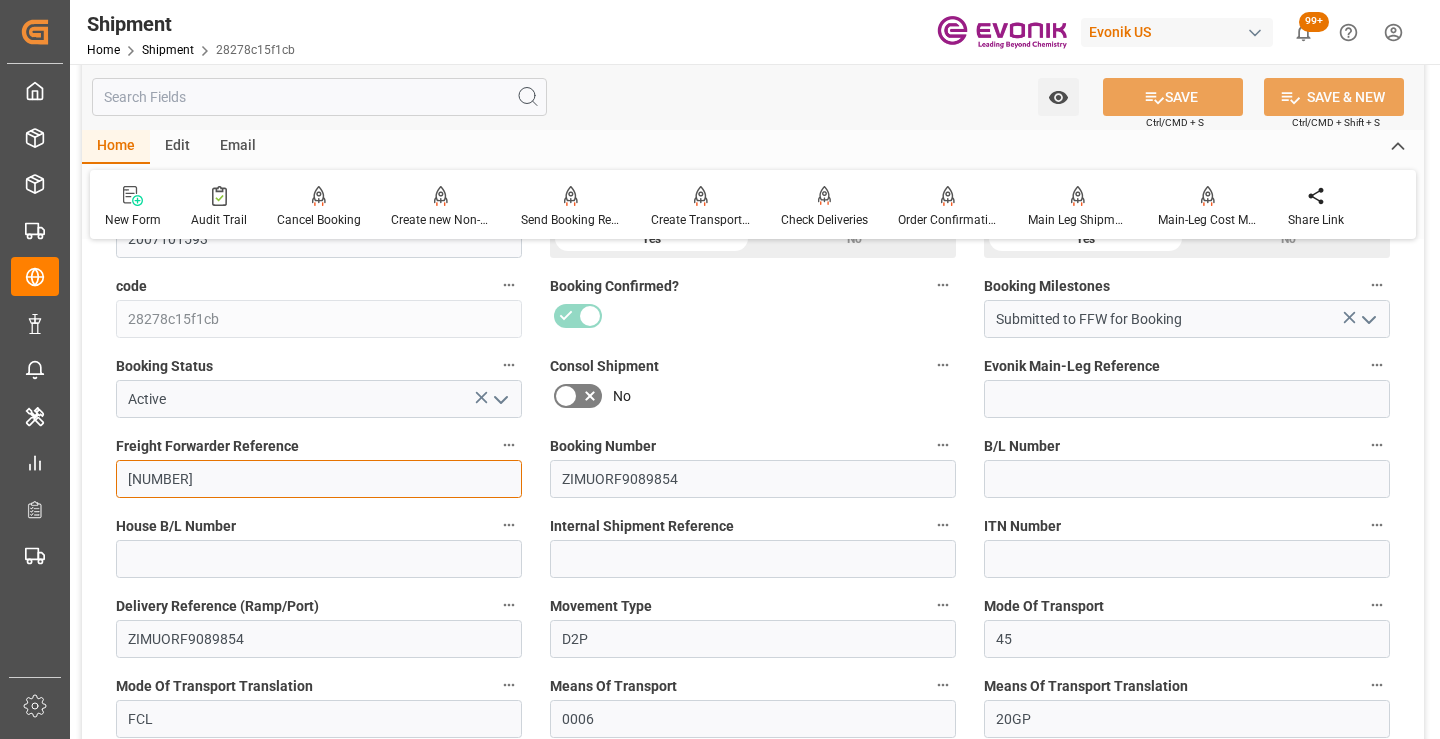 click on "250805000308" at bounding box center (319, 479) 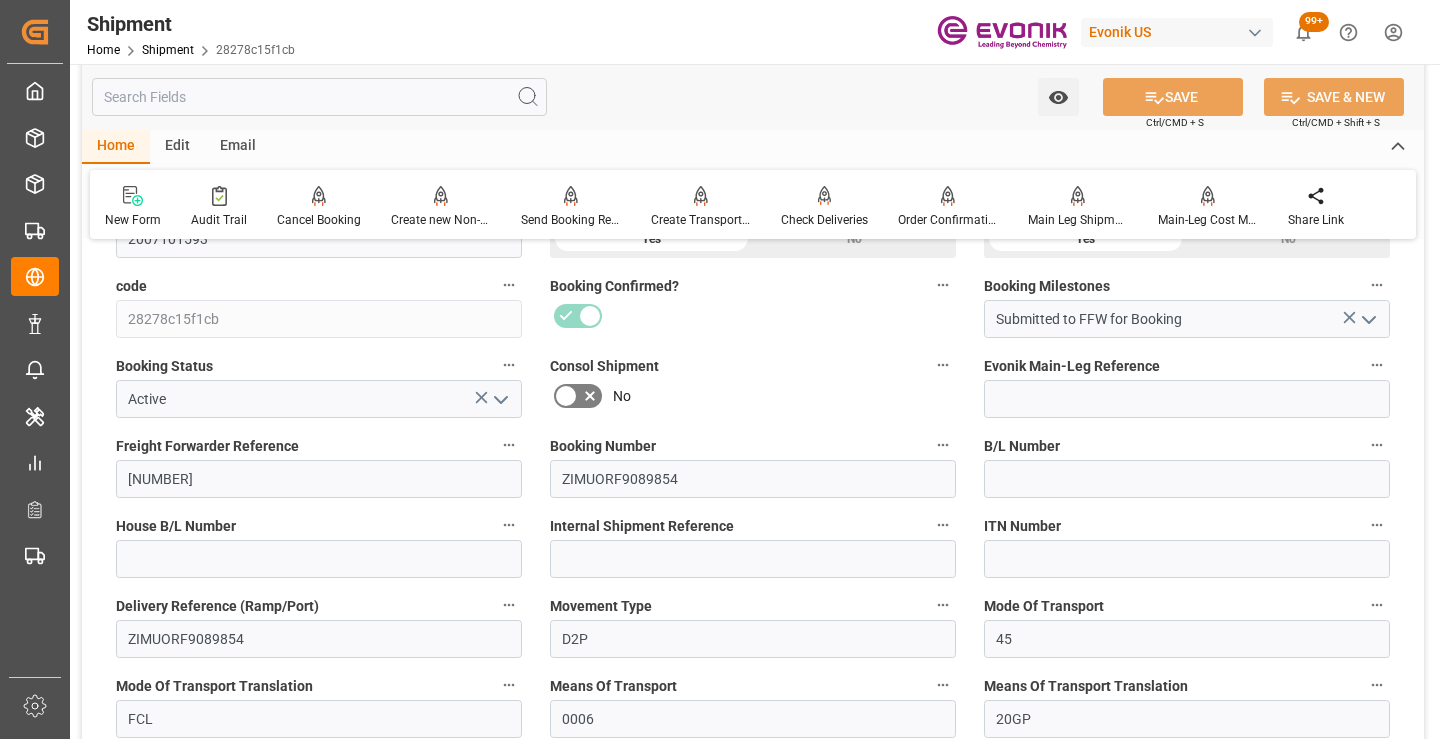click at bounding box center (319, 97) 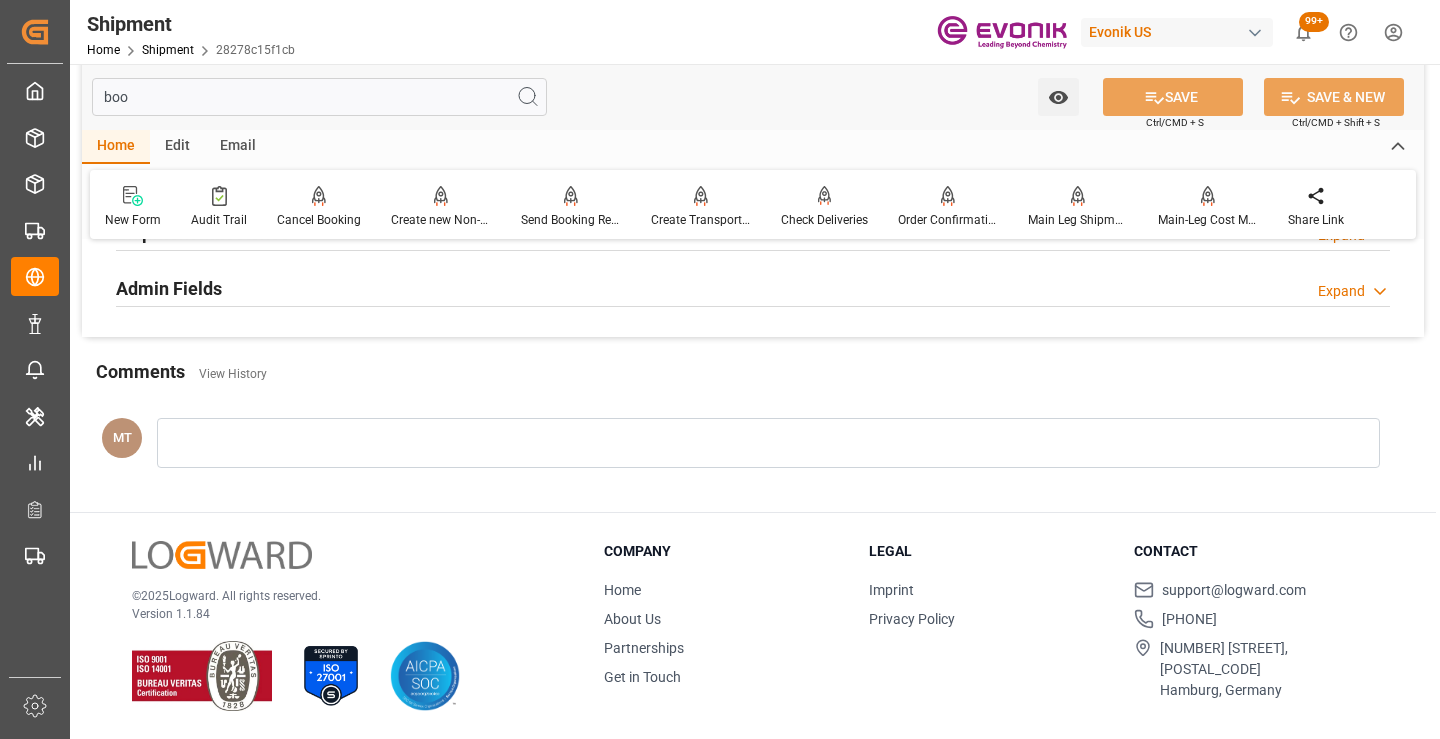 scroll, scrollTop: 140, scrollLeft: 0, axis: vertical 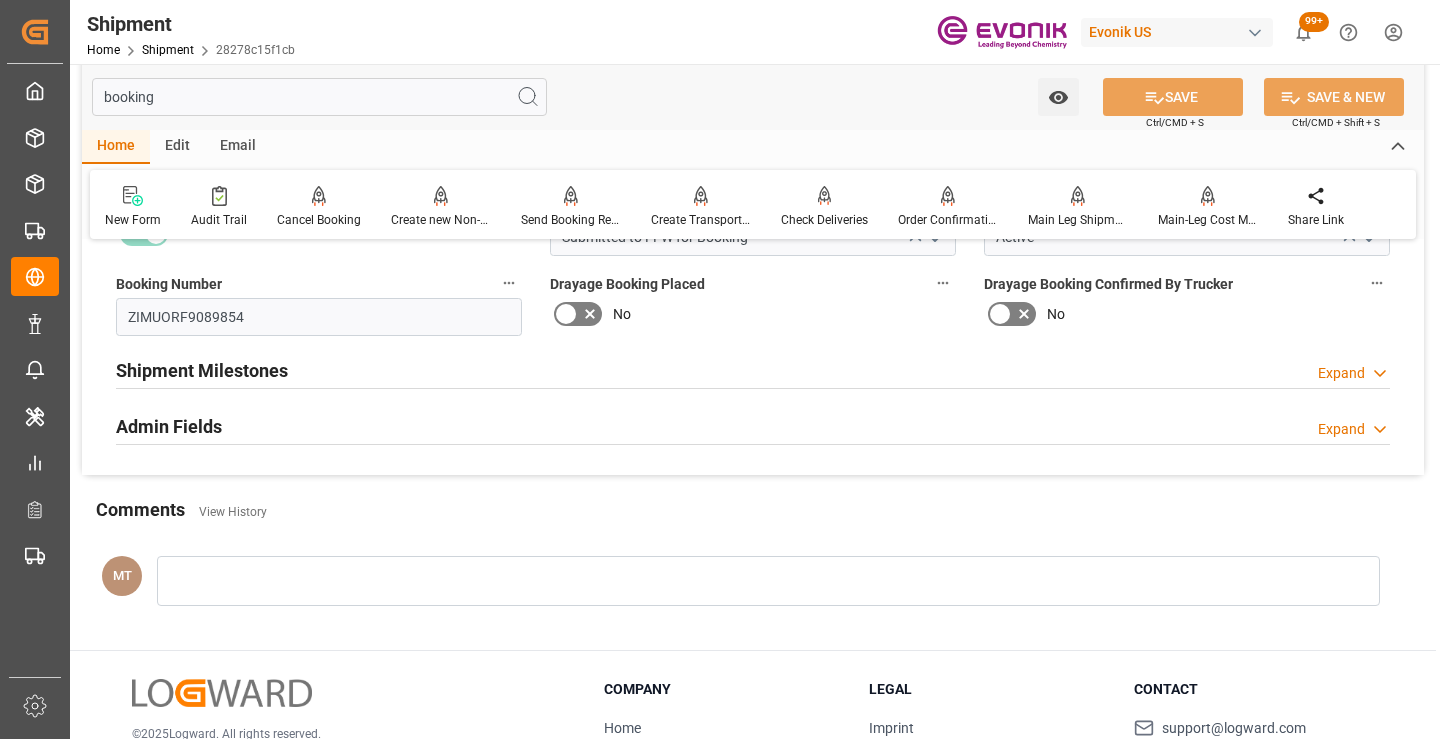 type on "booking" 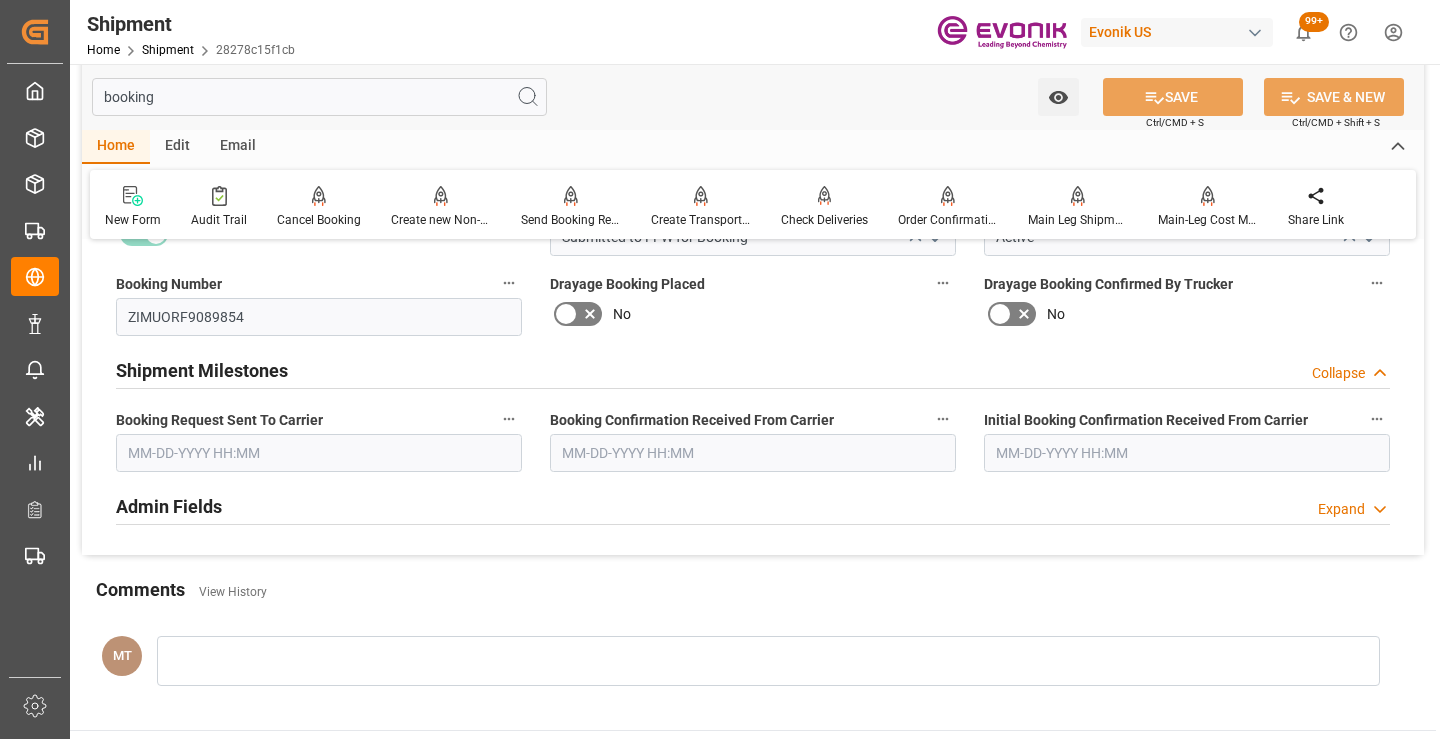 click at bounding box center (319, 453) 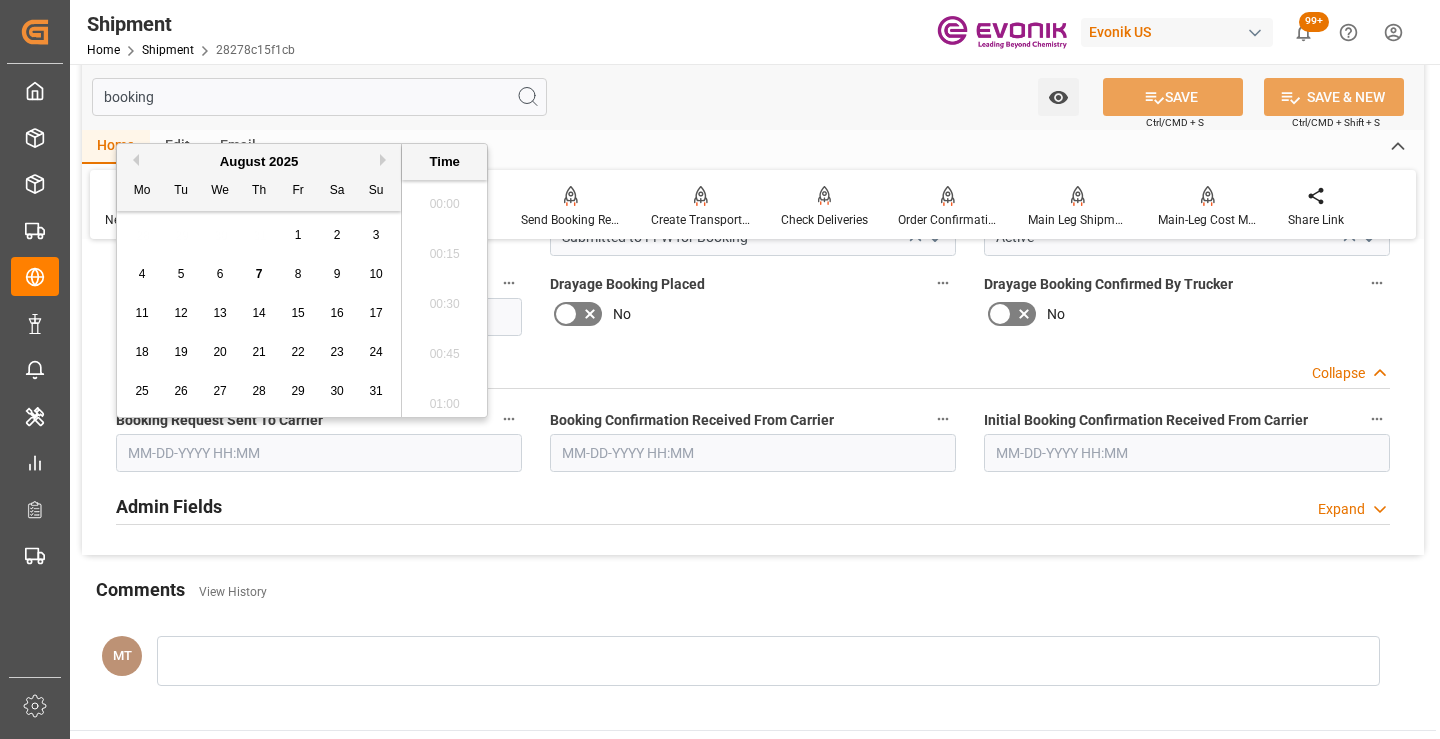 scroll, scrollTop: 2607, scrollLeft: 0, axis: vertical 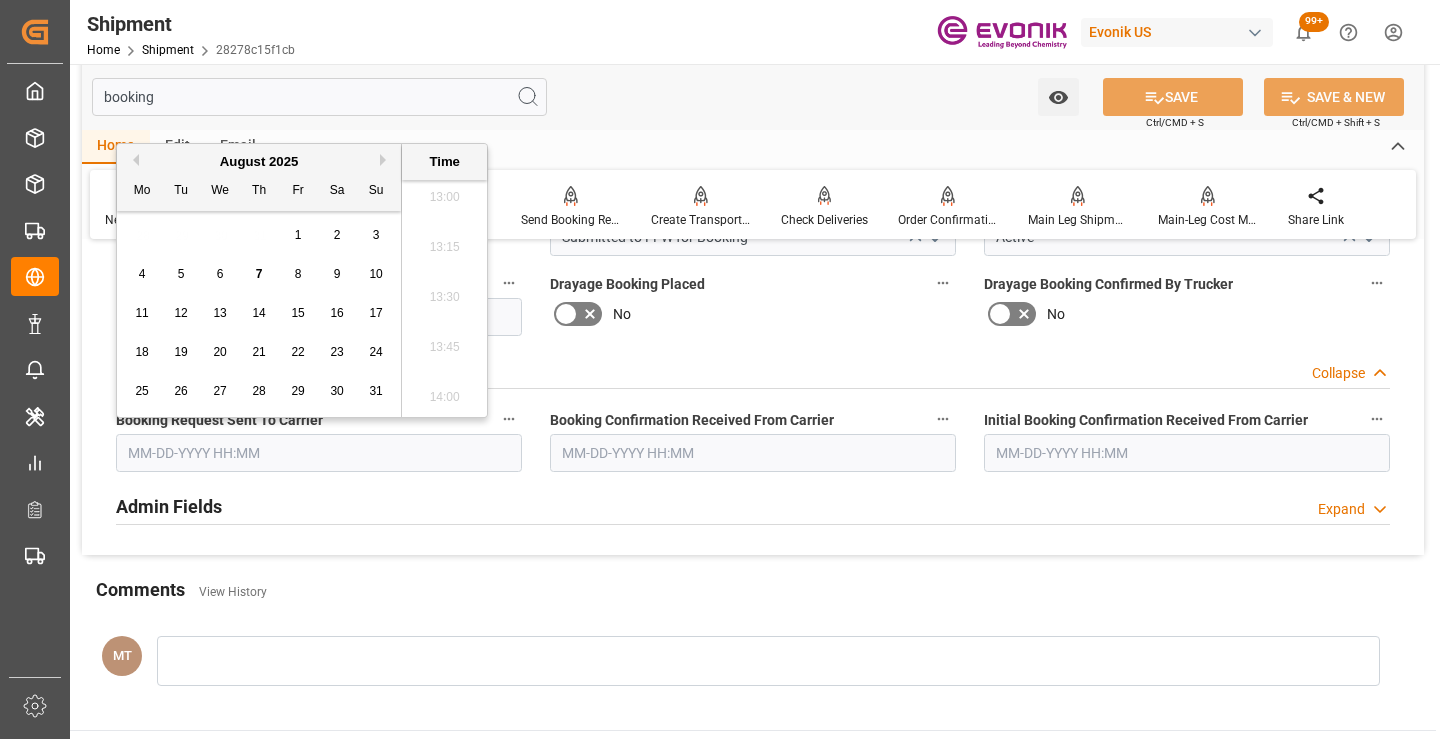 click on "5" at bounding box center [181, 275] 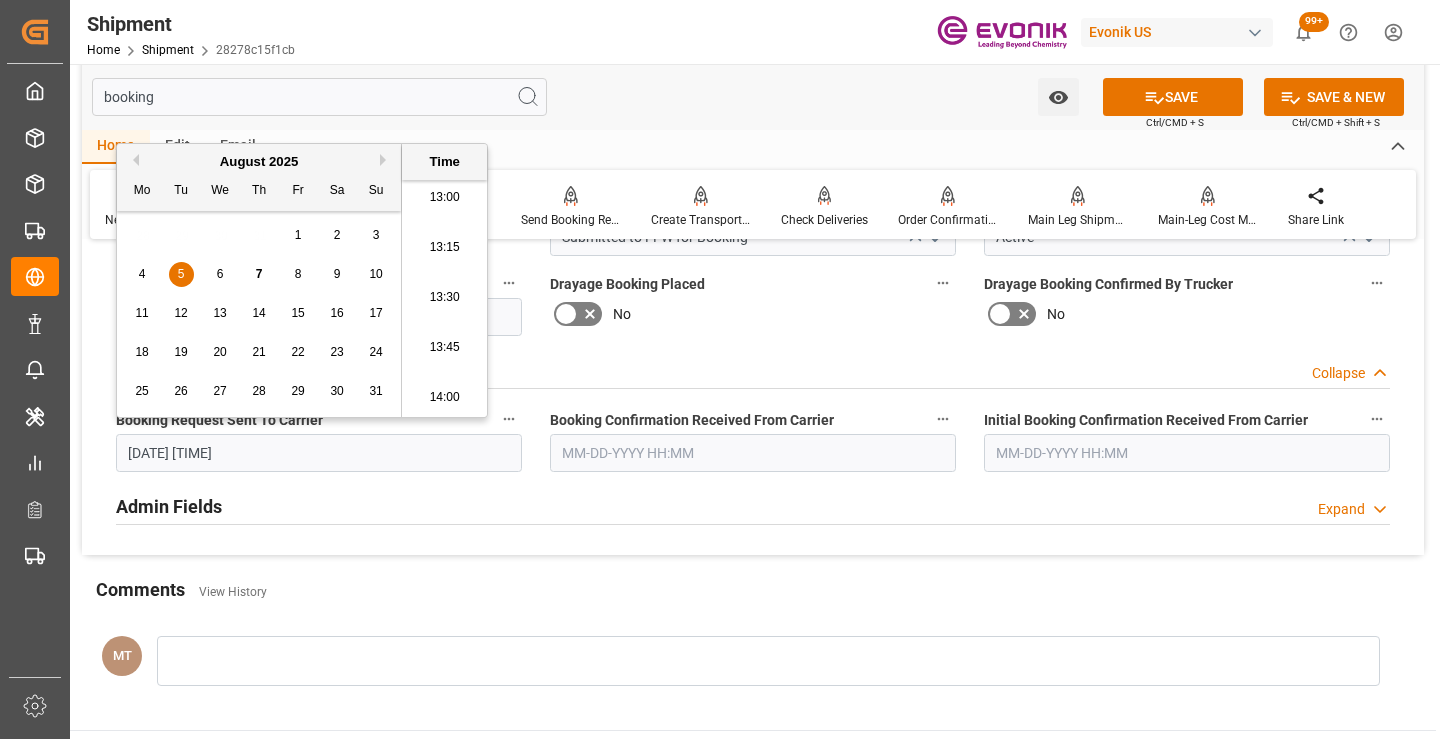 click at bounding box center (753, 453) 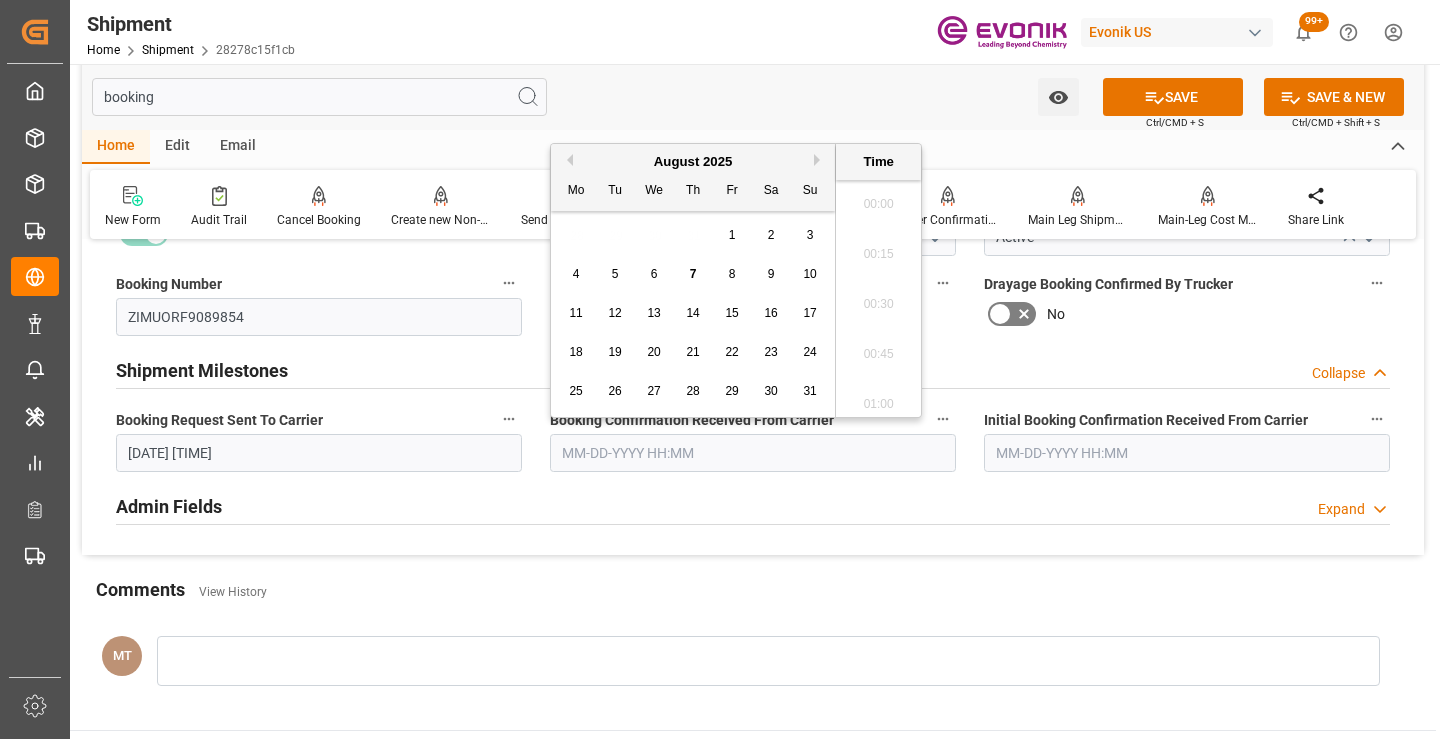 scroll, scrollTop: 2607, scrollLeft: 0, axis: vertical 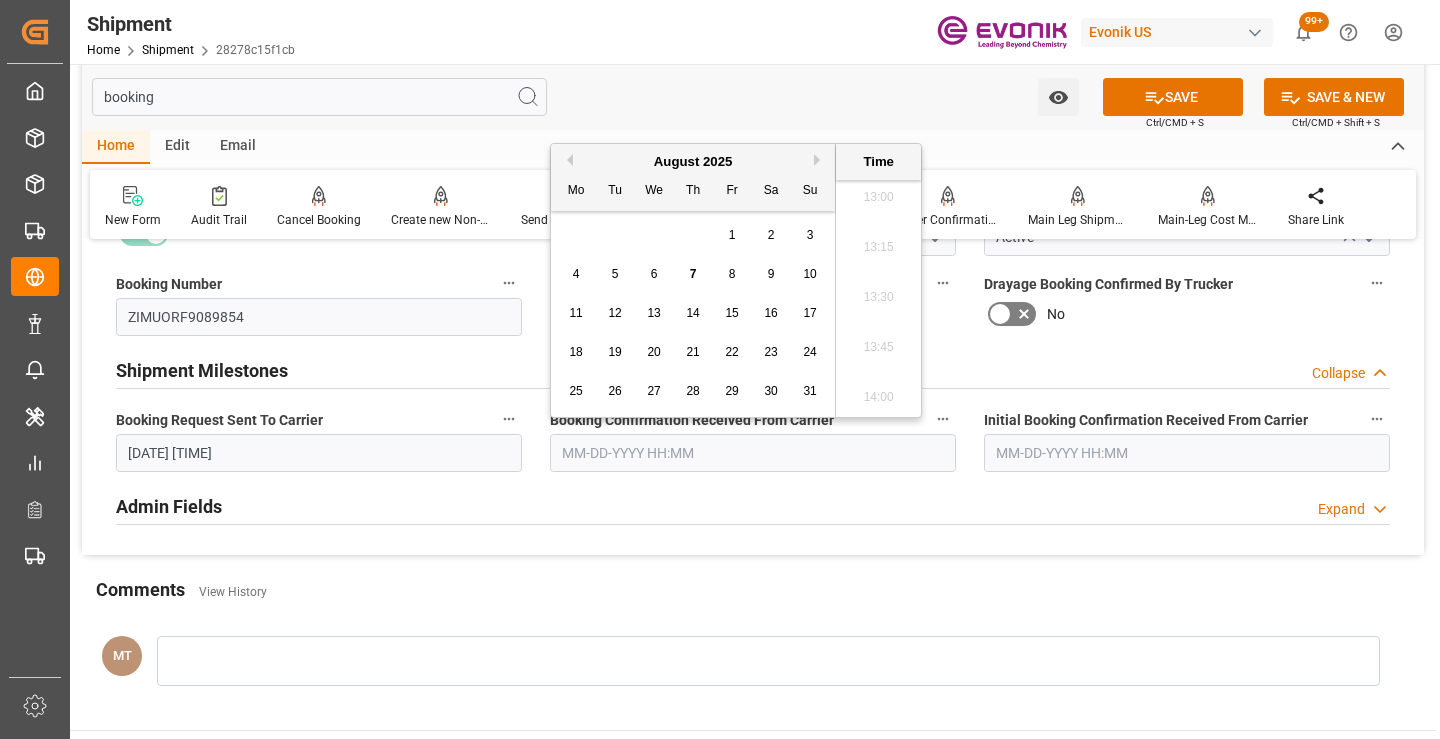 click on "7" at bounding box center [693, 274] 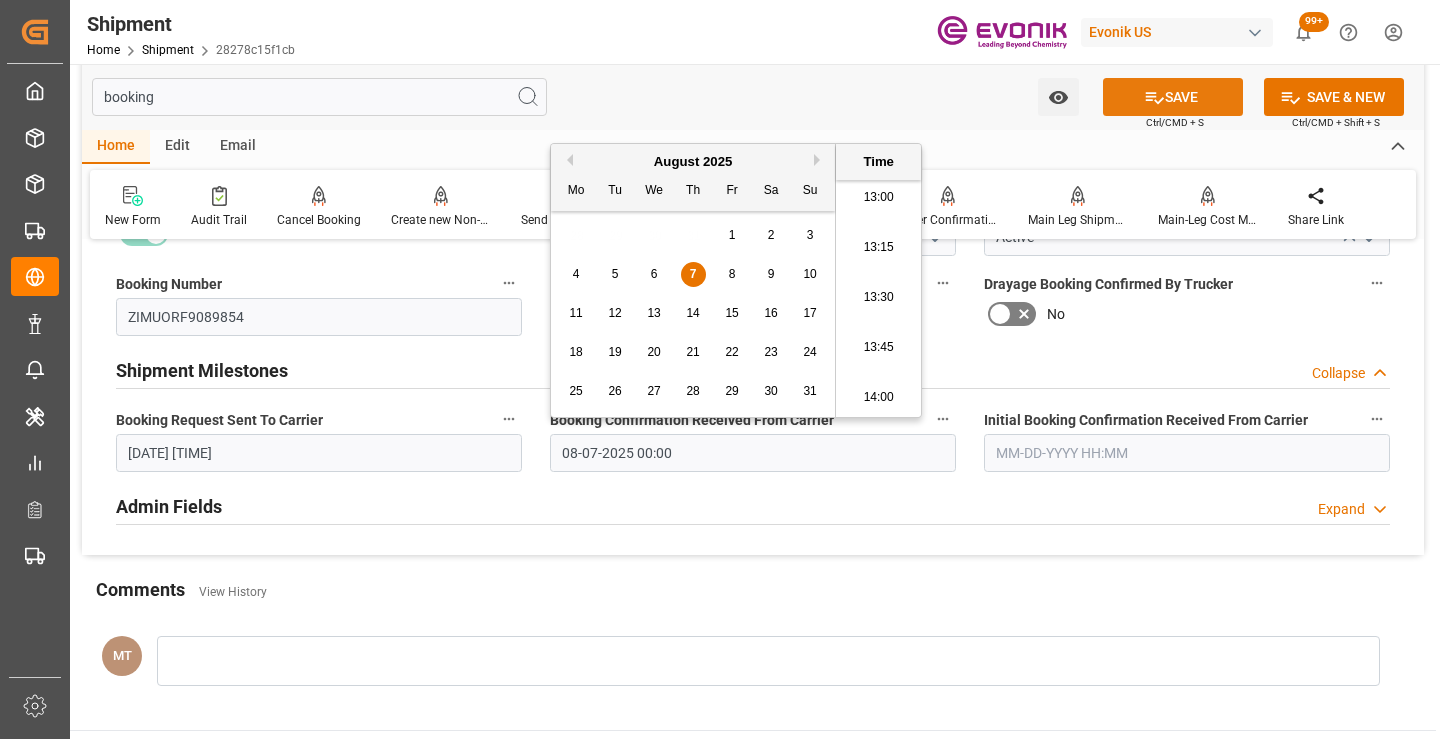 click on "SAVE" at bounding box center (1173, 97) 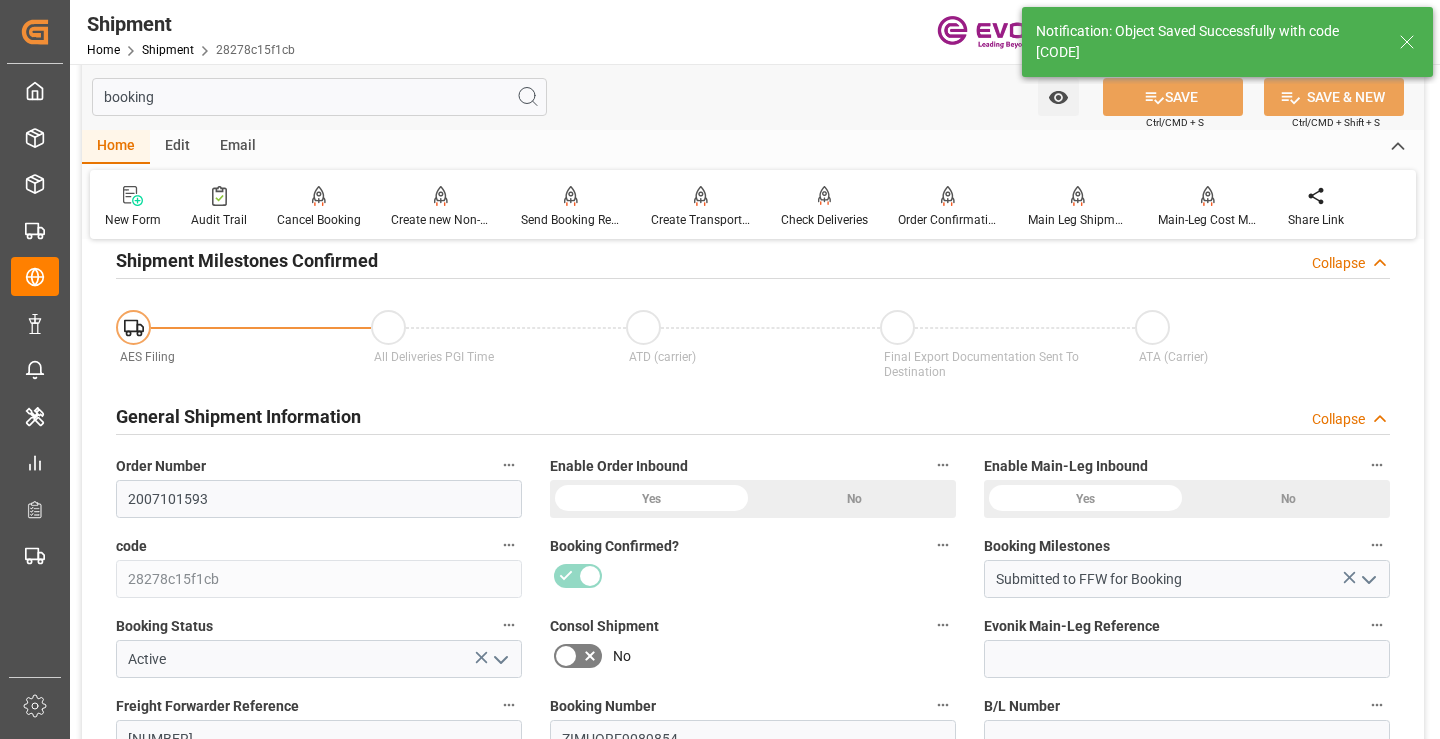 type on "Booking Details Transmitted to SAP" 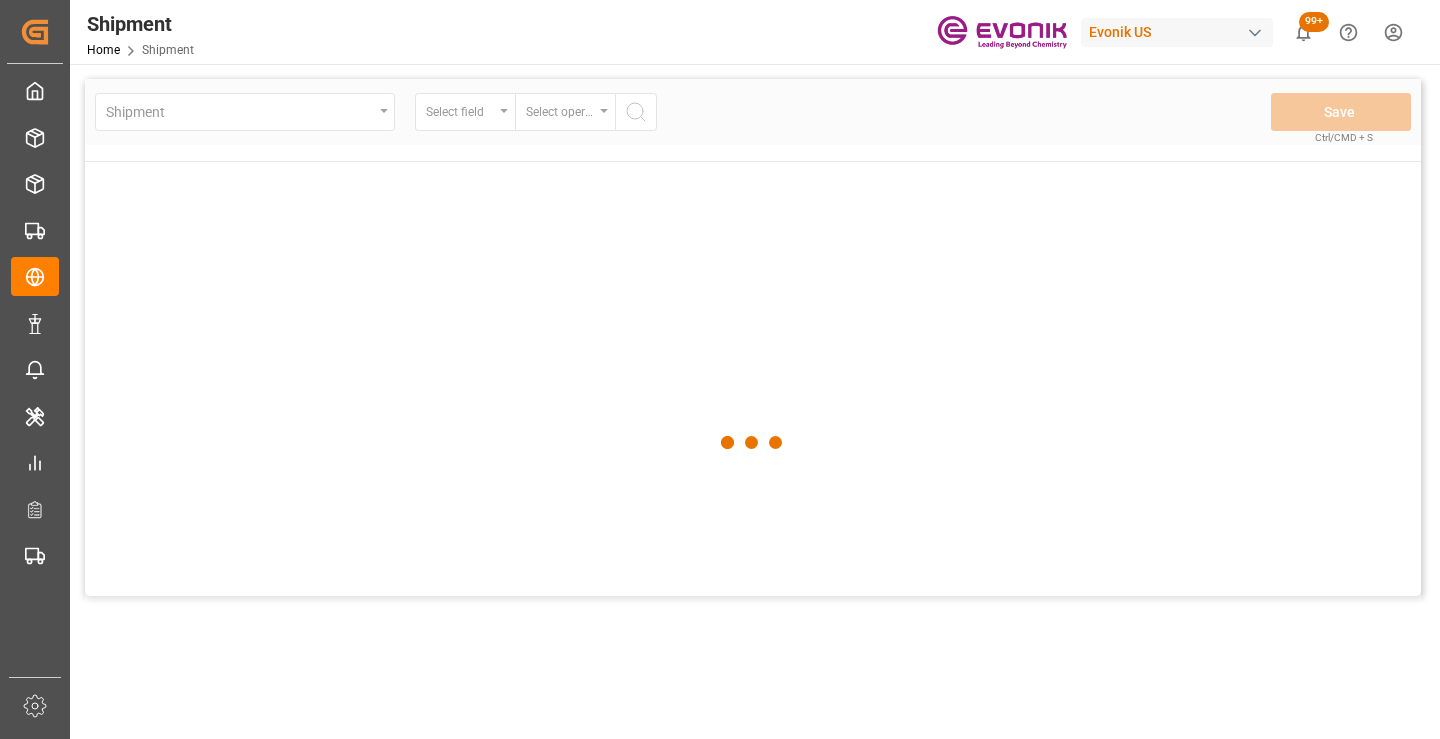 scroll, scrollTop: 0, scrollLeft: 0, axis: both 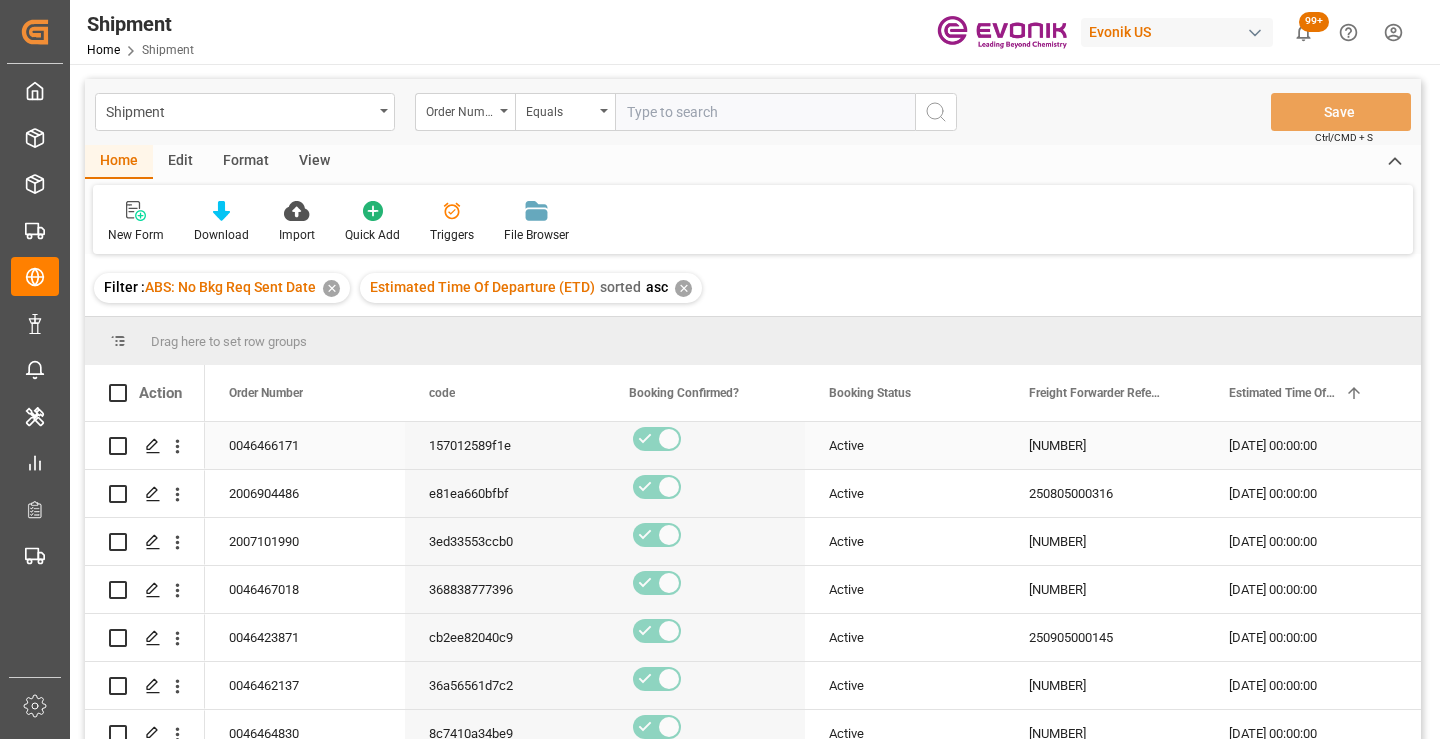 click 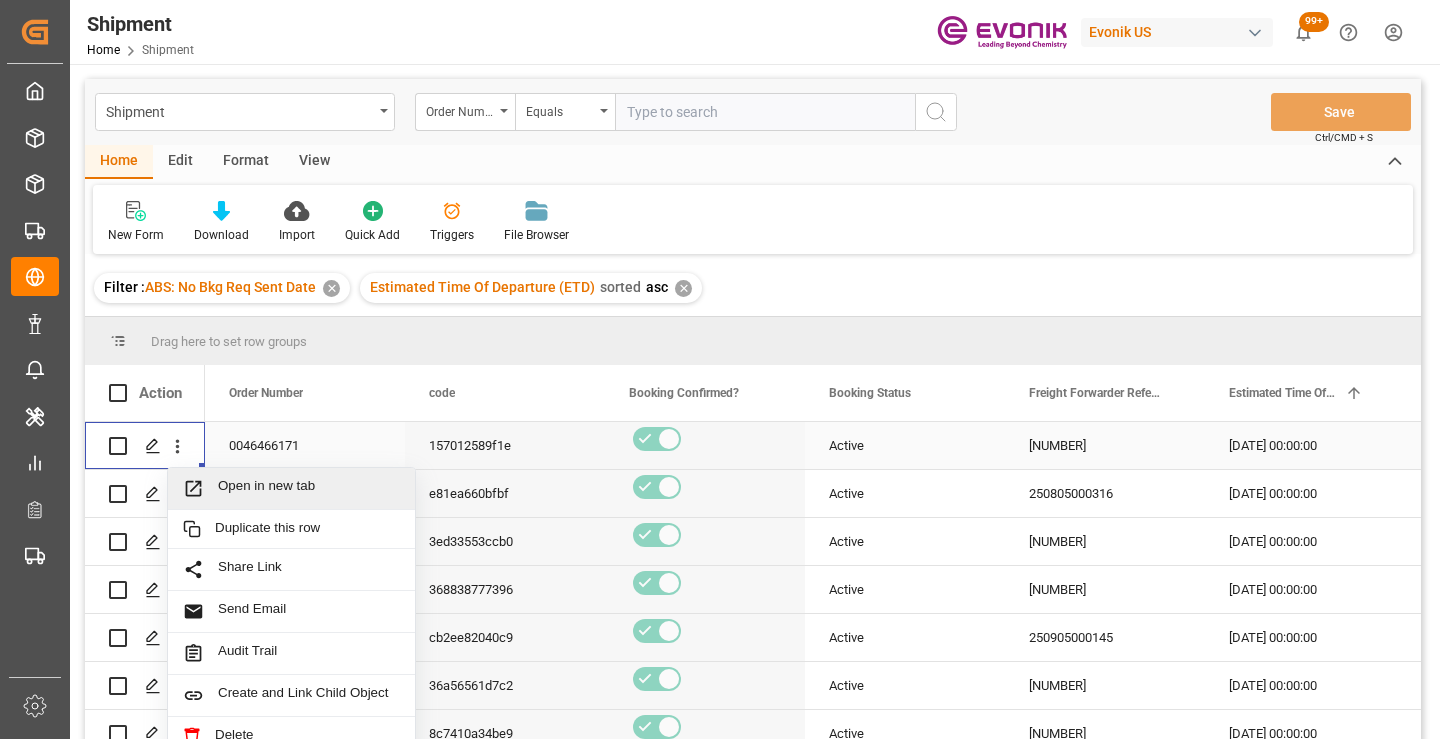 click on "Open in new tab" at bounding box center (309, 488) 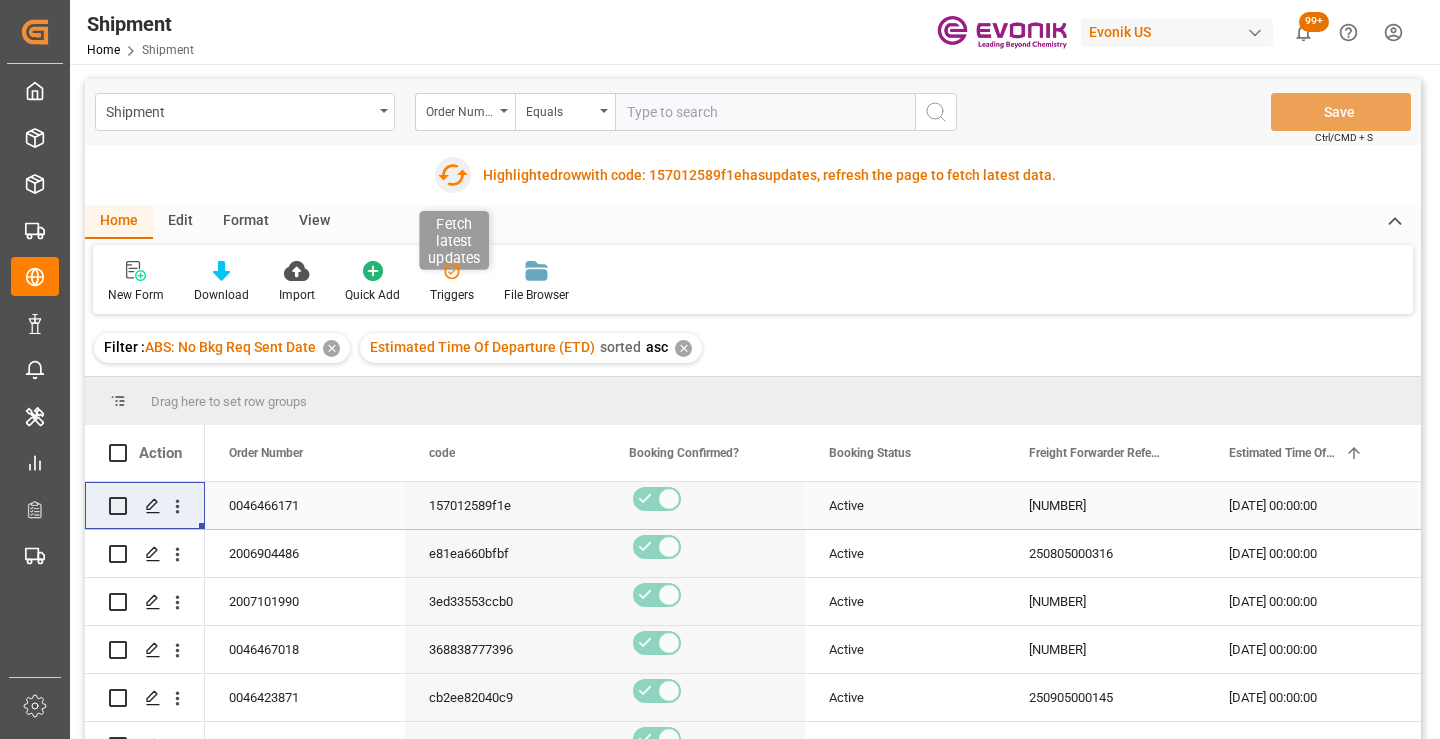click 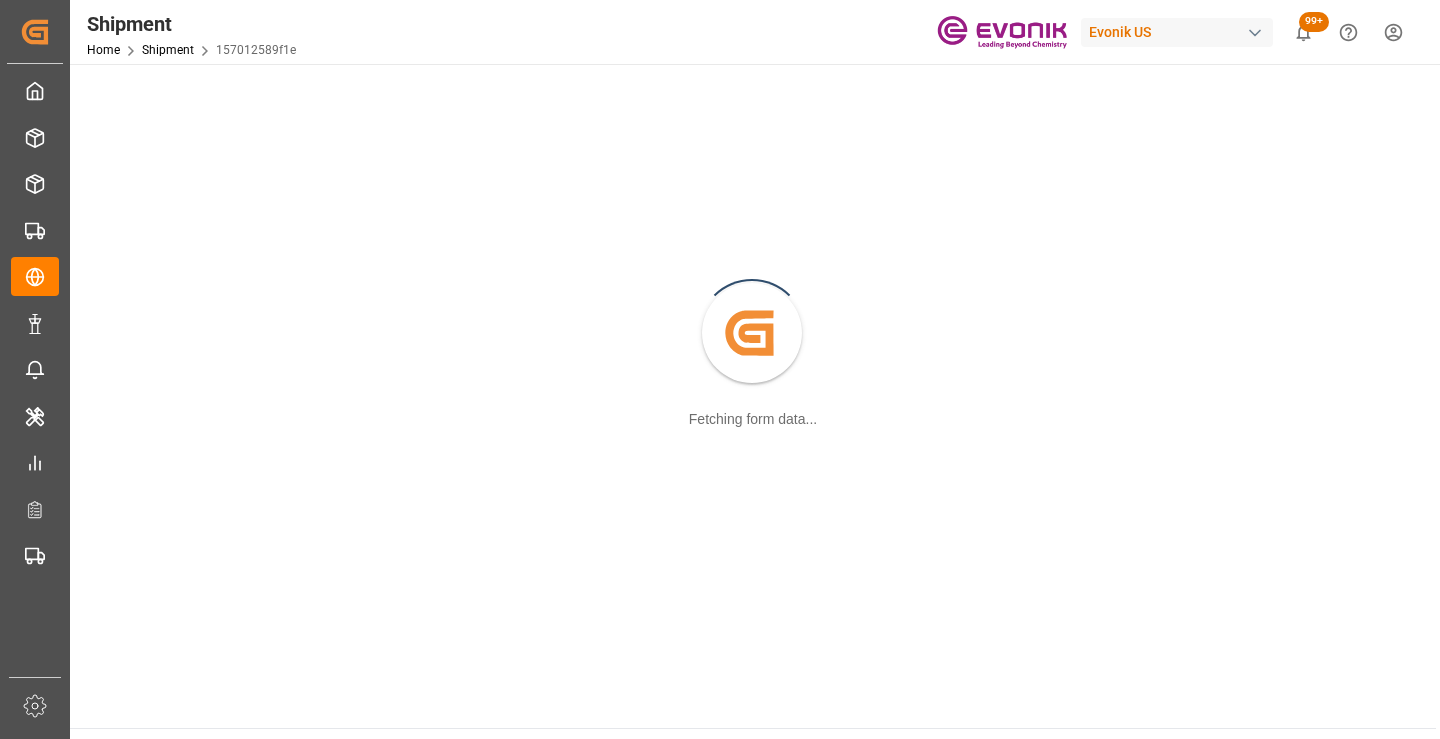 scroll, scrollTop: 0, scrollLeft: 0, axis: both 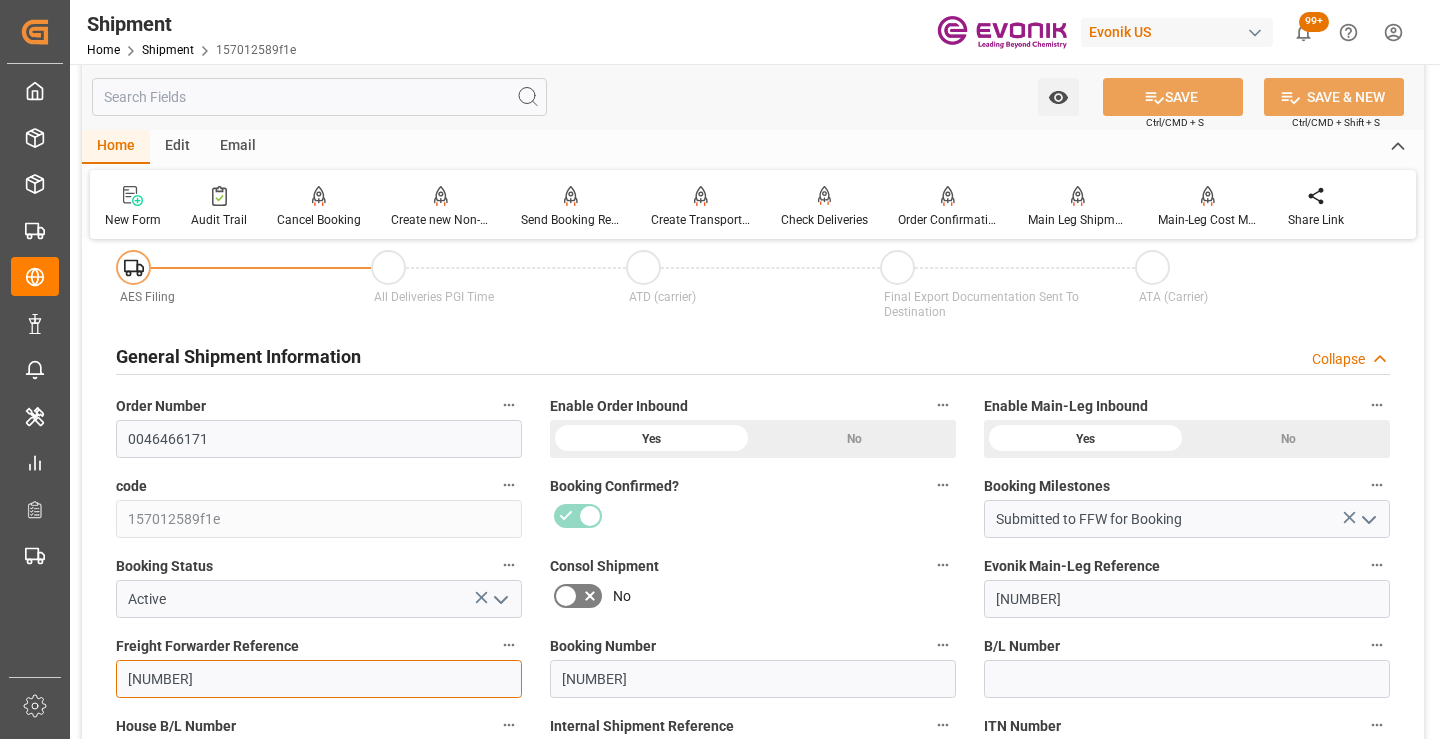 click on "250805010132" at bounding box center (319, 679) 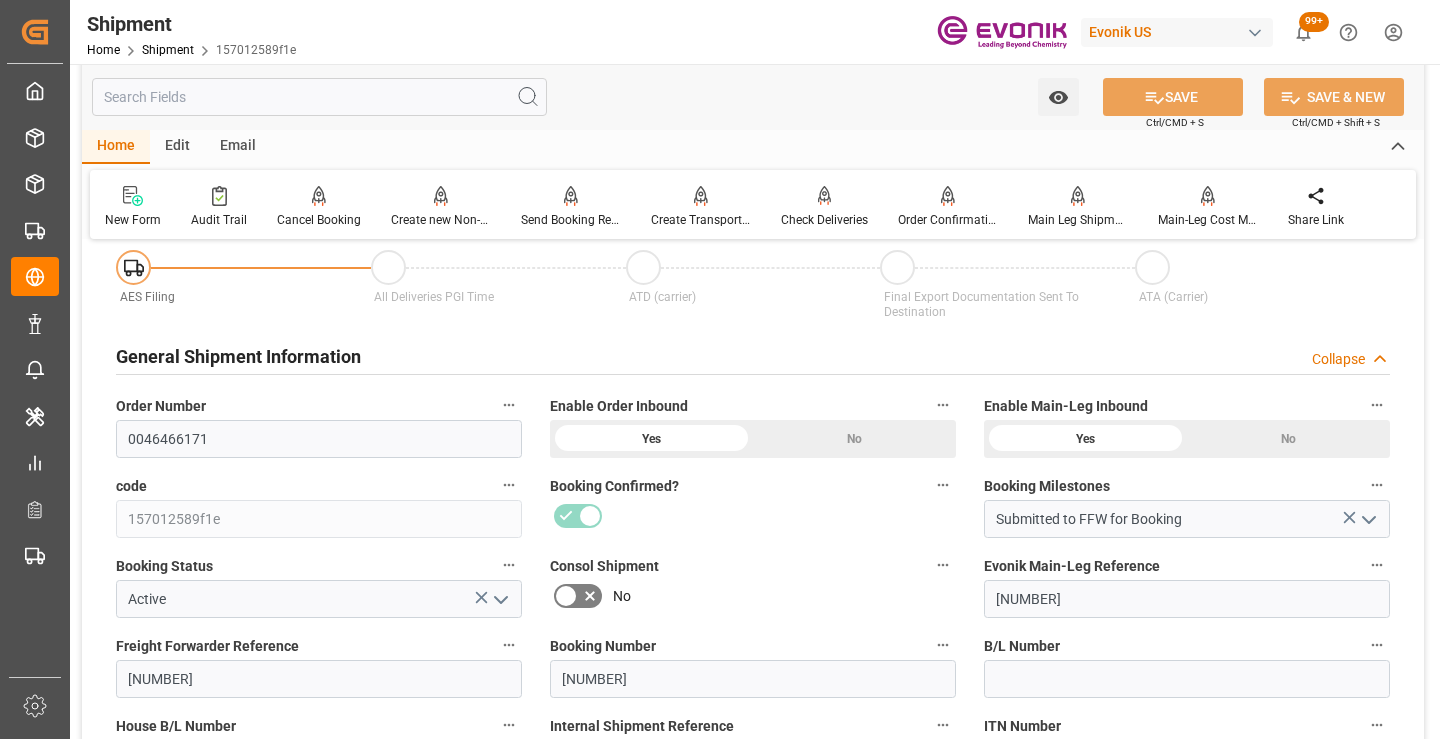 click at bounding box center (319, 97) 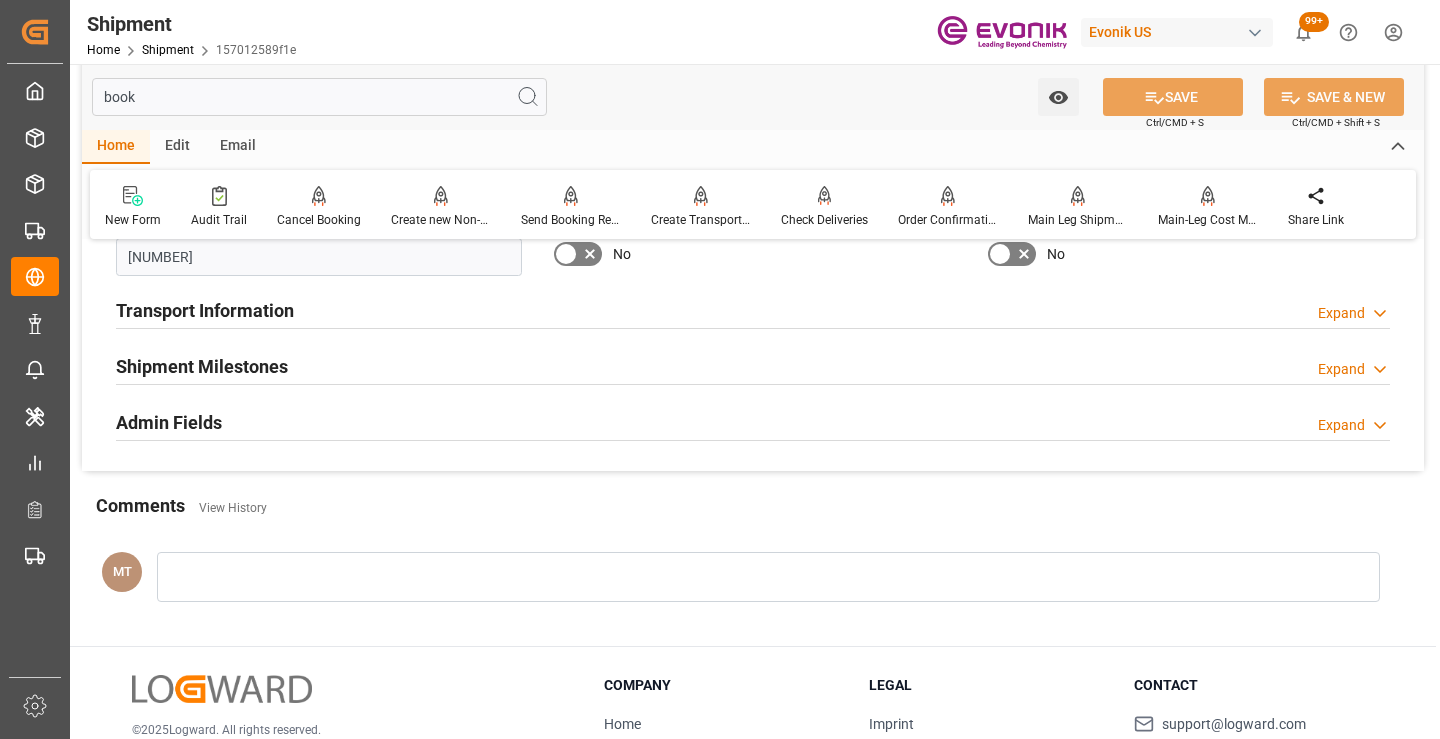 scroll, scrollTop: 0, scrollLeft: 0, axis: both 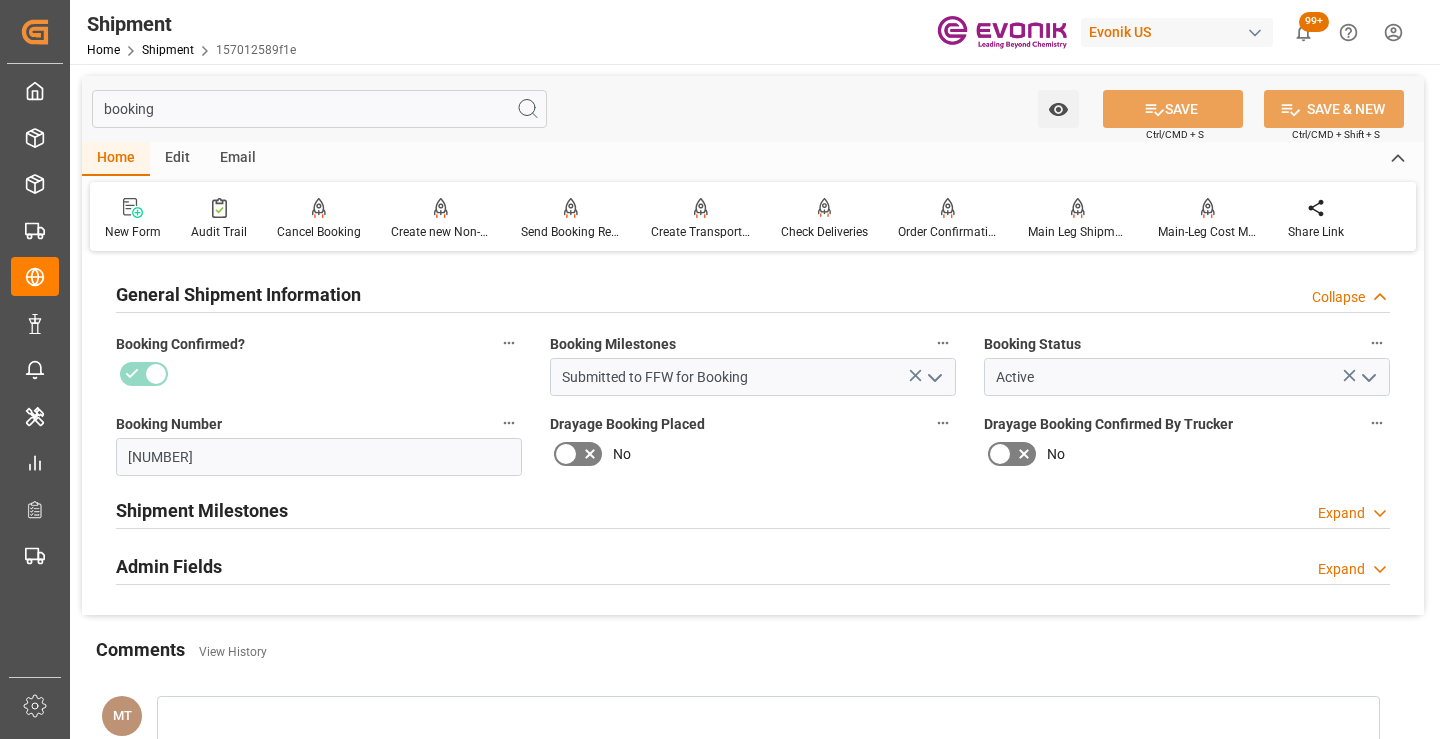 type on "booking" 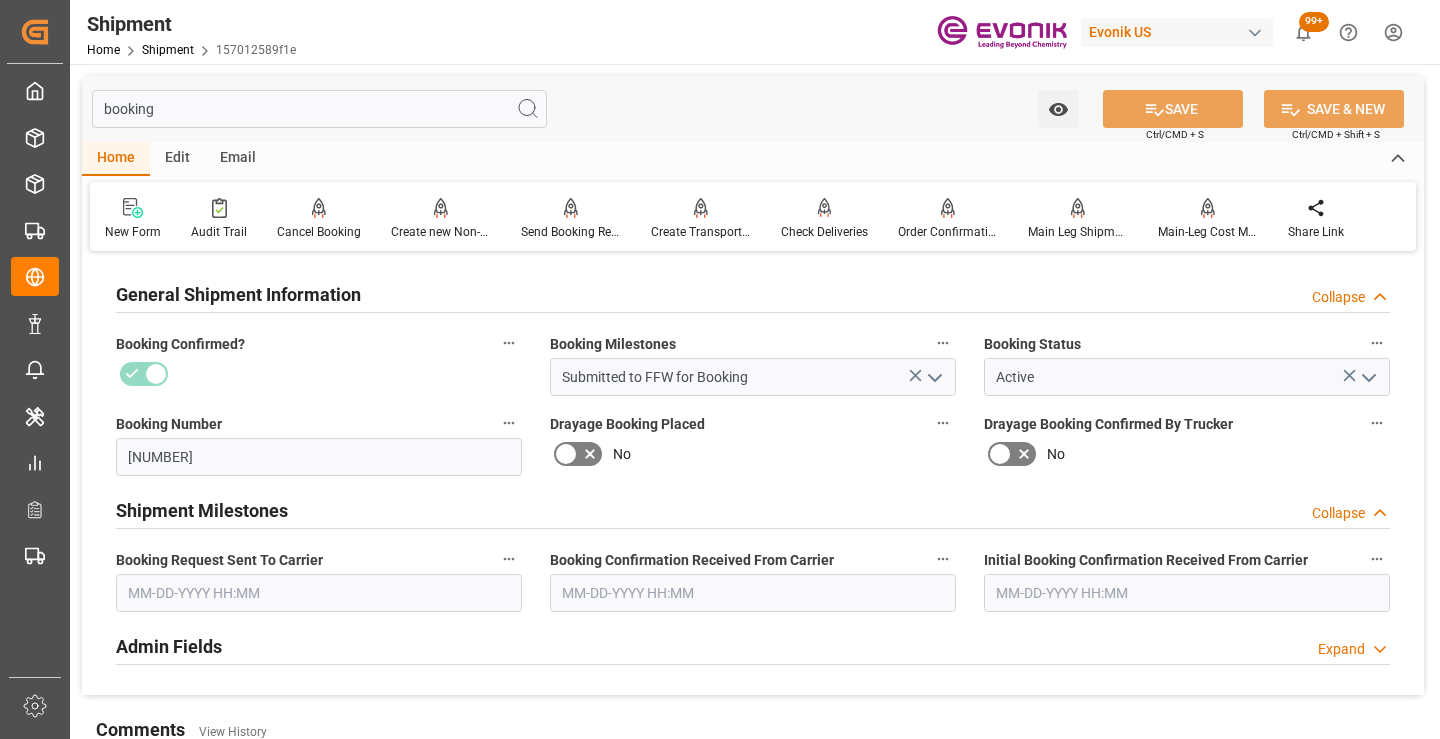 click at bounding box center [319, 593] 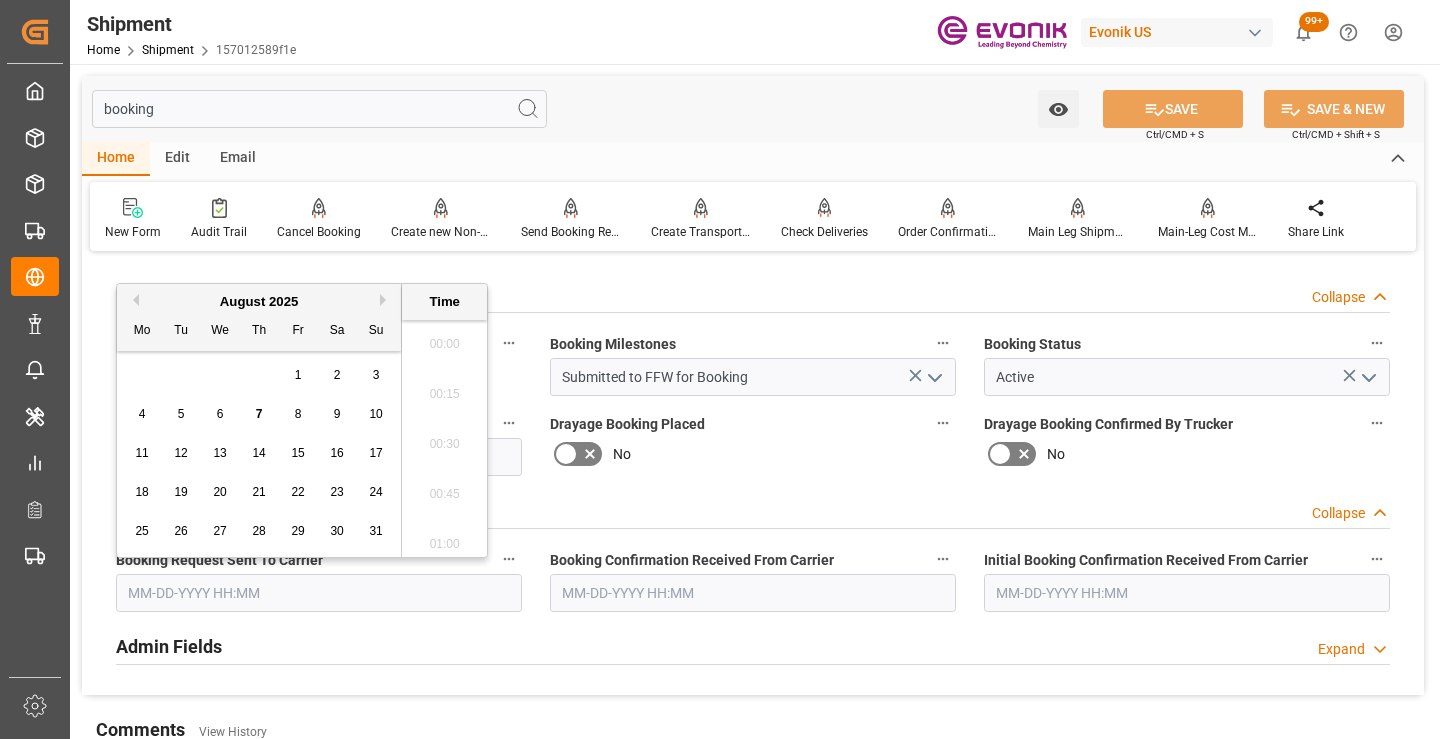 scroll, scrollTop: 2607, scrollLeft: 0, axis: vertical 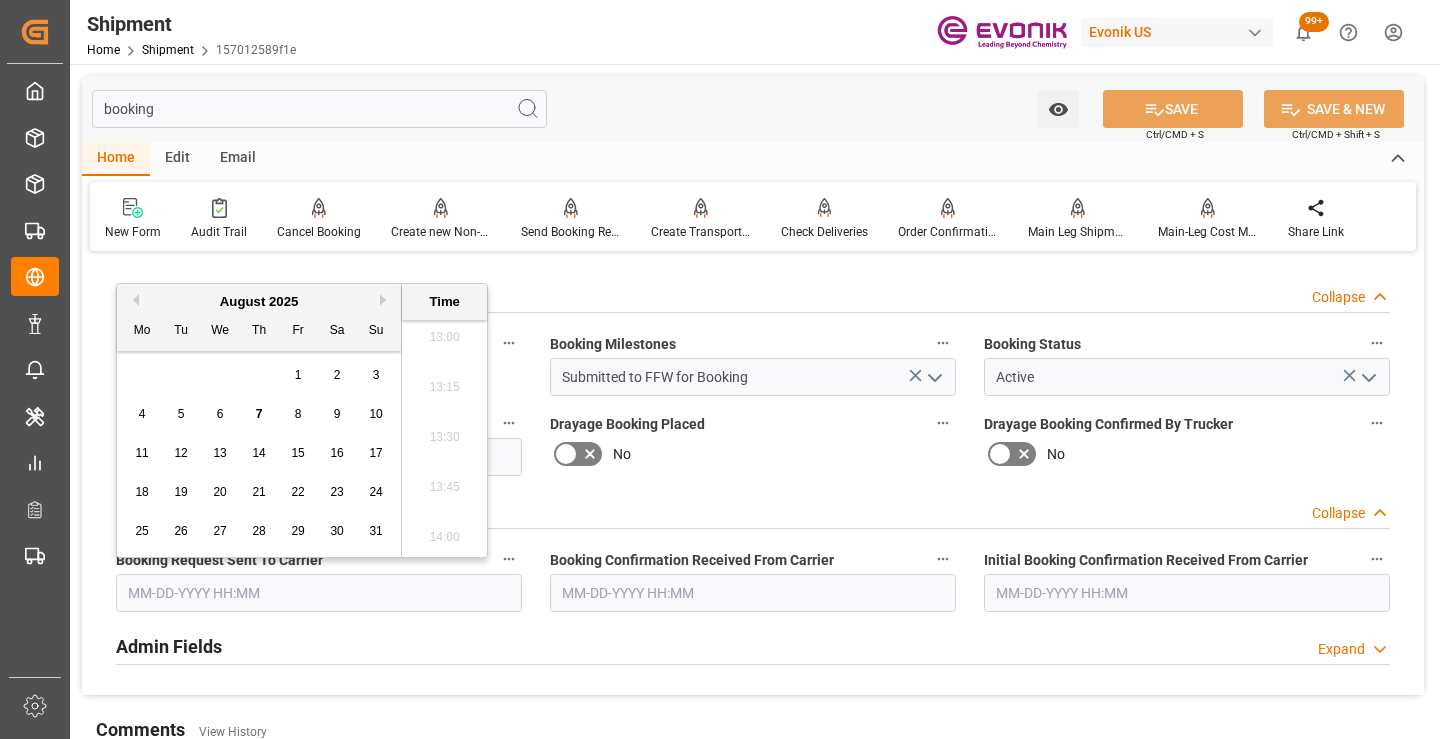 click on "5" at bounding box center (181, 414) 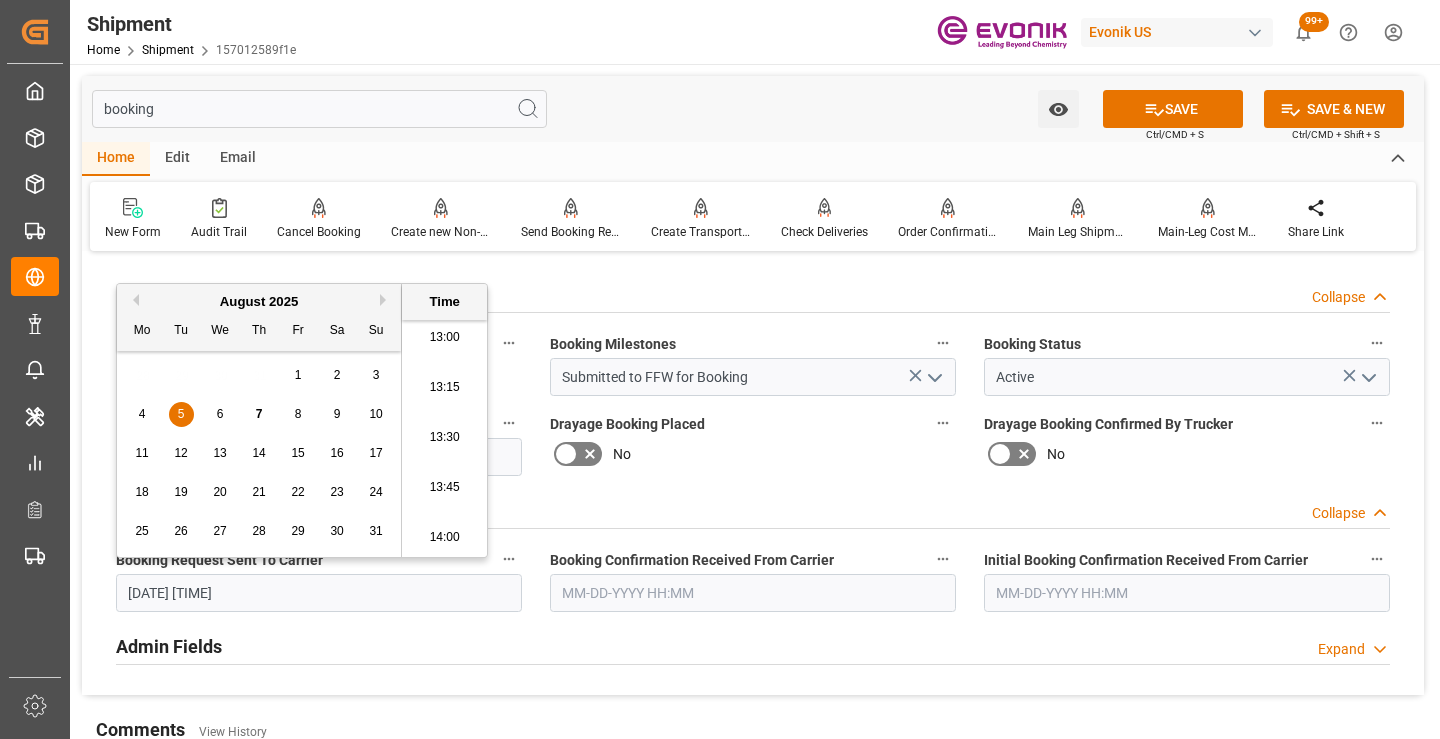 click at bounding box center [753, 593] 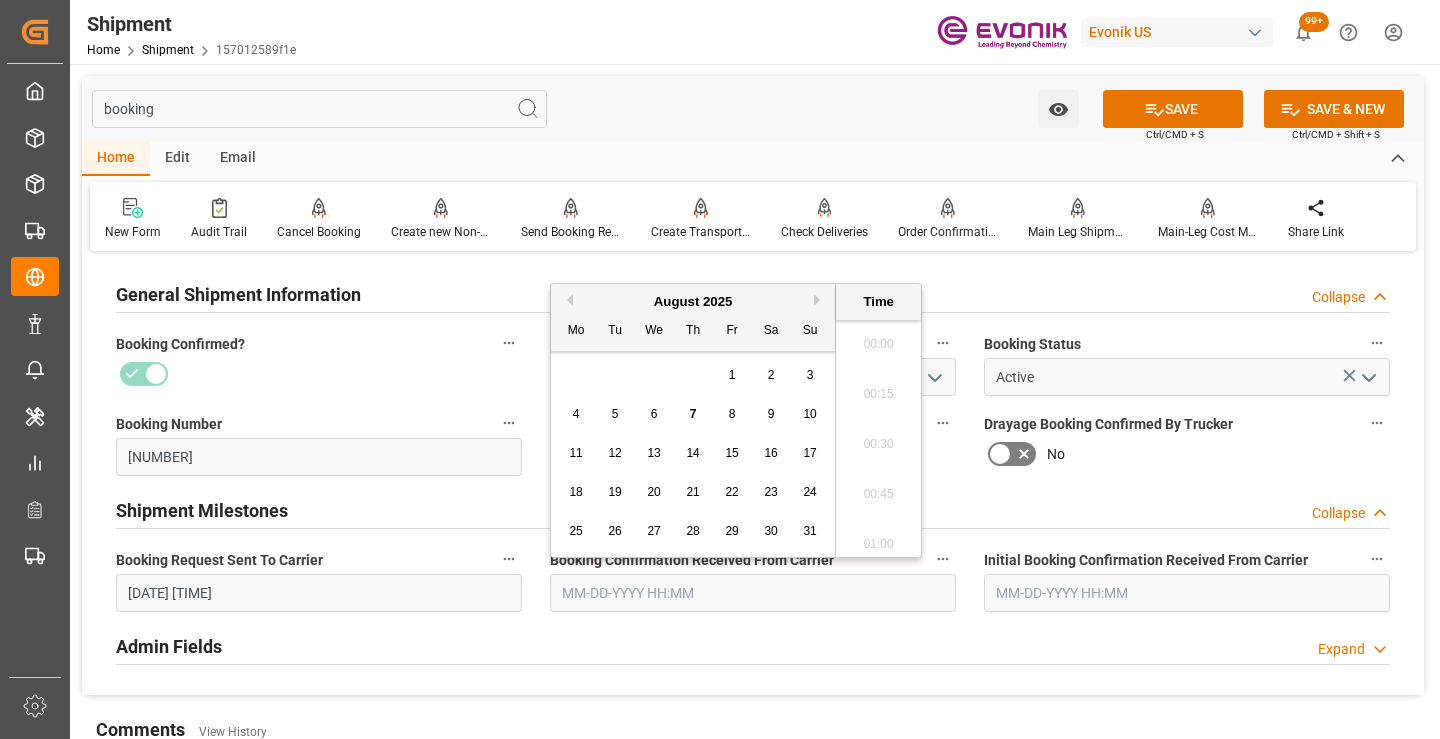 scroll, scrollTop: 2607, scrollLeft: 0, axis: vertical 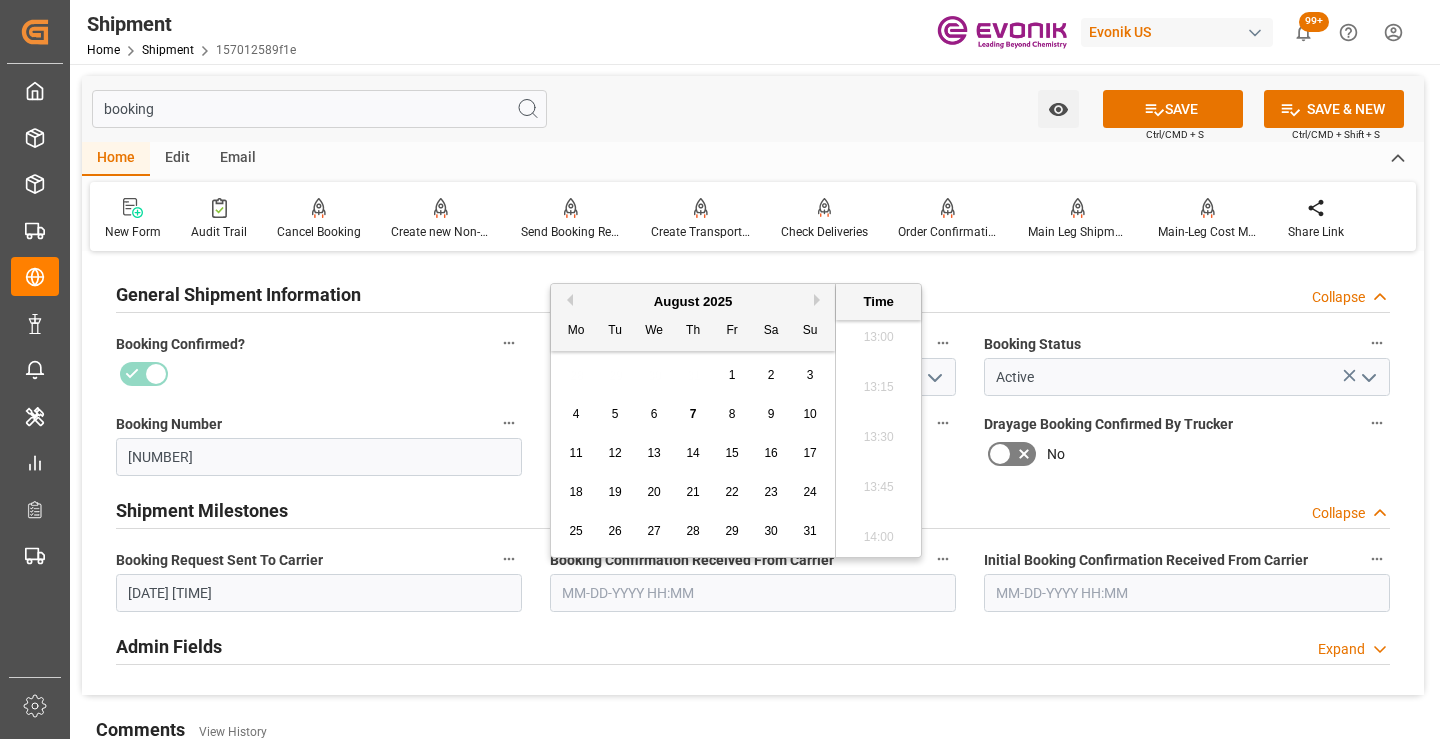 click on "6" at bounding box center [654, 414] 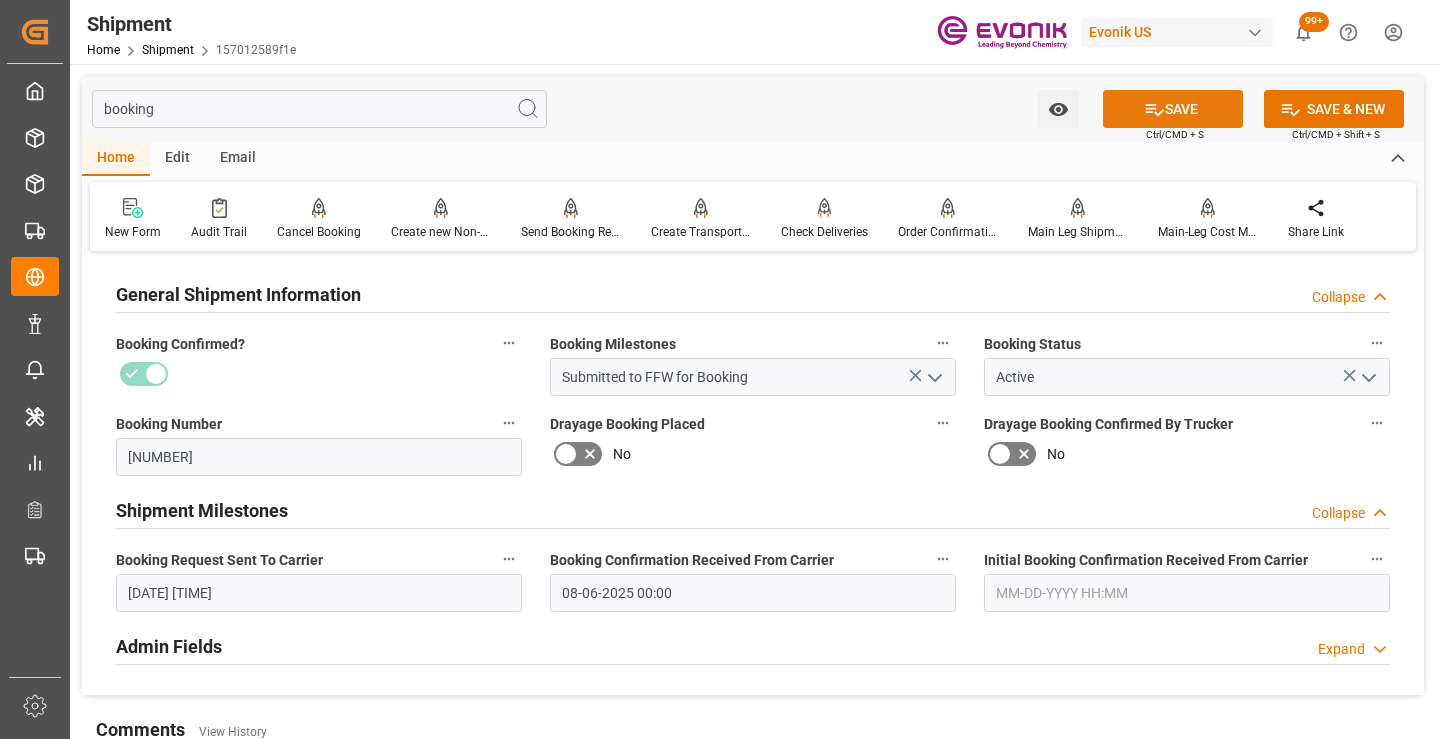 click on "SAVE" at bounding box center [1173, 109] 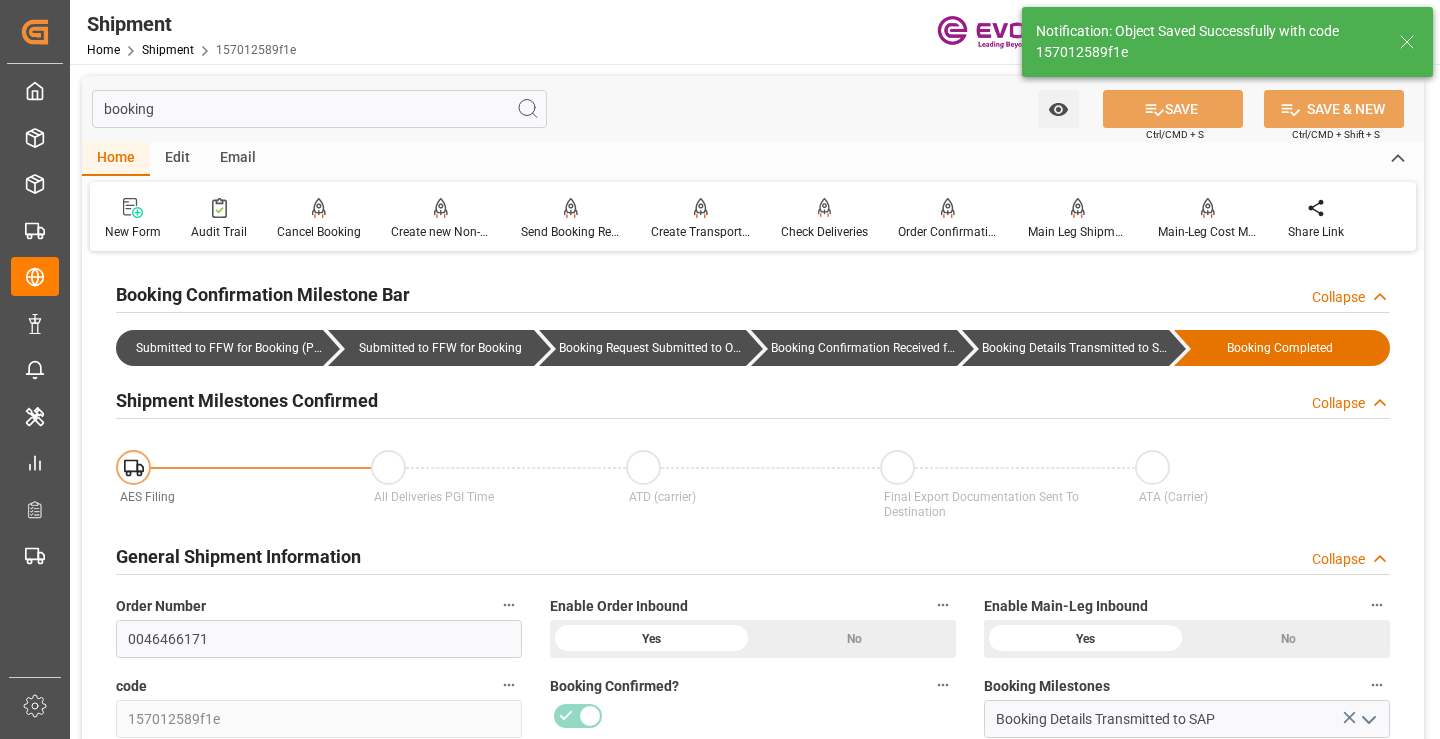 type on "Booking Details Transmitted to SAP" 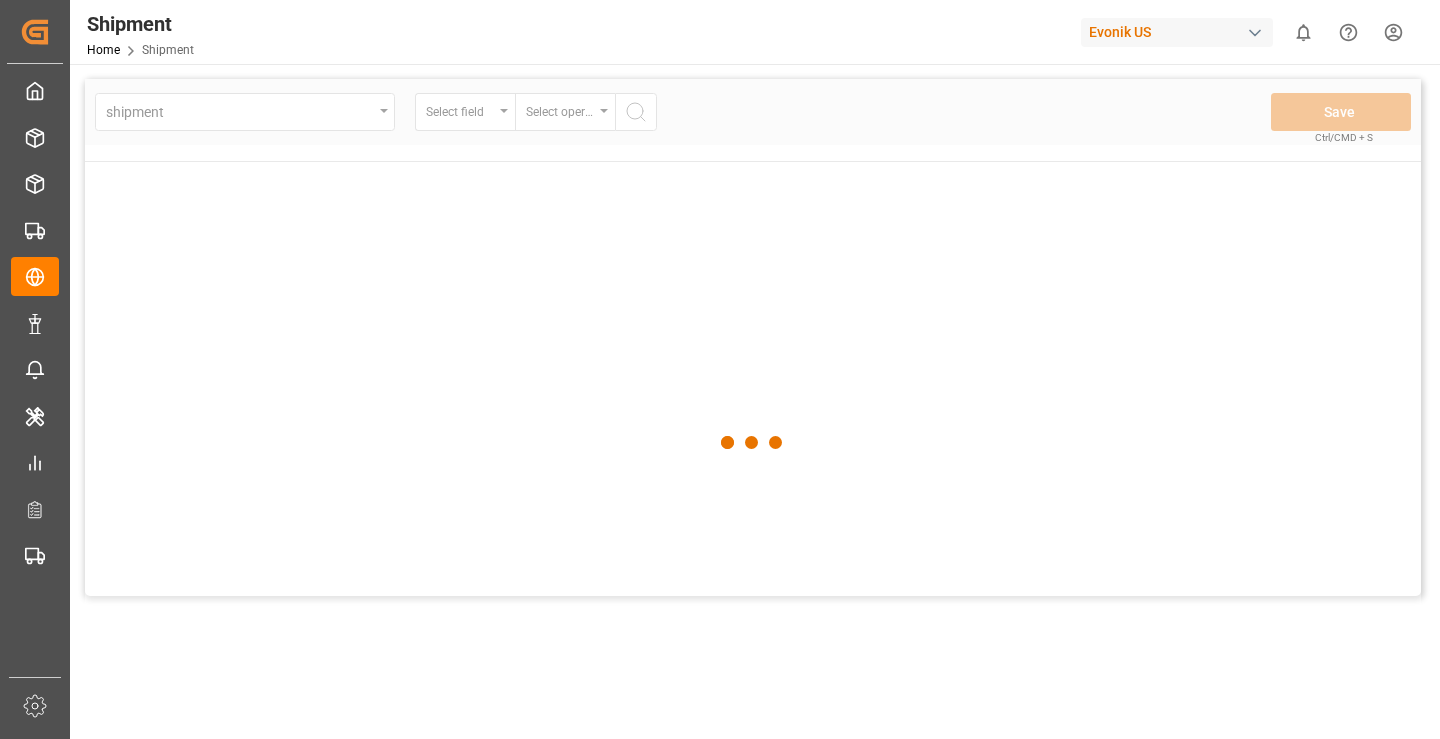scroll, scrollTop: 0, scrollLeft: 0, axis: both 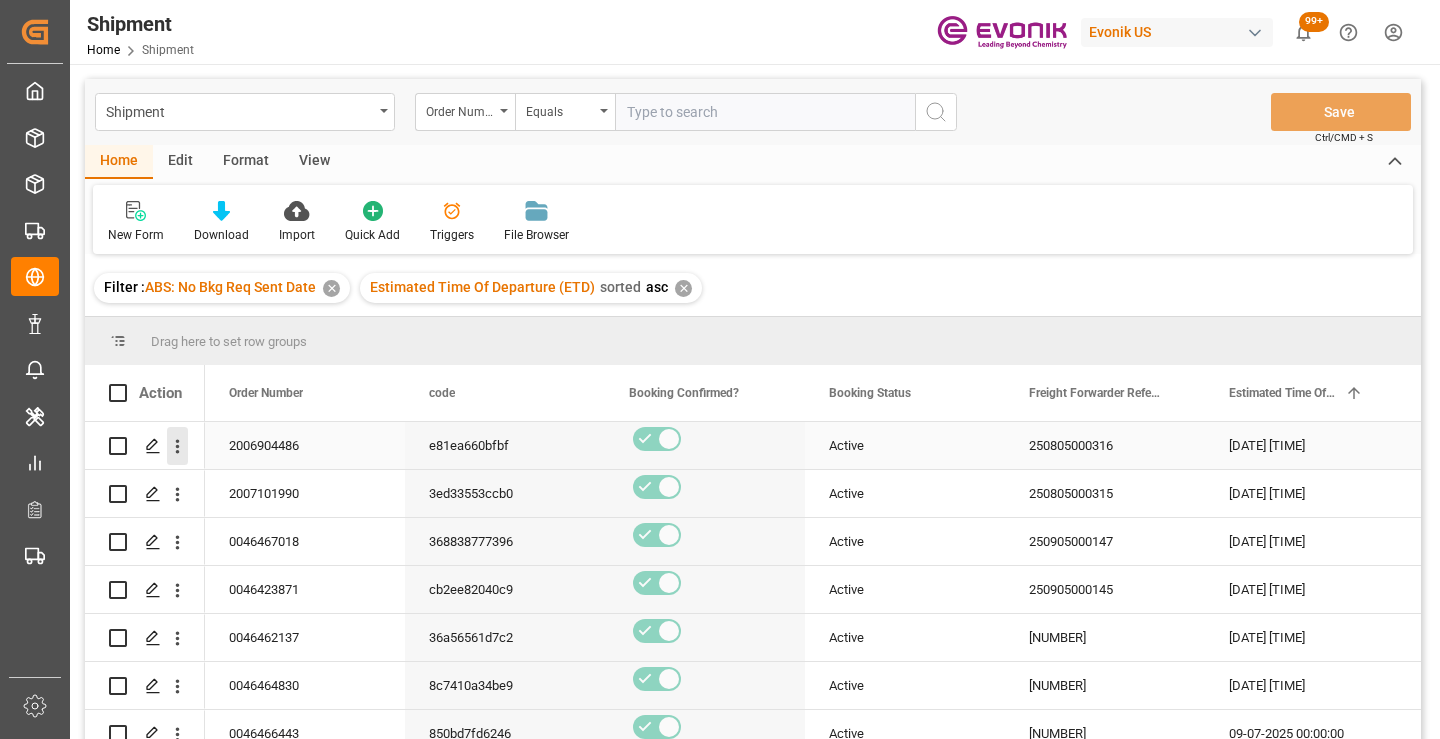 click 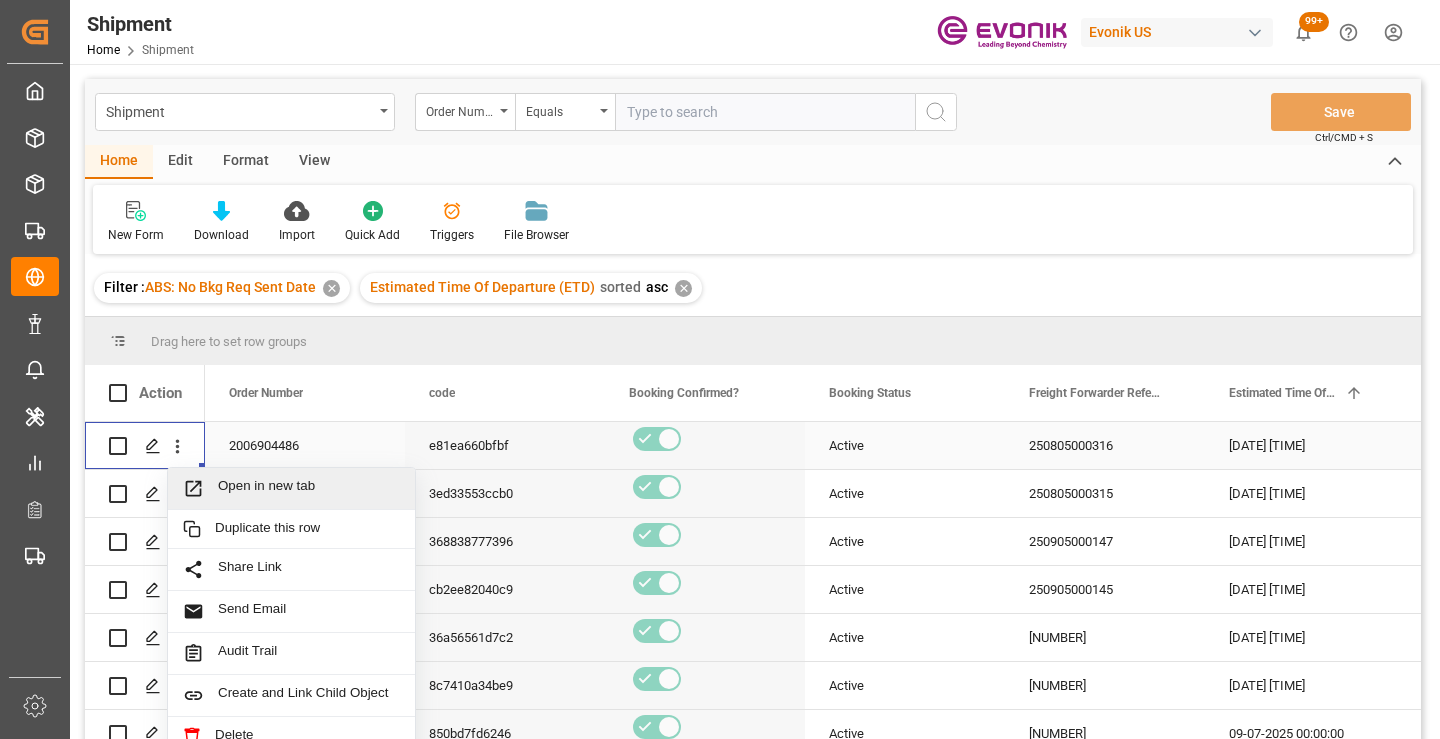 click on "Open in new tab" at bounding box center (309, 488) 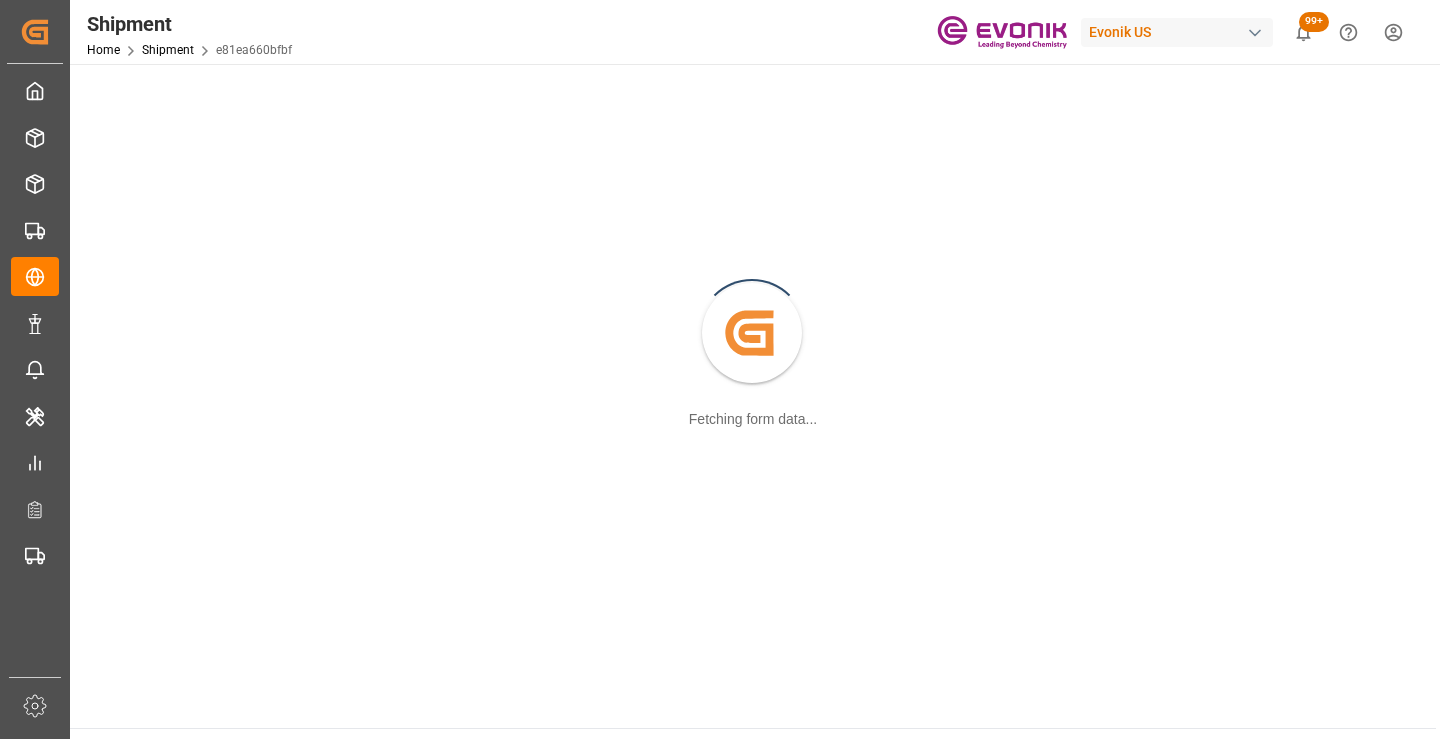scroll, scrollTop: 0, scrollLeft: 0, axis: both 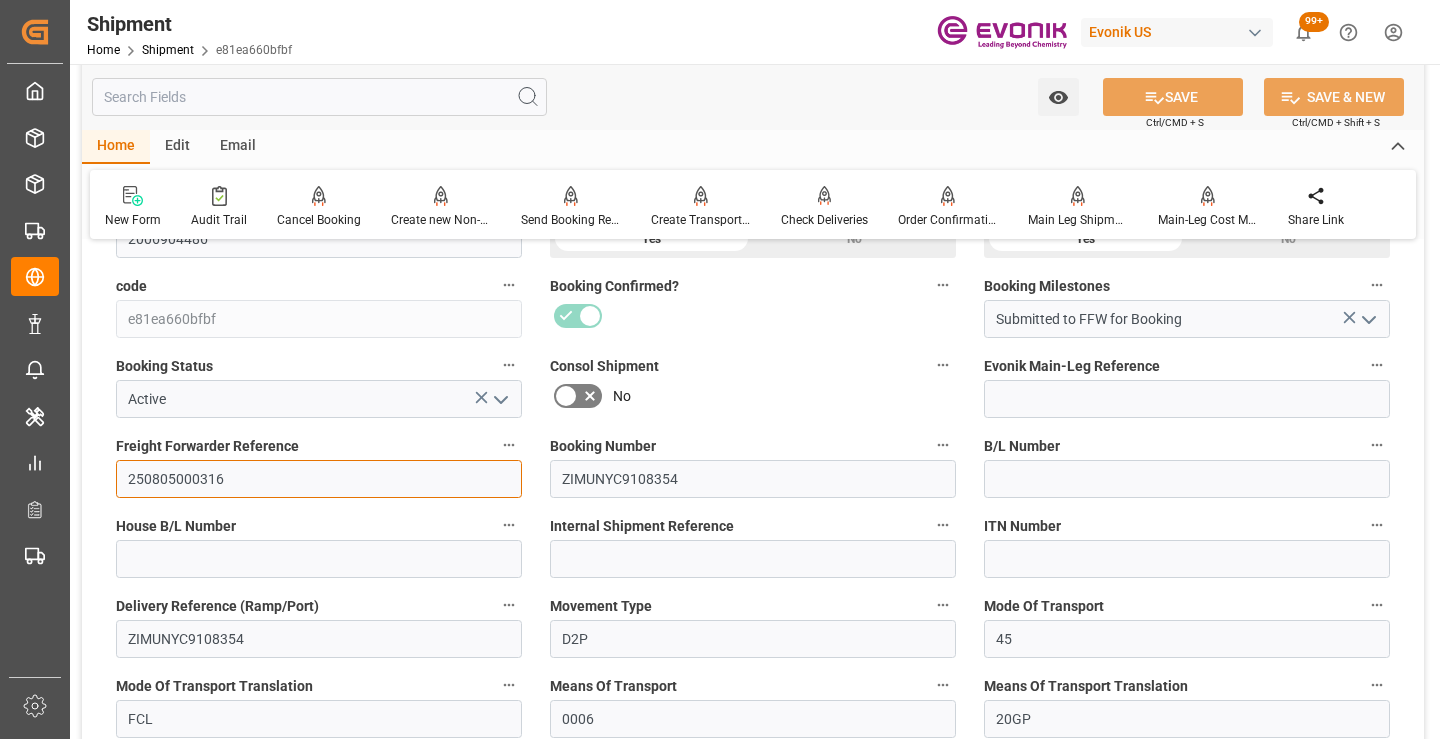 click on "250805000316" at bounding box center (319, 479) 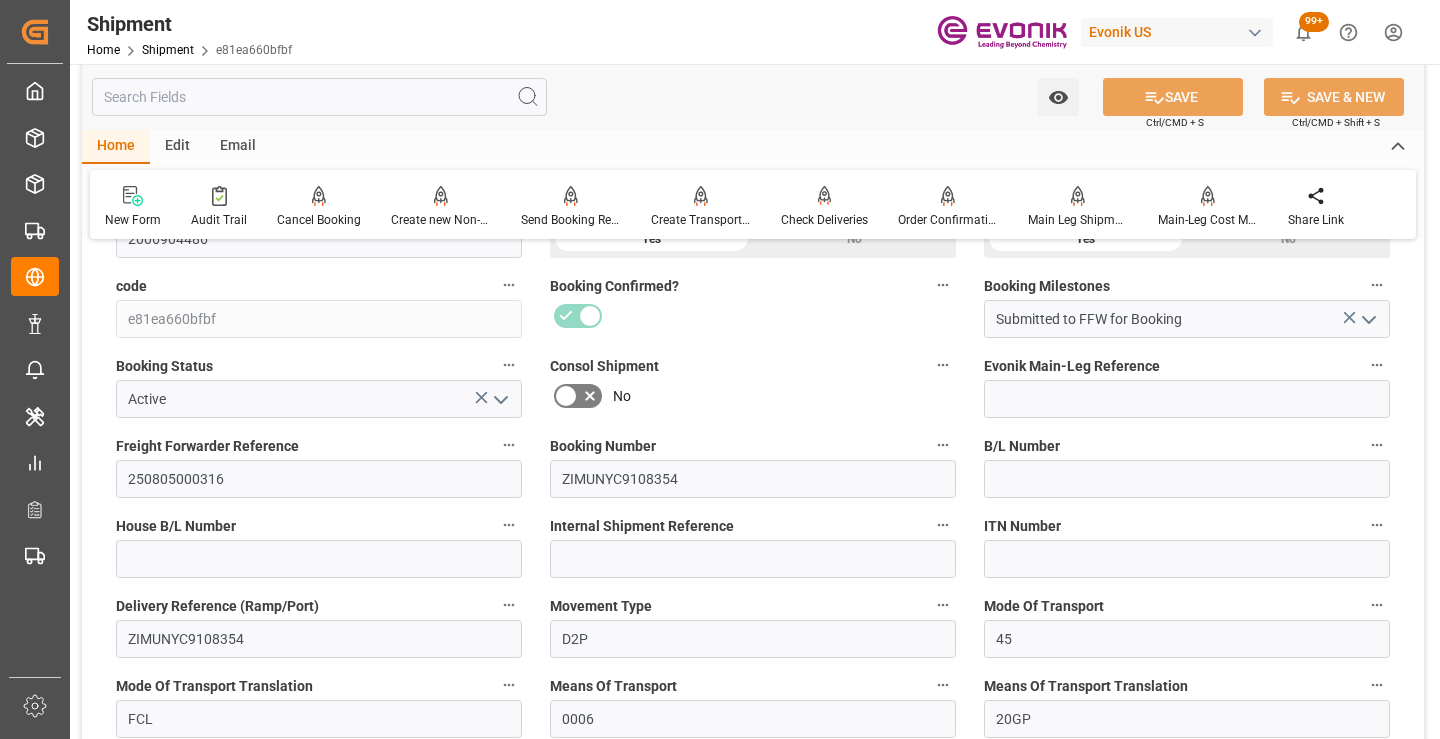 click at bounding box center [319, 97] 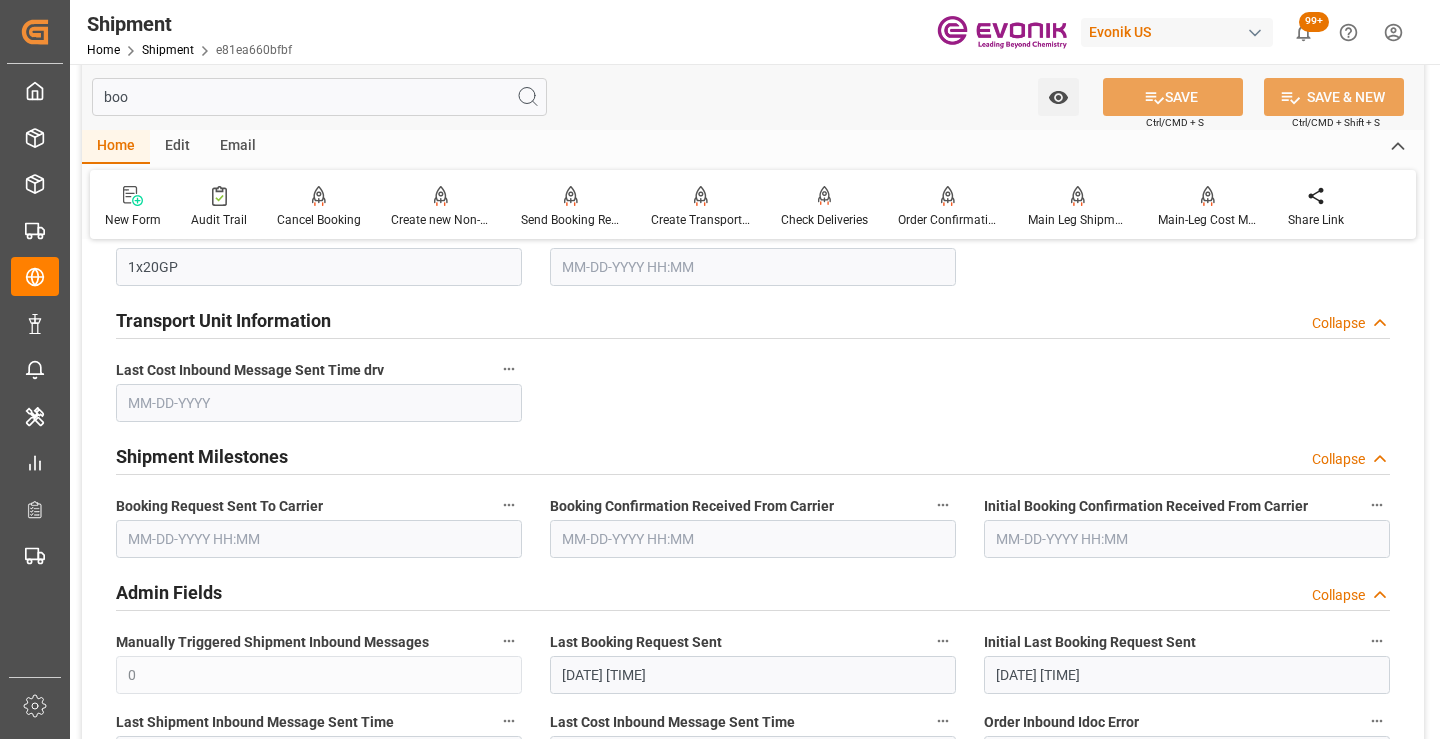 scroll, scrollTop: 140, scrollLeft: 0, axis: vertical 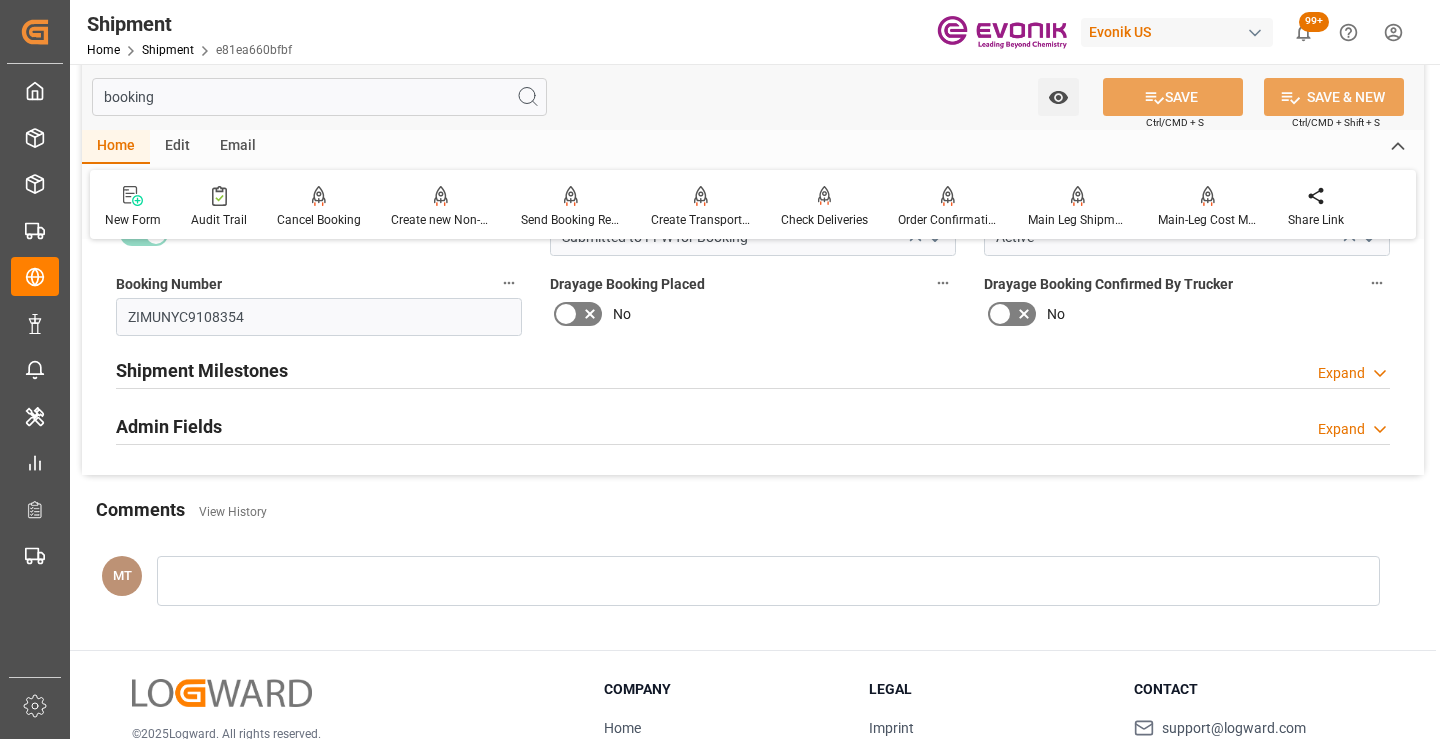 type on "booking" 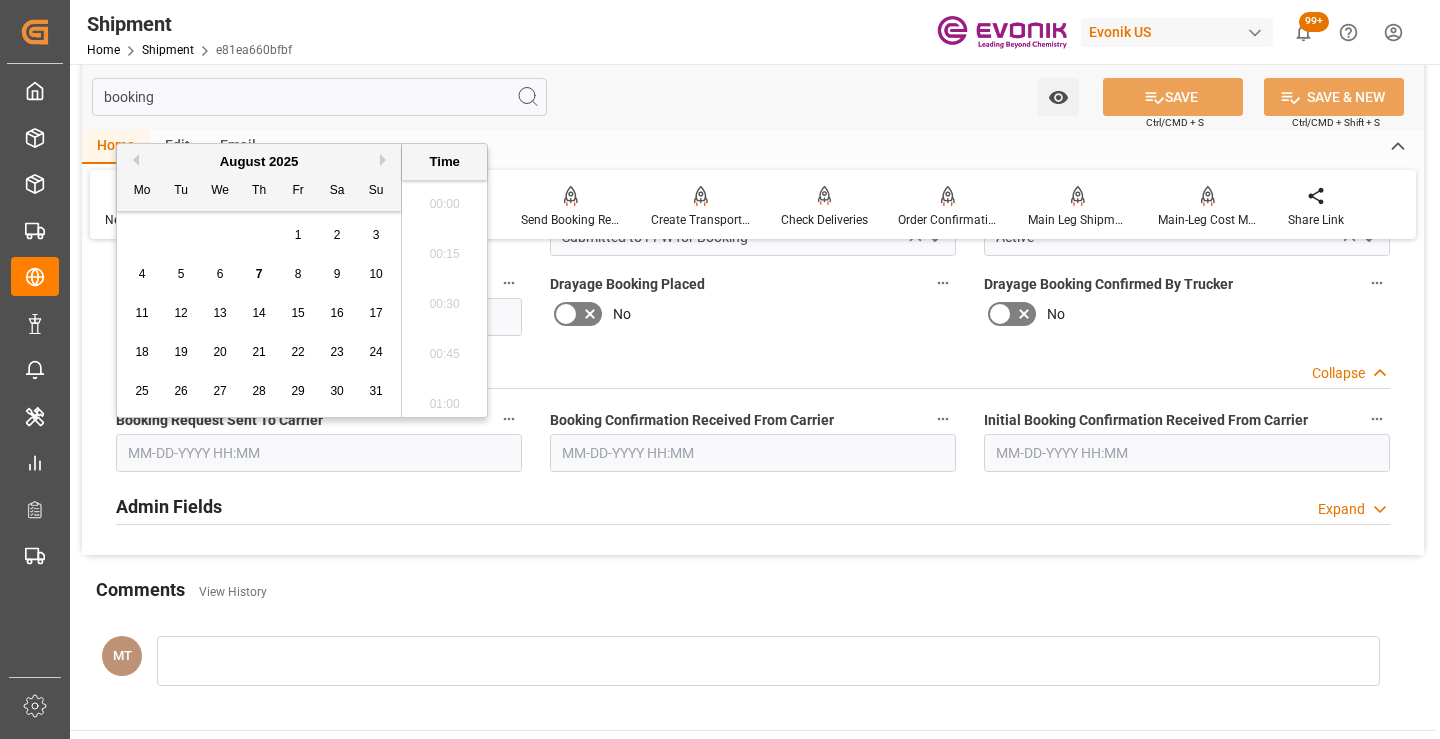 click at bounding box center [319, 453] 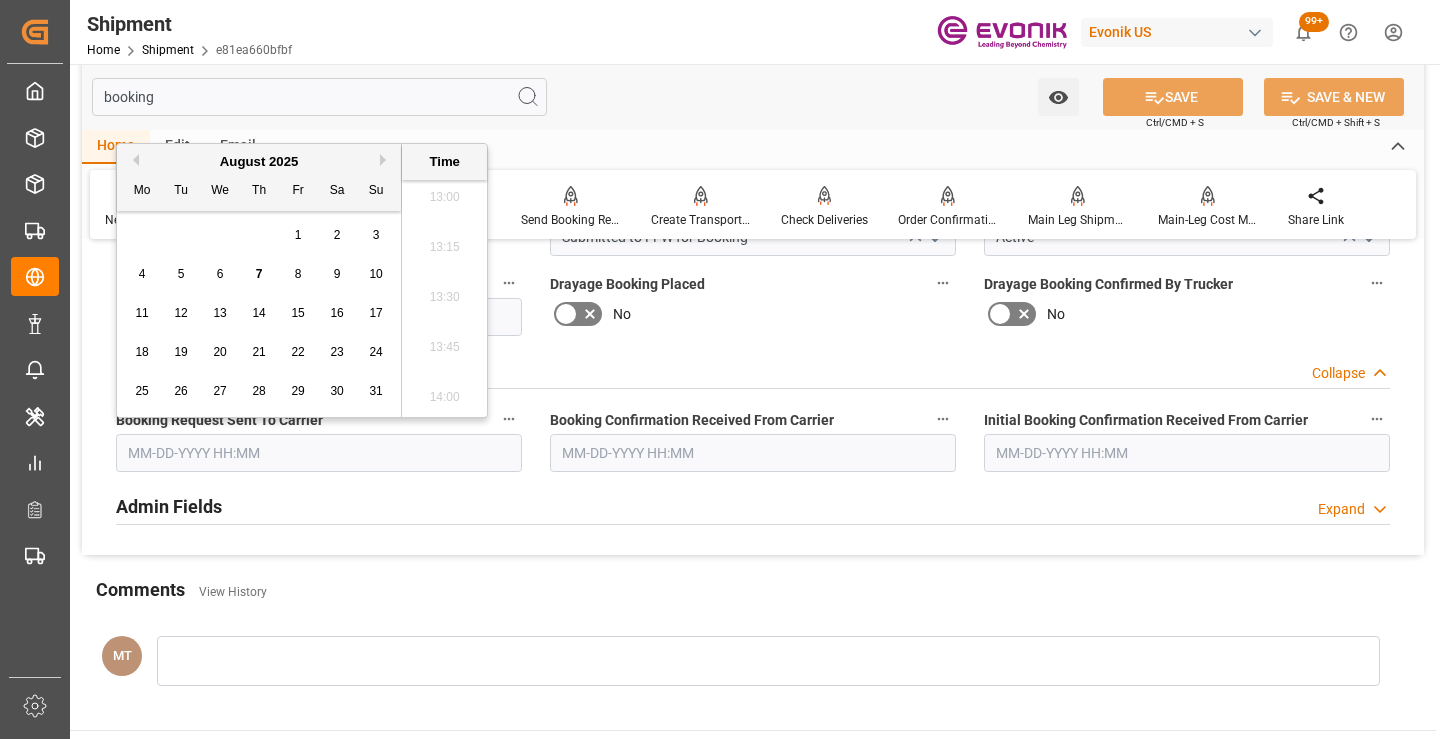 click on "7" at bounding box center (259, 274) 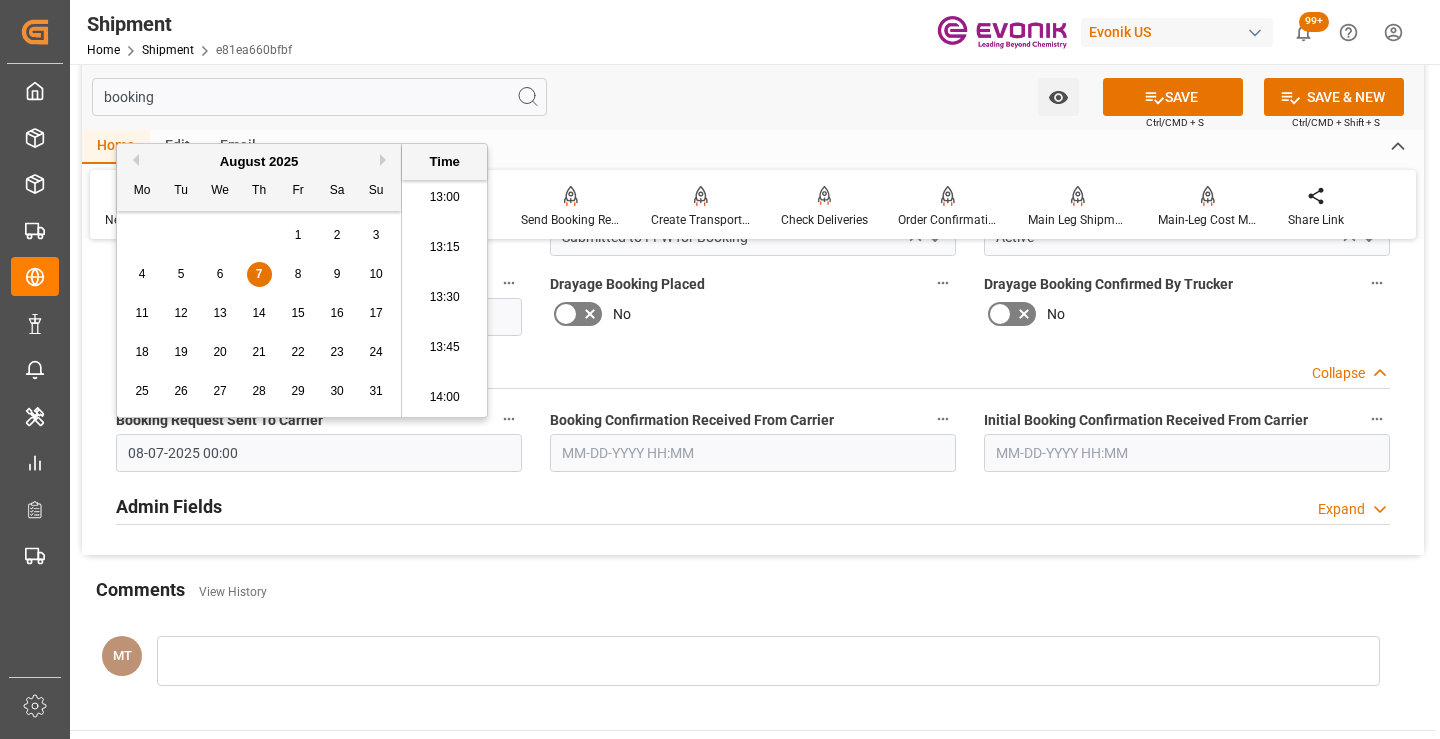 click at bounding box center [753, 453] 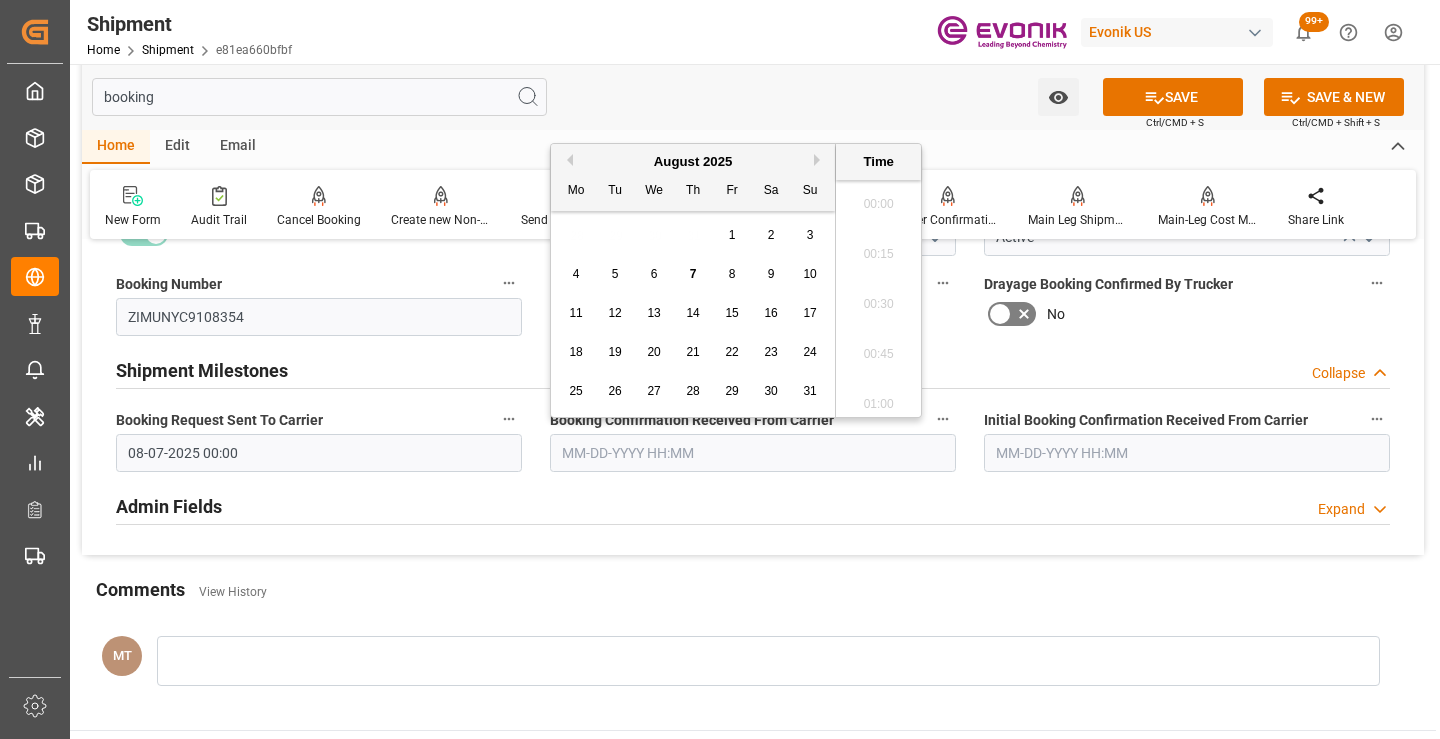 scroll, scrollTop: 2607, scrollLeft: 0, axis: vertical 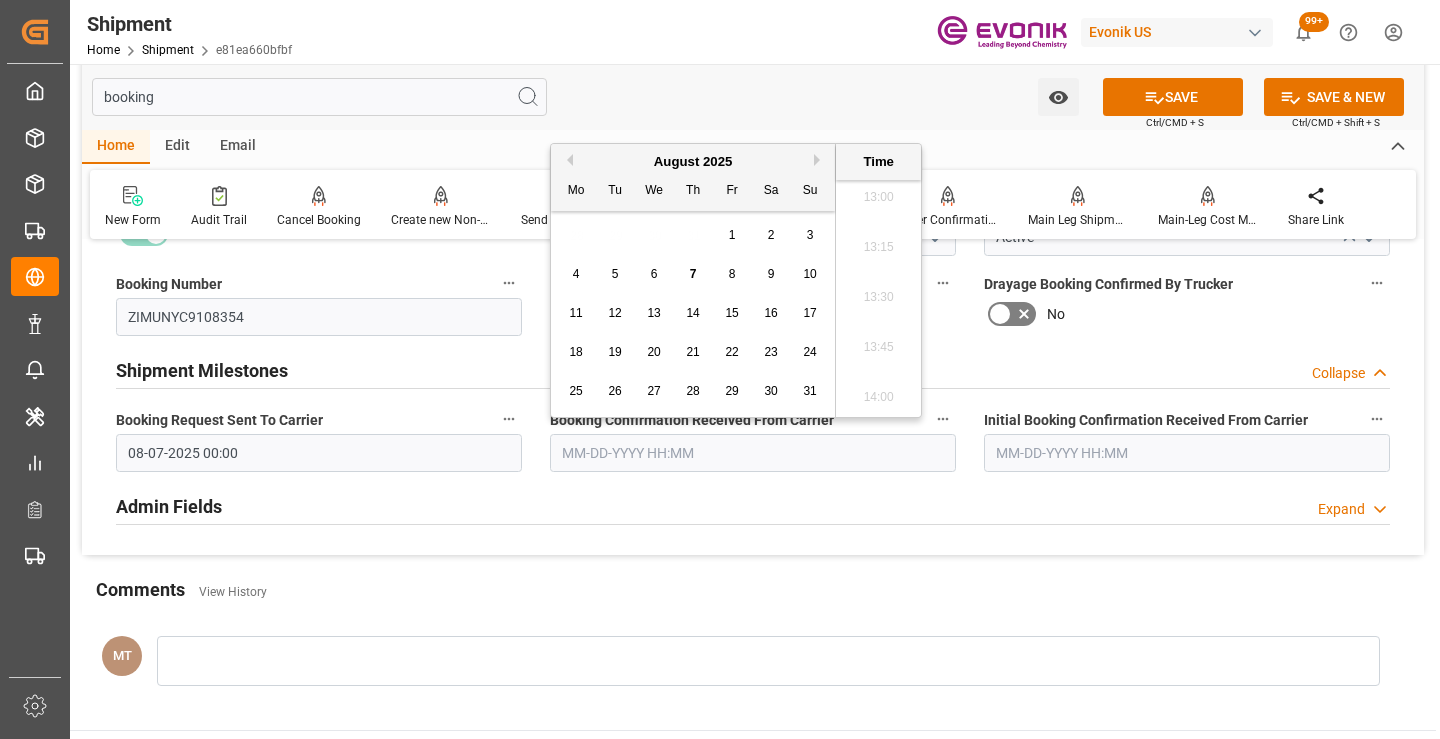 click on "7" at bounding box center (693, 275) 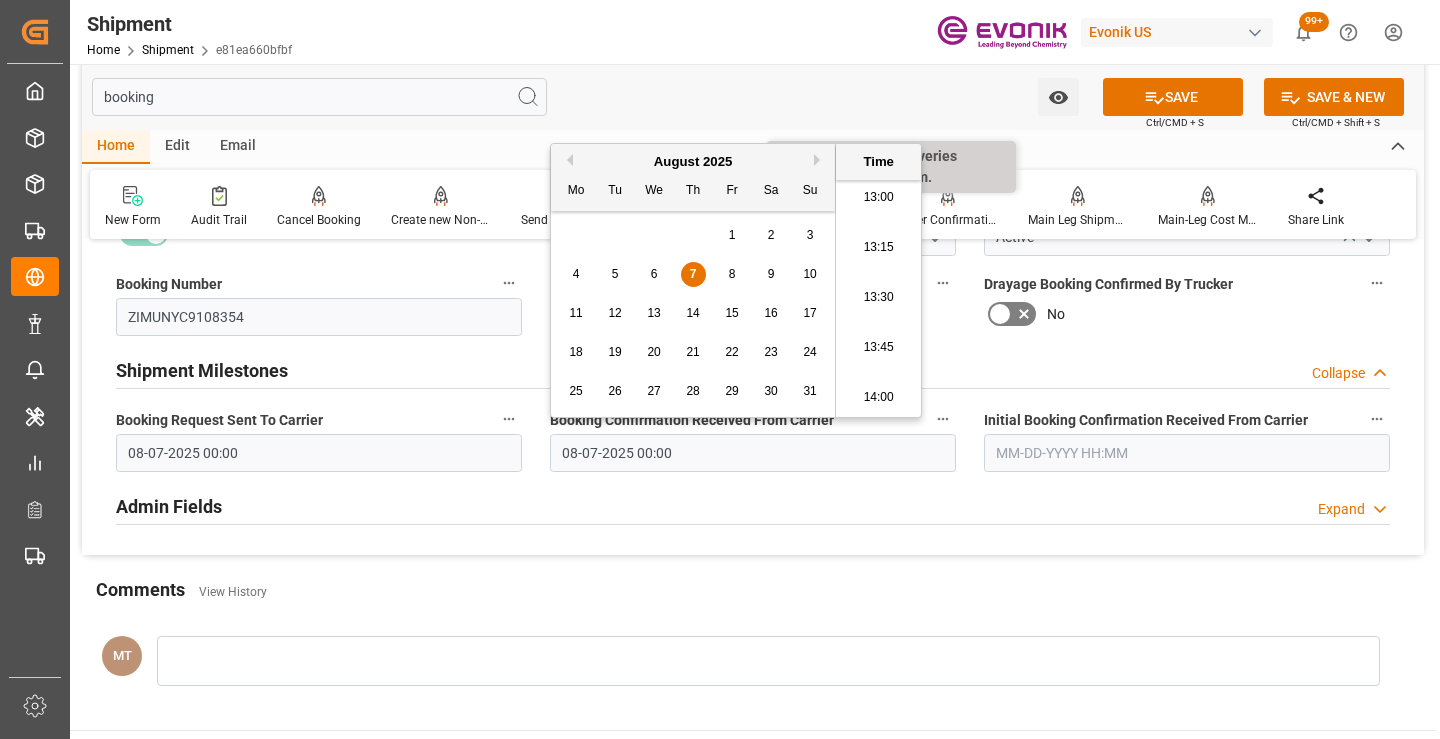 click on "SAVE" at bounding box center (1173, 97) 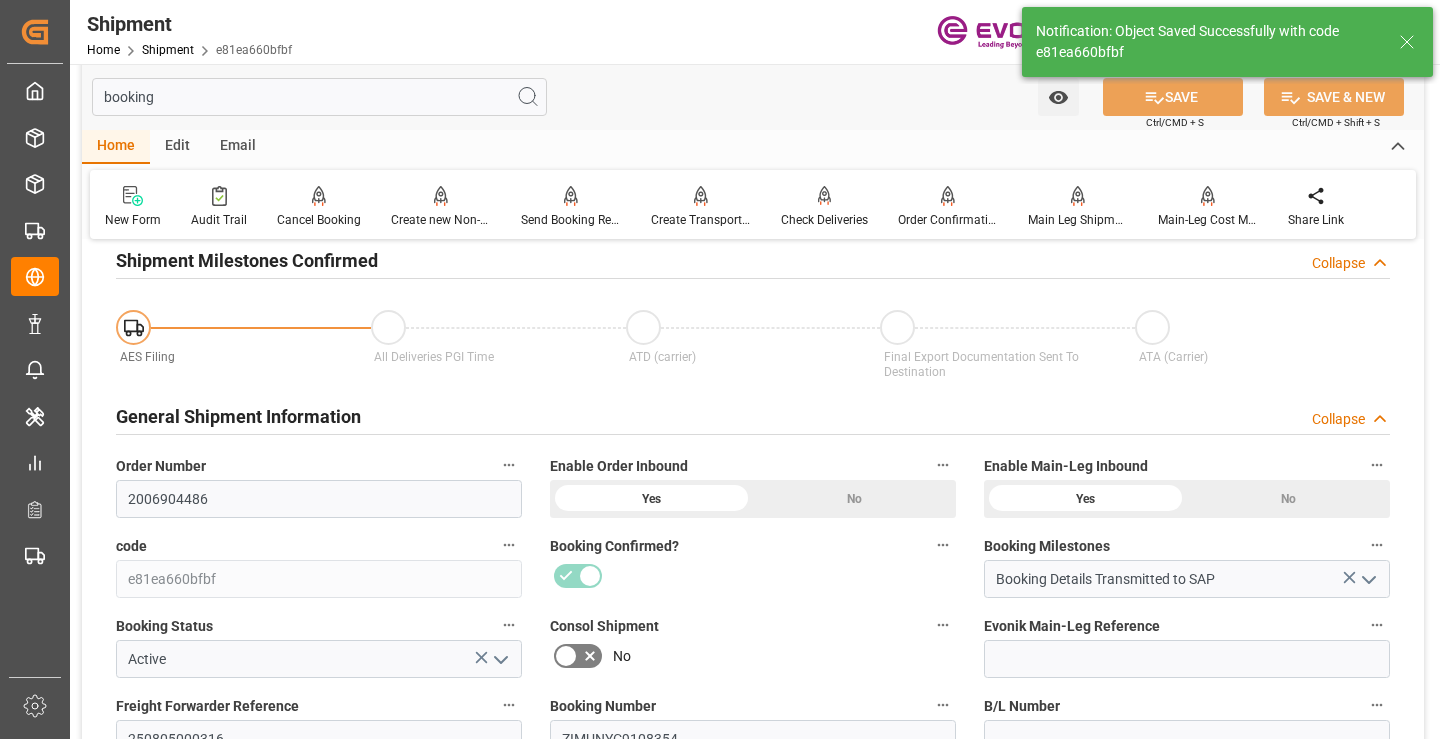 type on "Booking Details Transmitted to SAP" 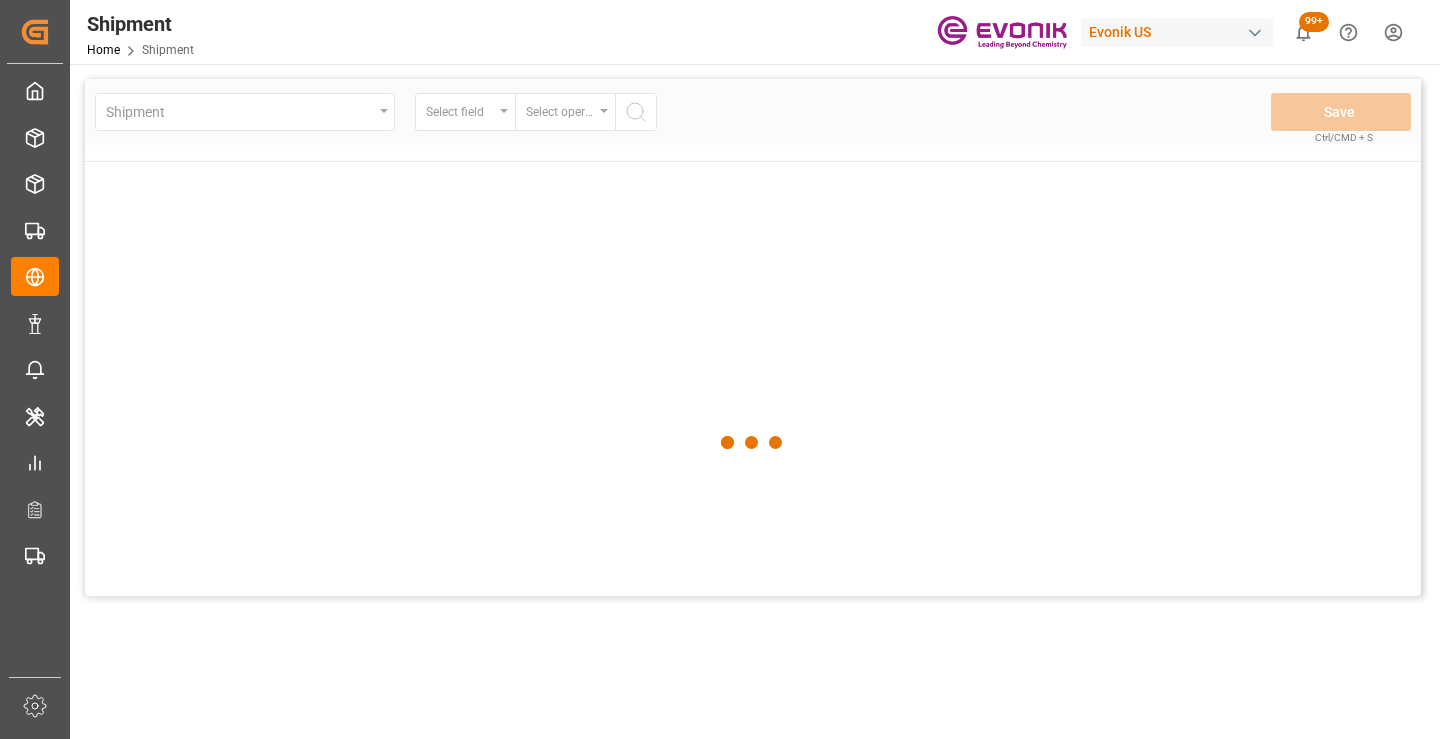 scroll, scrollTop: 0, scrollLeft: 0, axis: both 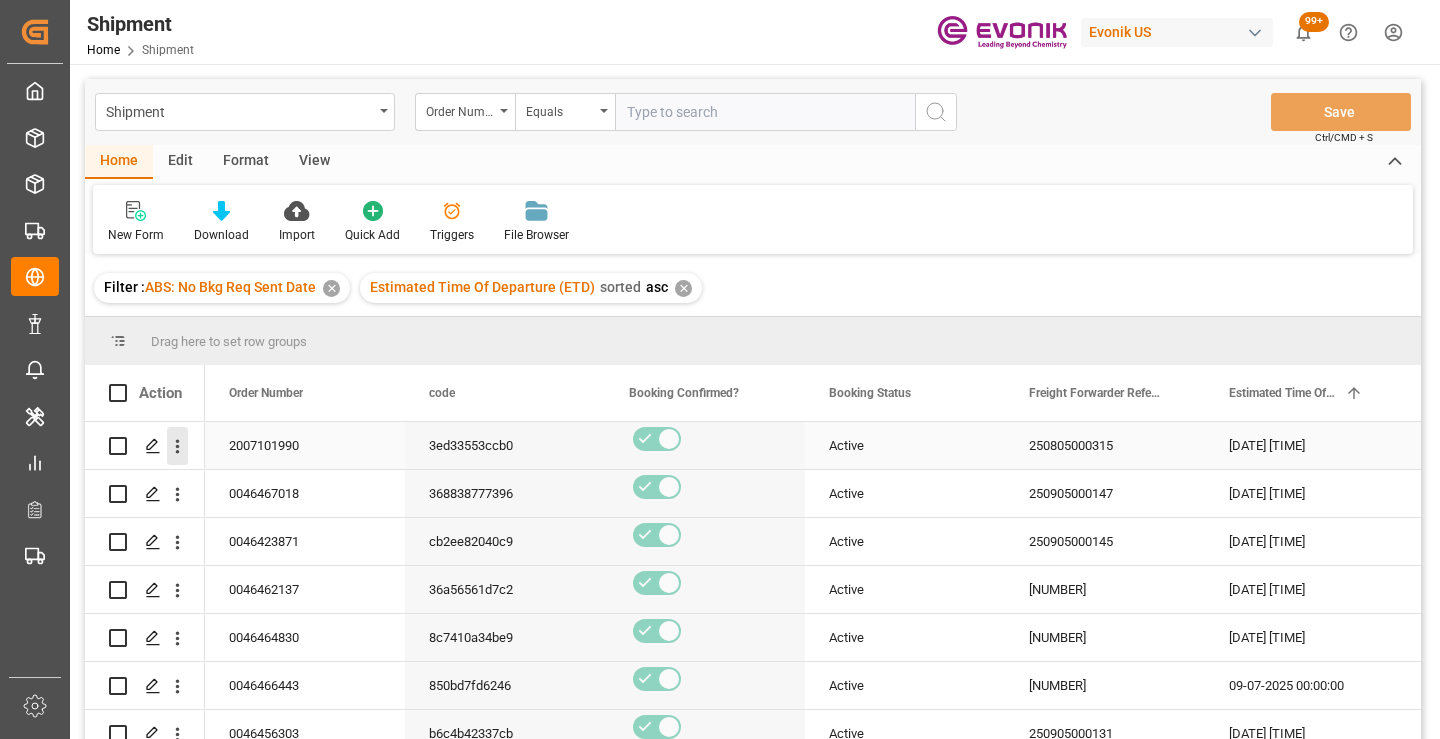 click 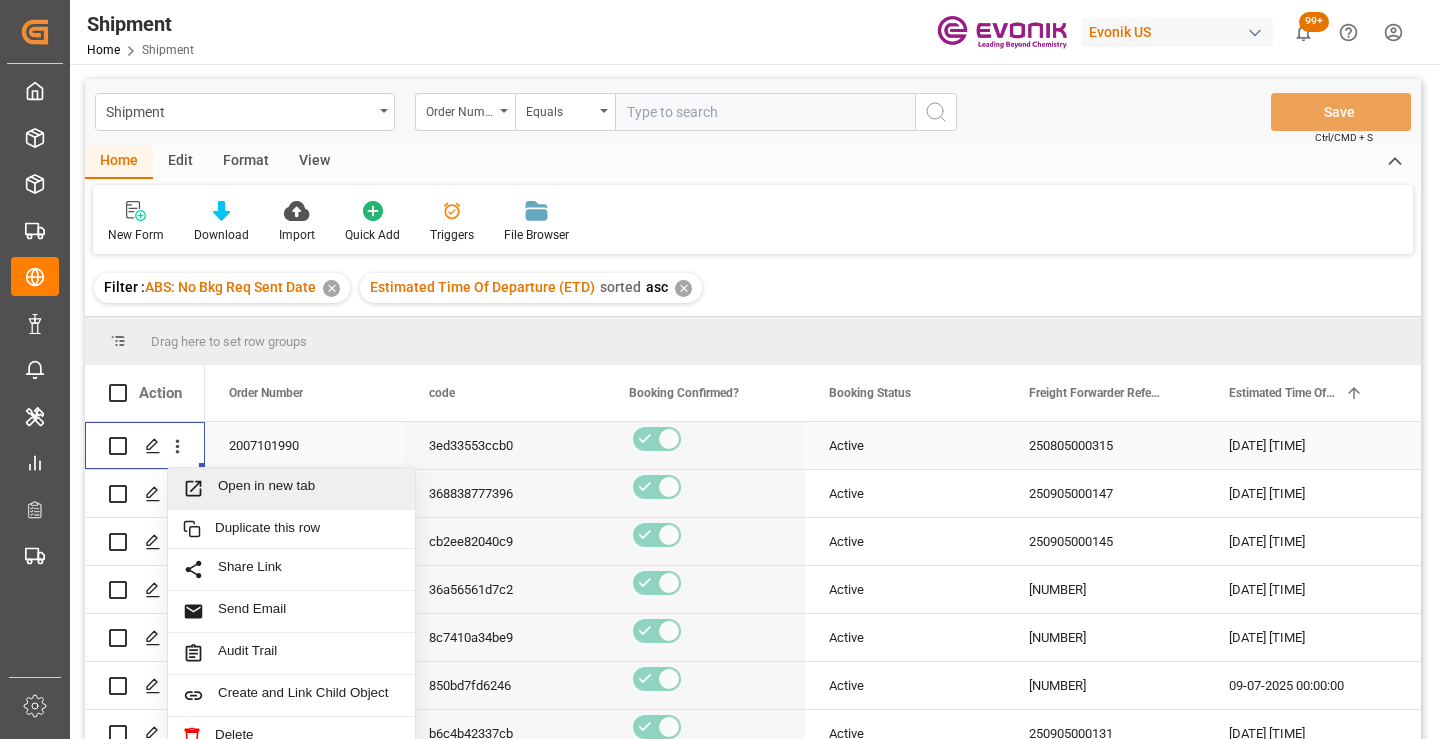 click on "Open in new tab" at bounding box center [309, 488] 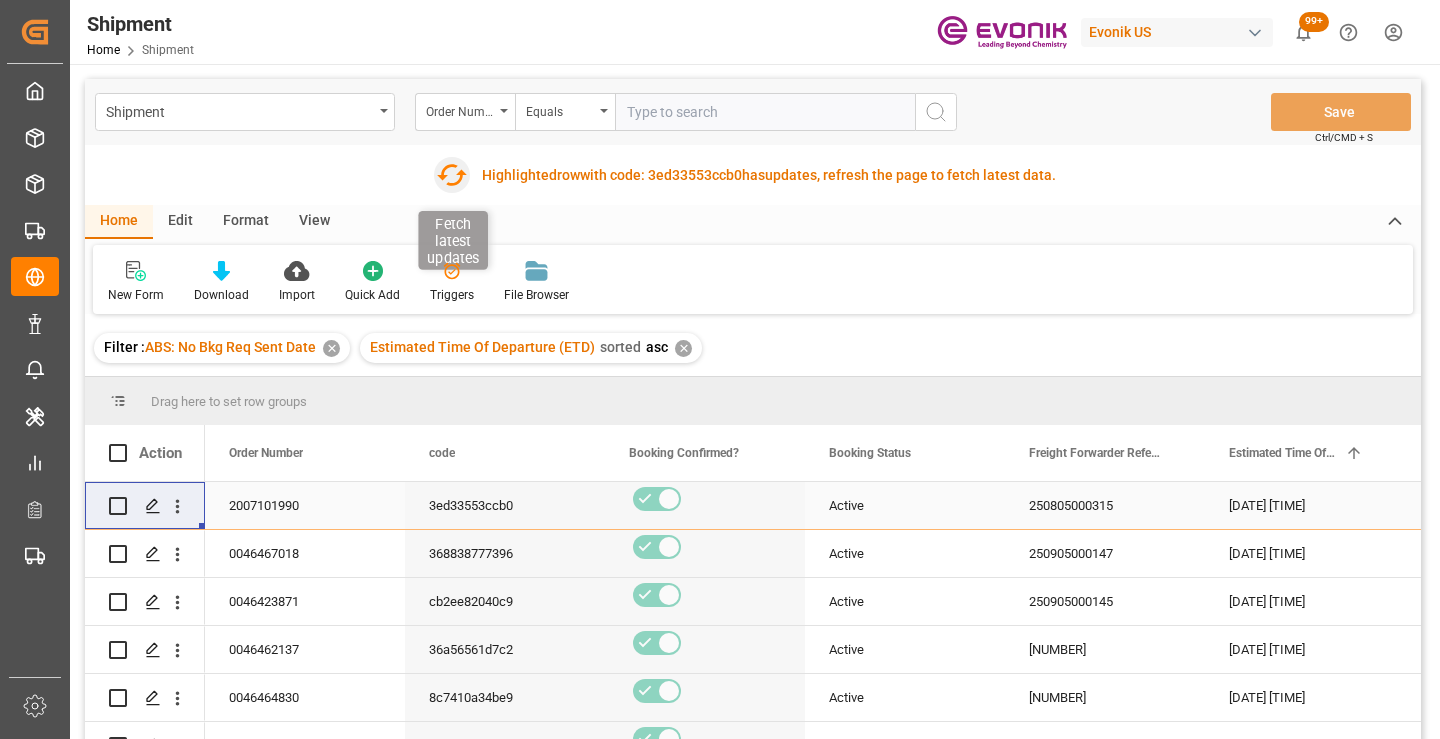 click 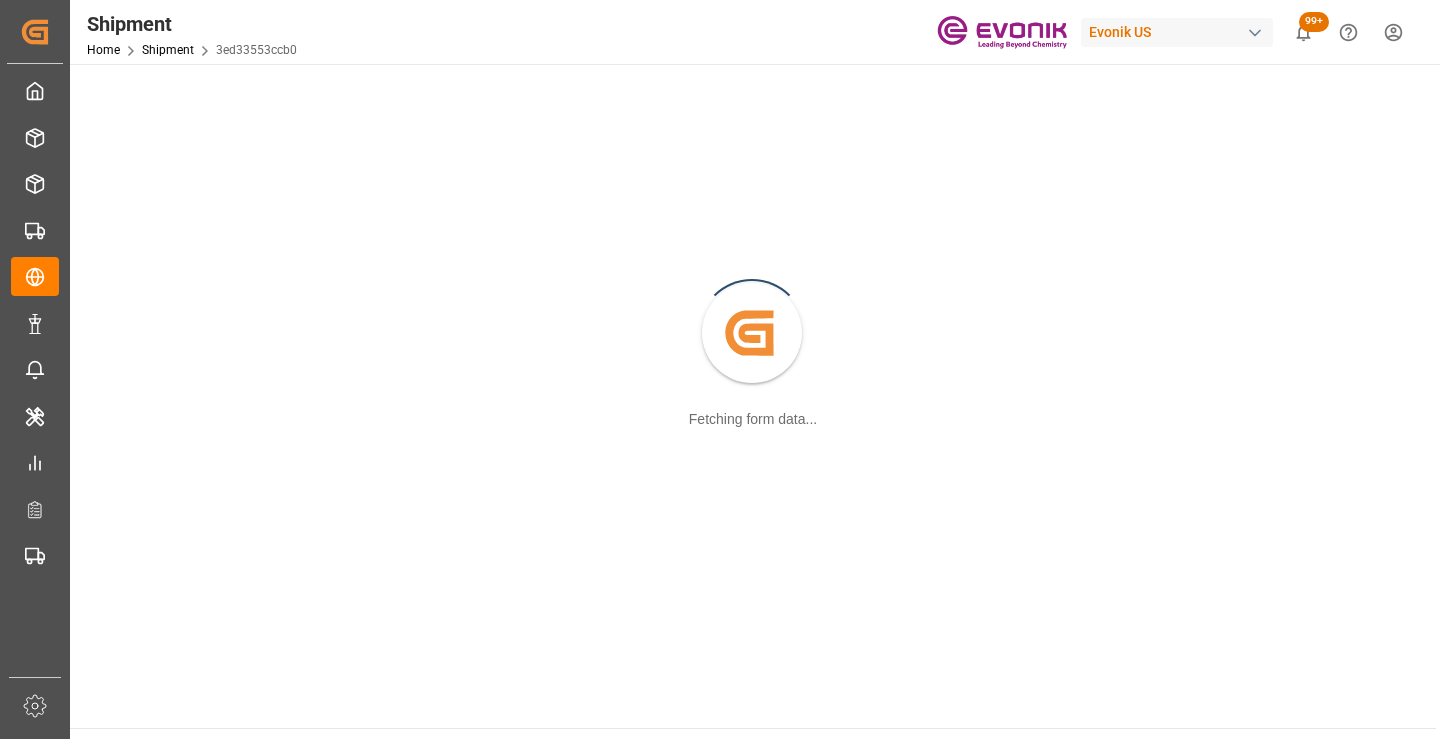 scroll, scrollTop: 0, scrollLeft: 0, axis: both 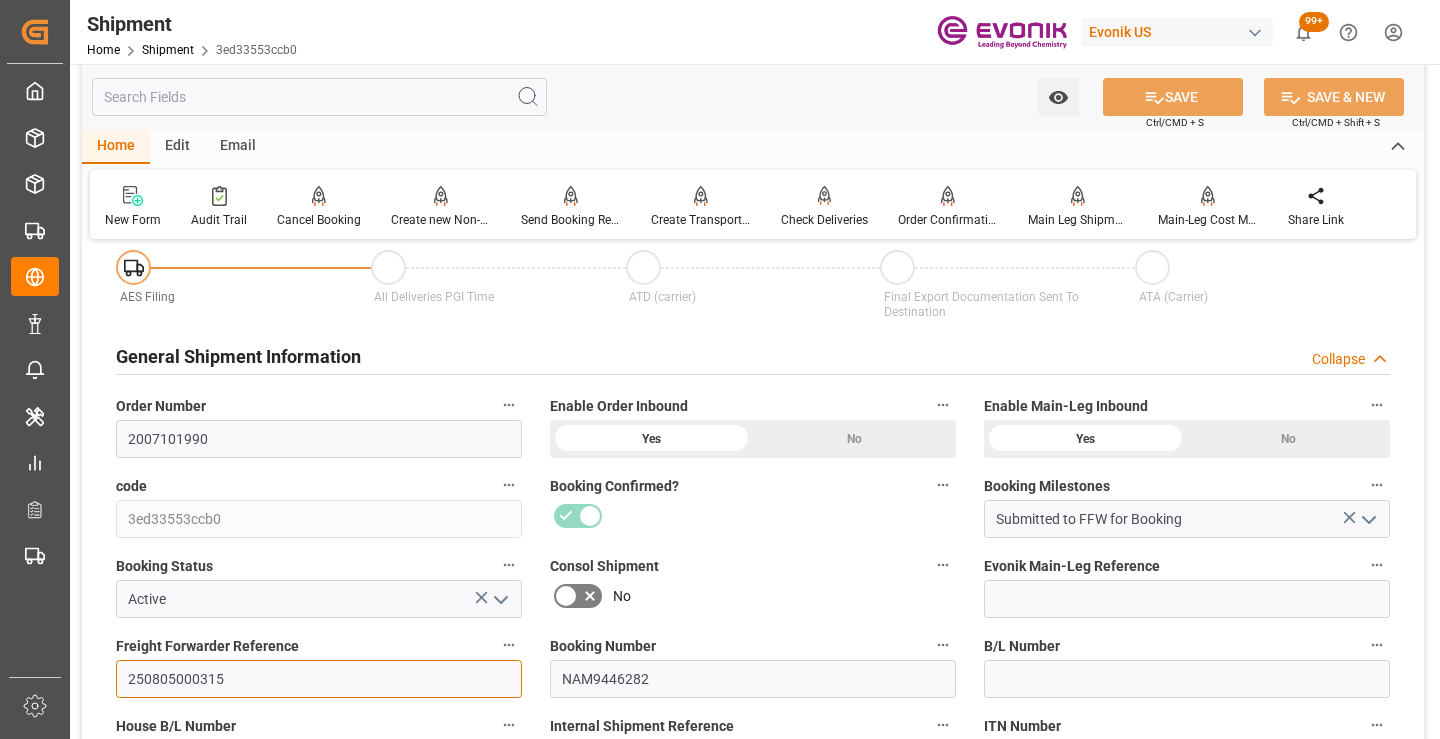 click on "250805000315" at bounding box center [319, 679] 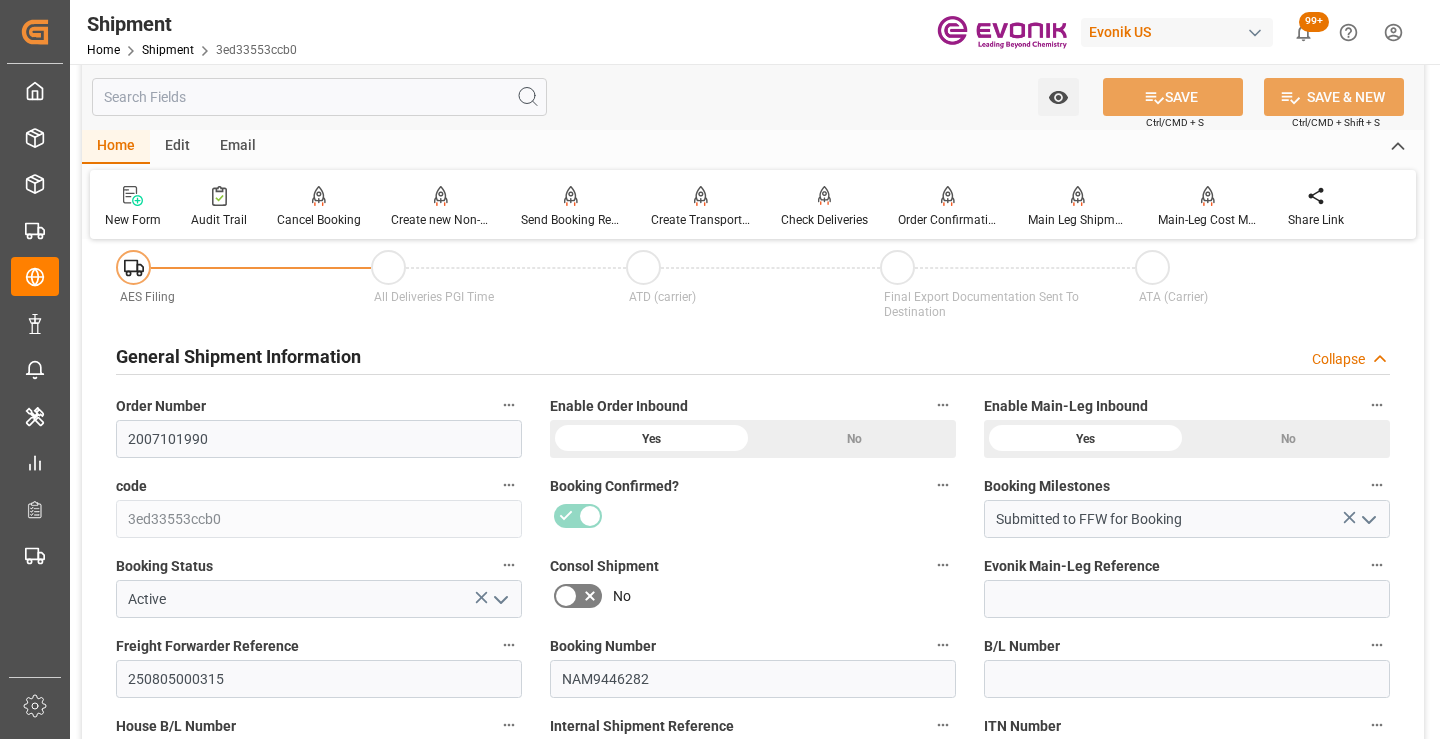 click at bounding box center (319, 97) 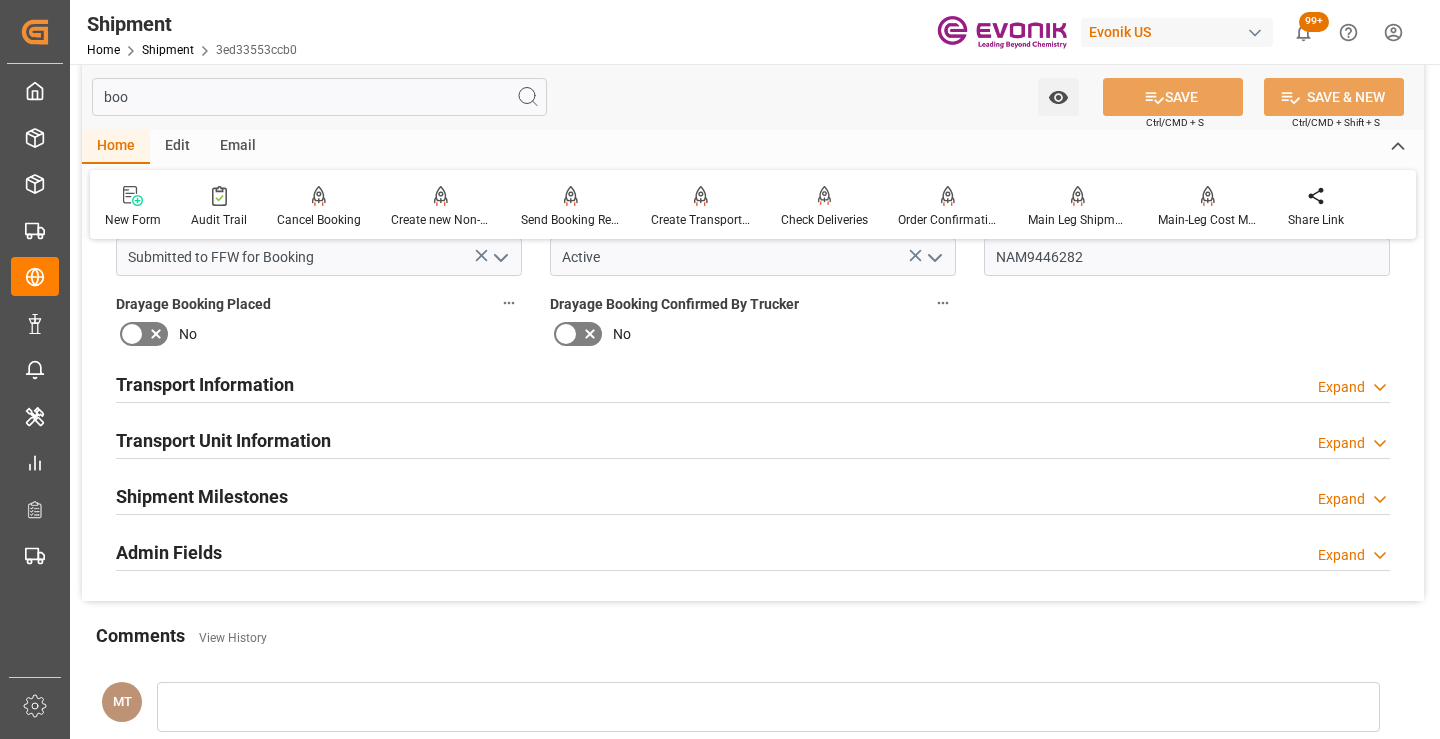 scroll, scrollTop: 0, scrollLeft: 0, axis: both 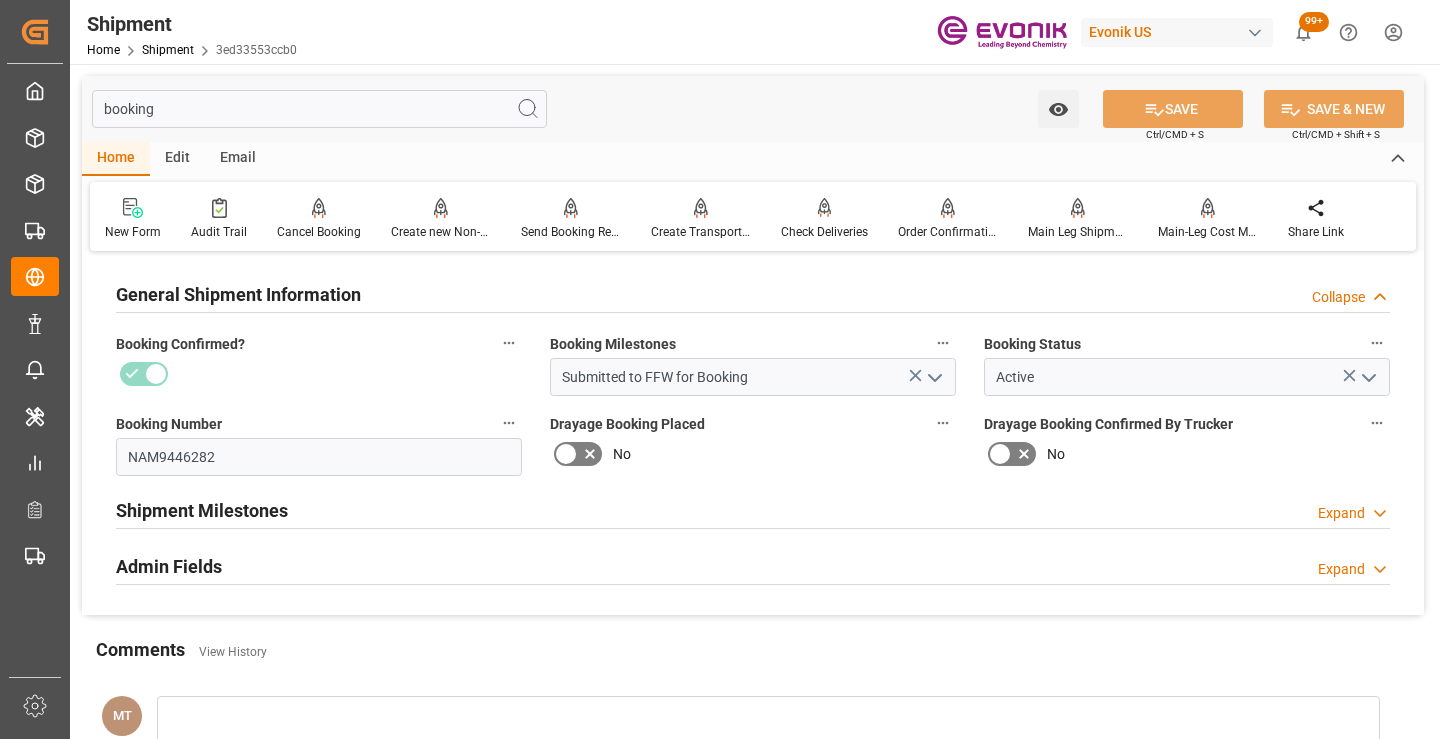 type on "booking" 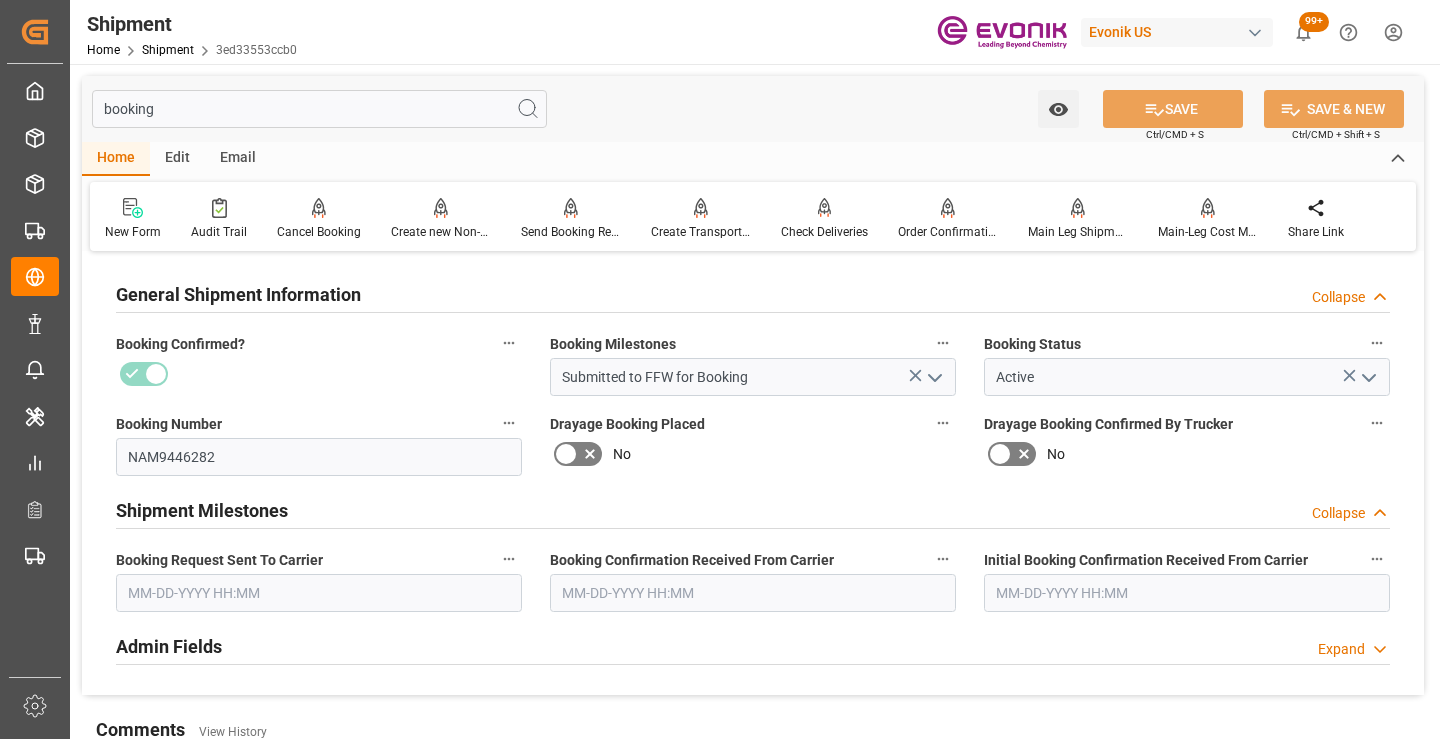 click at bounding box center (319, 593) 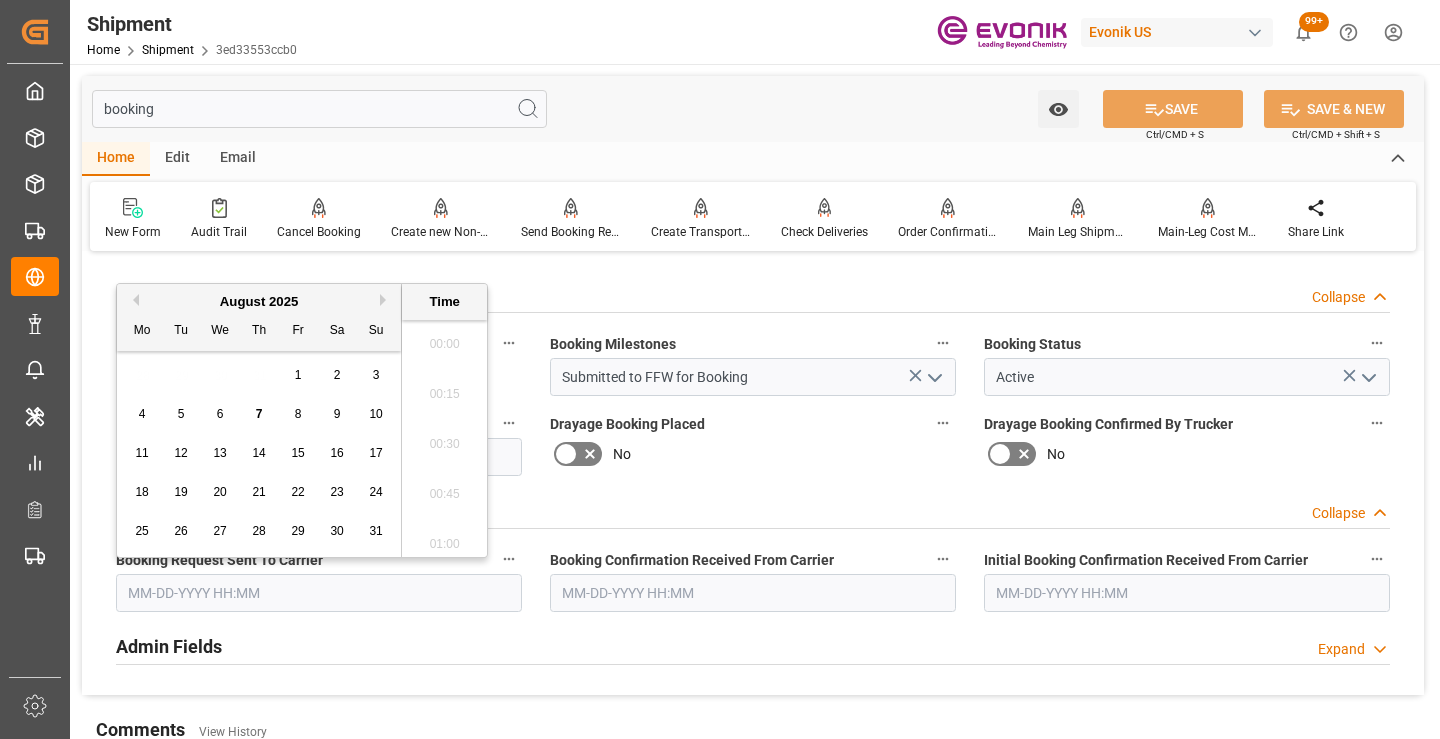 scroll, scrollTop: 2607, scrollLeft: 0, axis: vertical 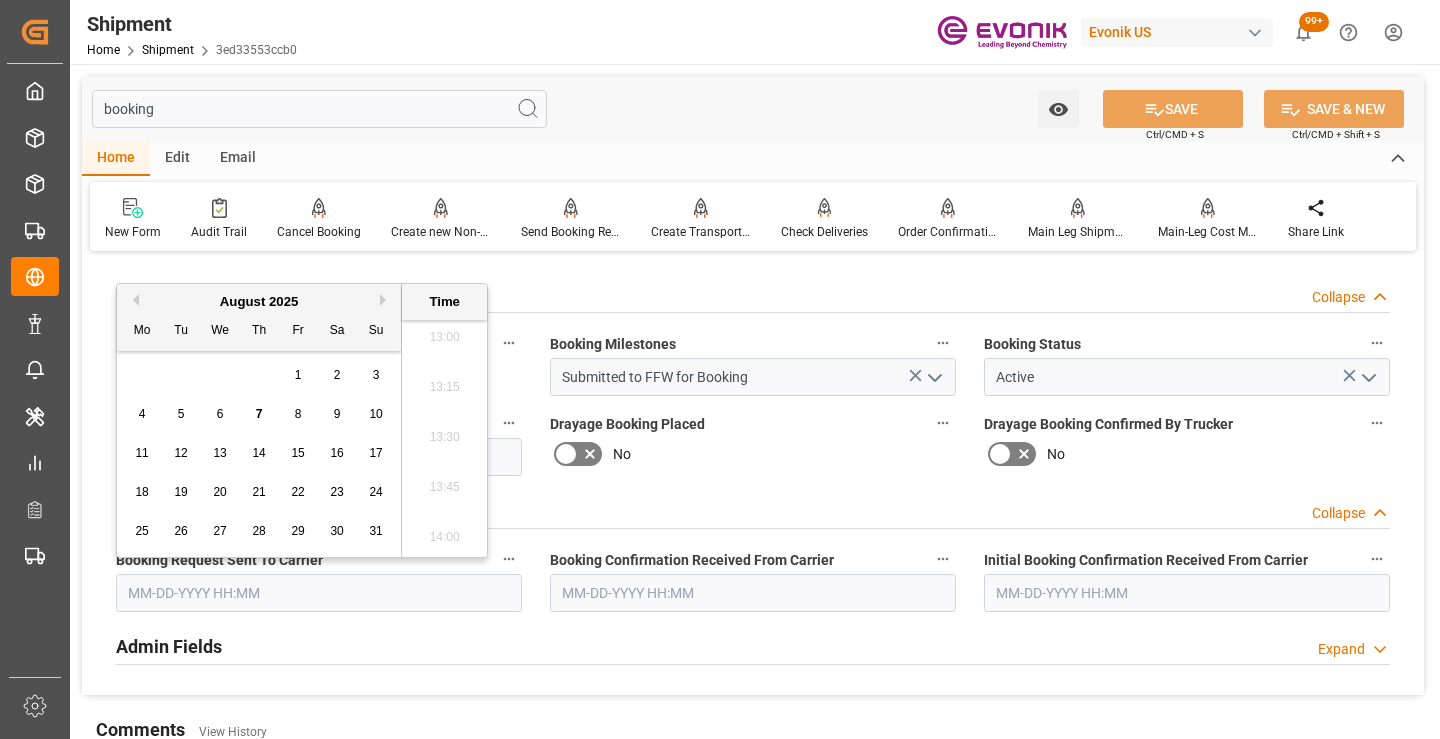 drag, startPoint x: 257, startPoint y: 420, endPoint x: 617, endPoint y: 509, distance: 370.83823 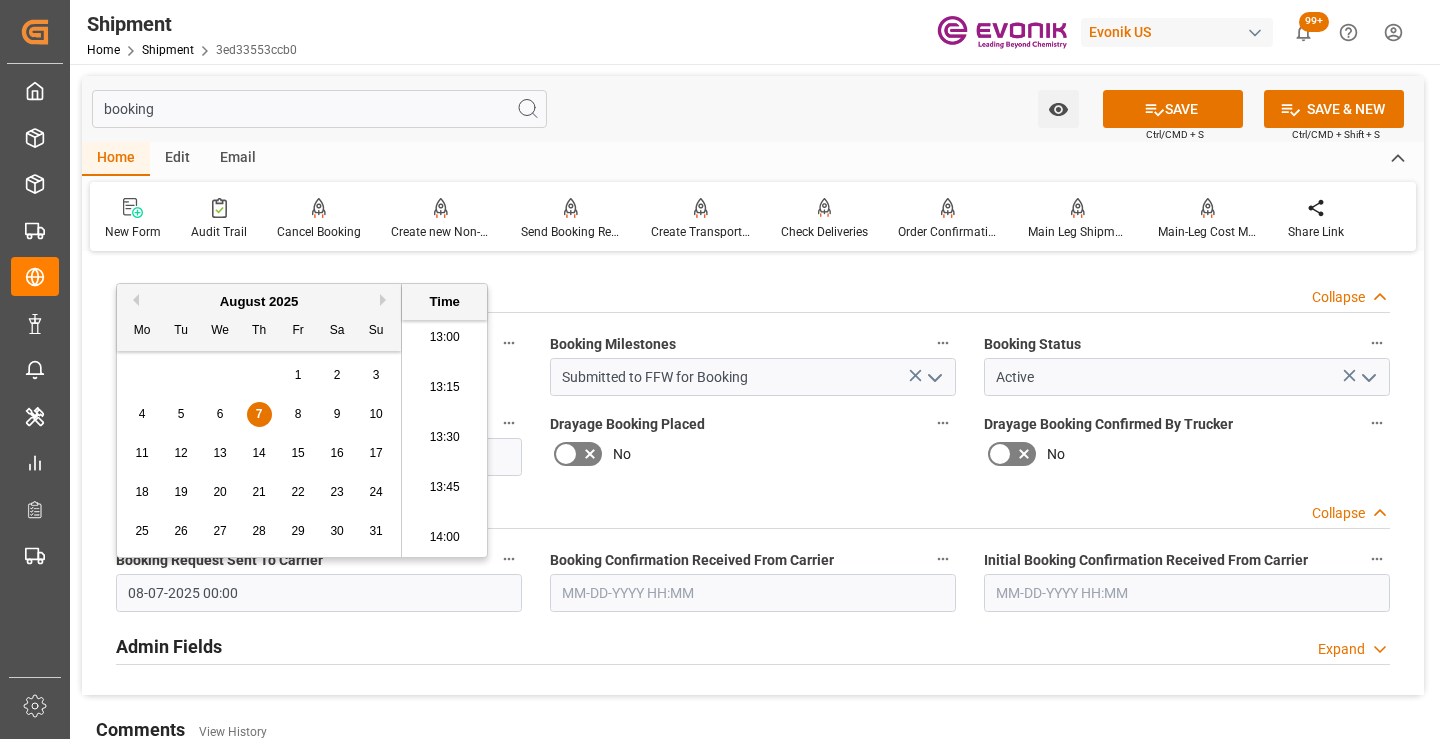 click at bounding box center (753, 593) 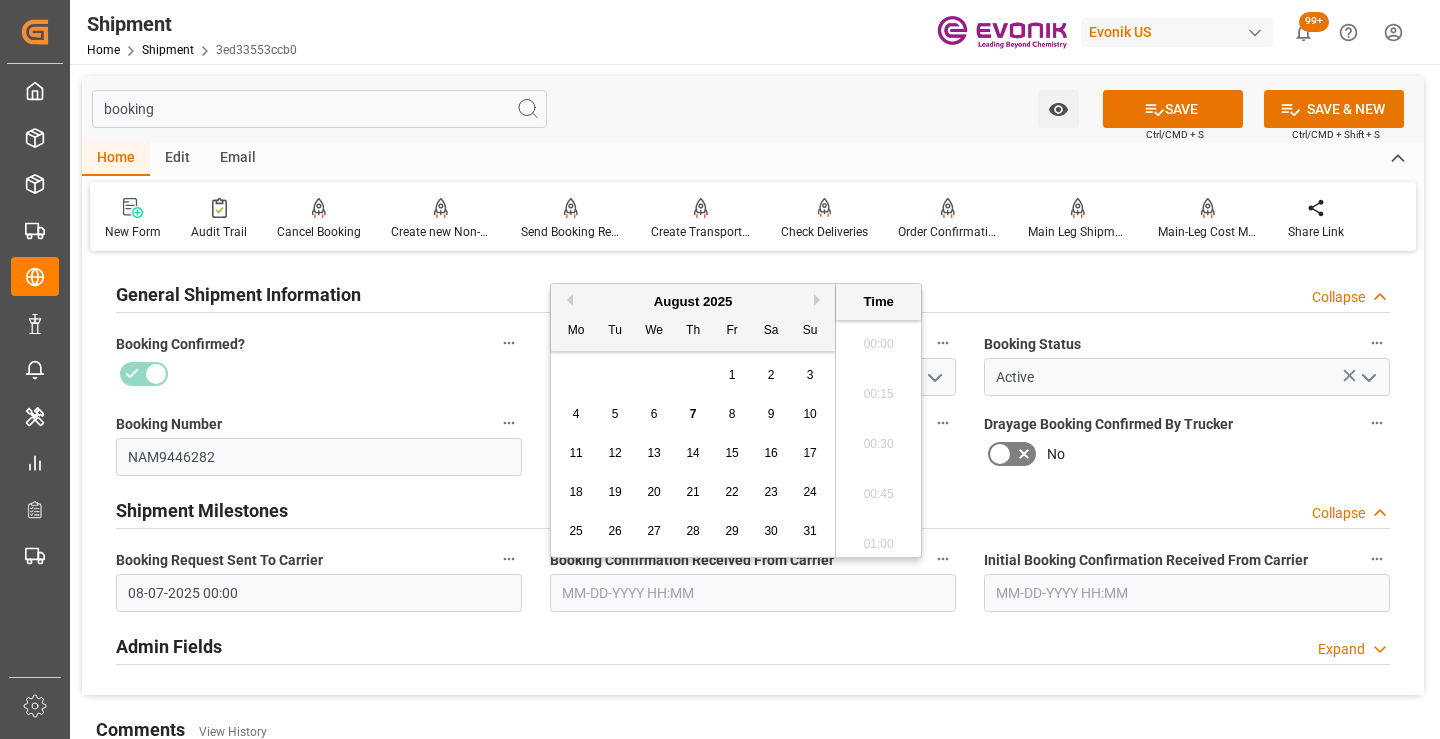 scroll, scrollTop: 2607, scrollLeft: 0, axis: vertical 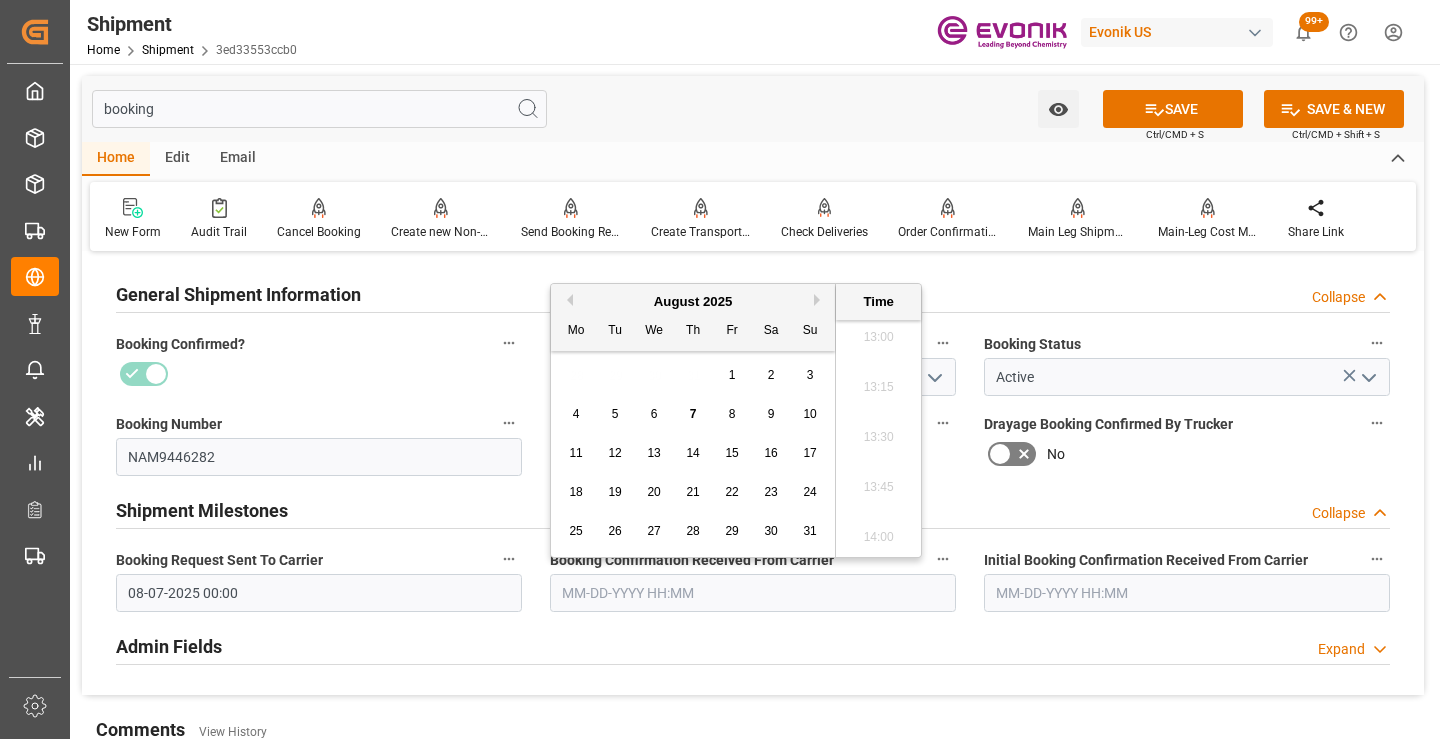 click on "7" at bounding box center (693, 415) 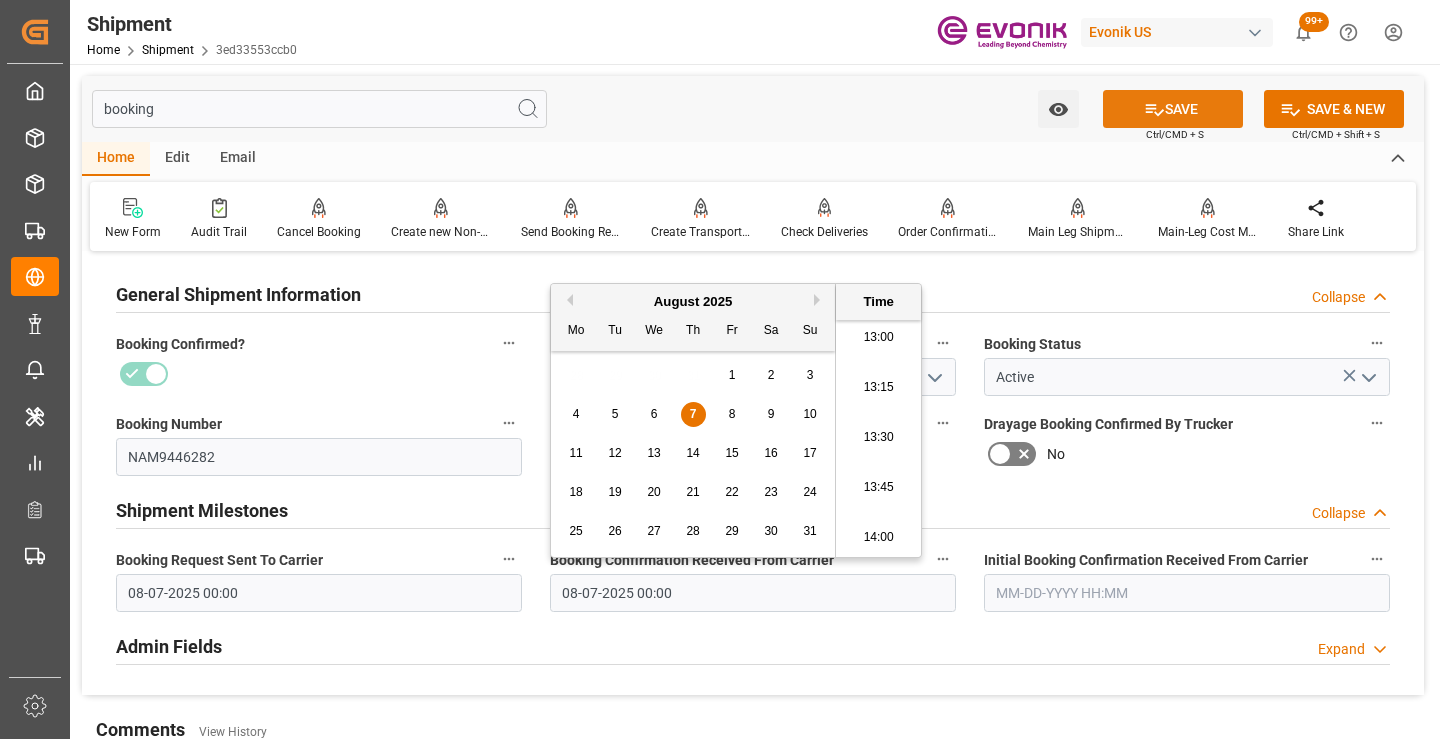 click 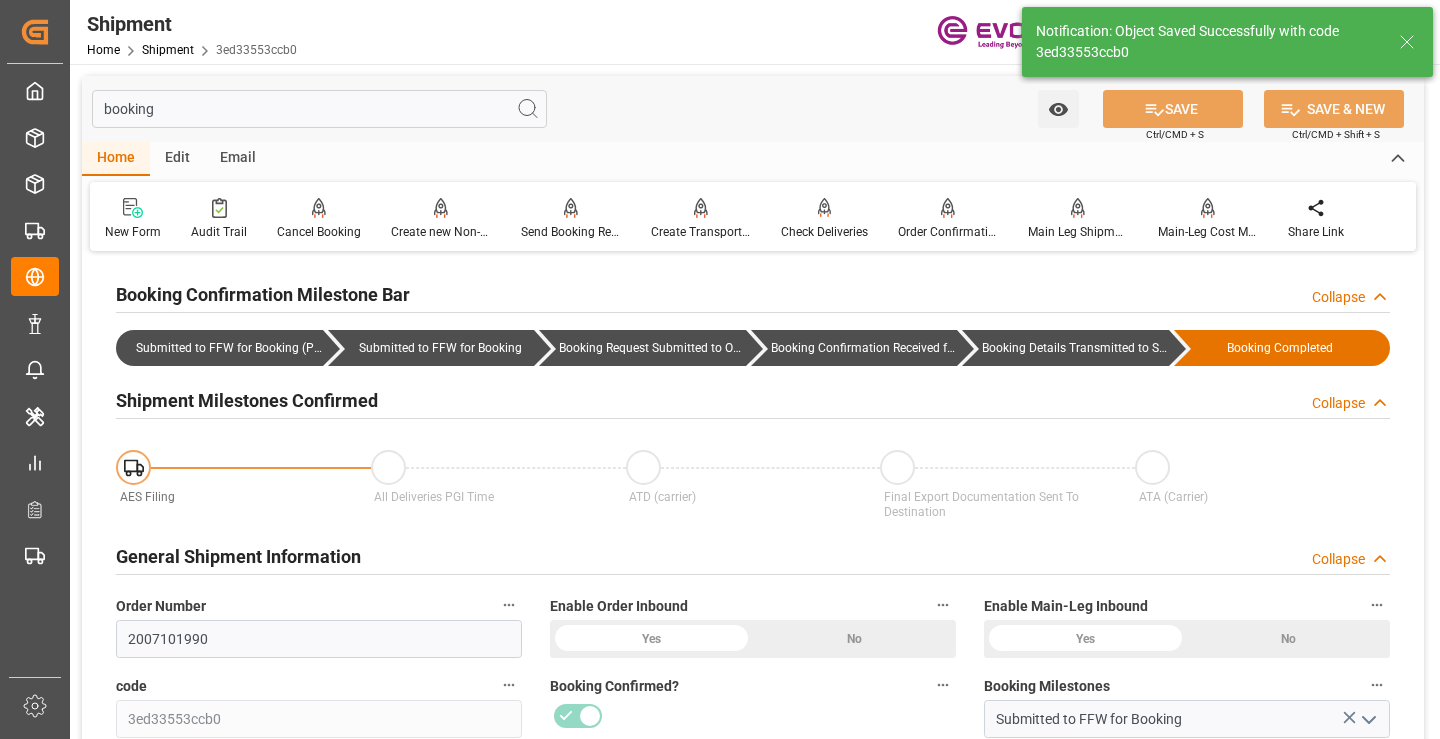 type on "Booking Details Transmitted to SAP" 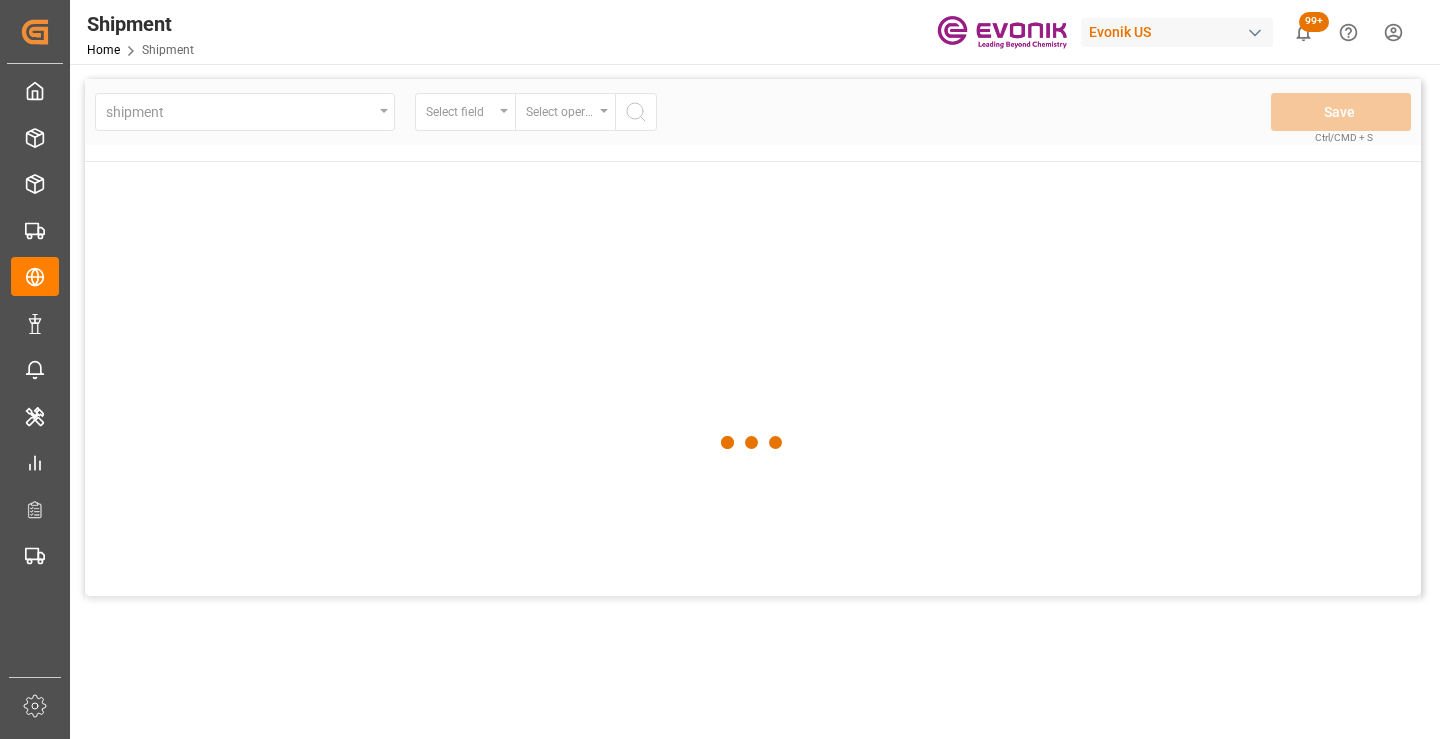 scroll, scrollTop: 0, scrollLeft: 0, axis: both 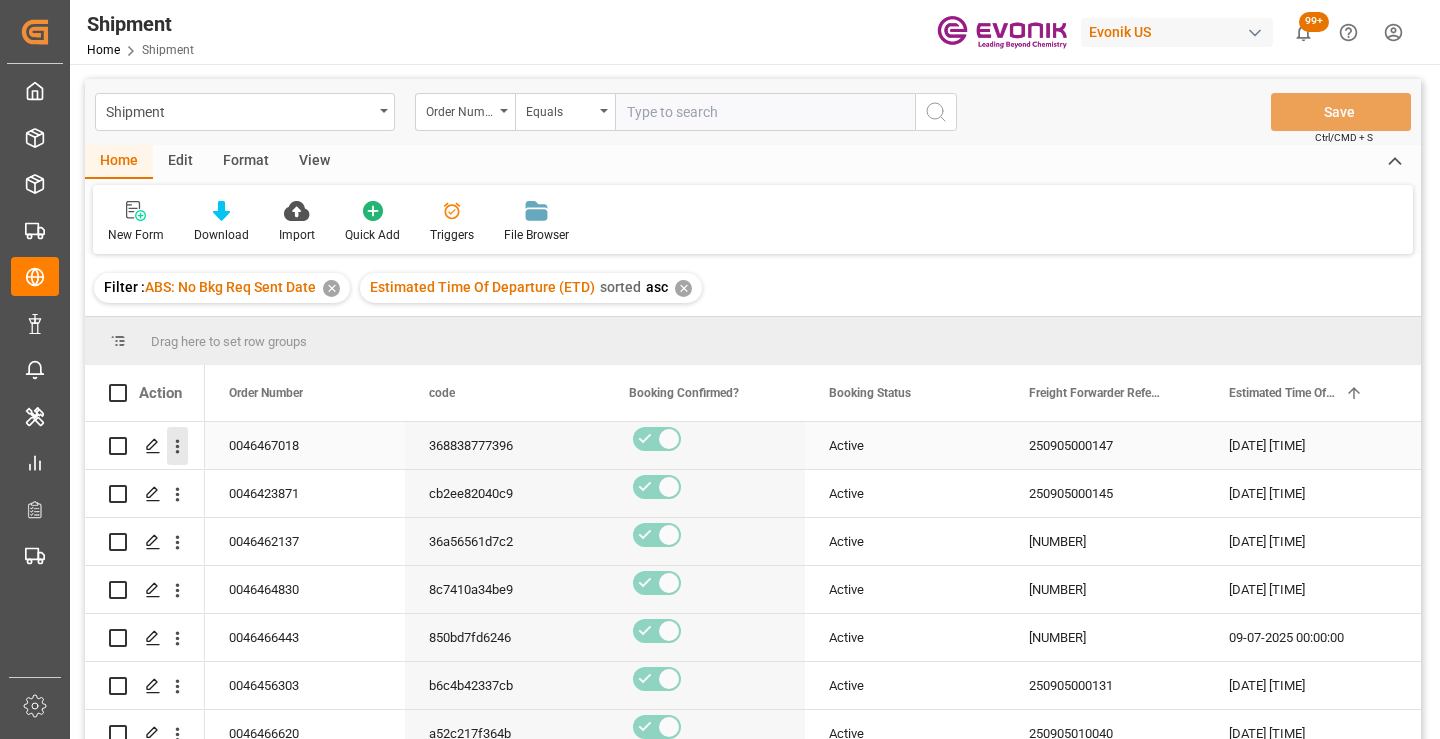 click 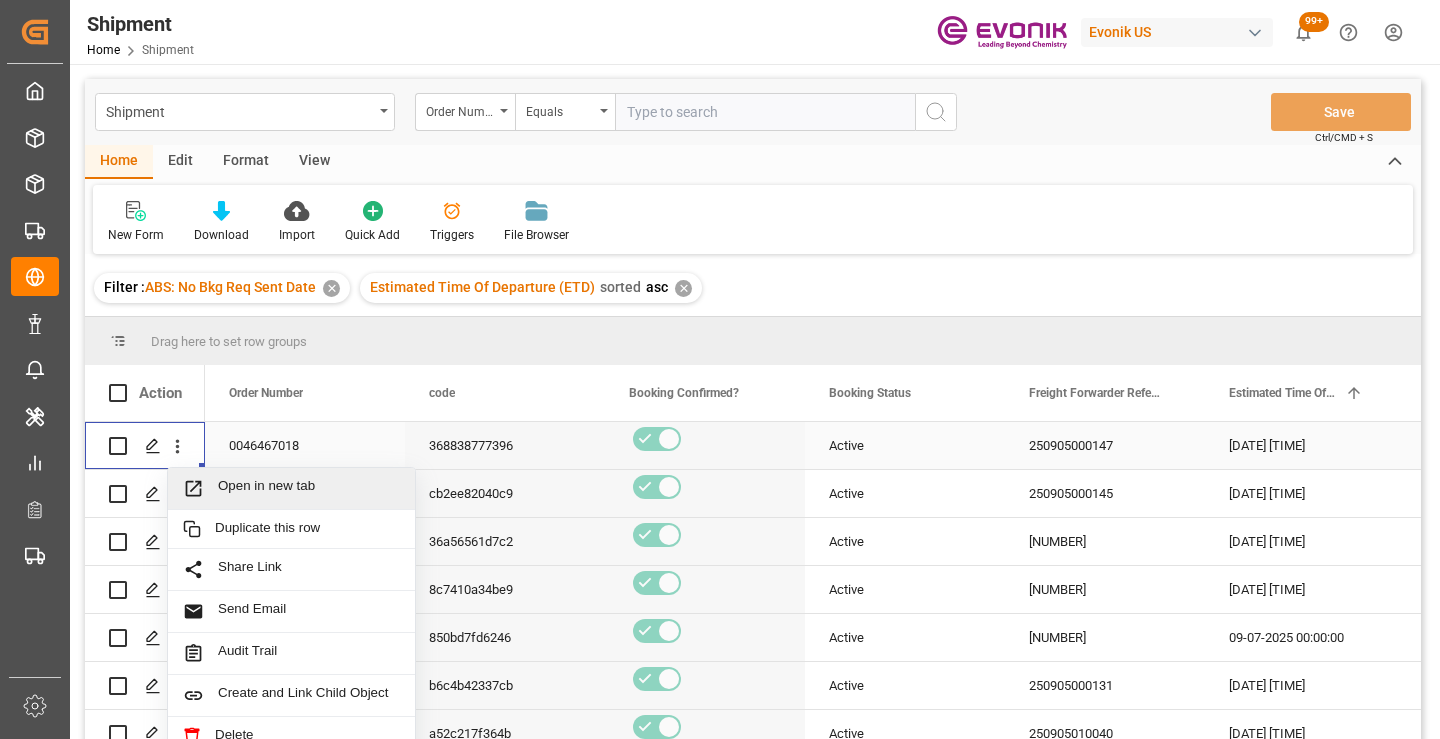 click on "Open in new tab" at bounding box center [309, 488] 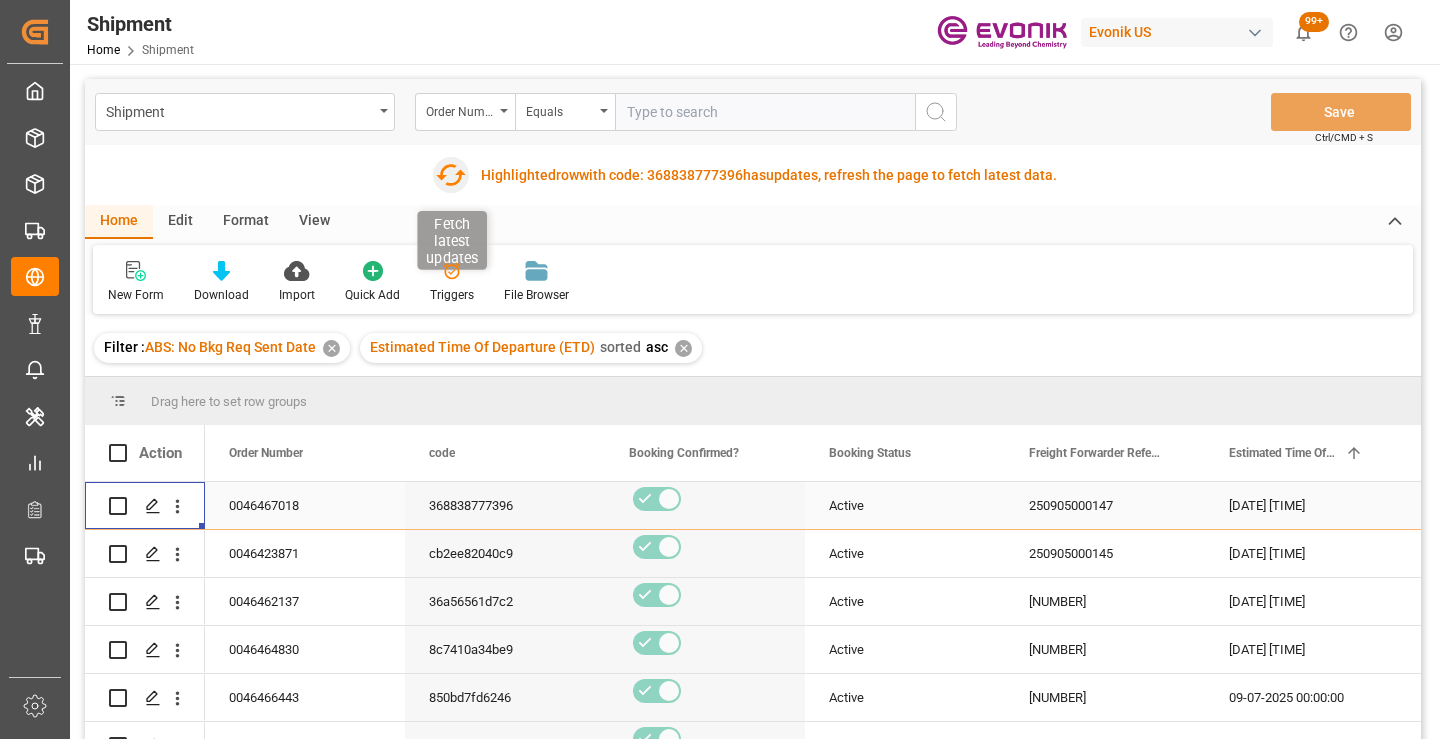 click 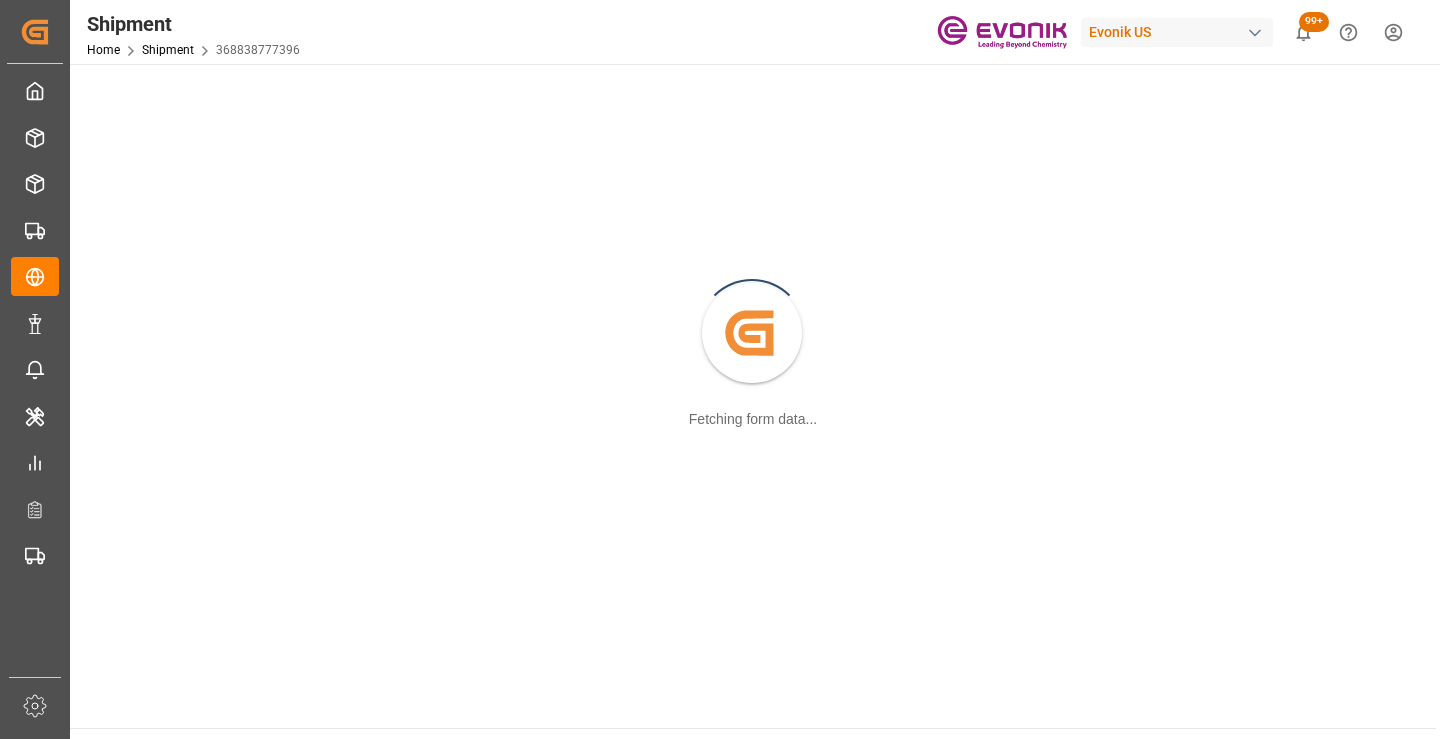 scroll, scrollTop: 0, scrollLeft: 0, axis: both 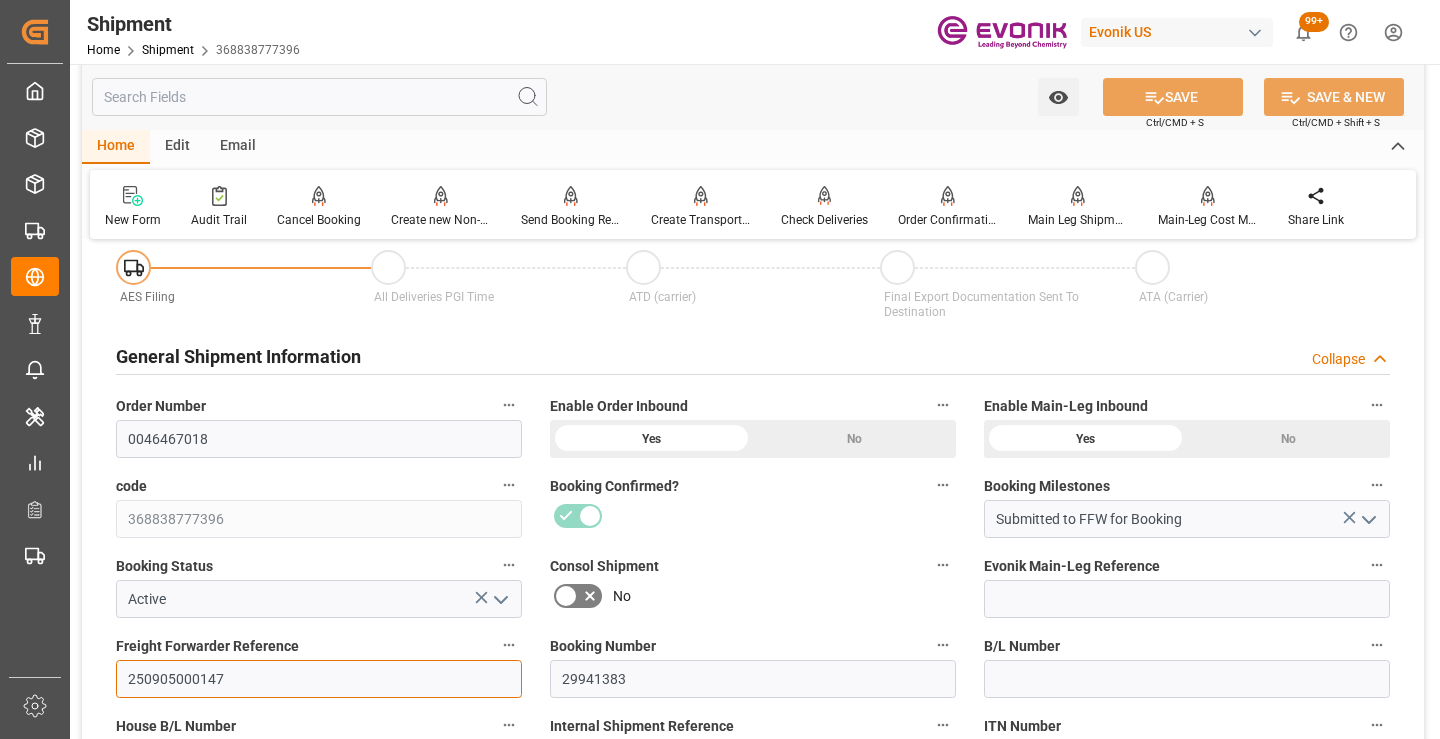 click on "250905000147" at bounding box center (319, 679) 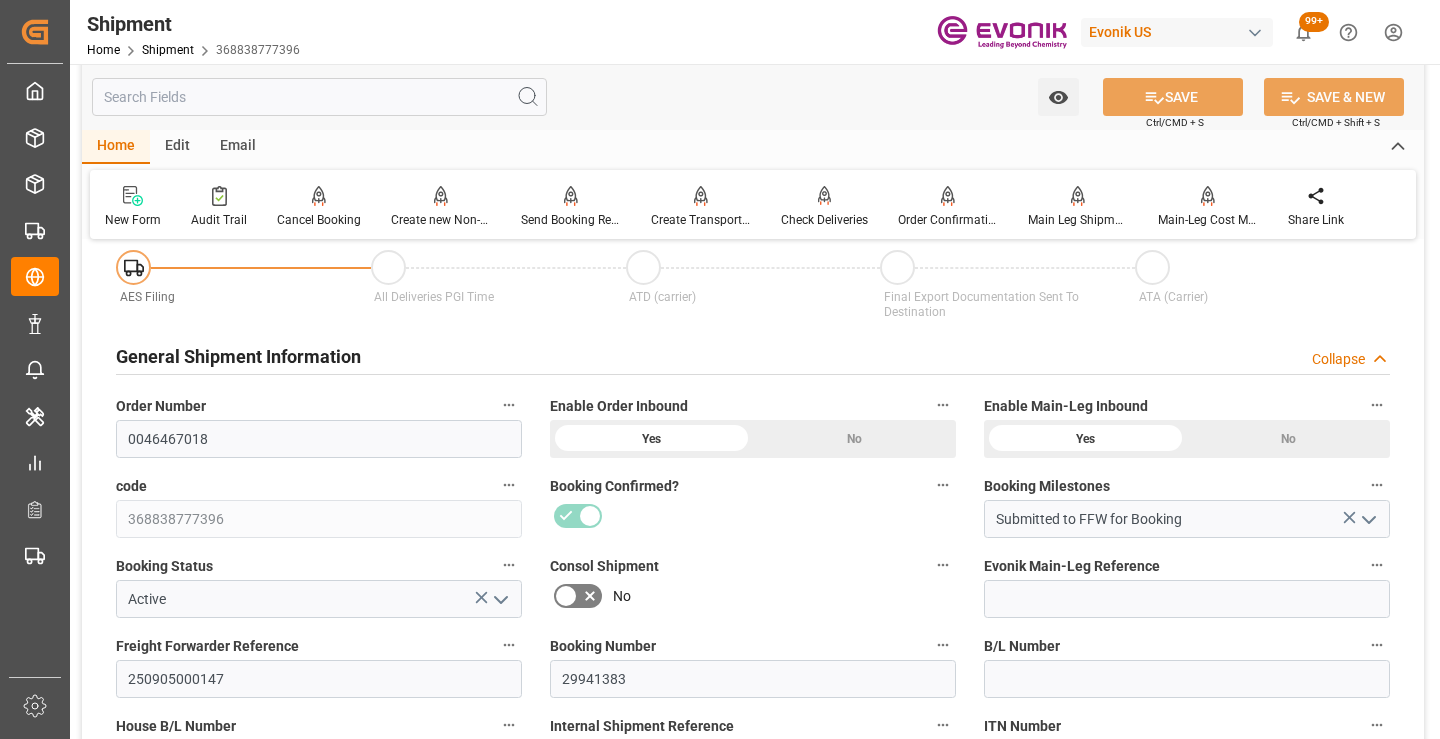 click at bounding box center (319, 97) 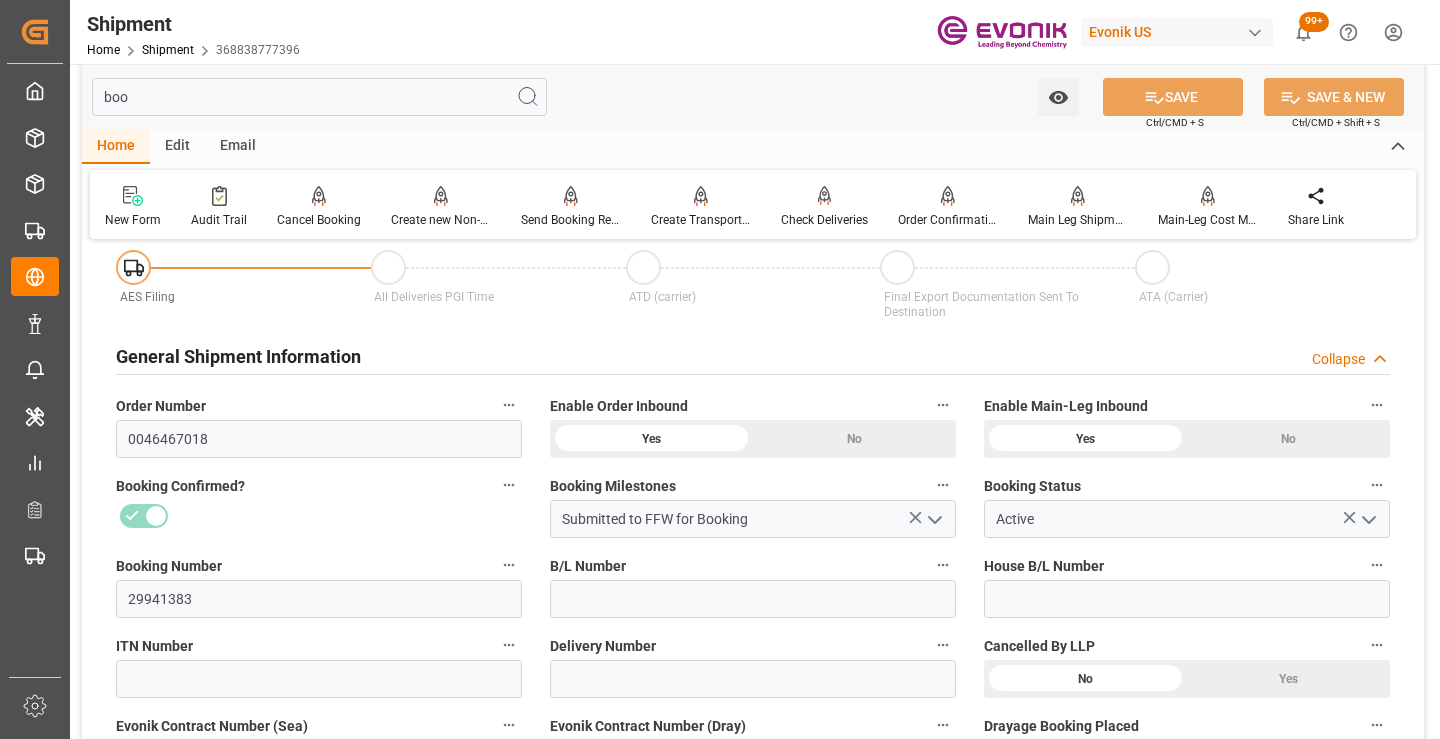 scroll, scrollTop: 0, scrollLeft: 0, axis: both 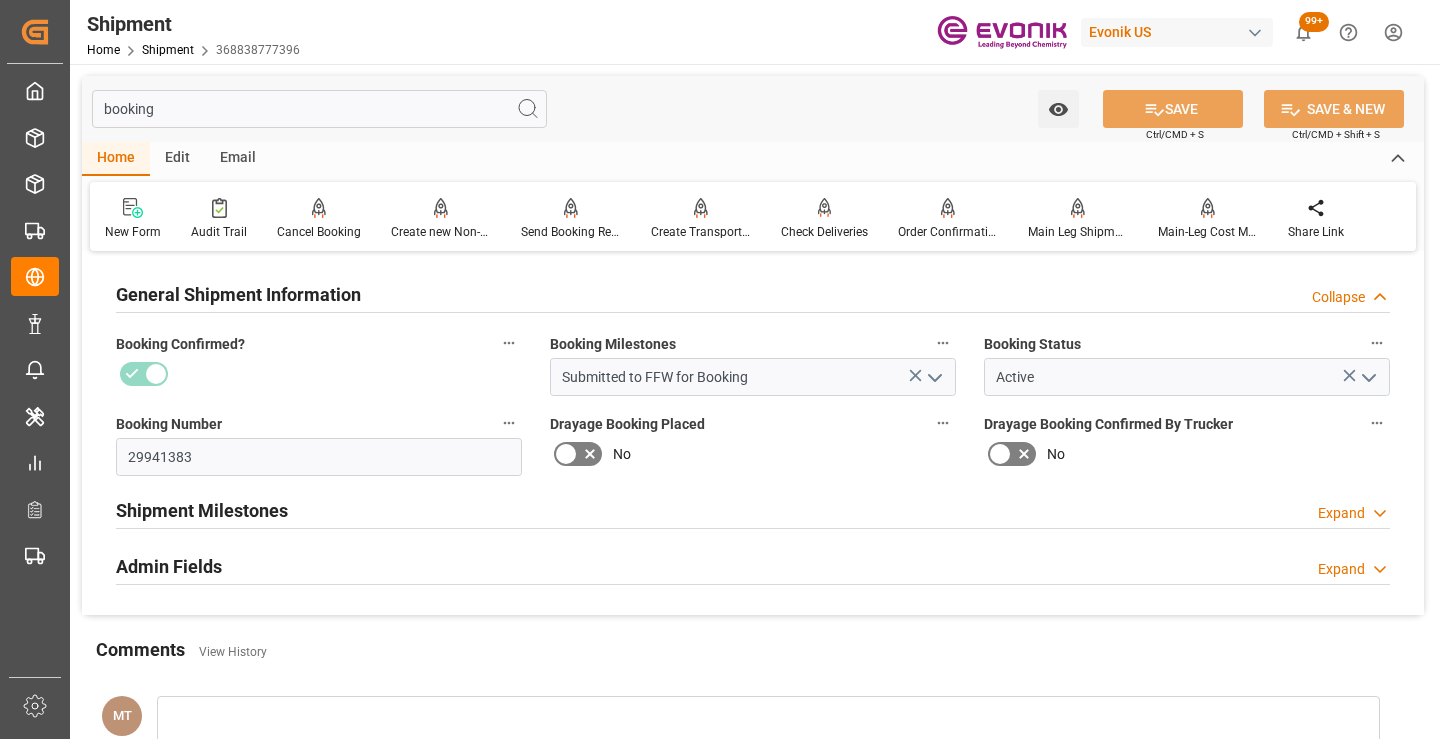 type on "booking" 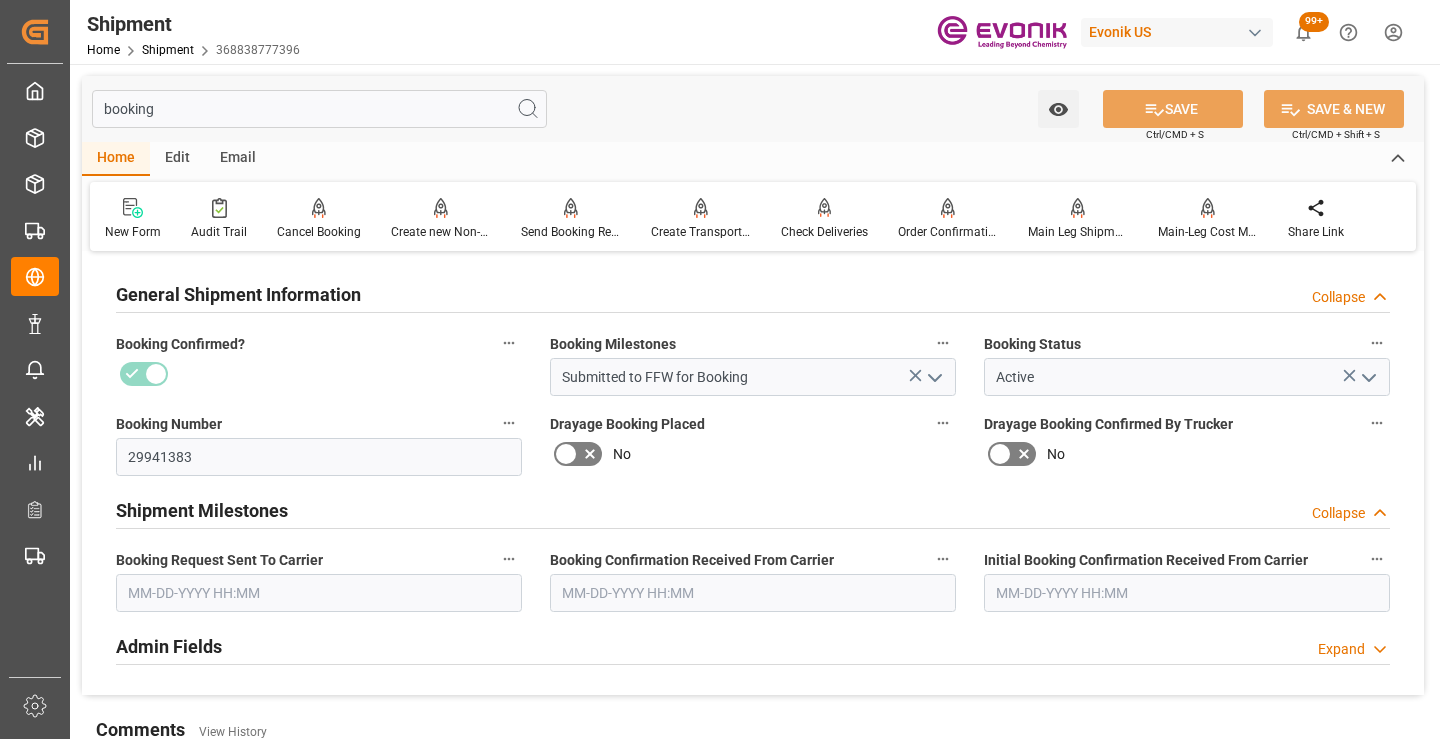 click at bounding box center (319, 593) 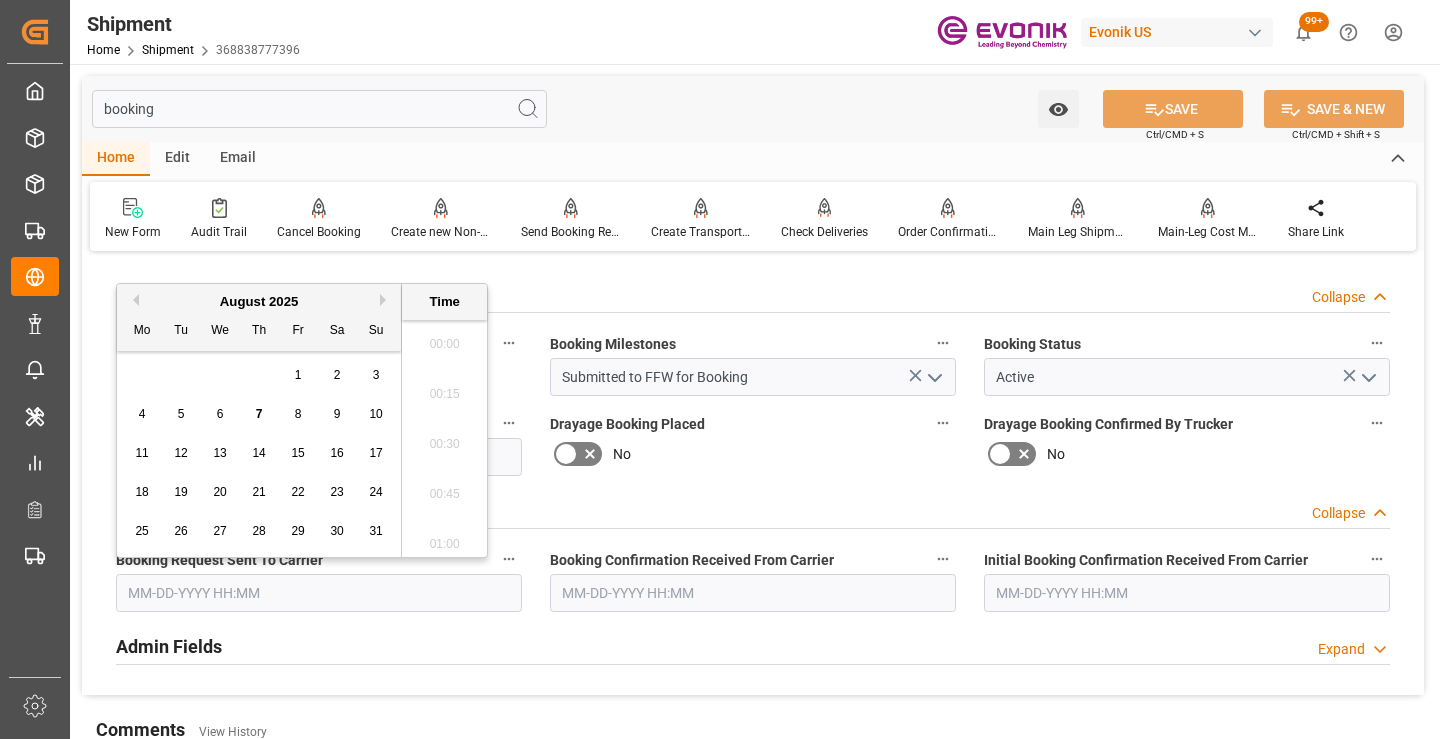 scroll, scrollTop: 2607, scrollLeft: 0, axis: vertical 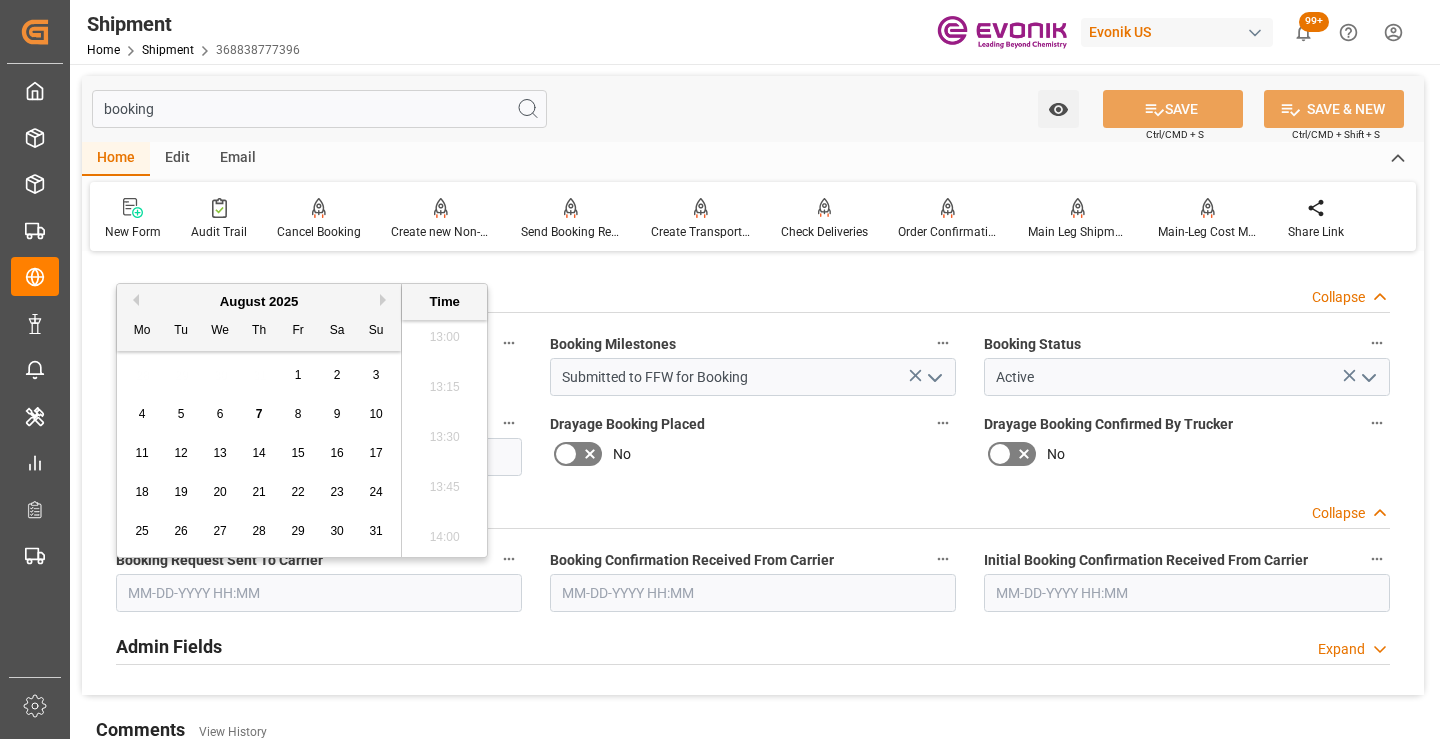 click on "7" at bounding box center (259, 415) 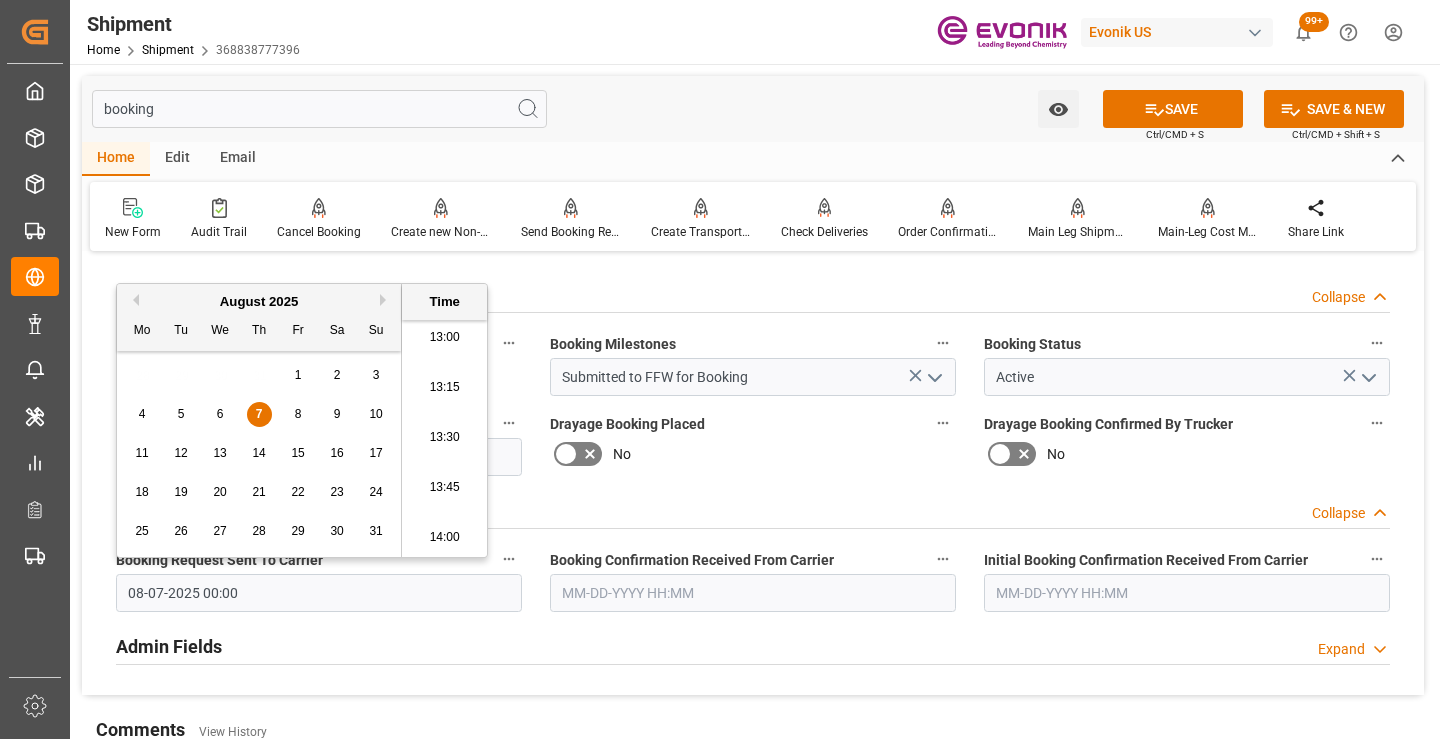 click at bounding box center (753, 593) 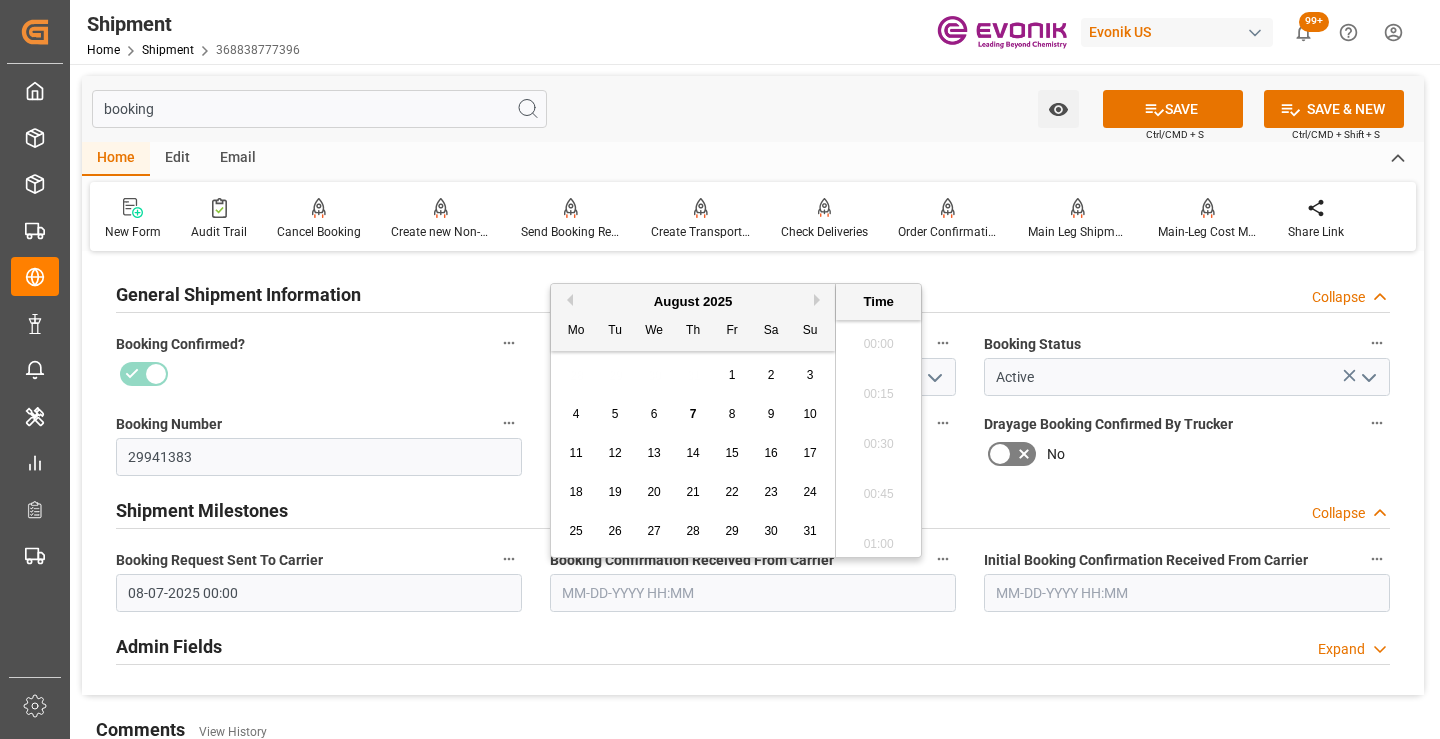 scroll, scrollTop: 2607, scrollLeft: 0, axis: vertical 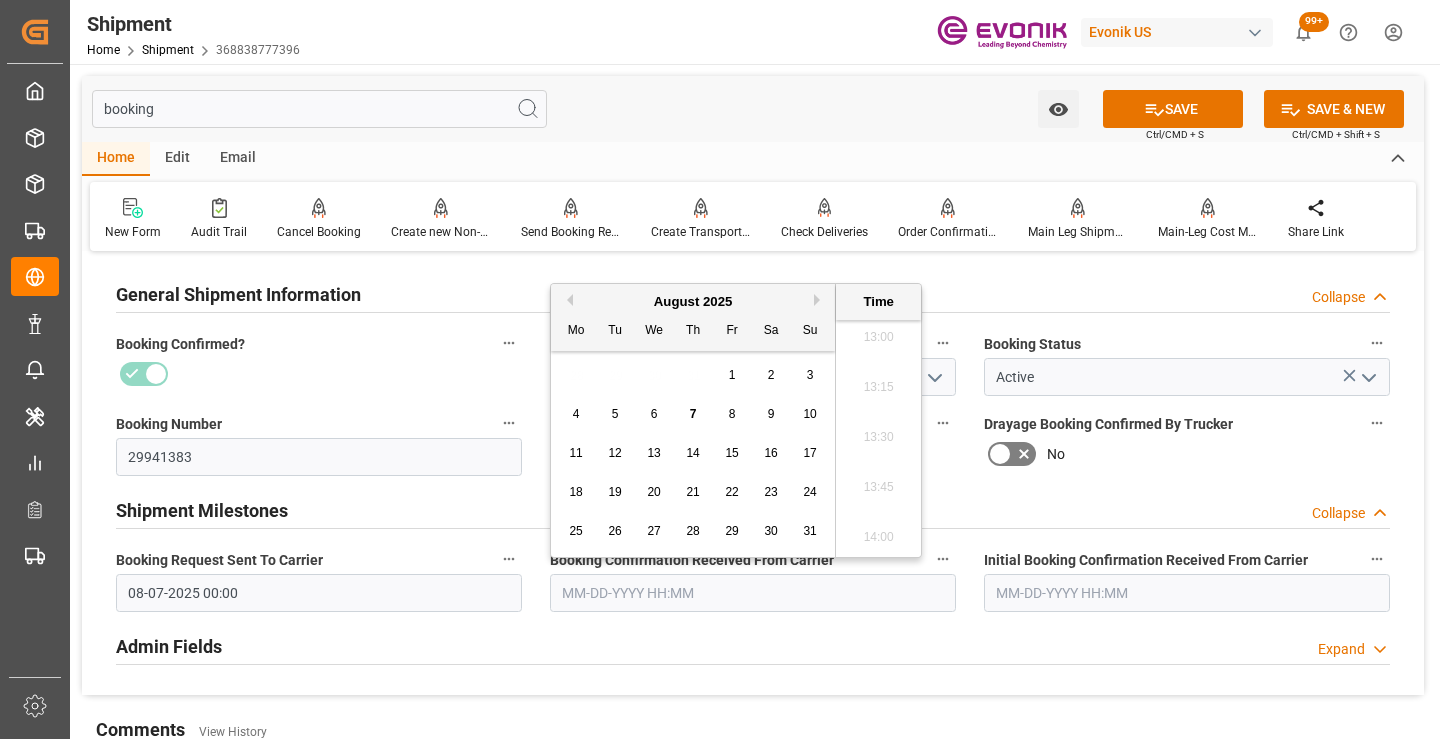 click on "7" at bounding box center [693, 414] 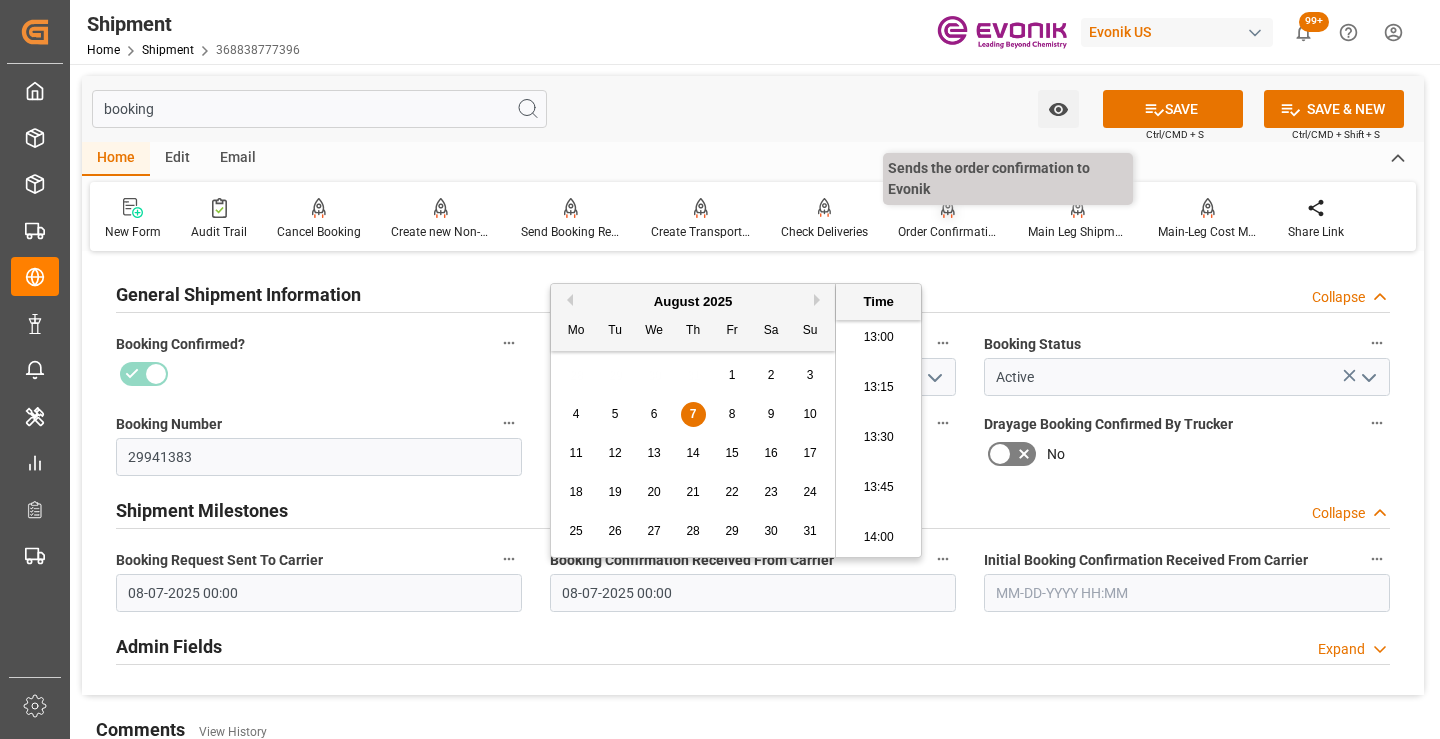 click on "SAVE" at bounding box center (1173, 109) 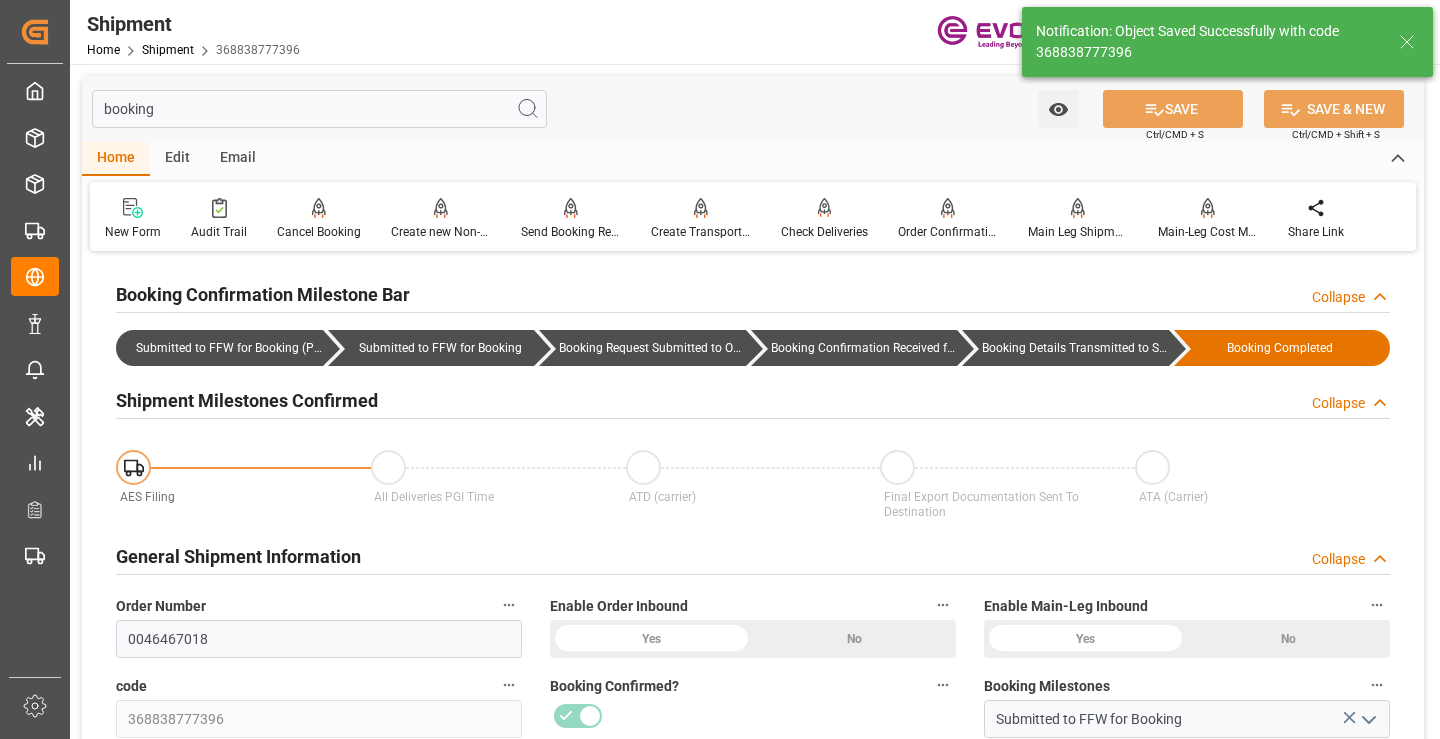 type on "Booking Details Transmitted to SAP" 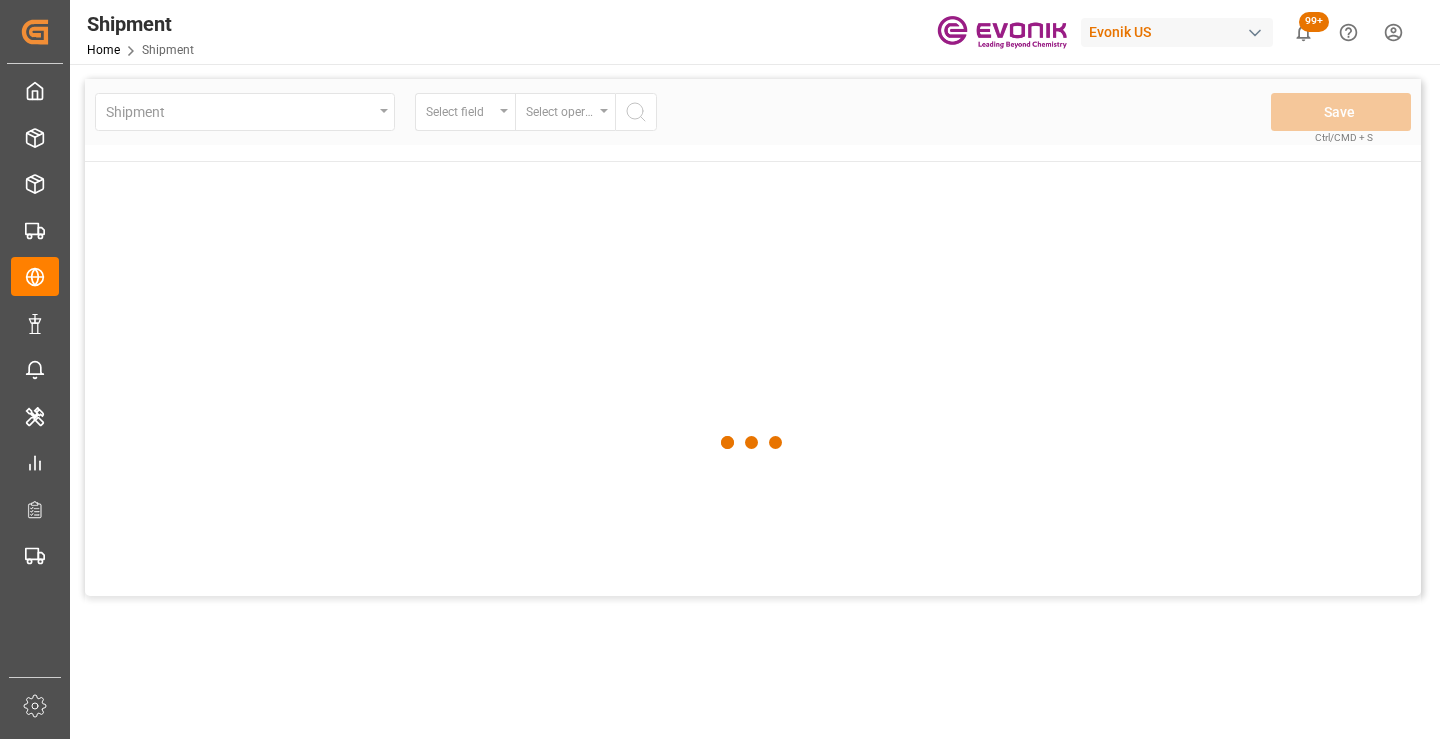 scroll, scrollTop: 0, scrollLeft: 0, axis: both 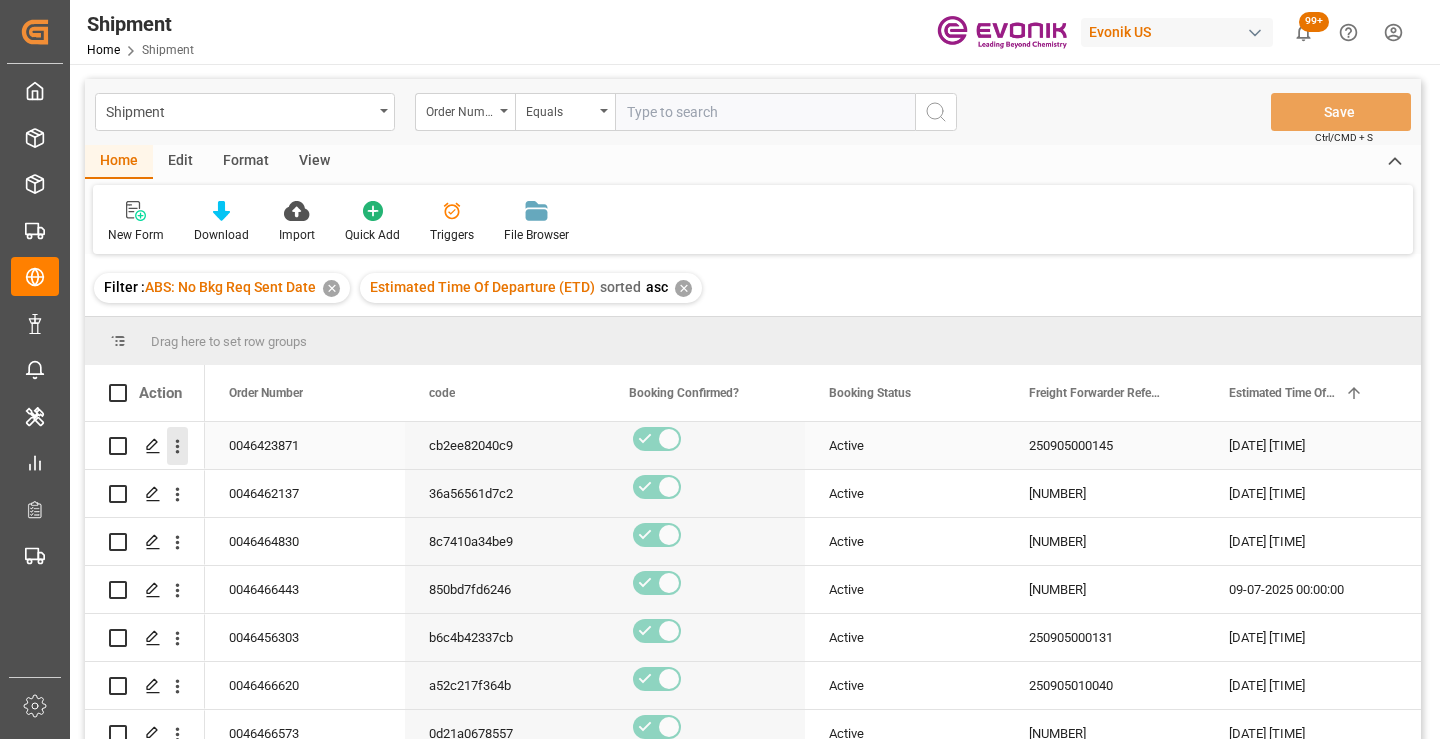 click 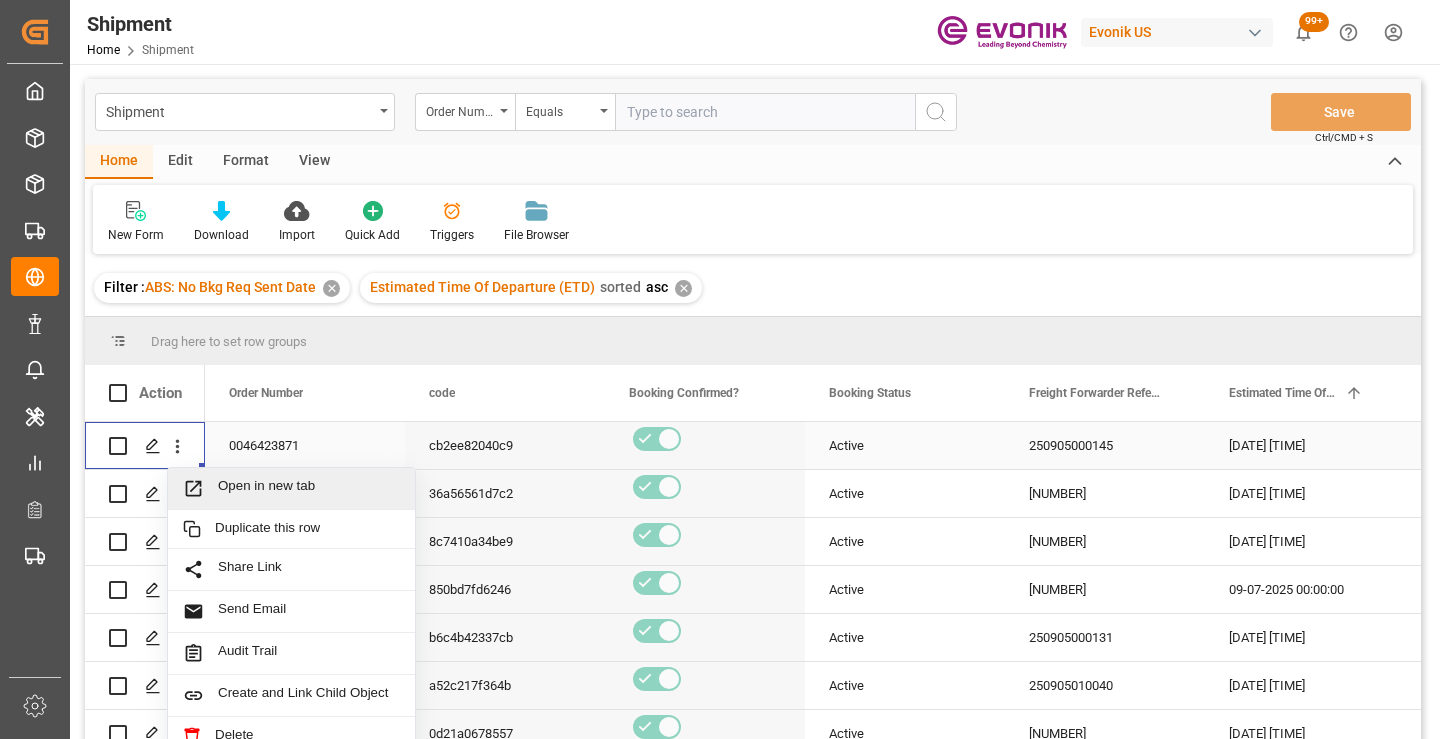 click on "Open in new tab" at bounding box center [309, 488] 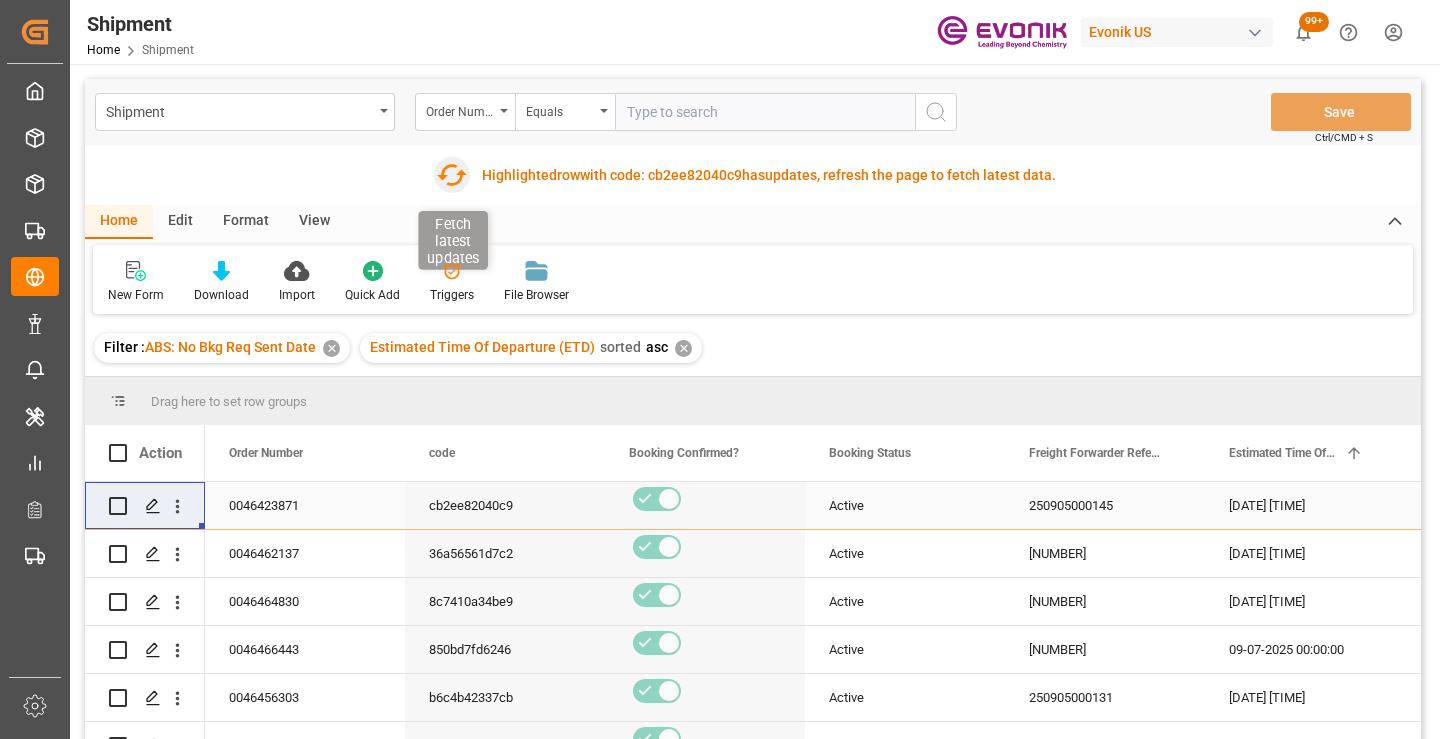 click 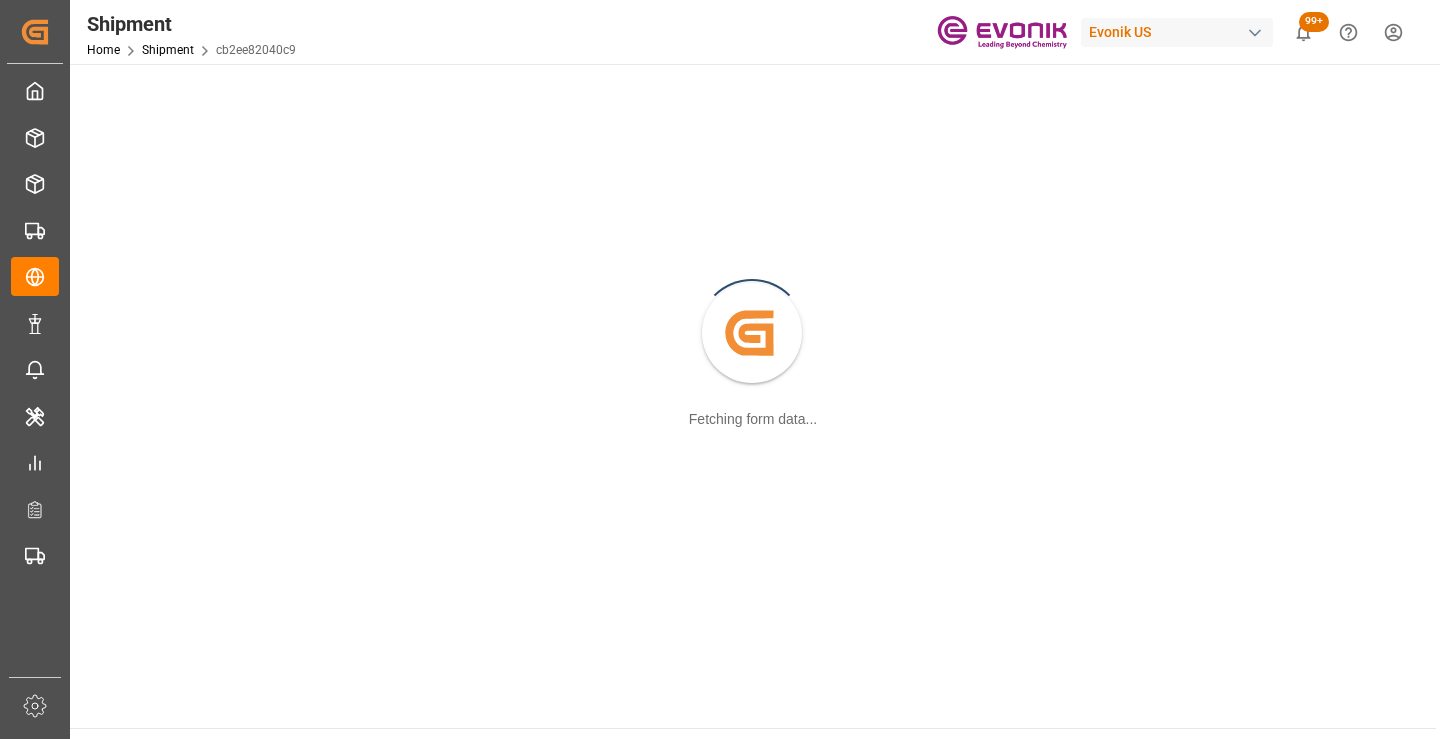 scroll, scrollTop: 0, scrollLeft: 0, axis: both 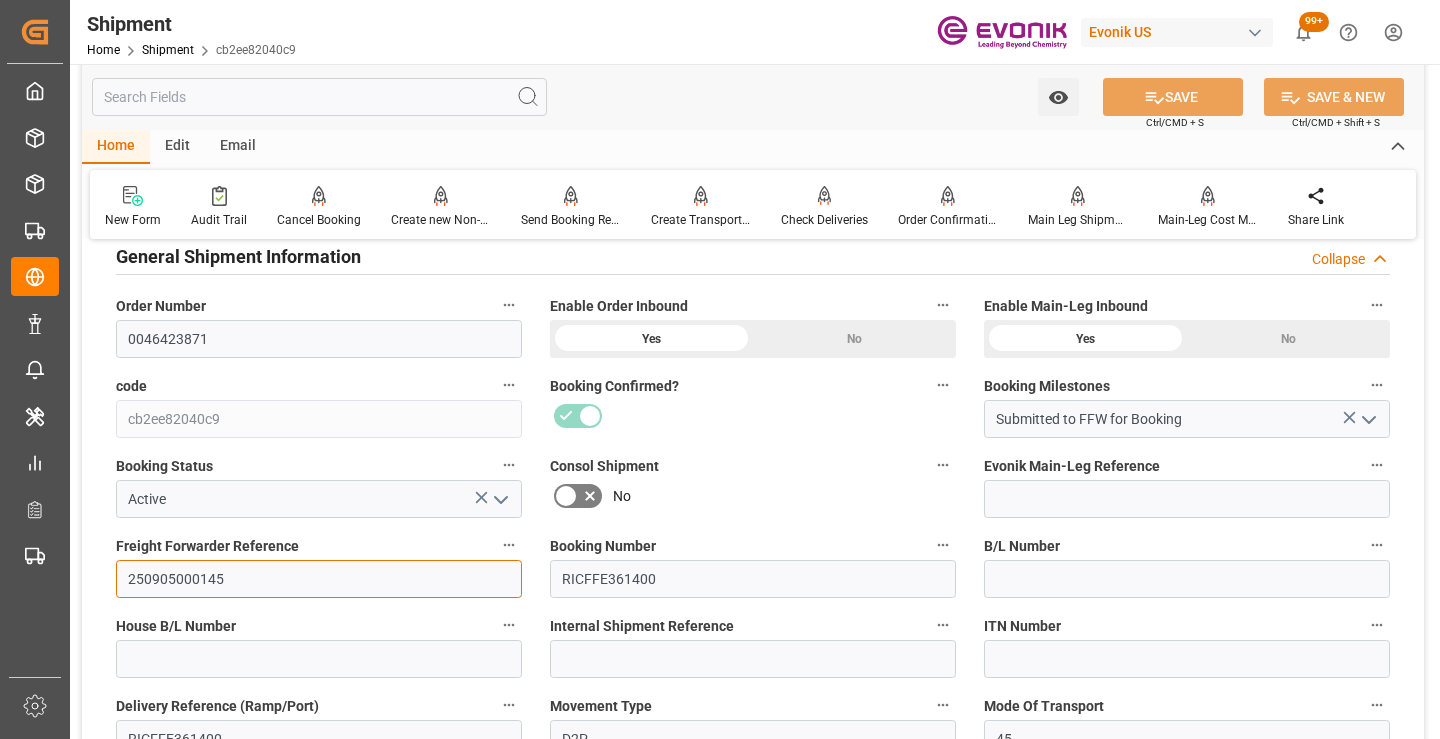 click on "250905000145" at bounding box center [319, 579] 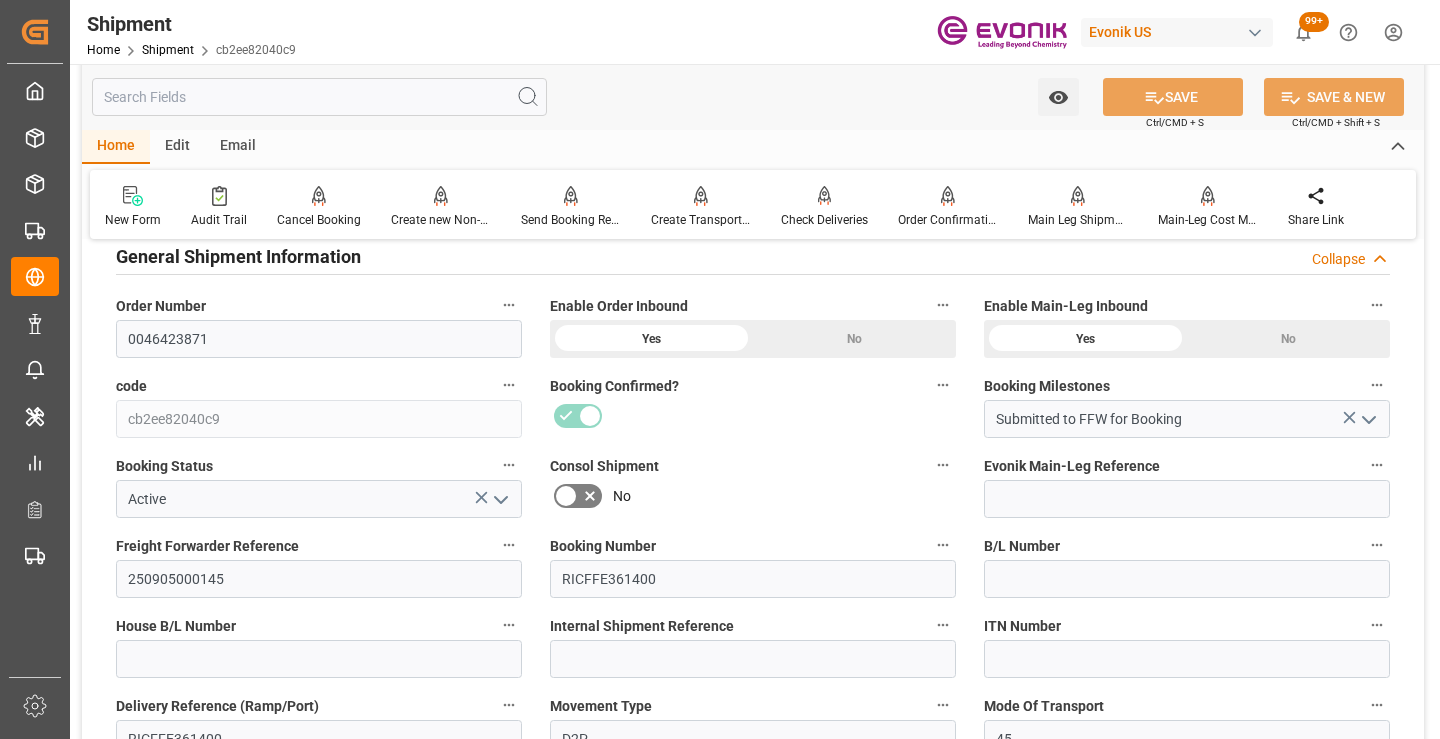 click at bounding box center (319, 97) 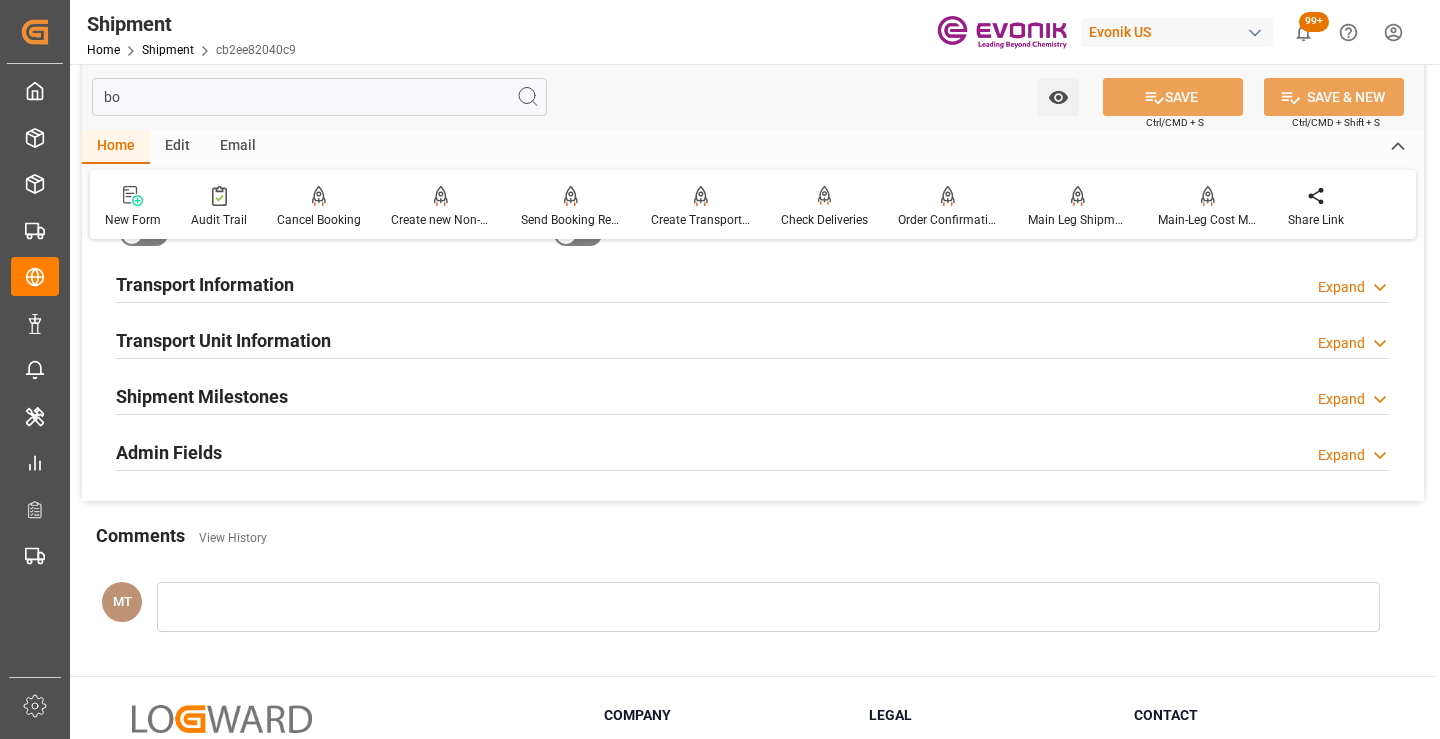 scroll, scrollTop: 40, scrollLeft: 0, axis: vertical 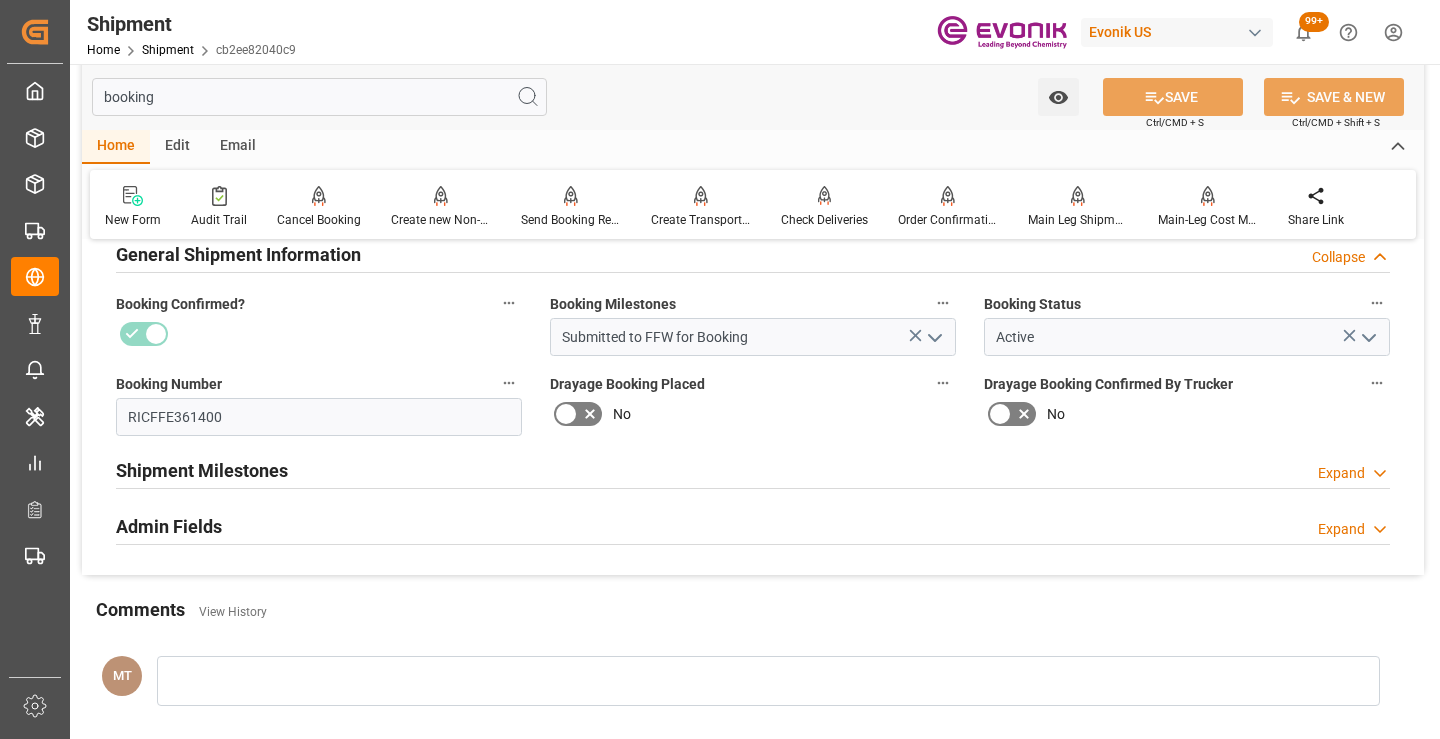 type on "booking" 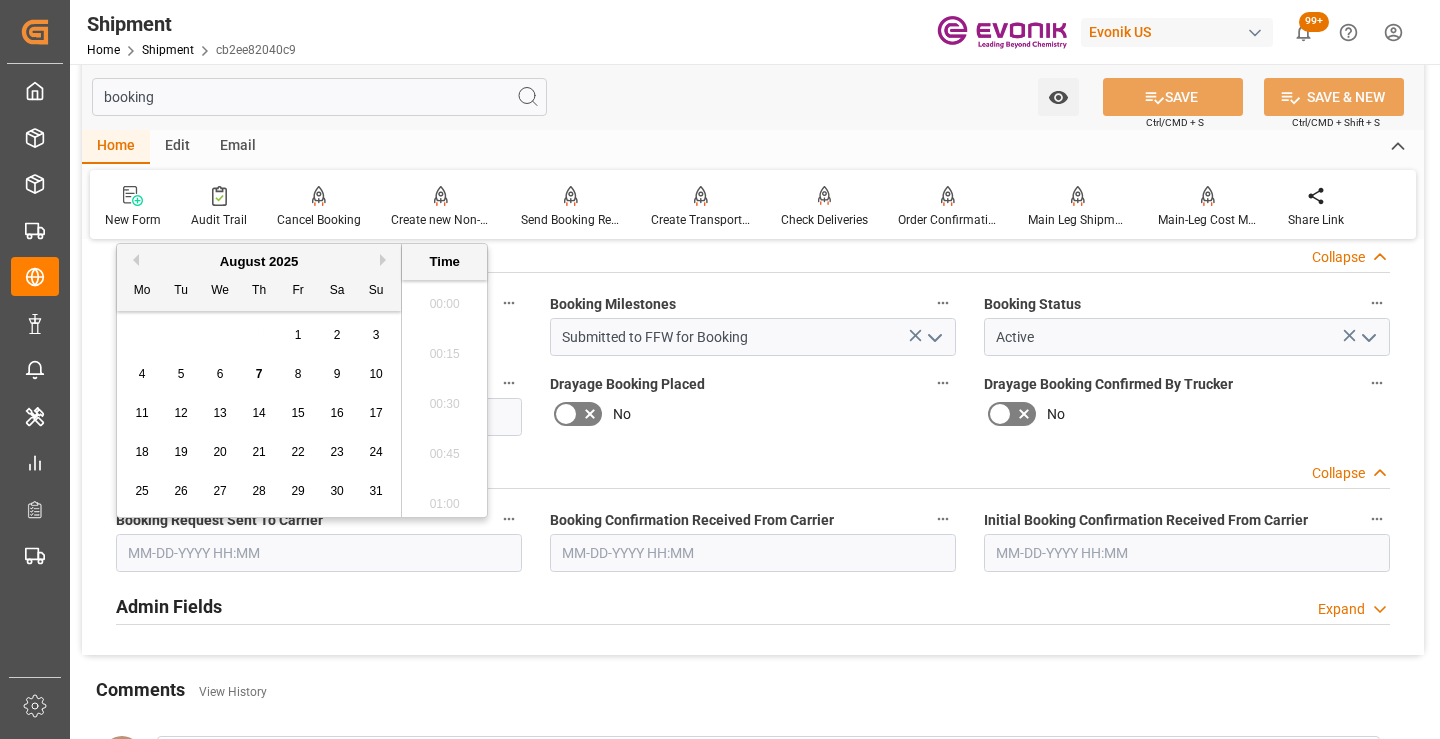 click at bounding box center [319, 553] 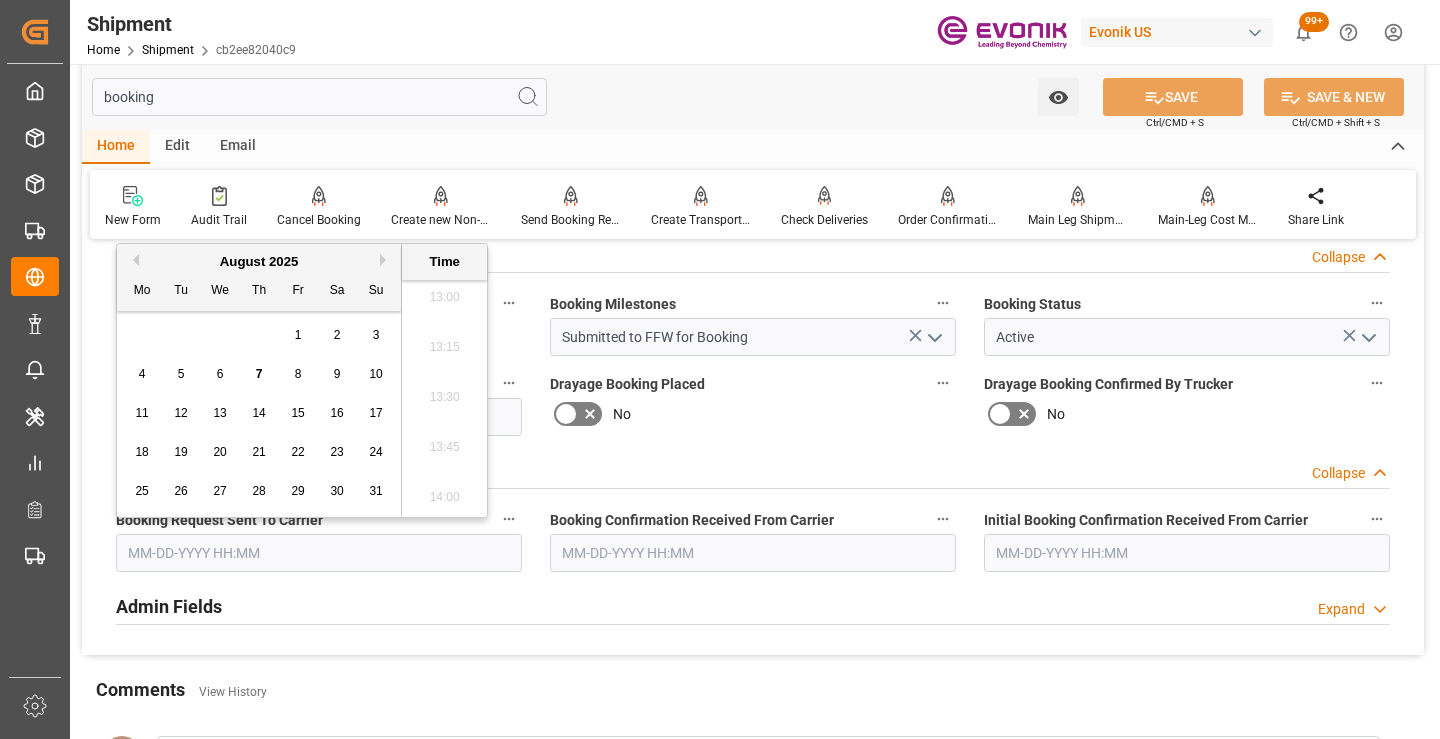 click on "6" at bounding box center [220, 375] 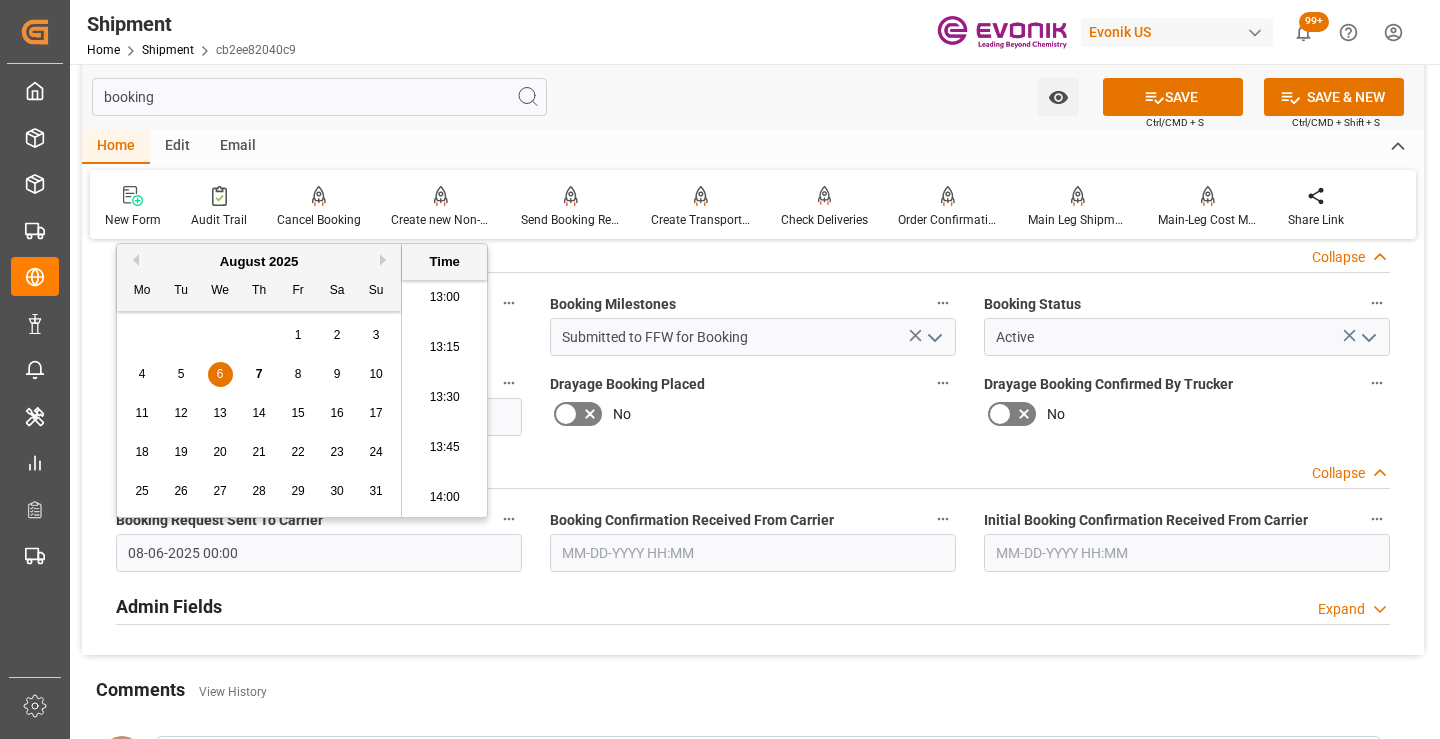click at bounding box center (753, 553) 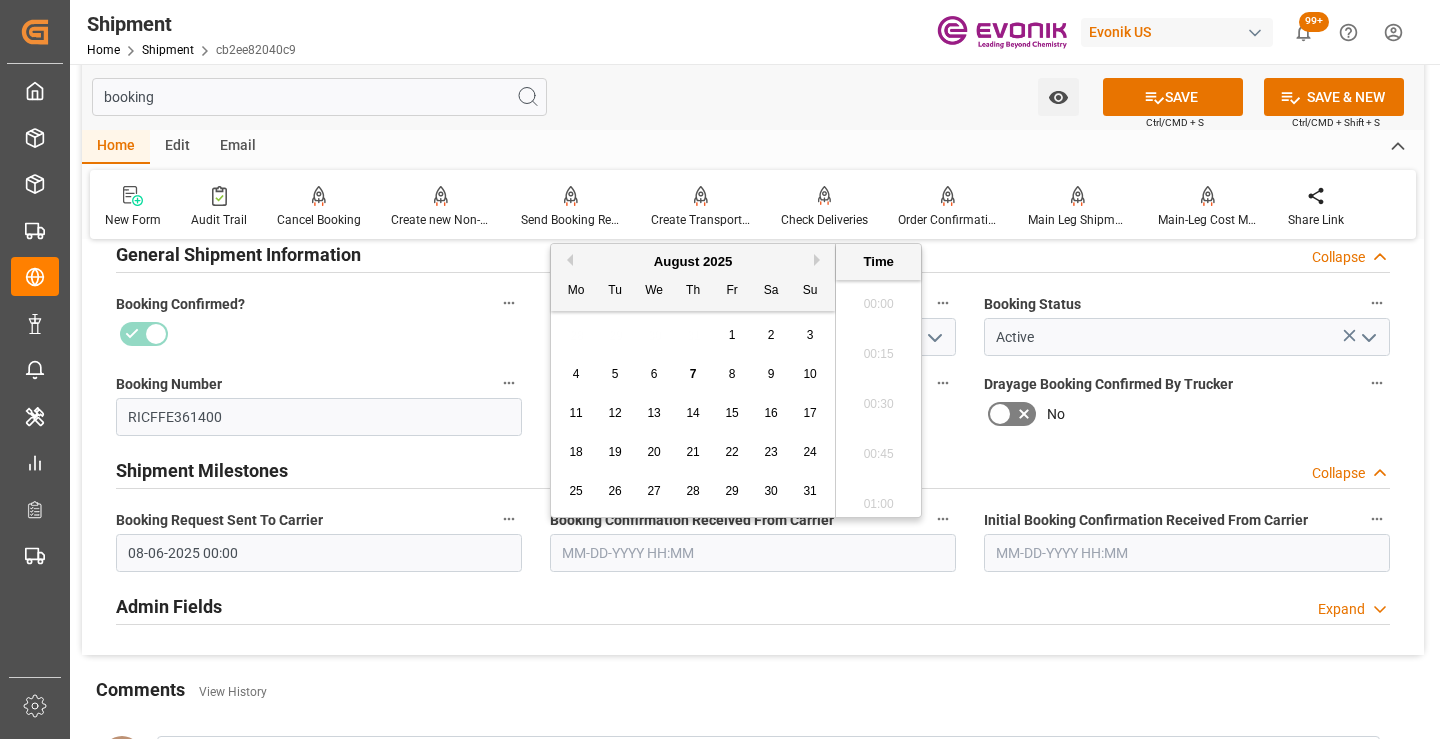 scroll, scrollTop: 2607, scrollLeft: 0, axis: vertical 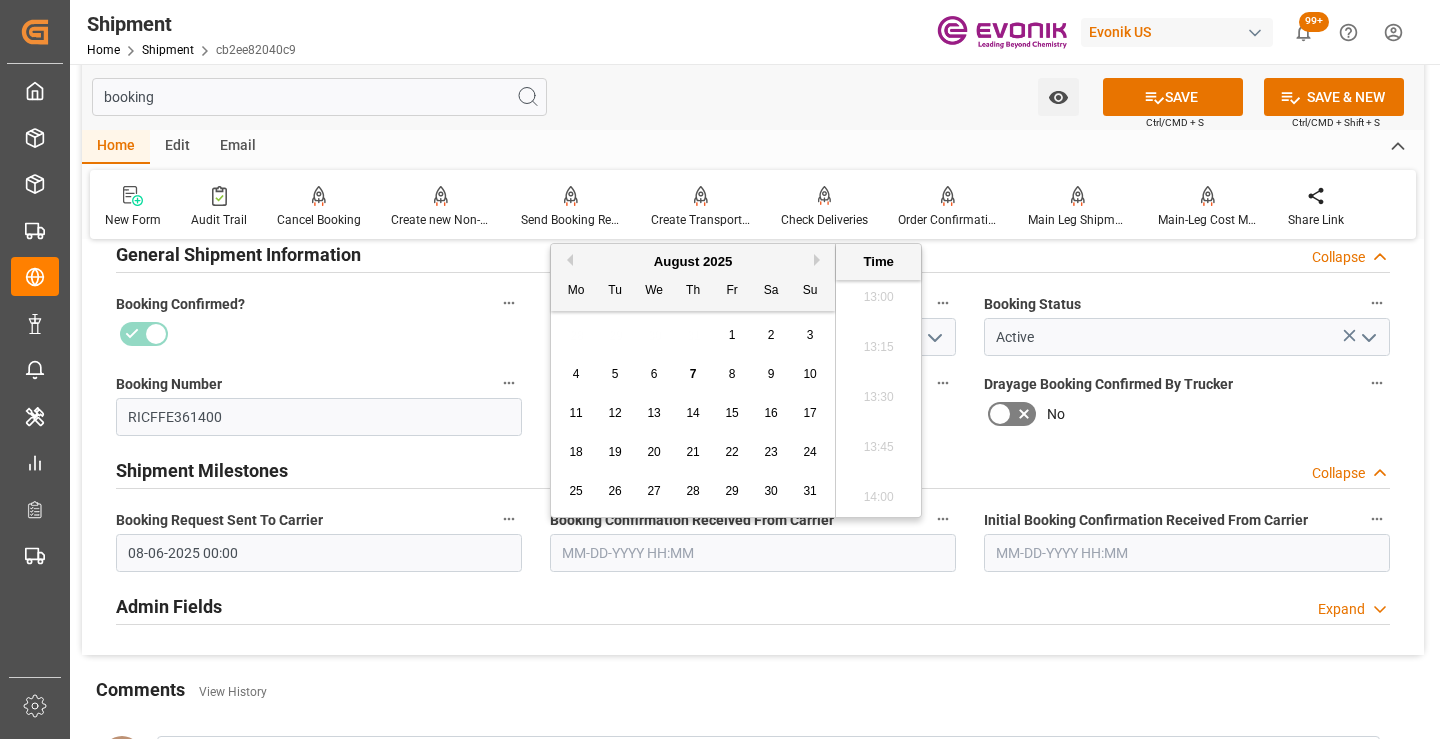 click on "7" at bounding box center [693, 374] 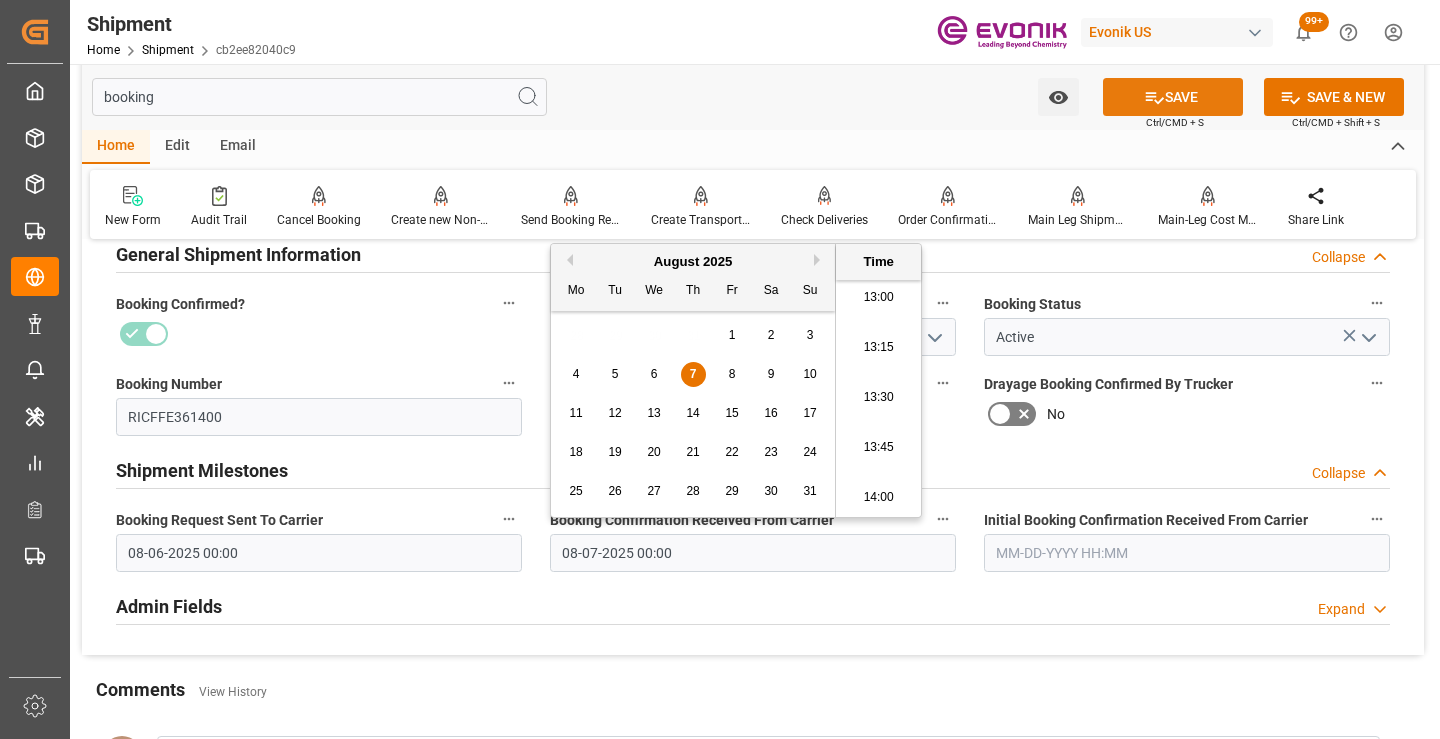 click on "SAVE" at bounding box center (1173, 97) 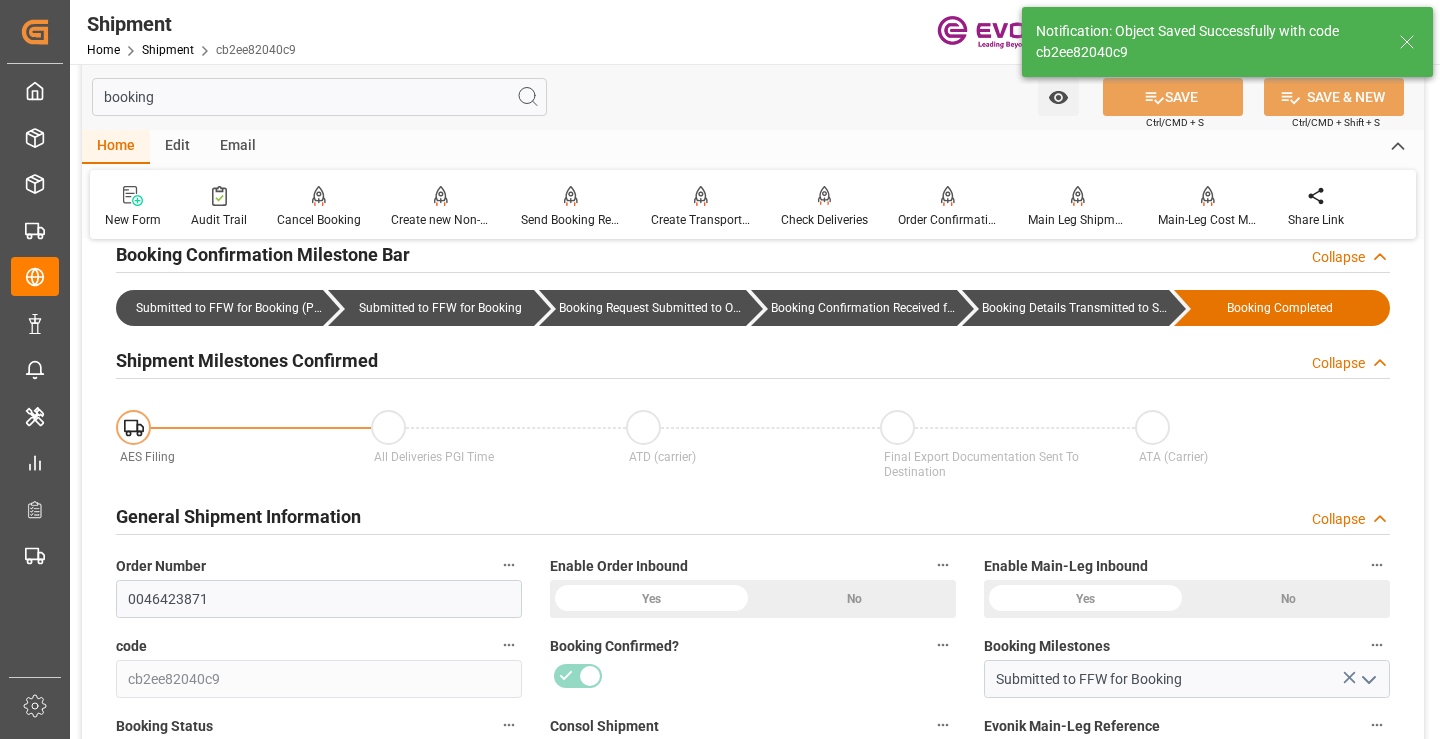 type on "Booking Details Transmitted to SAP" 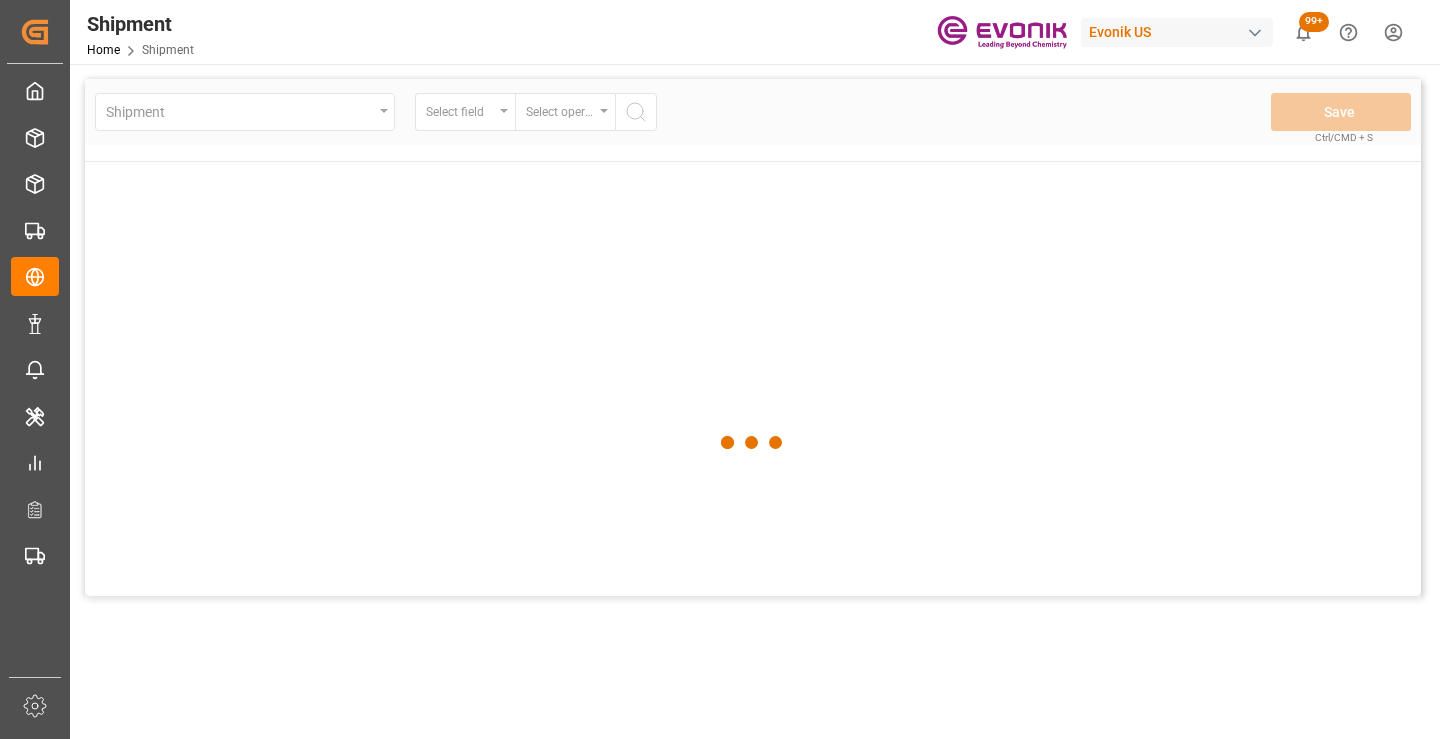 scroll, scrollTop: 0, scrollLeft: 0, axis: both 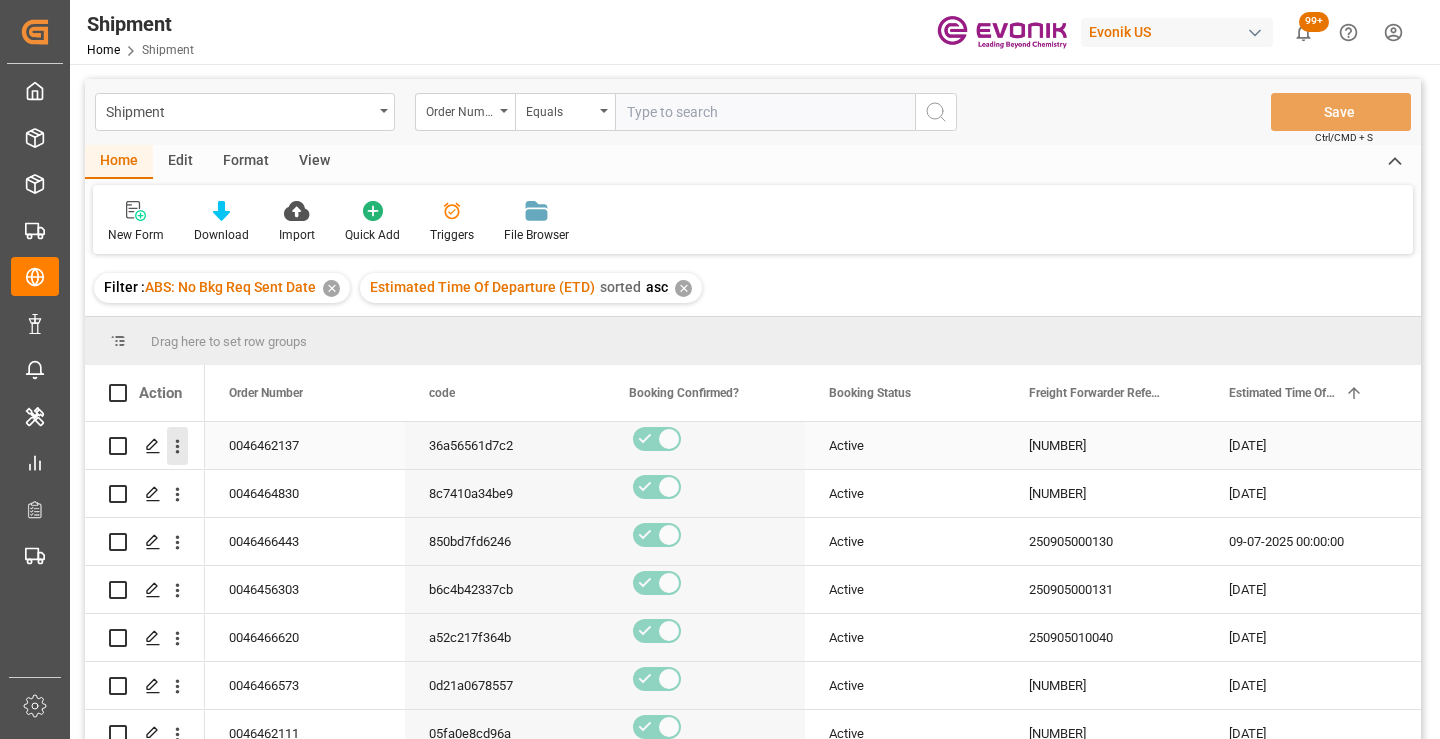 click 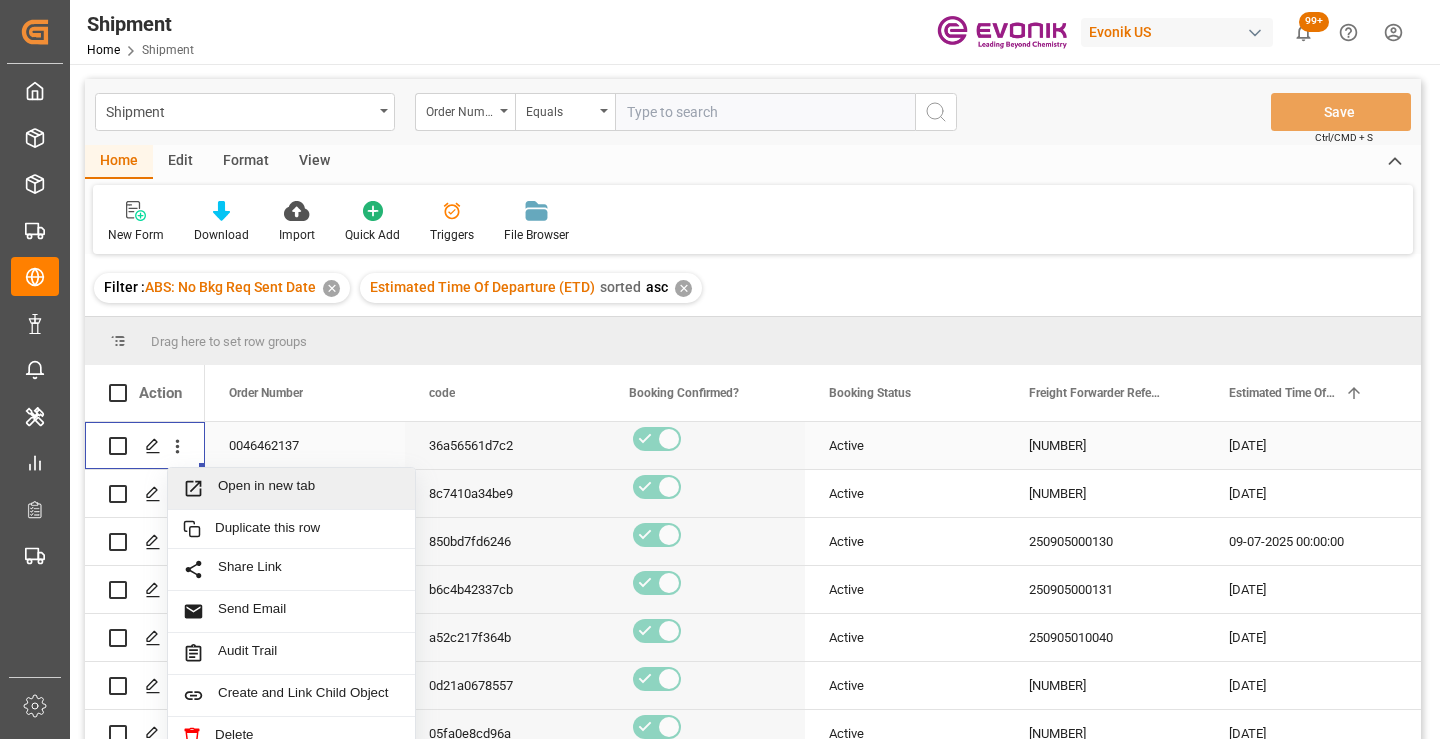 click on "Open in new tab" at bounding box center [309, 488] 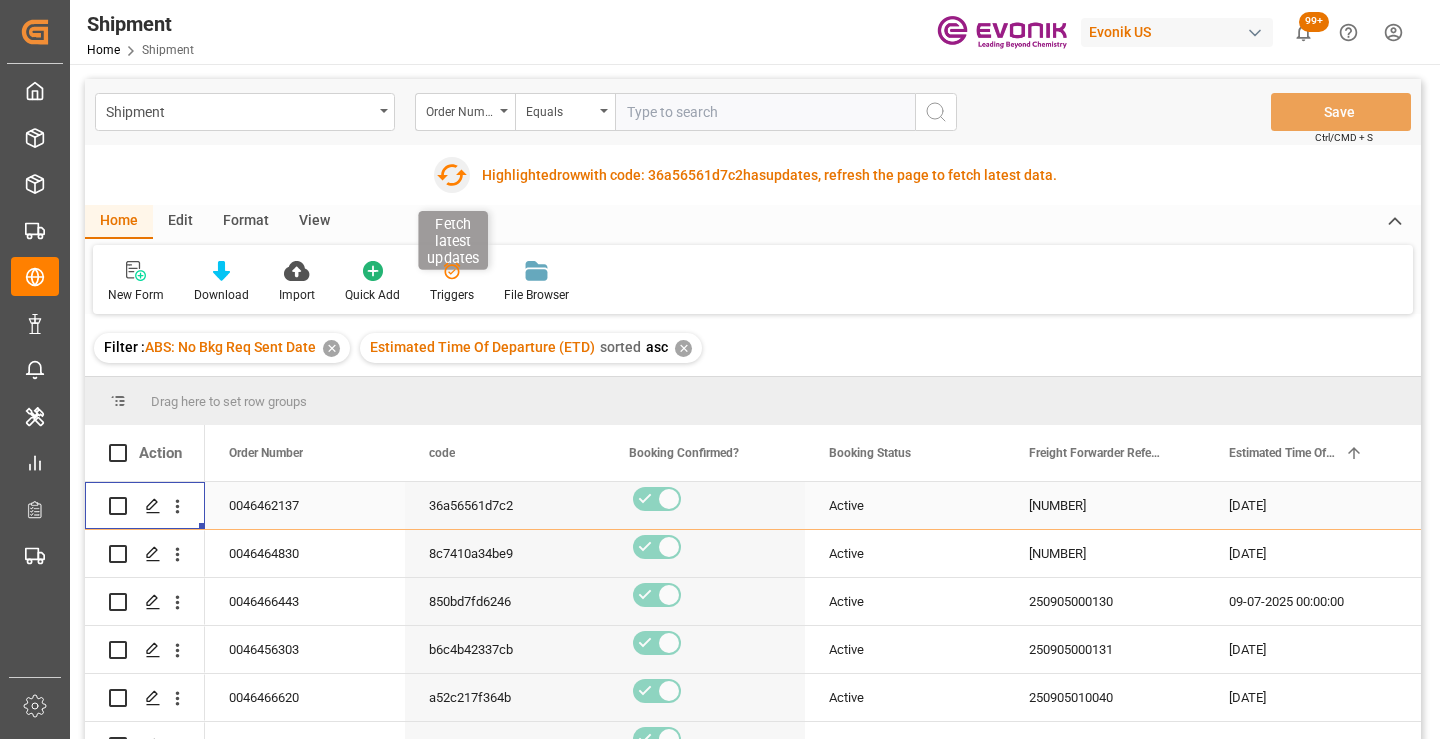 click 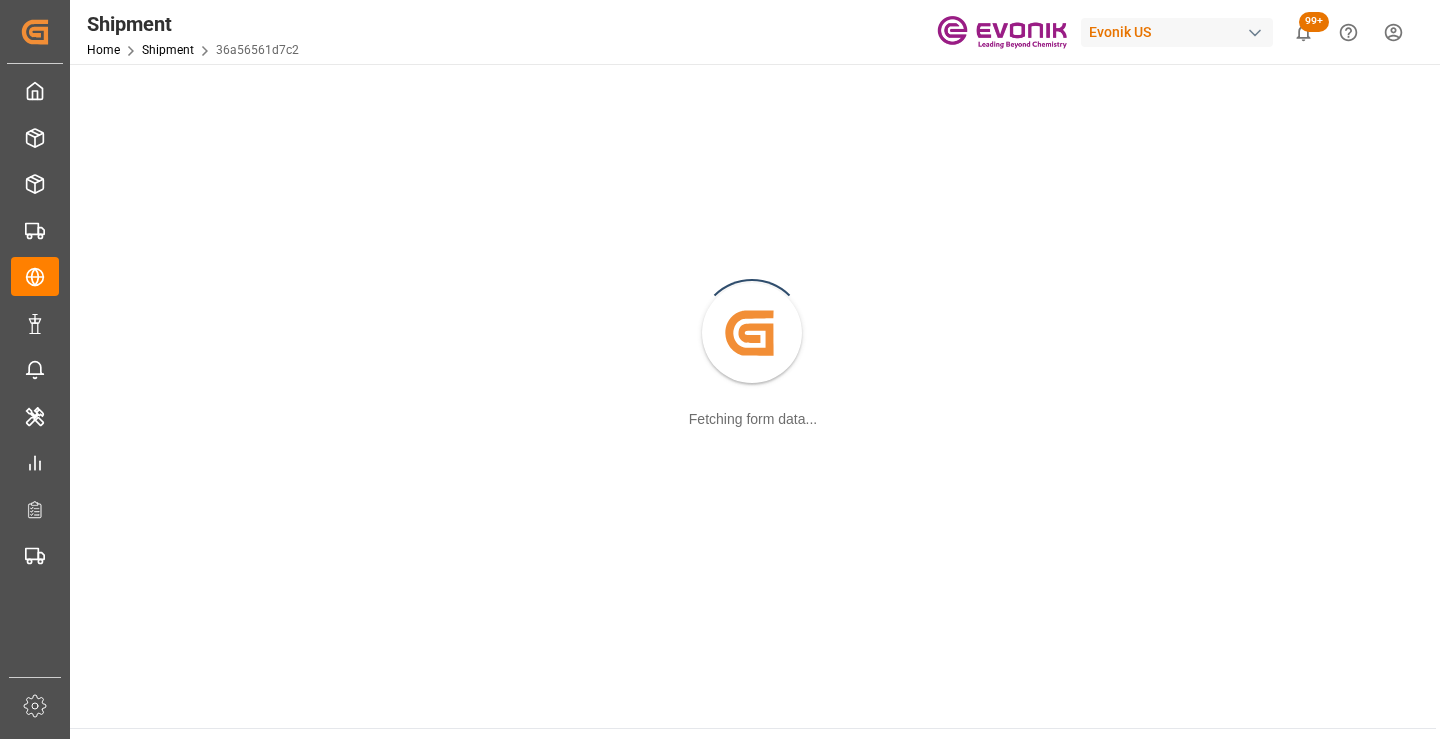 scroll, scrollTop: 0, scrollLeft: 0, axis: both 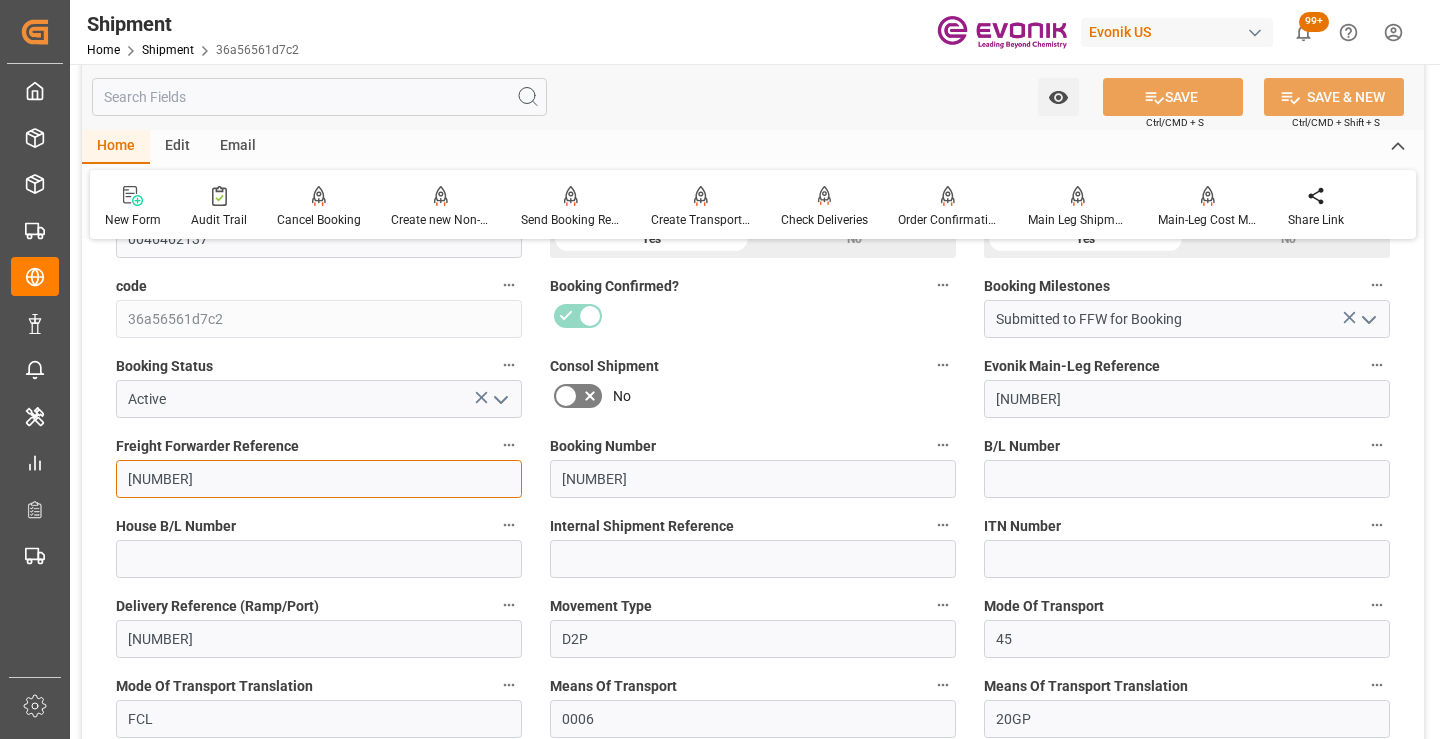 click on "250905000146" at bounding box center (319, 479) 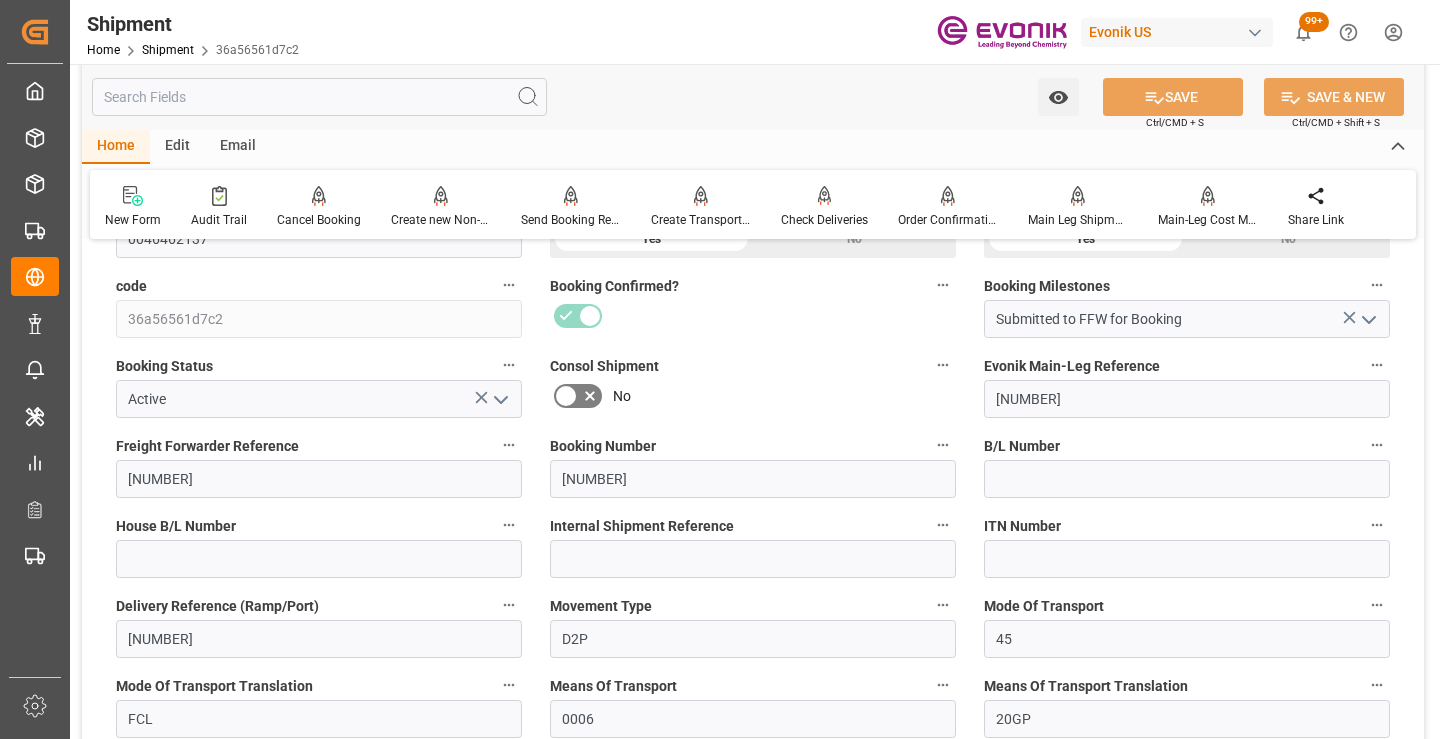 click at bounding box center [319, 97] 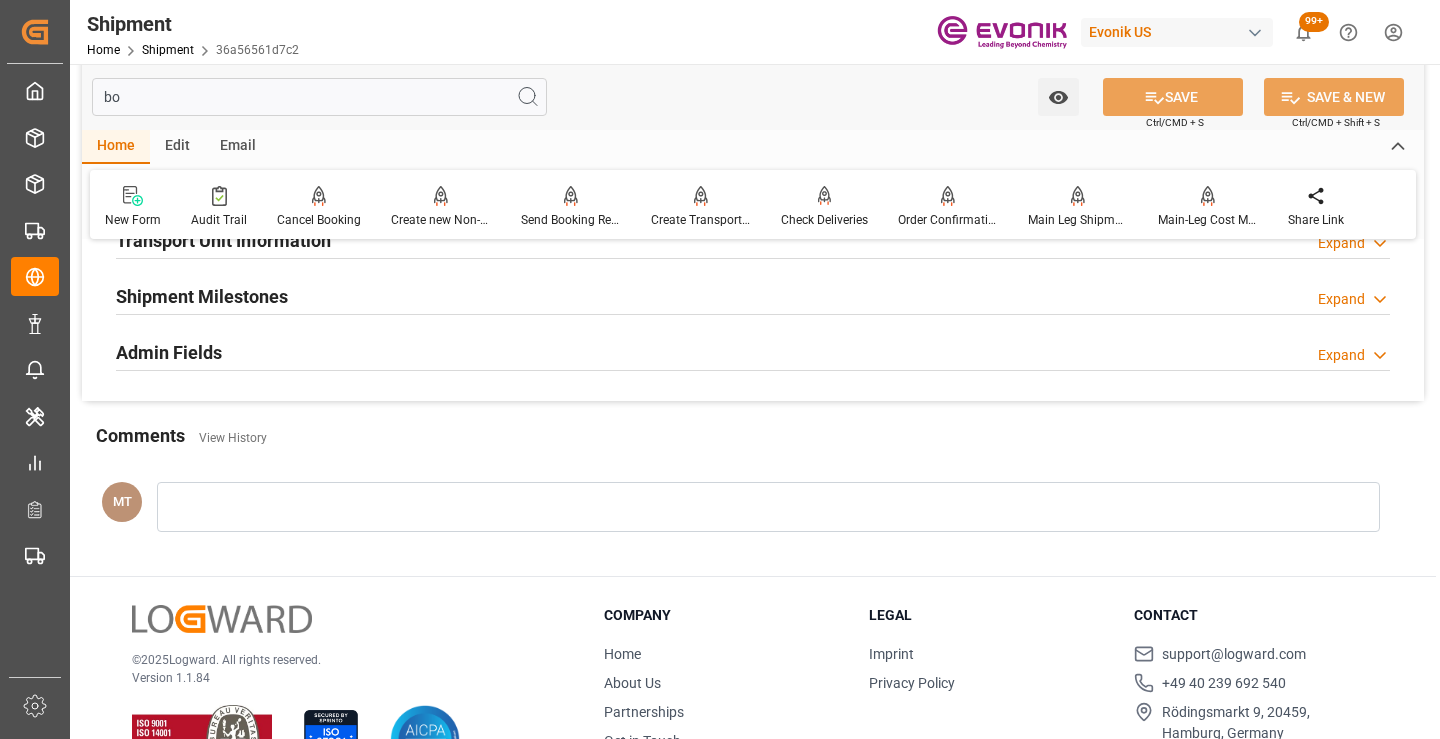 scroll, scrollTop: 140, scrollLeft: 0, axis: vertical 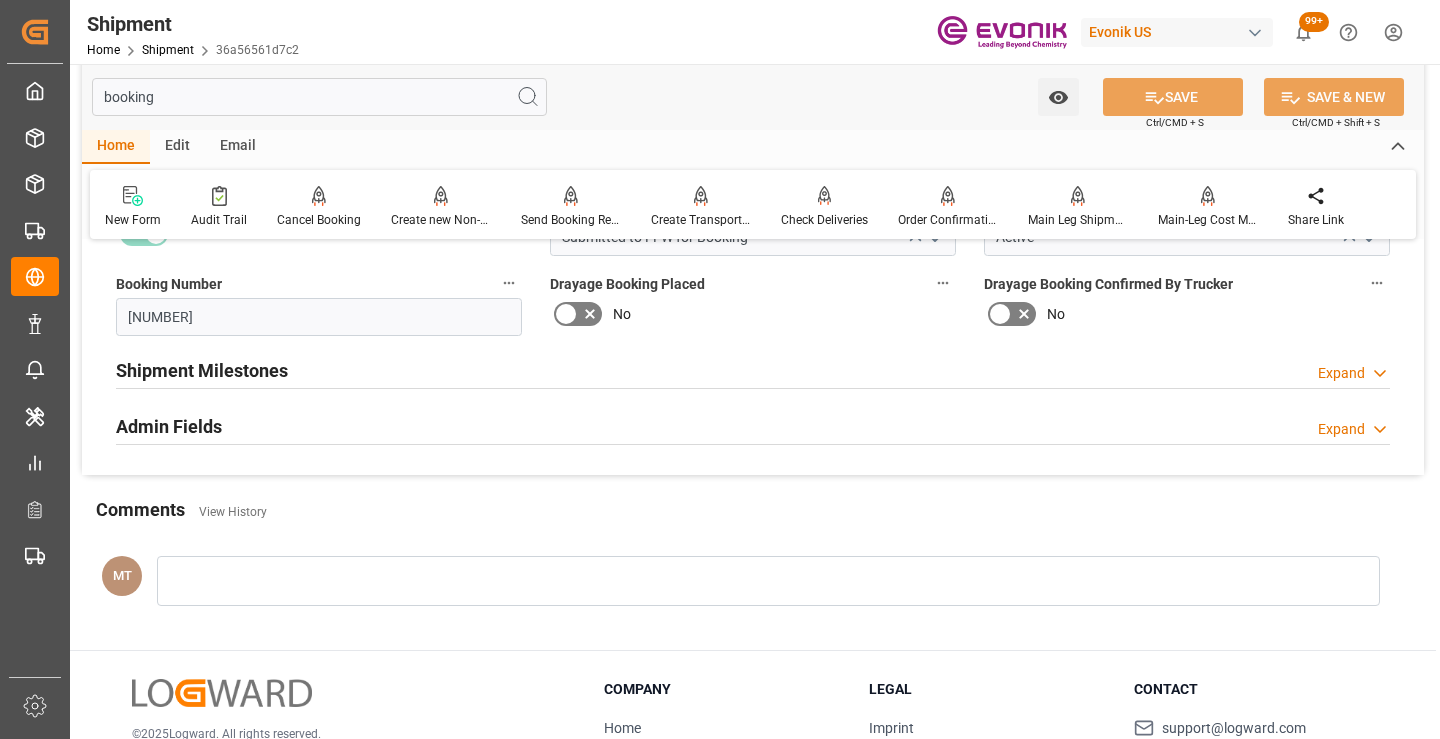 type on "booking" 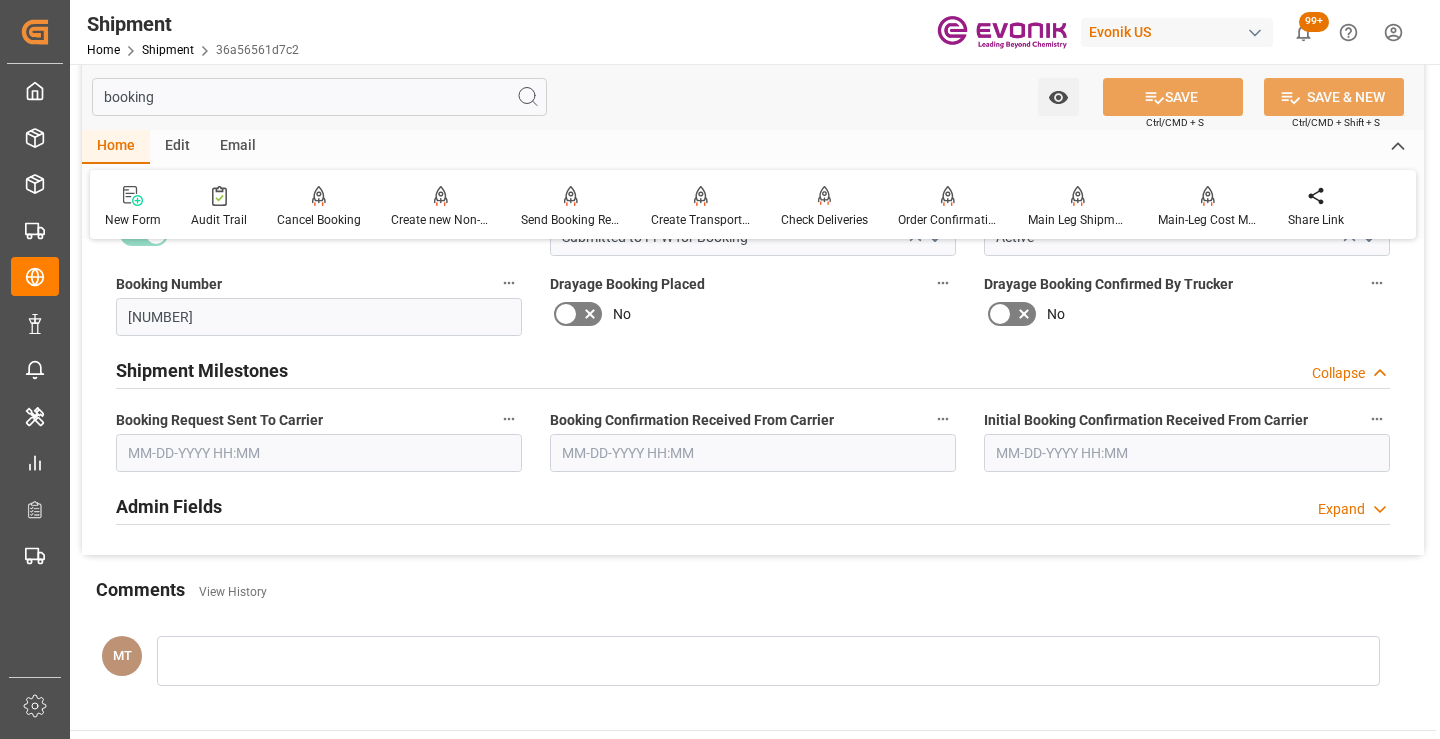 click at bounding box center [319, 453] 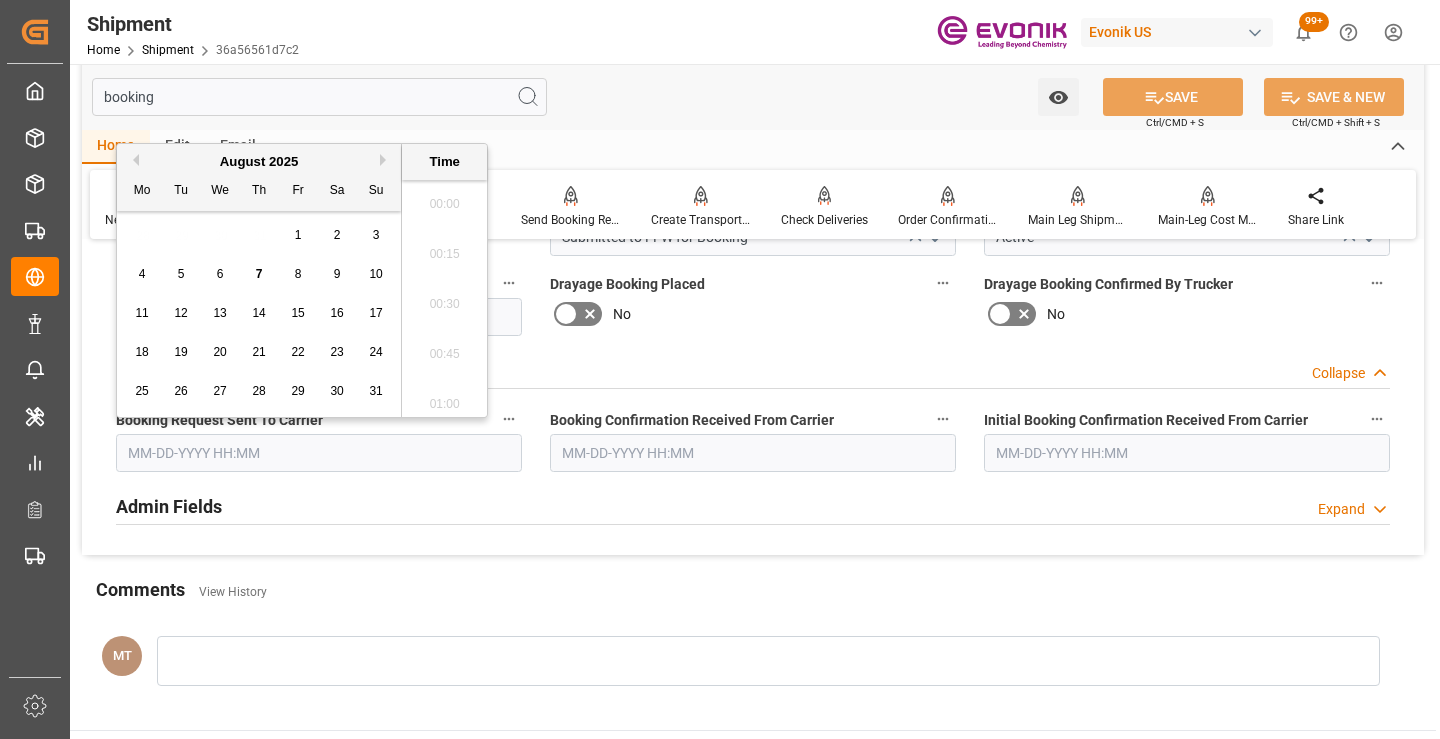 scroll, scrollTop: 2607, scrollLeft: 0, axis: vertical 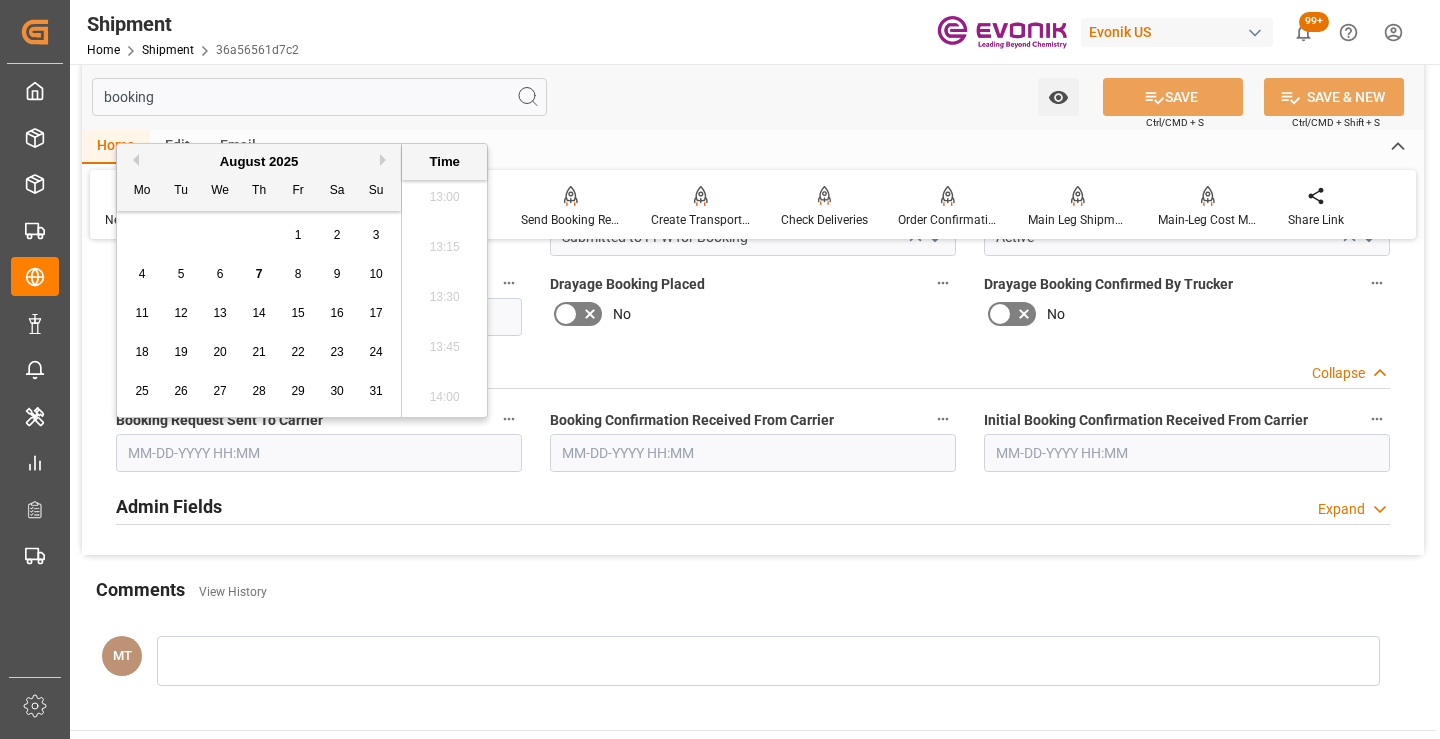 click on "6" at bounding box center [220, 274] 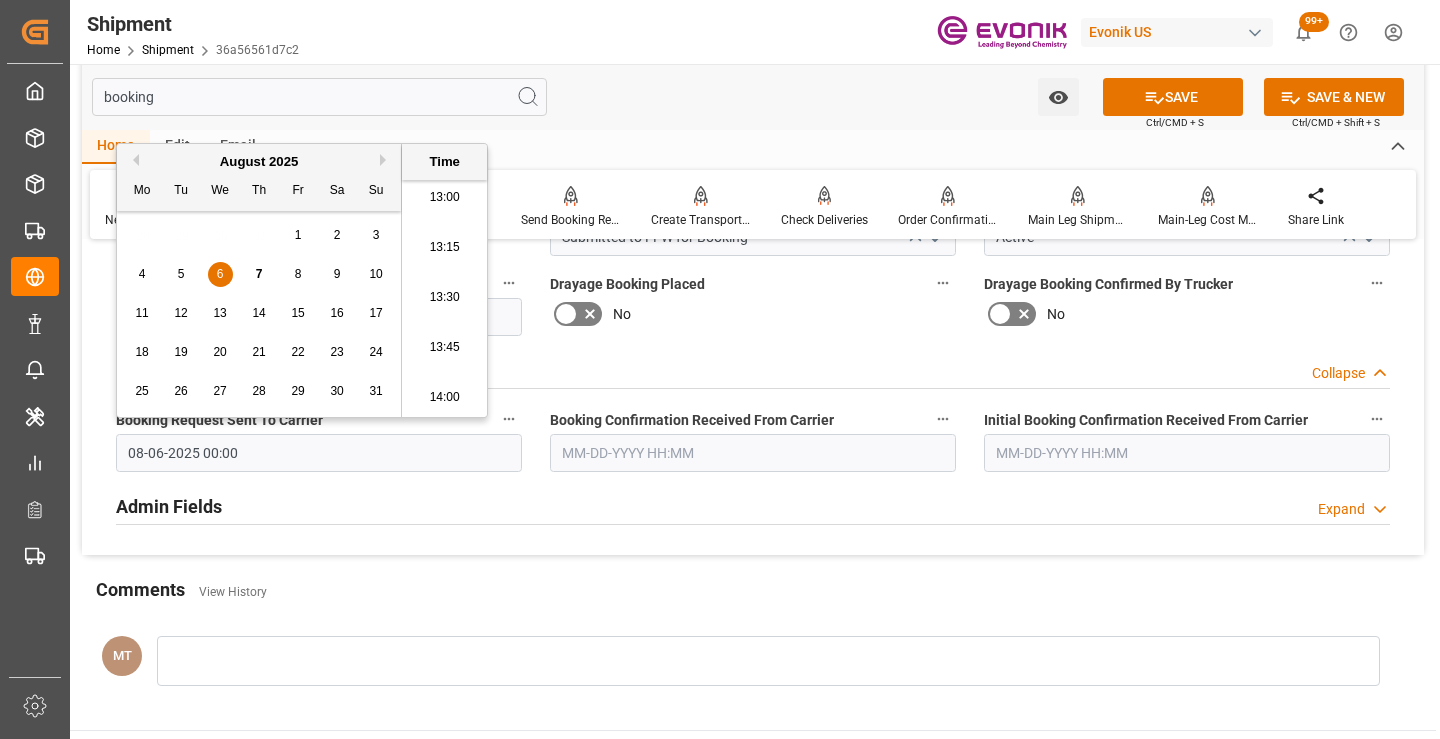 click at bounding box center (753, 453) 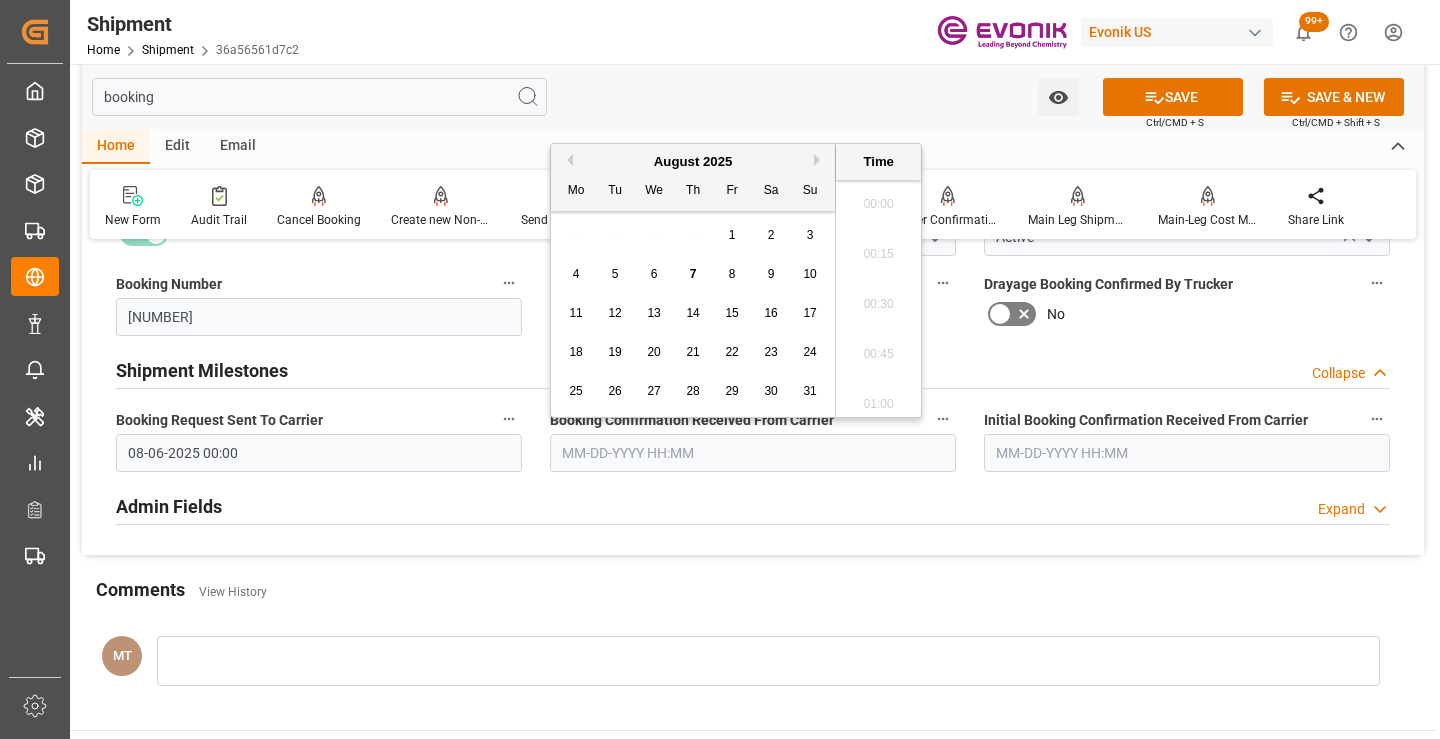 scroll, scrollTop: 2607, scrollLeft: 0, axis: vertical 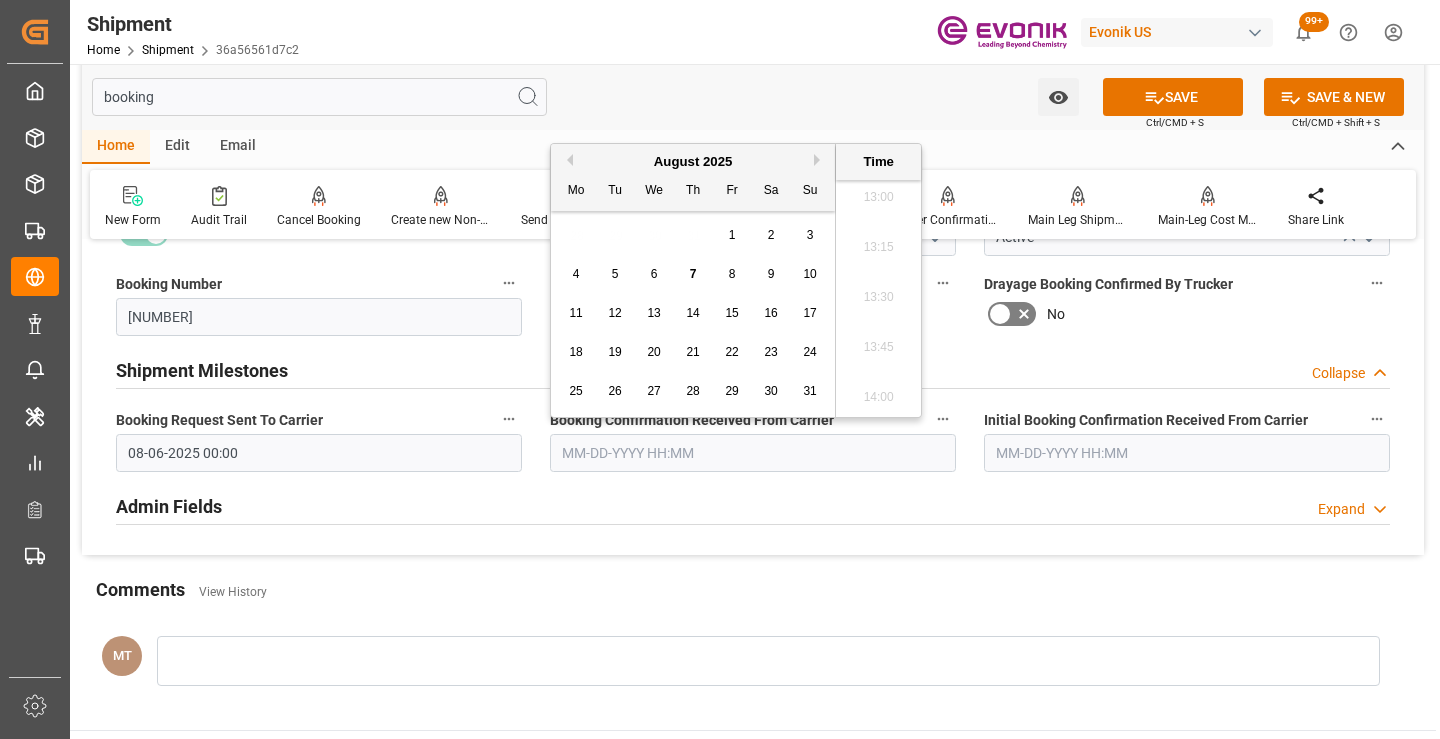 click on "7" at bounding box center [693, 275] 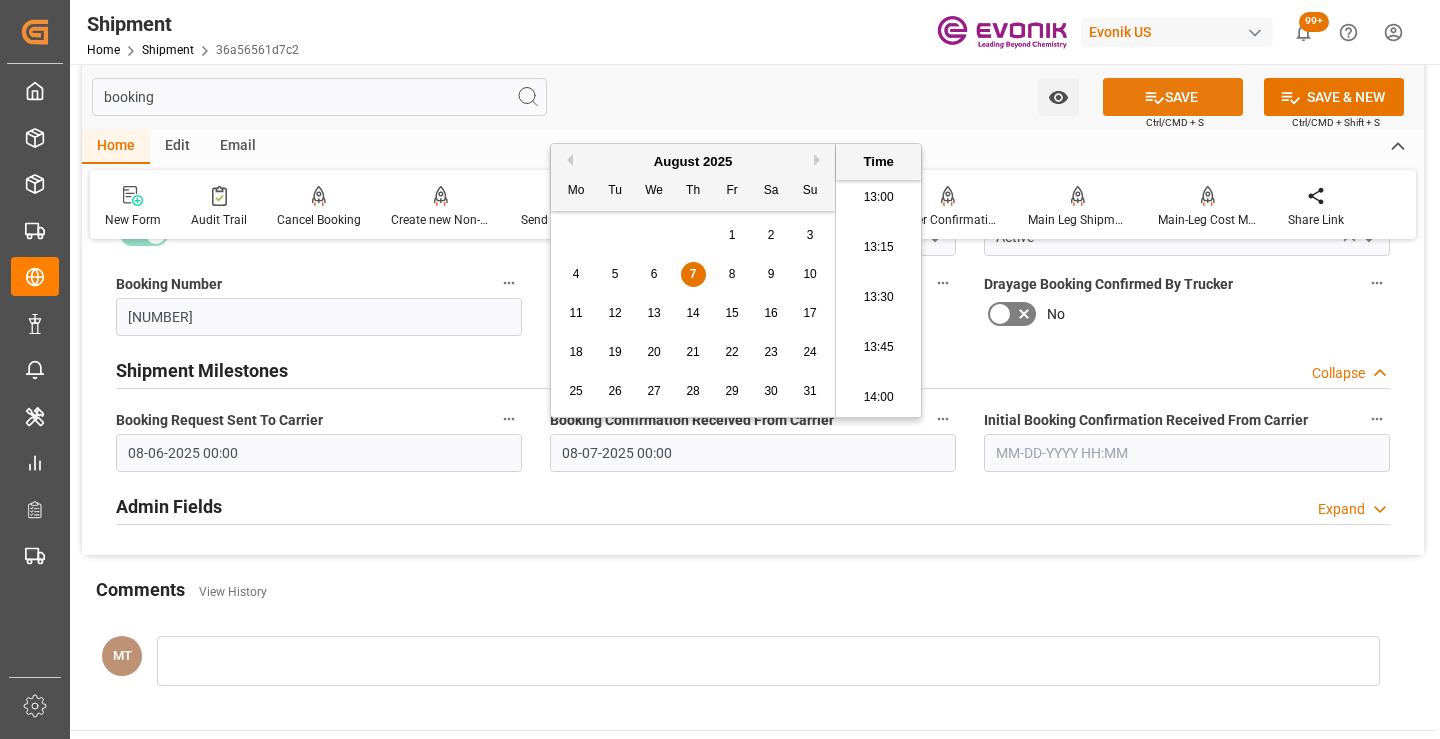 click on "SAVE" at bounding box center (1173, 97) 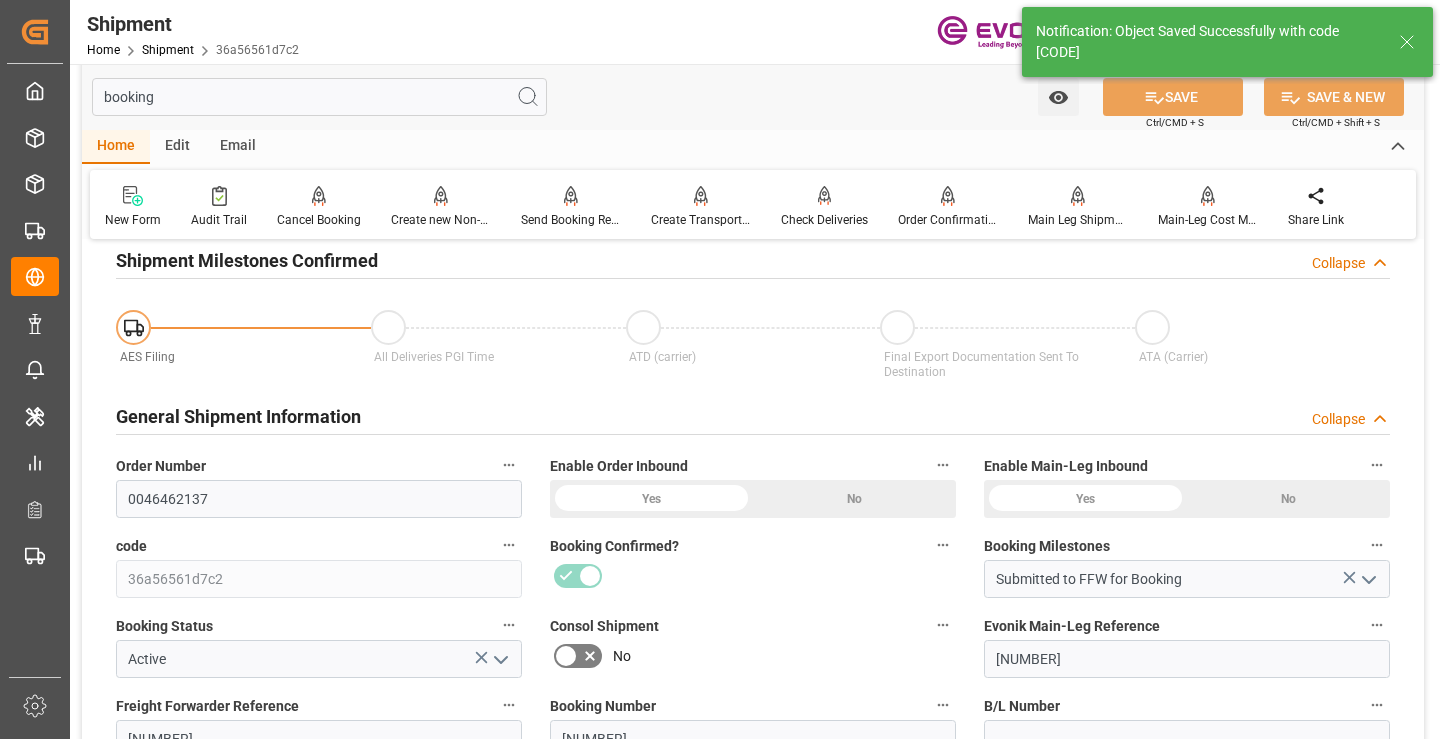 type on "Booking Details Transmitted to SAP" 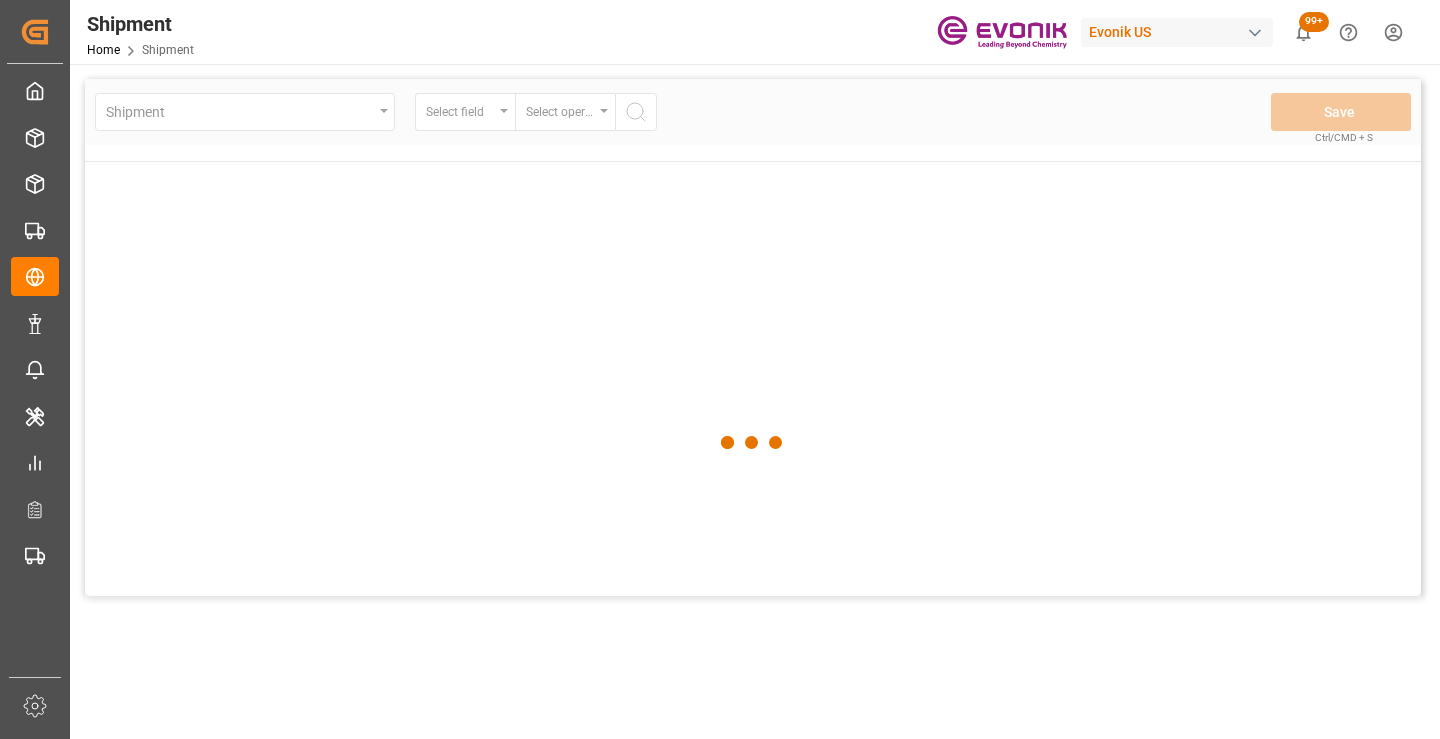 scroll, scrollTop: 0, scrollLeft: 0, axis: both 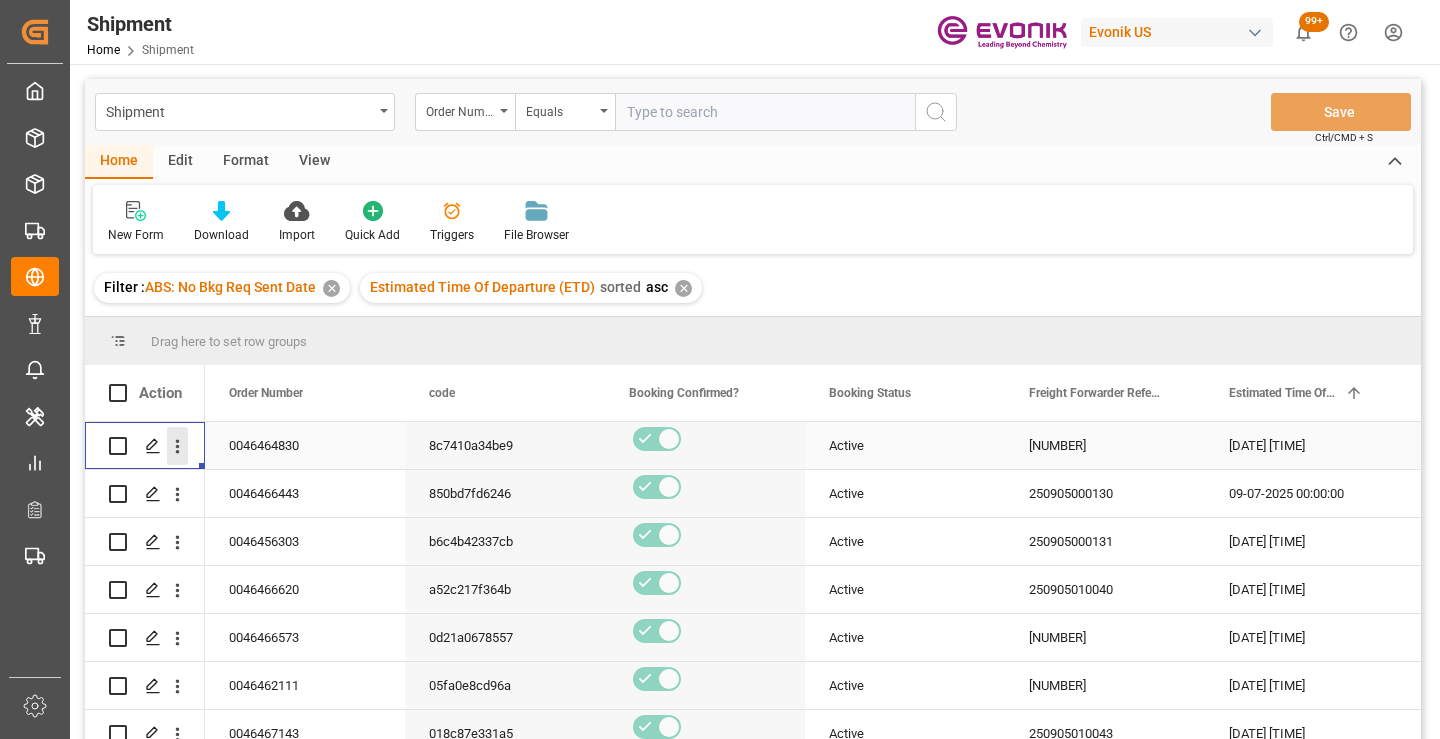 click 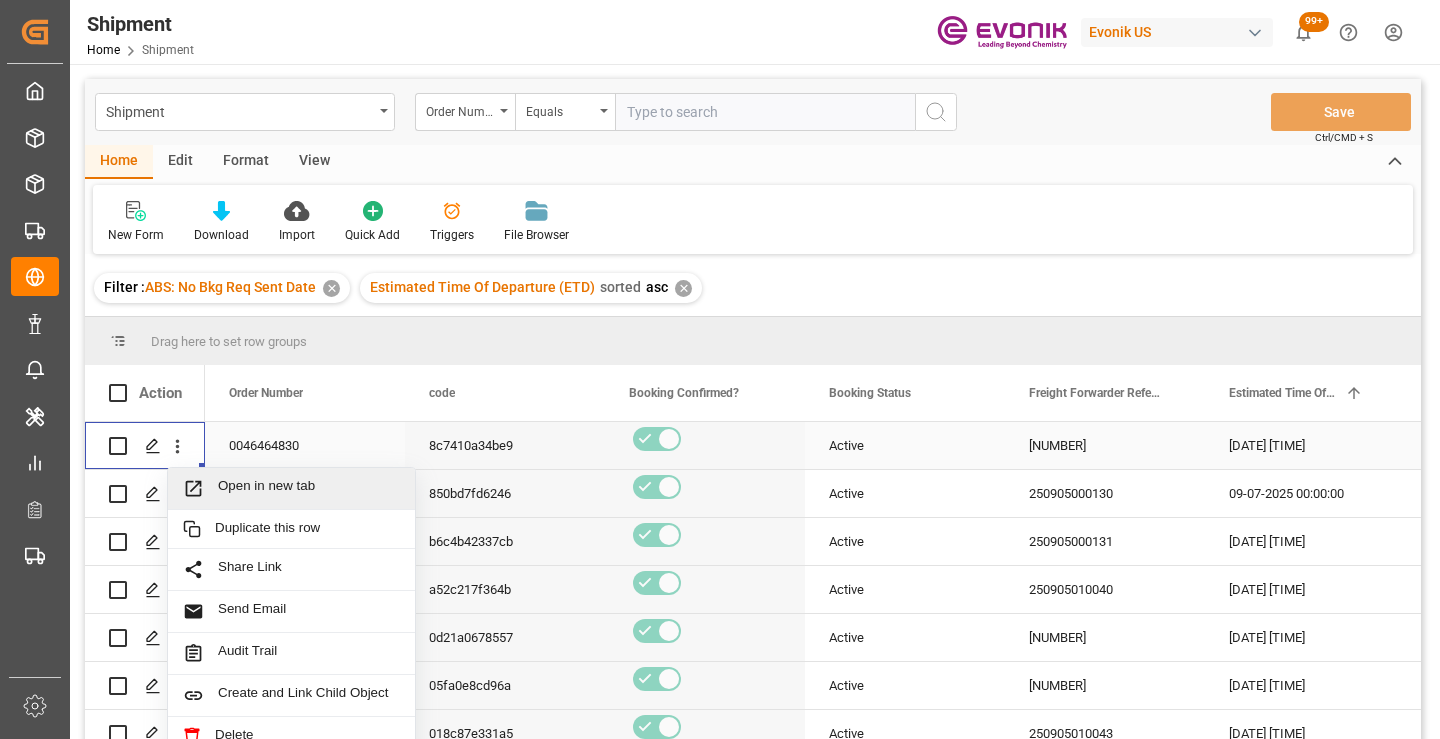 click on "Open in new tab" at bounding box center (309, 488) 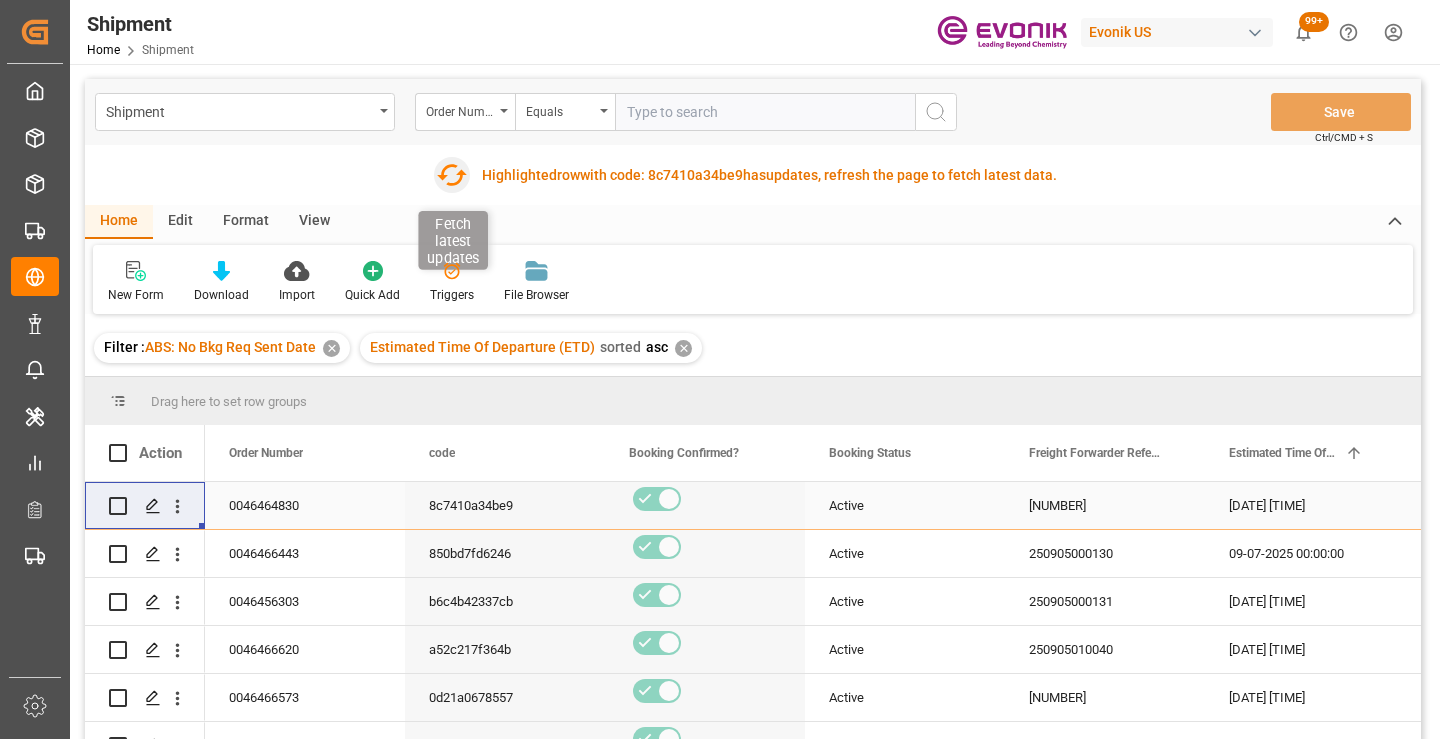 click 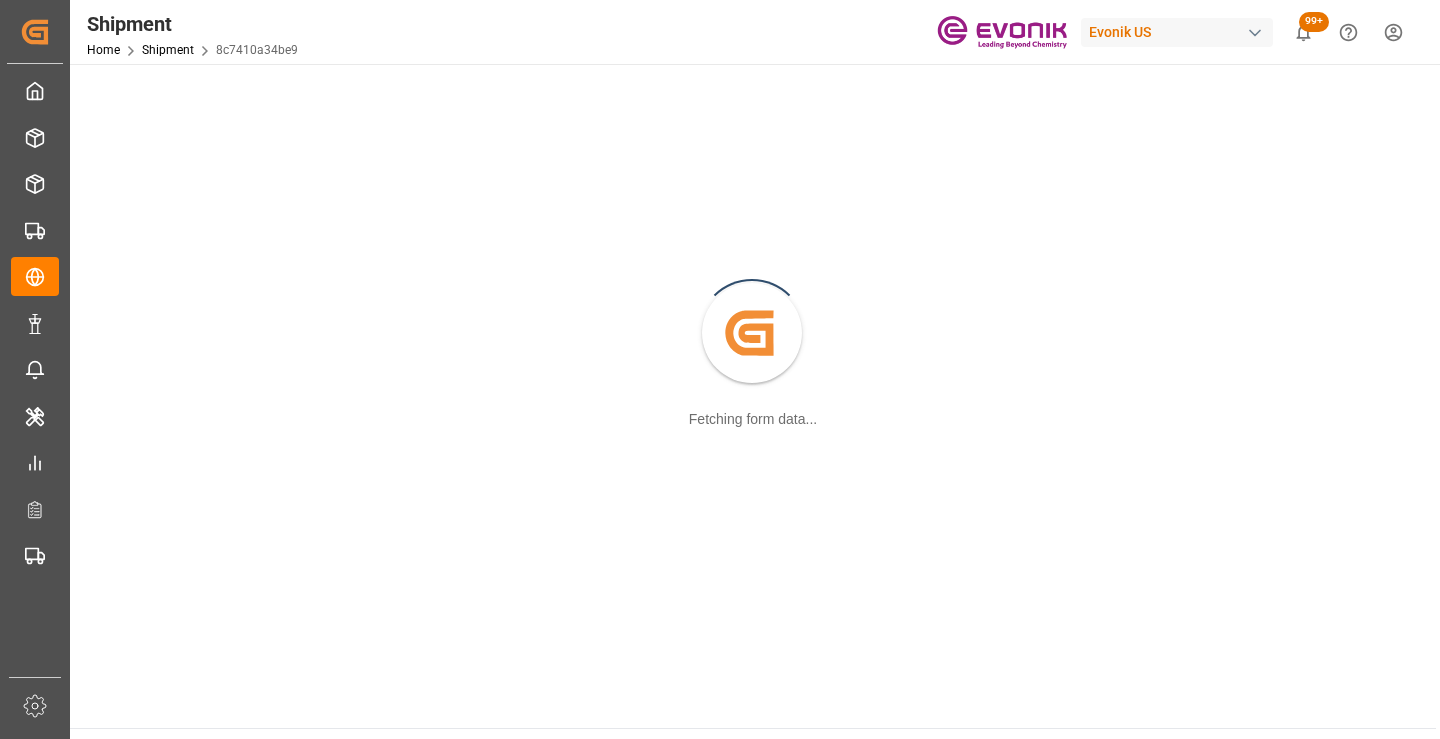 scroll, scrollTop: 0, scrollLeft: 0, axis: both 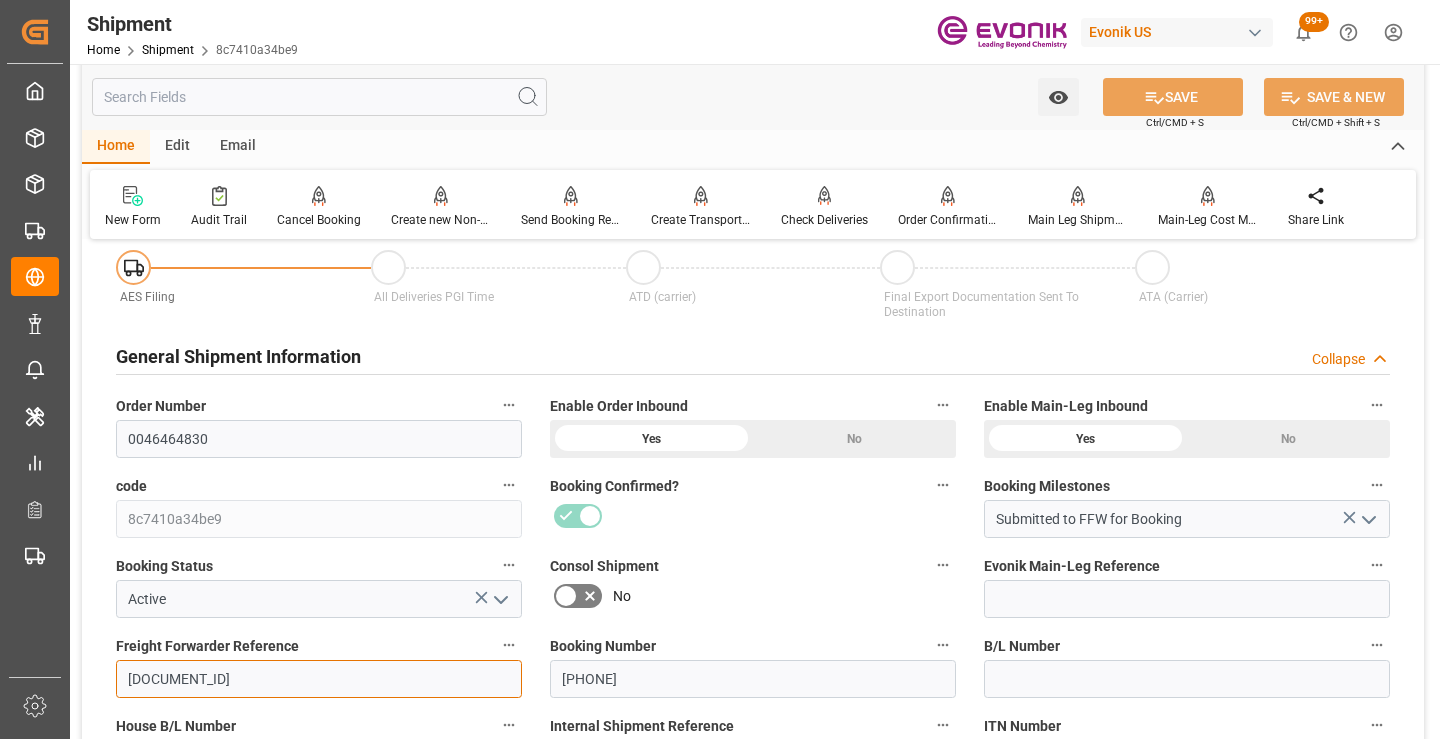 click on "250905010038" at bounding box center [319, 679] 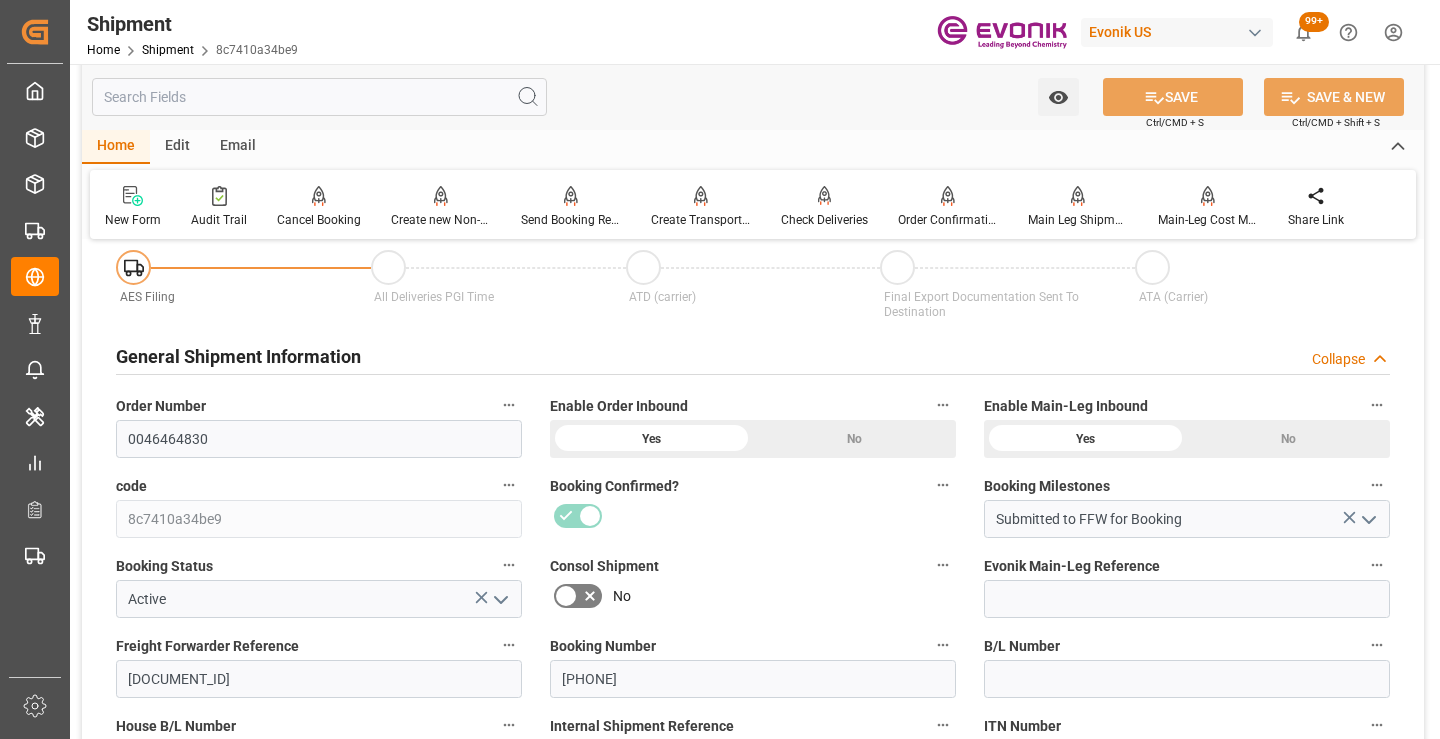 click at bounding box center (319, 97) 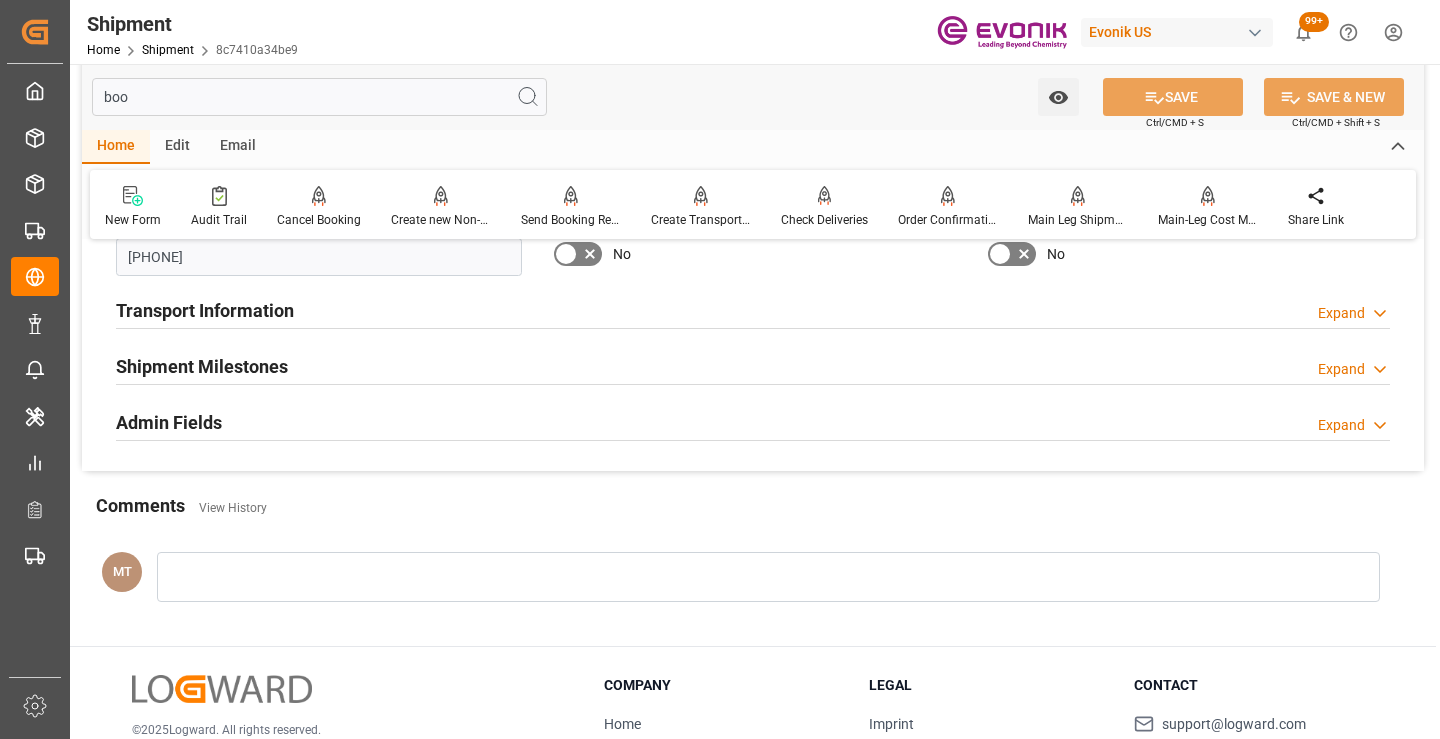 scroll, scrollTop: 0, scrollLeft: 0, axis: both 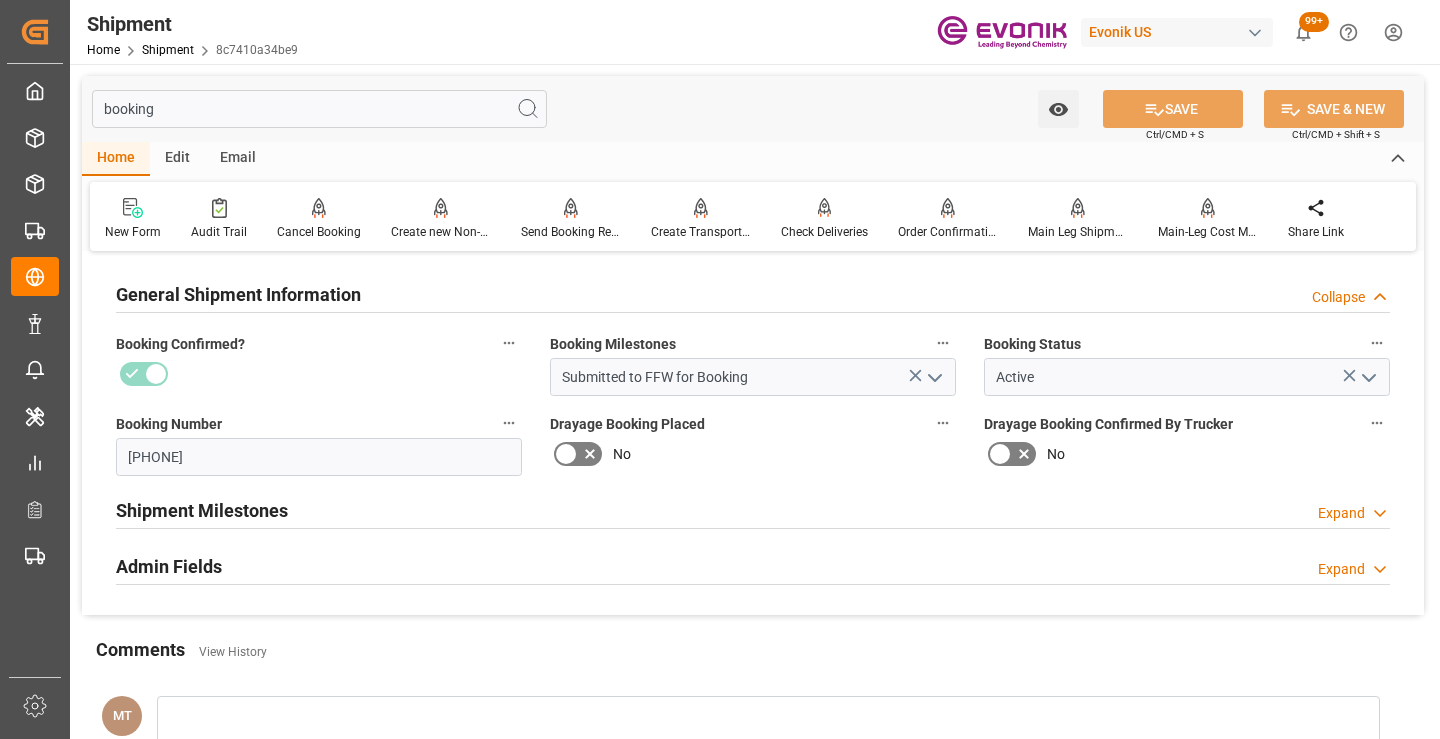 type on "booking" 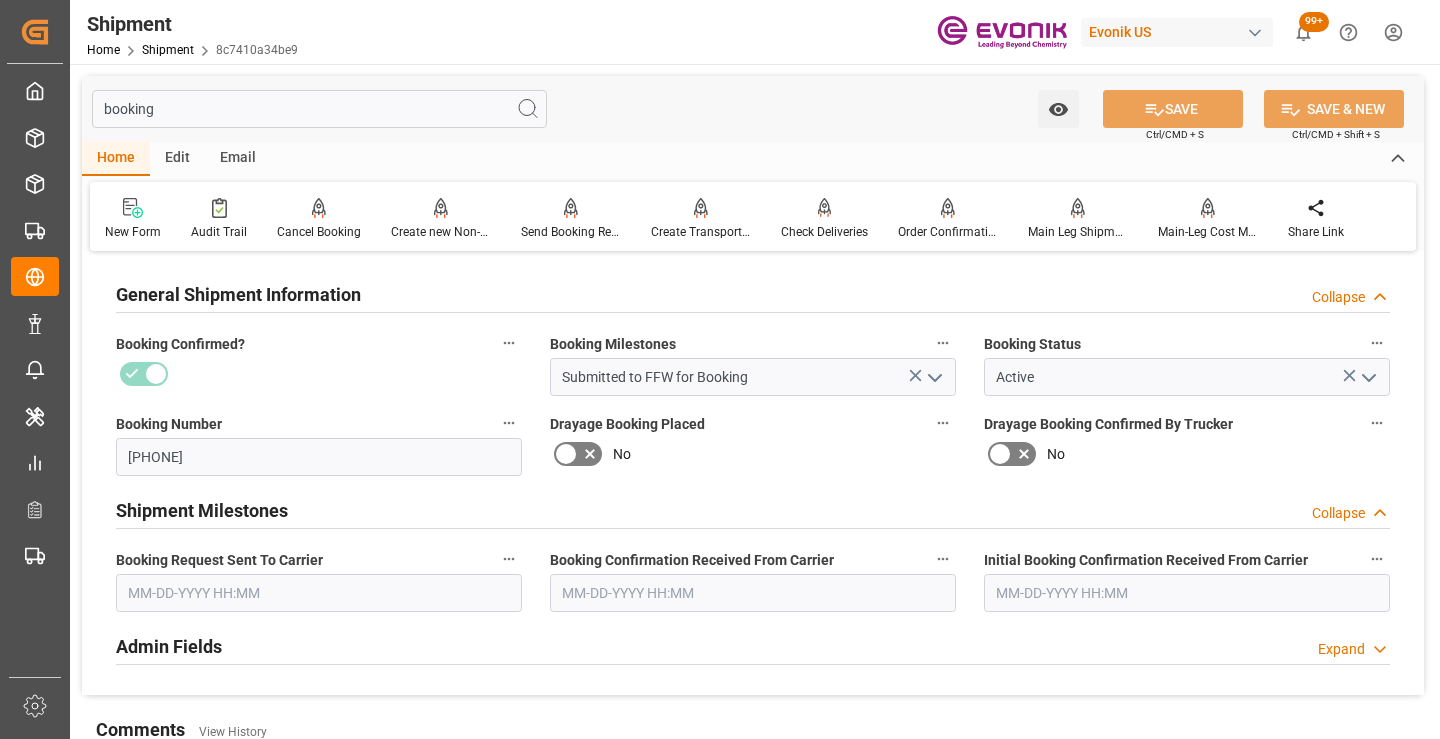 click at bounding box center (319, 593) 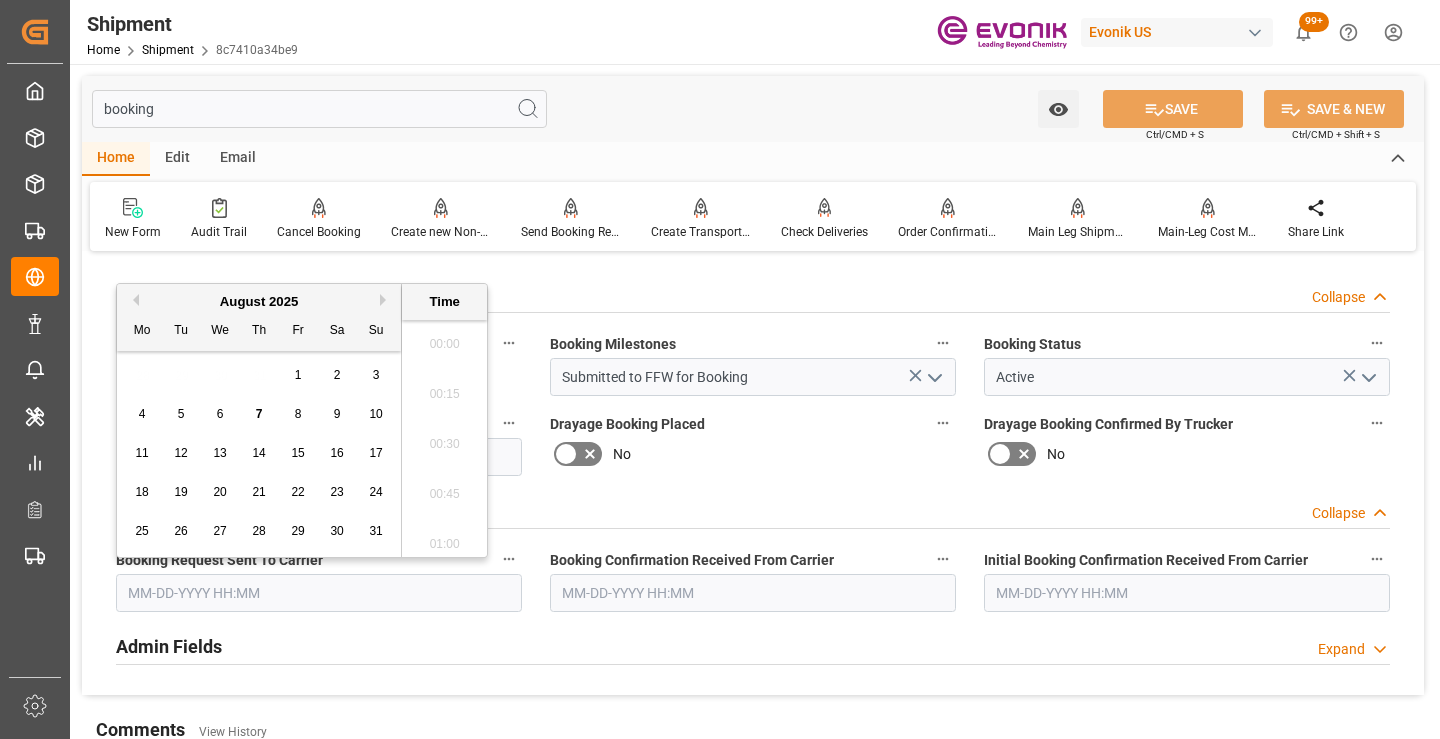 scroll, scrollTop: 2607, scrollLeft: 0, axis: vertical 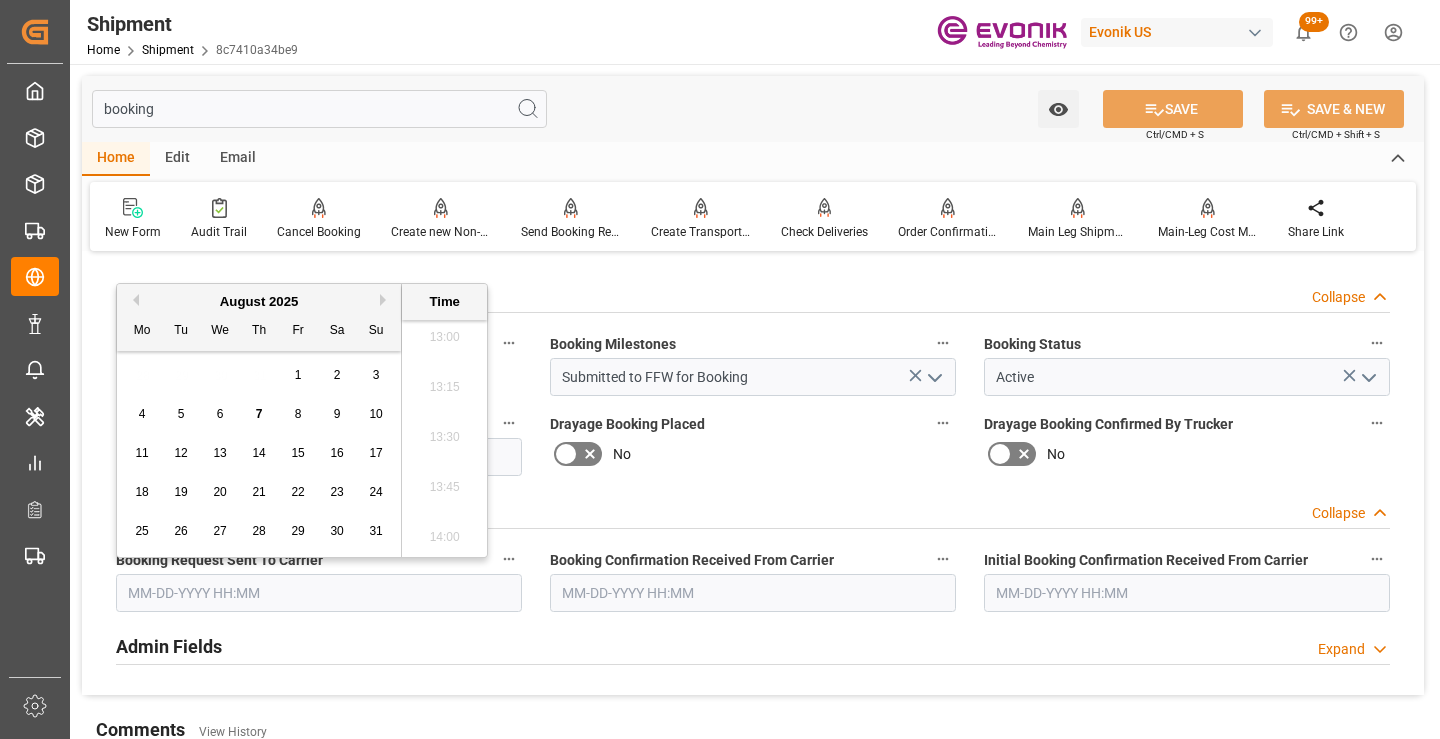 click on "5" at bounding box center [181, 414] 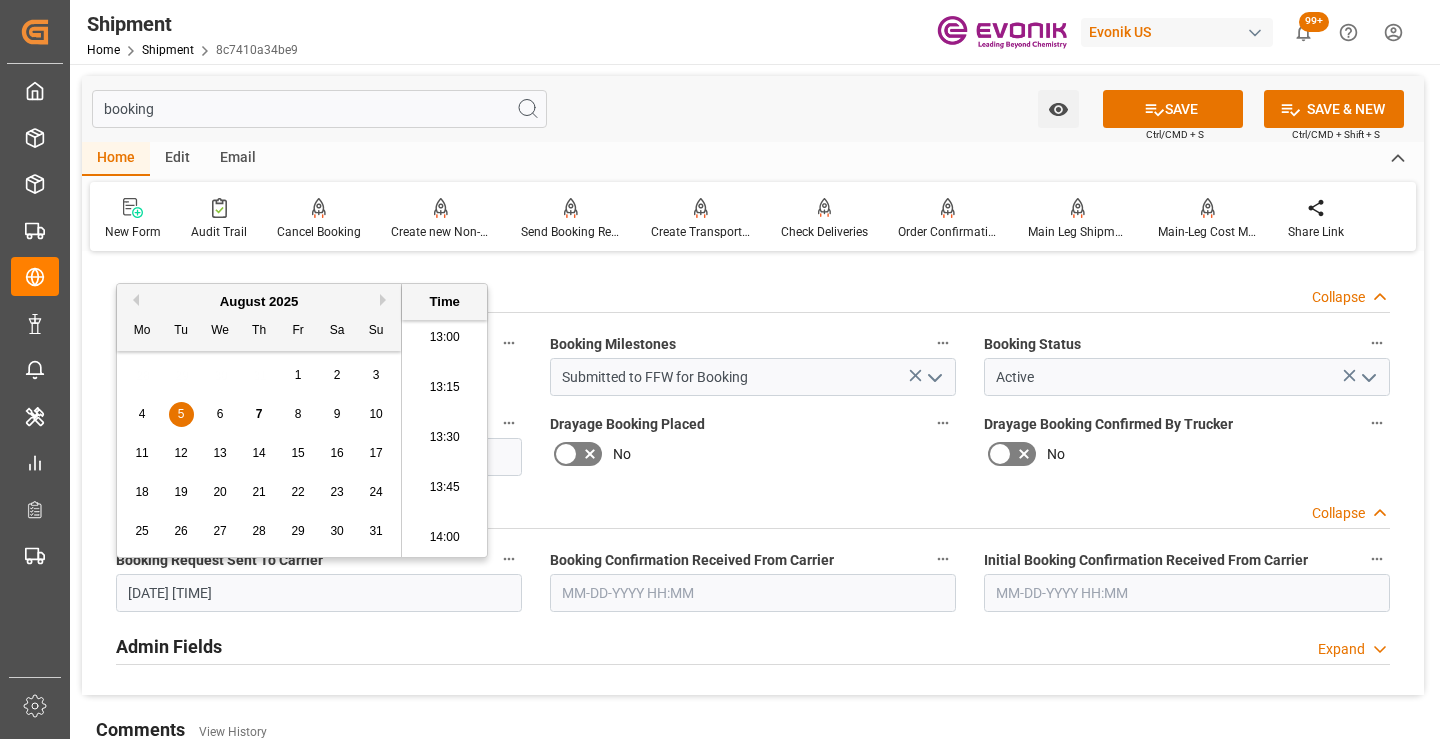 click at bounding box center [753, 593] 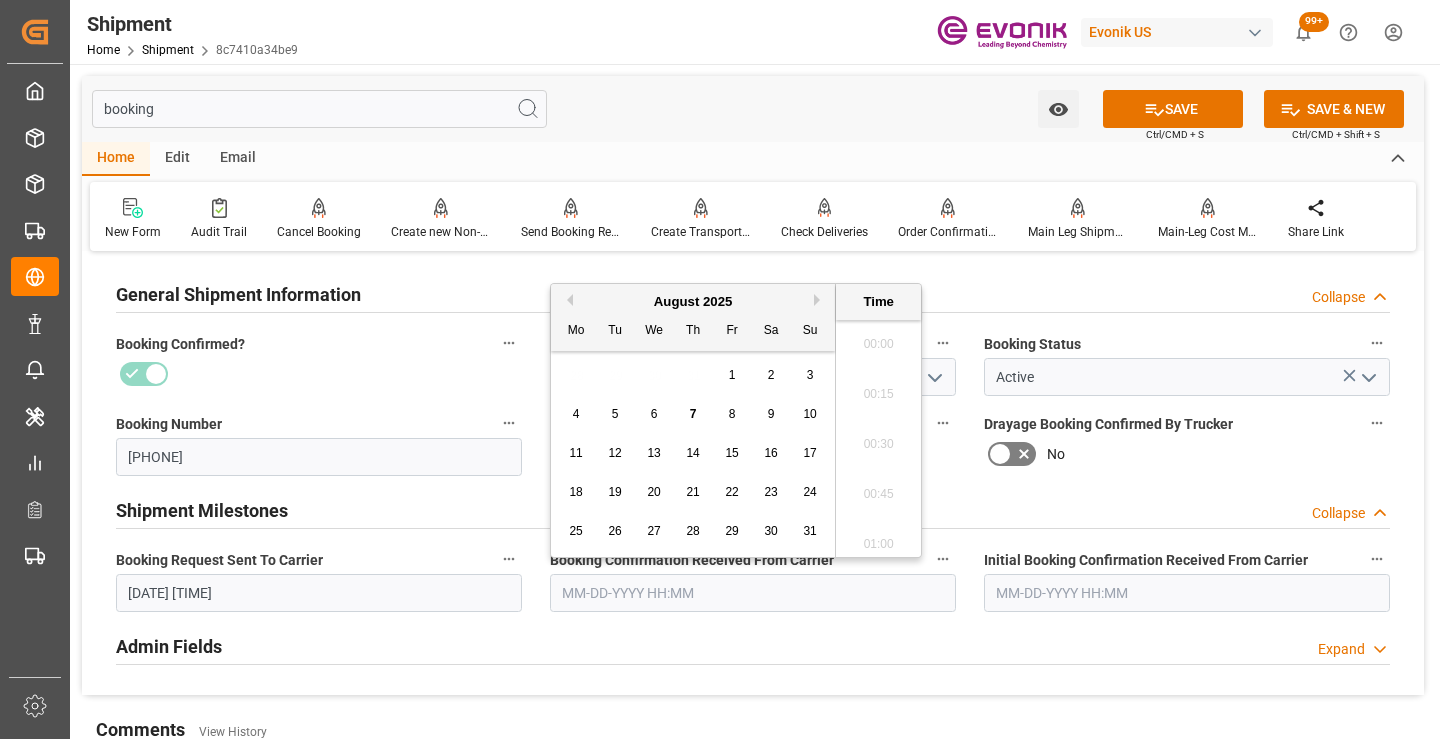 scroll, scrollTop: 2607, scrollLeft: 0, axis: vertical 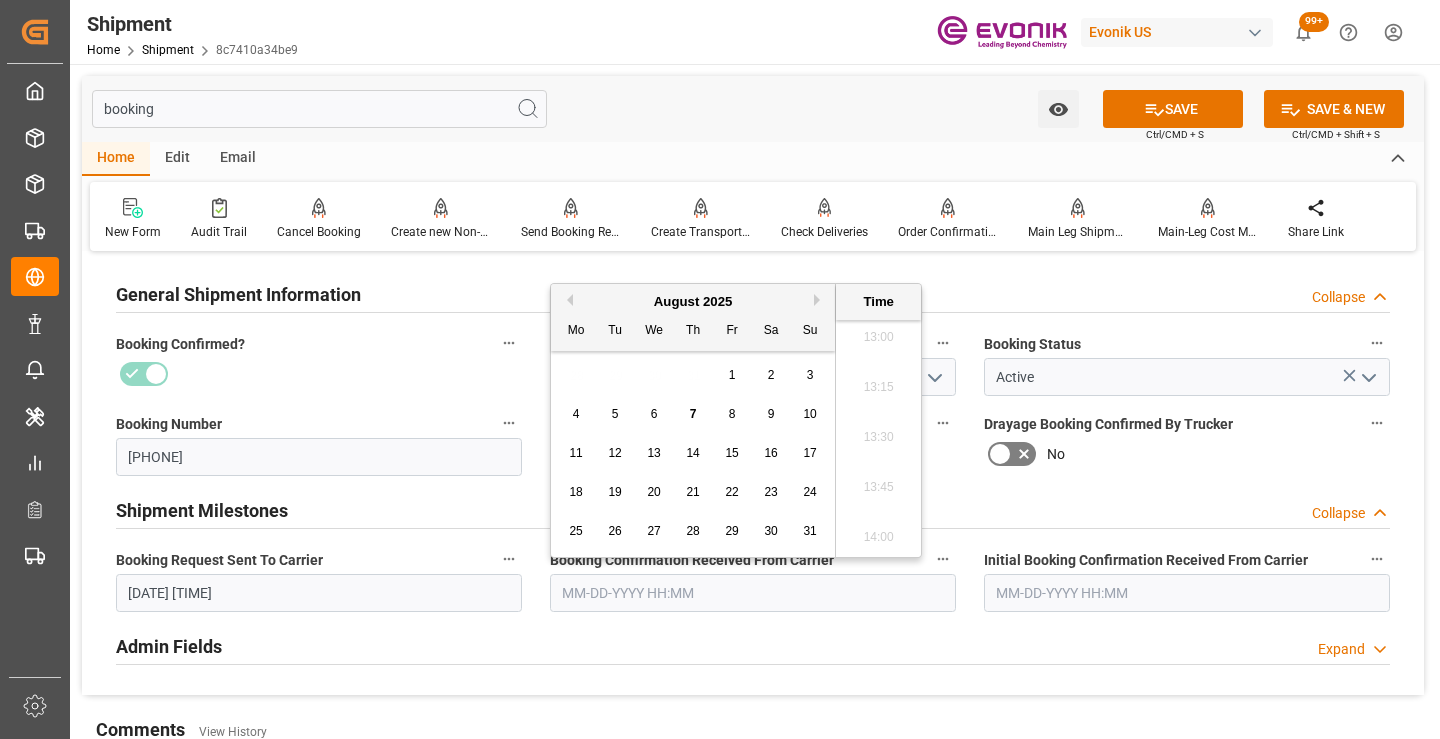 click on "6" at bounding box center [654, 414] 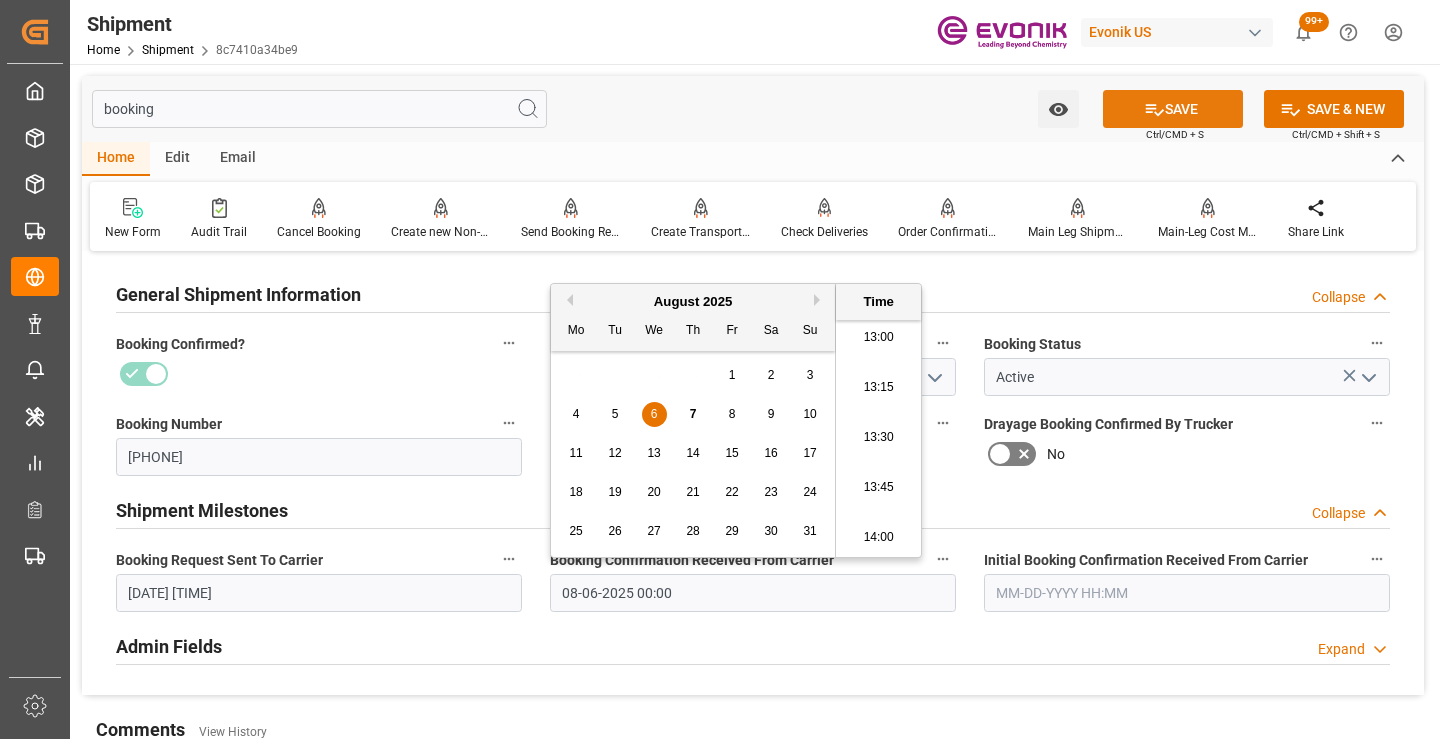 click on "SAVE" at bounding box center (1173, 109) 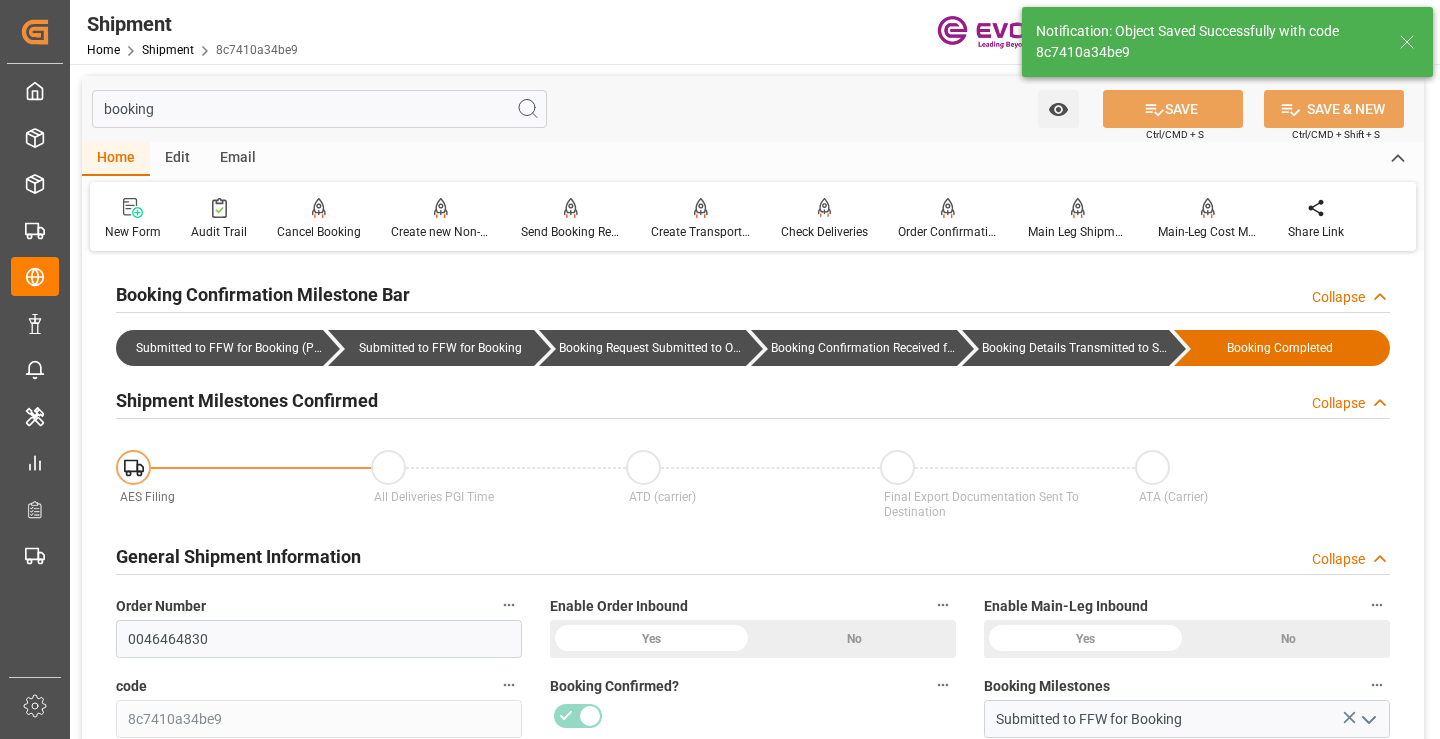 type on "Booking Details Transmitted to SAP" 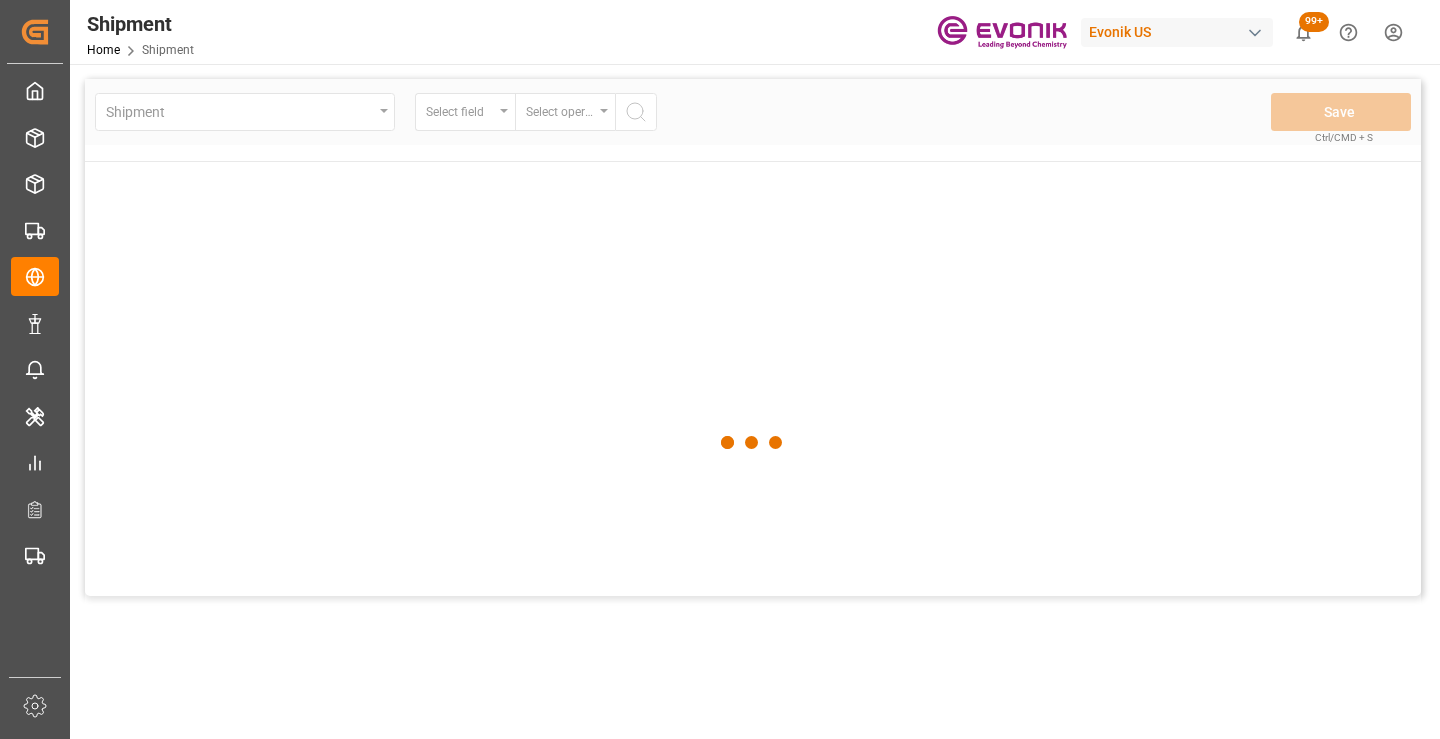 scroll, scrollTop: 0, scrollLeft: 0, axis: both 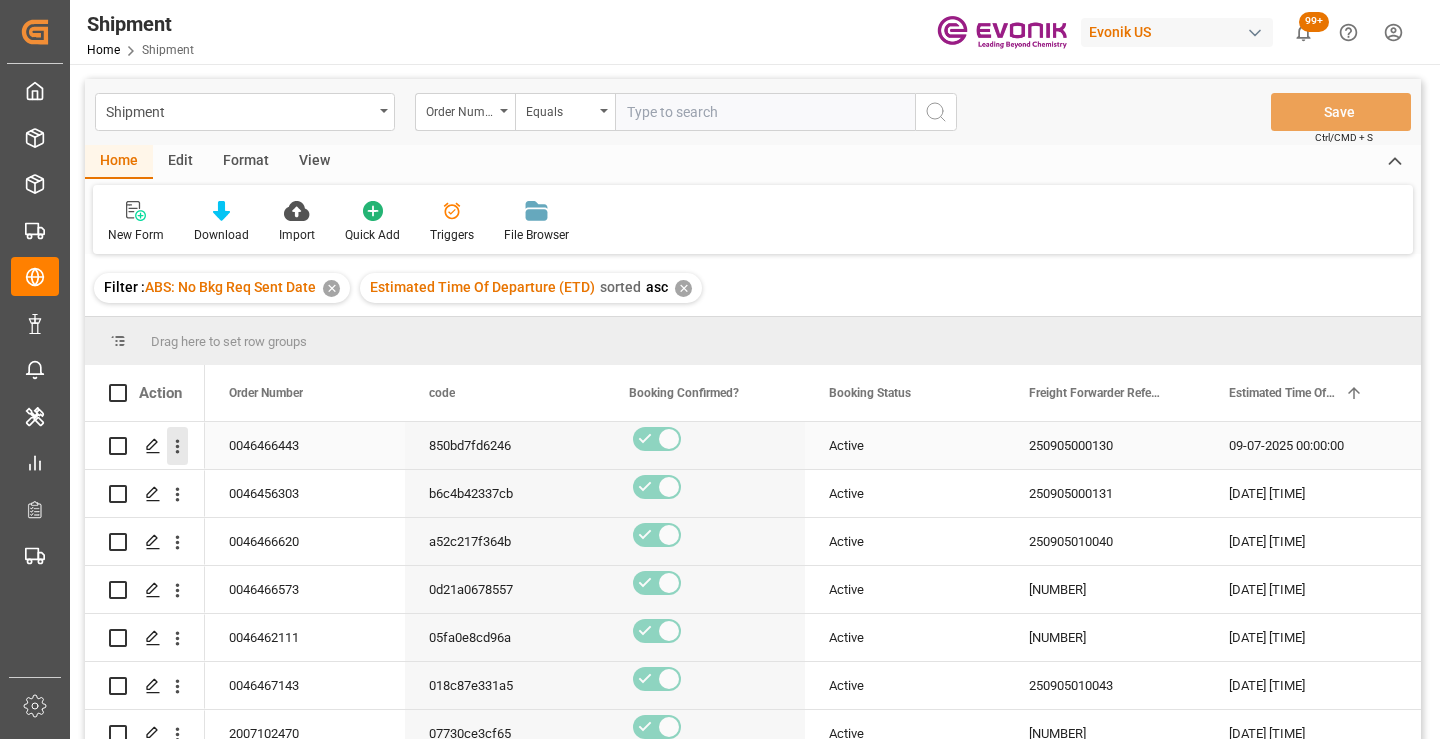 click 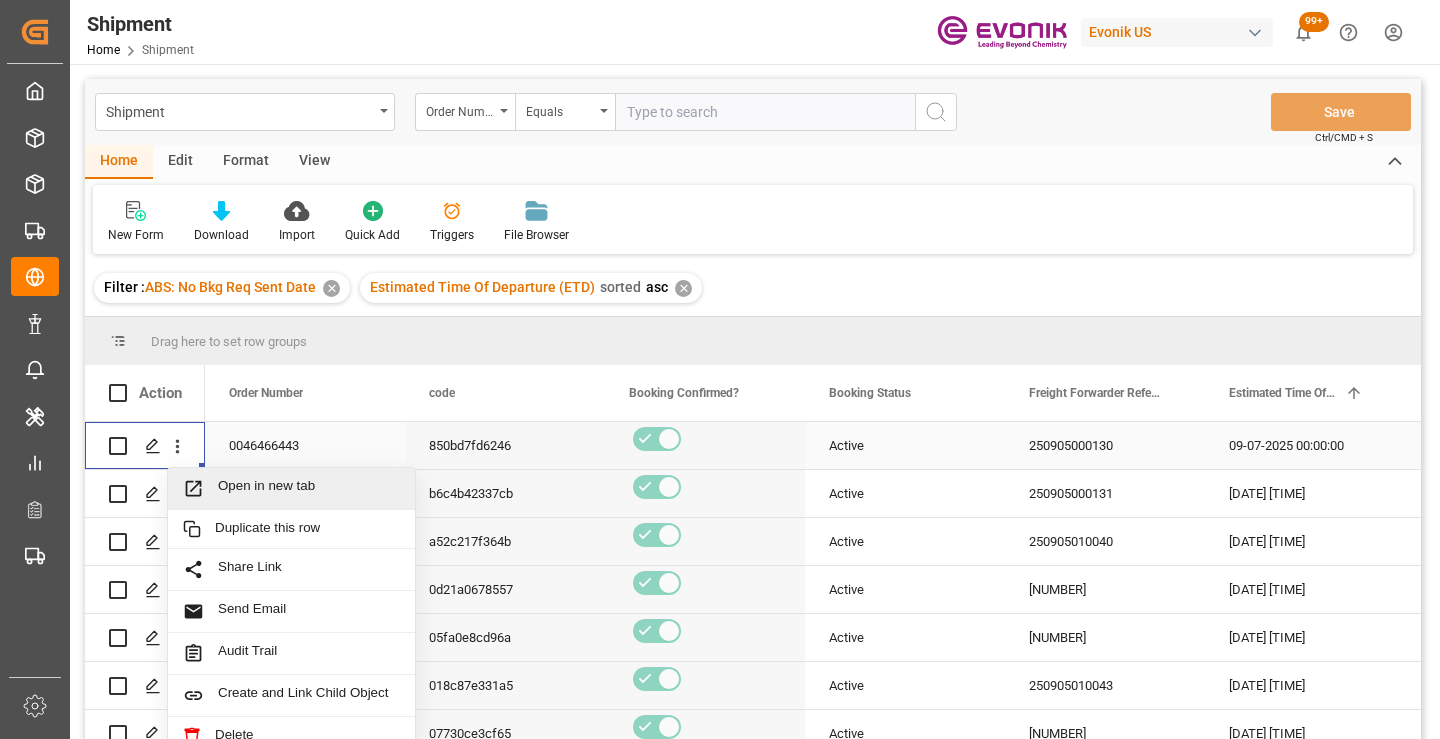 click on "Open in new tab" at bounding box center [309, 488] 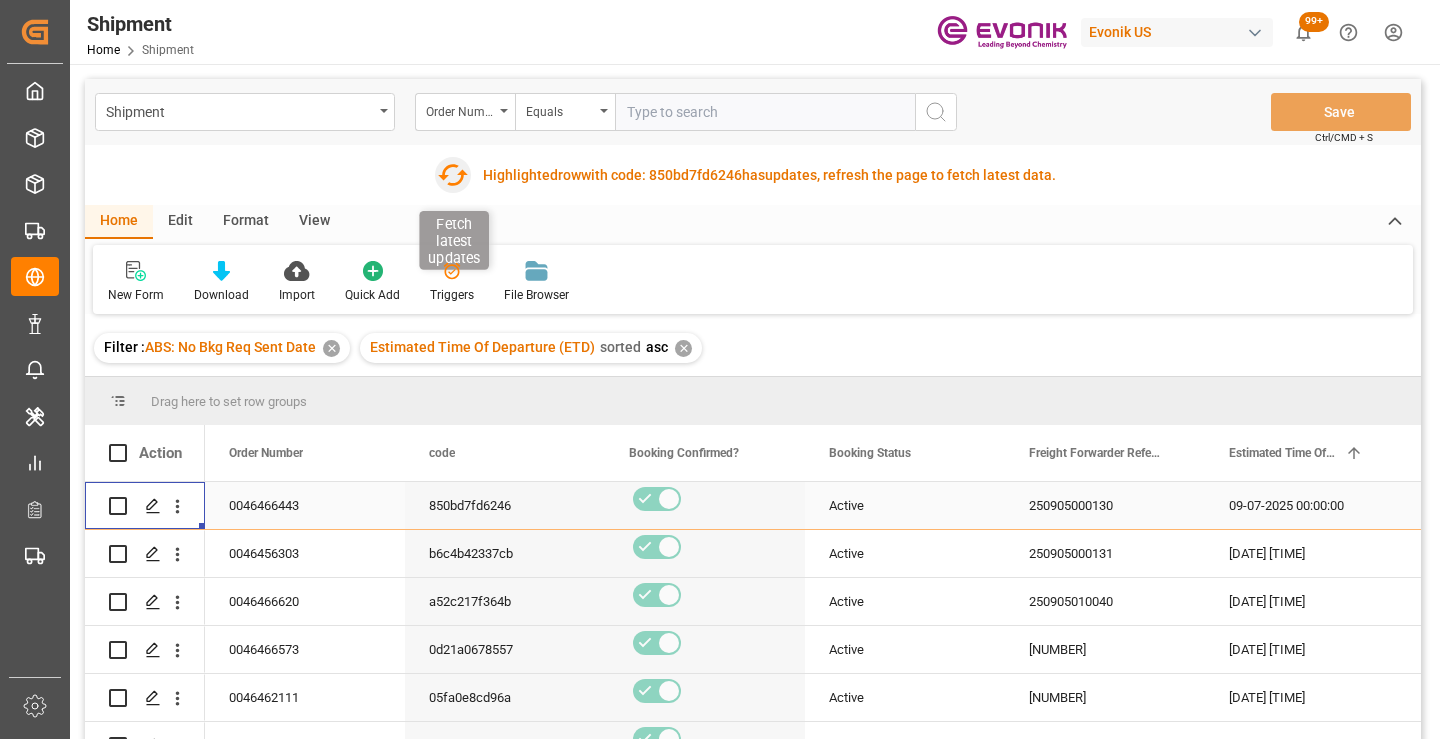 click 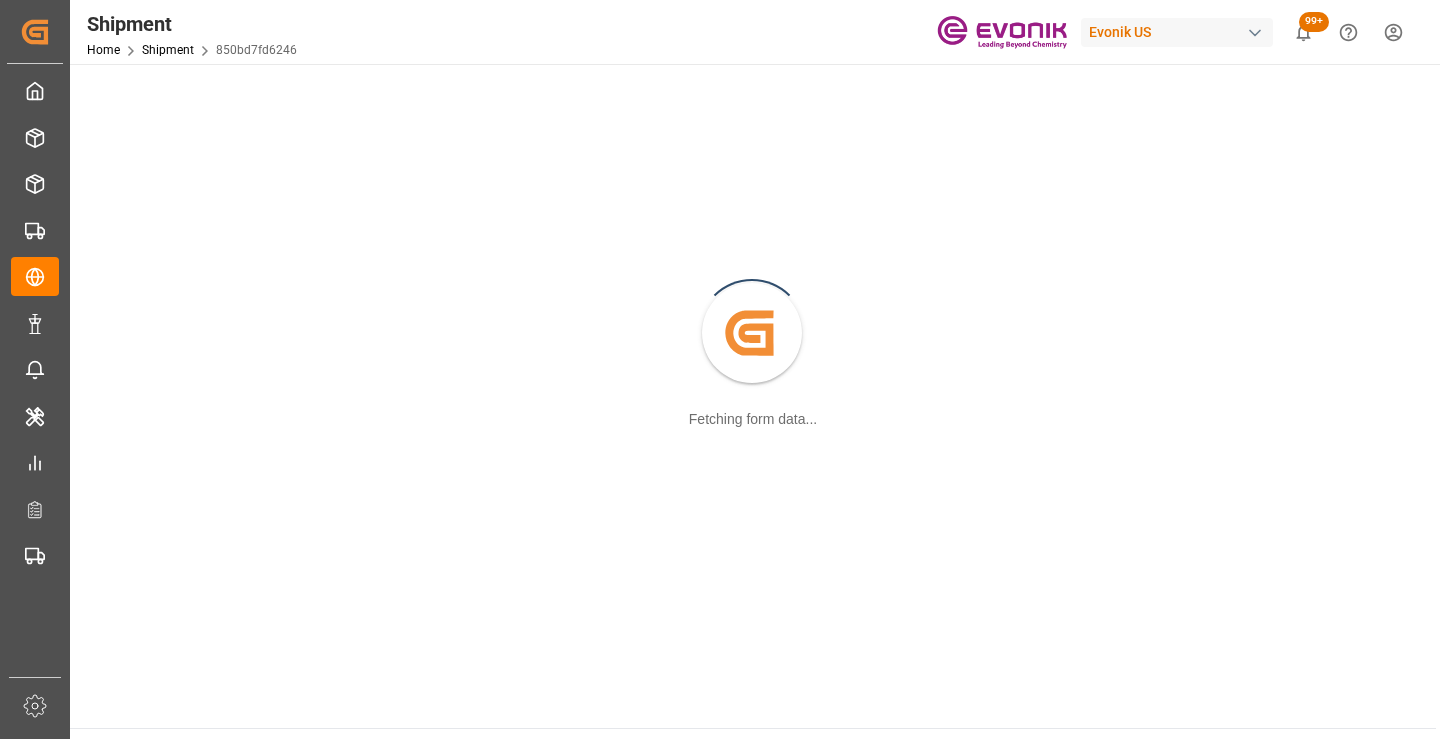 scroll, scrollTop: 0, scrollLeft: 0, axis: both 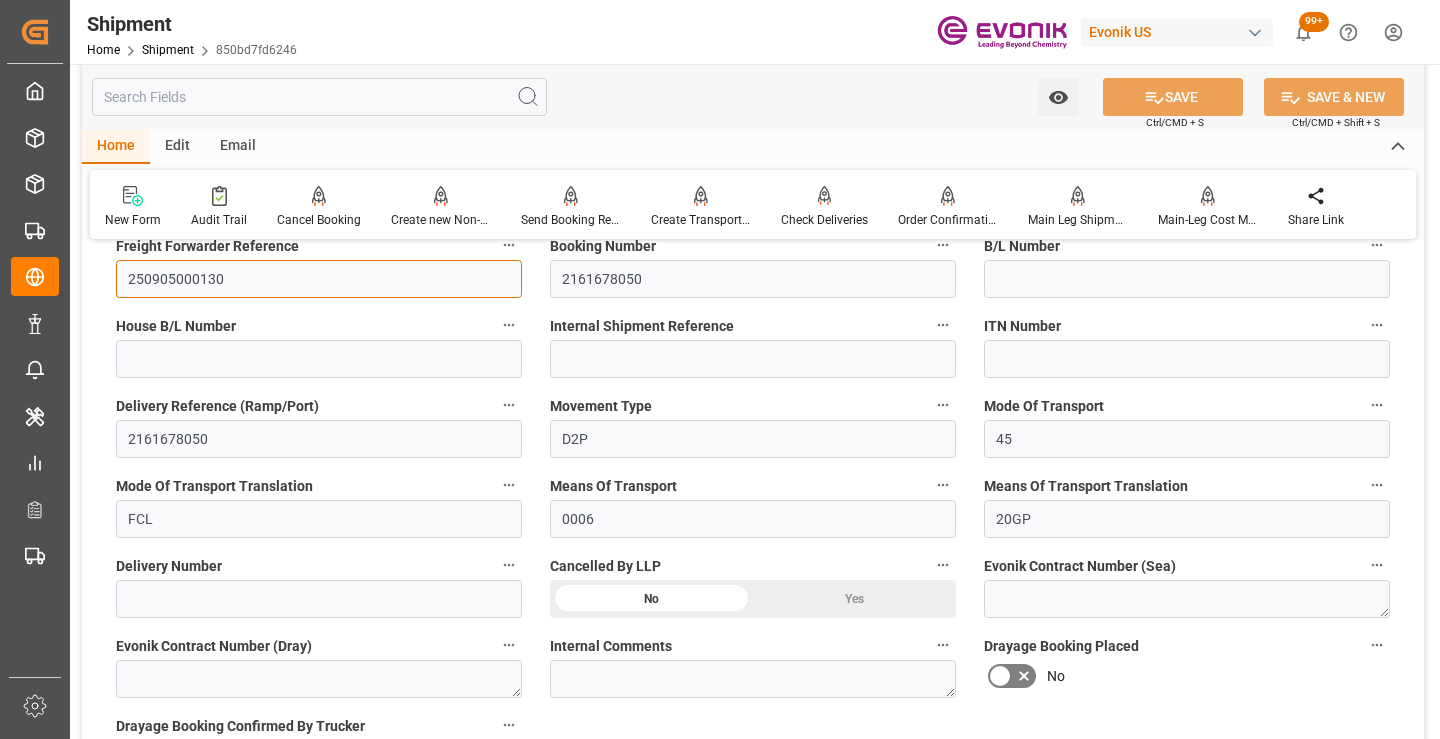 click on "250905000130" at bounding box center [319, 279] 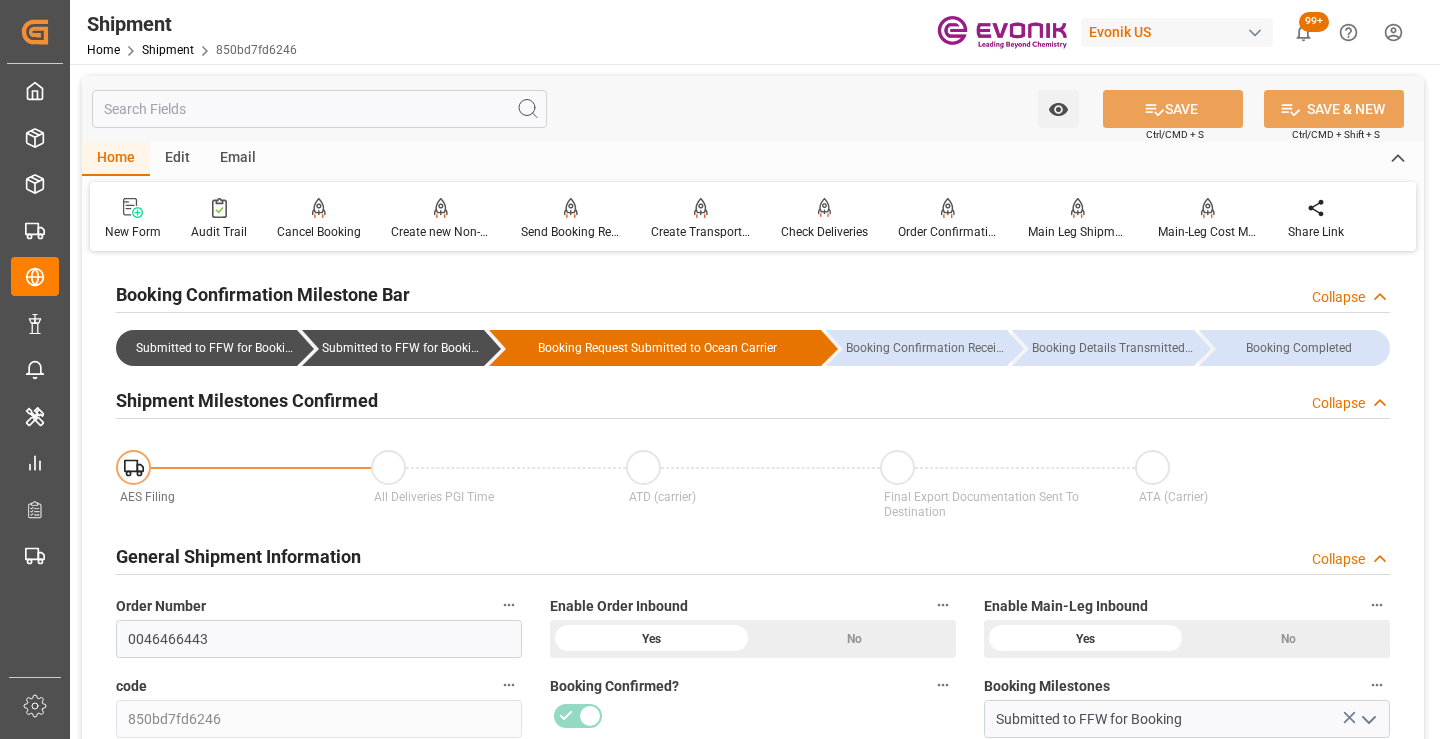 click at bounding box center (319, 109) 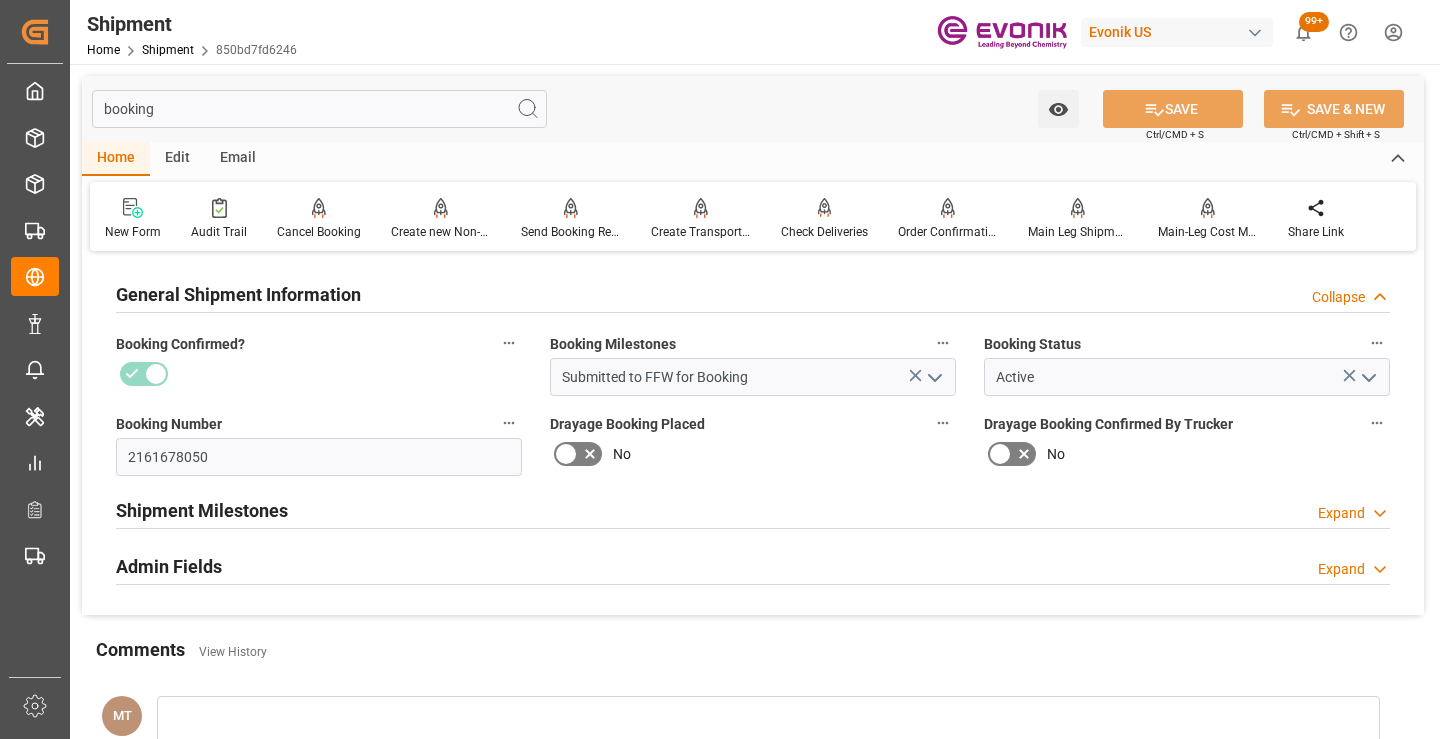 type on "booking" 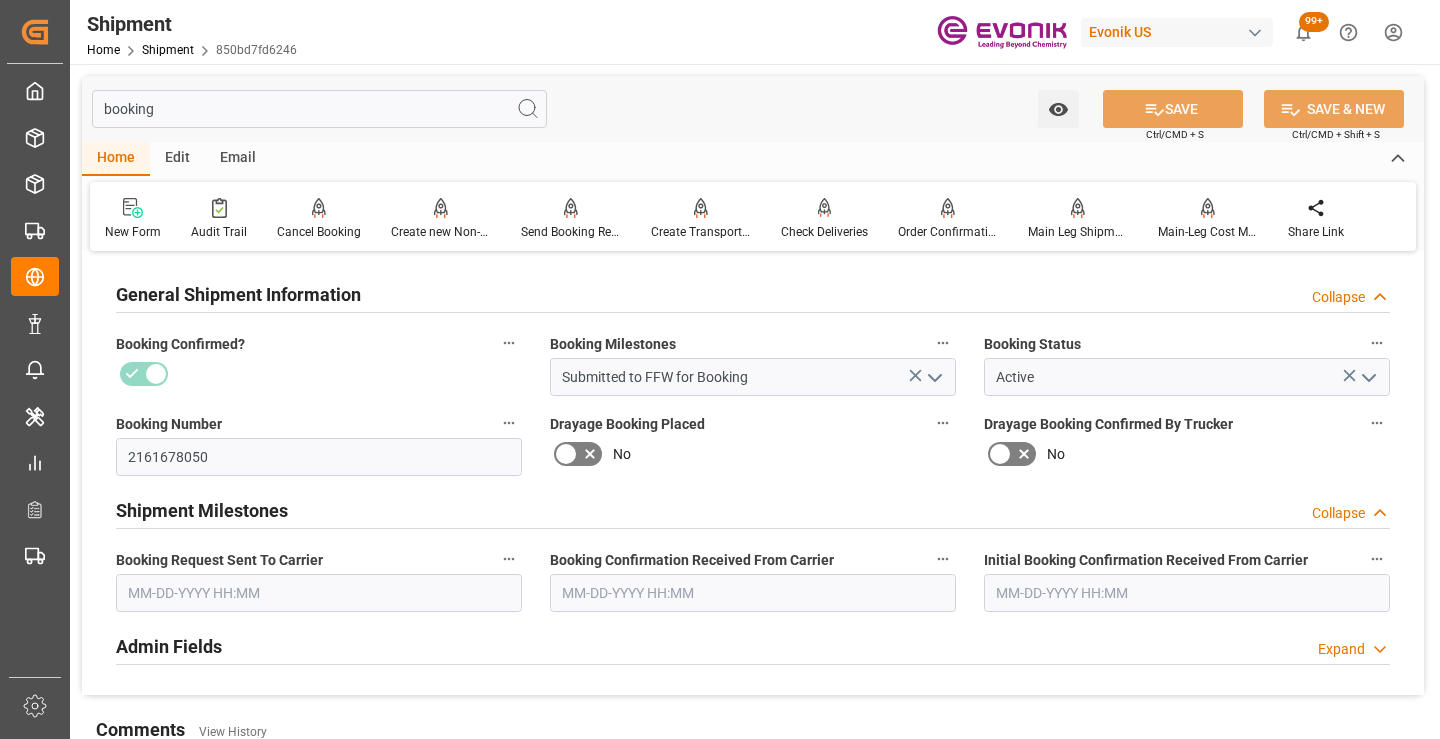 click at bounding box center (319, 593) 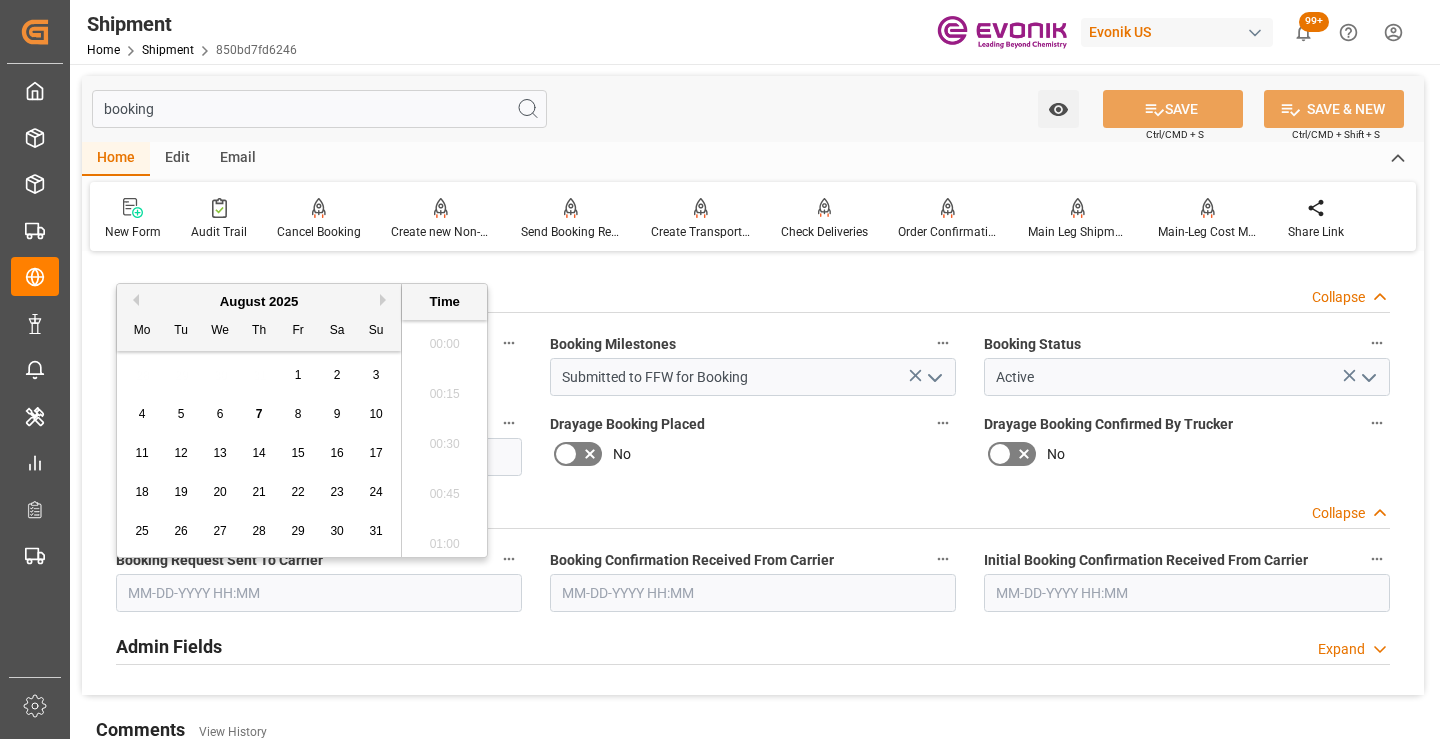 scroll, scrollTop: 2607, scrollLeft: 0, axis: vertical 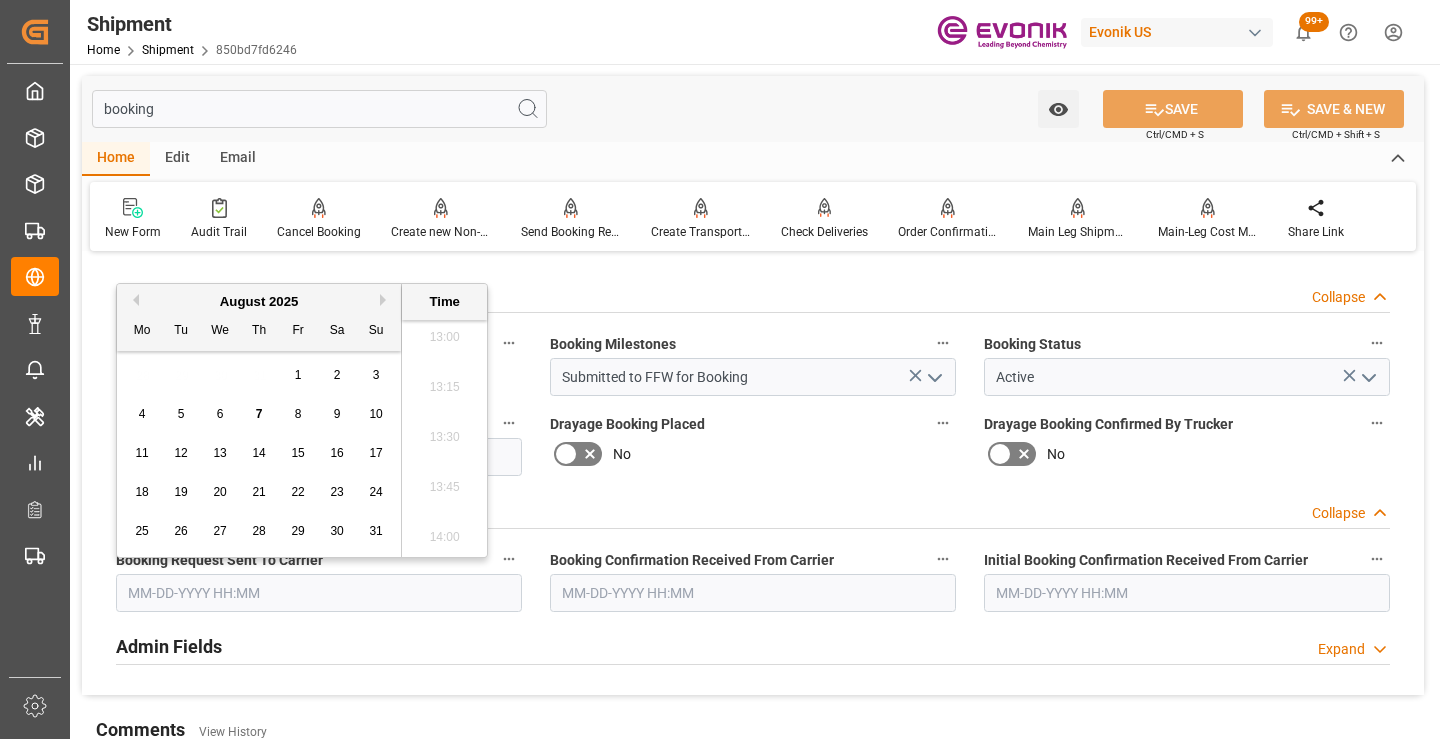 click on "6" at bounding box center (220, 414) 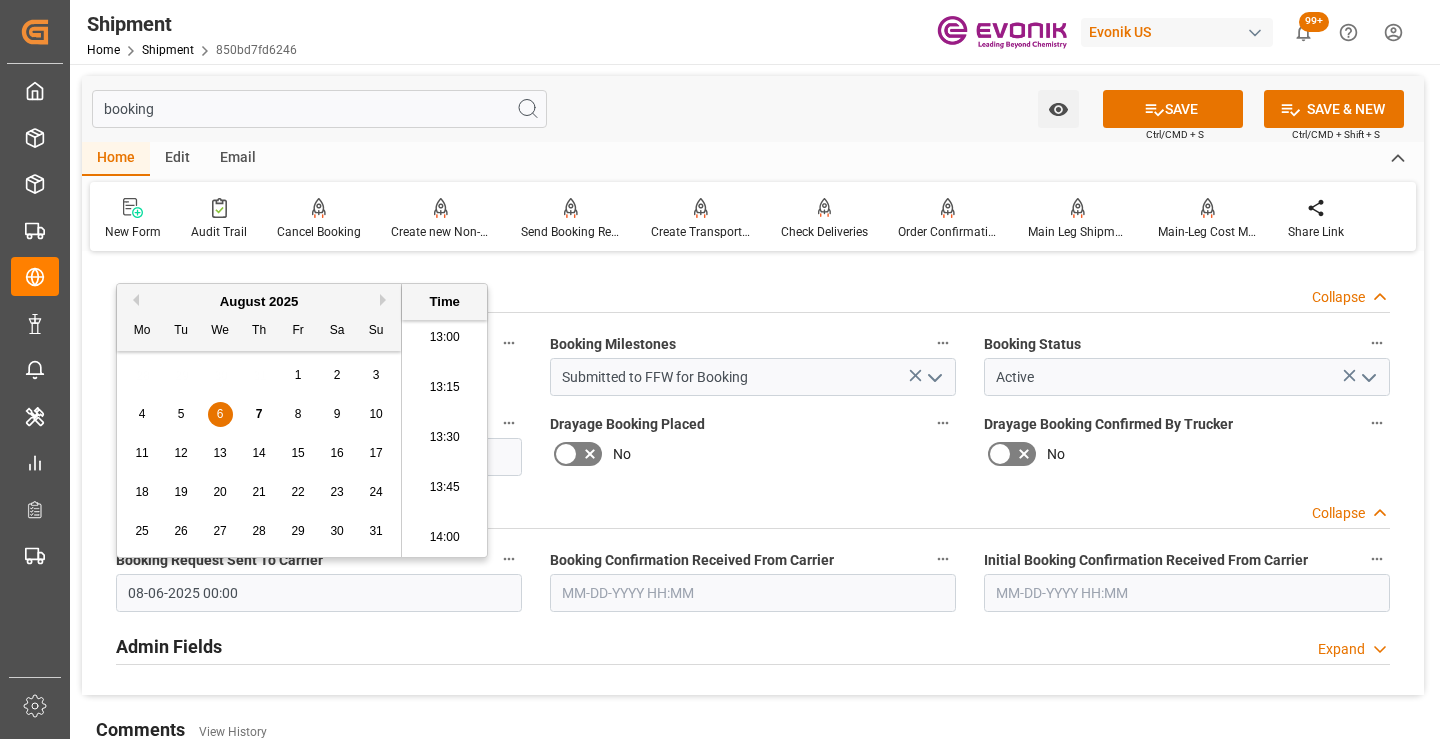 click at bounding box center [753, 593] 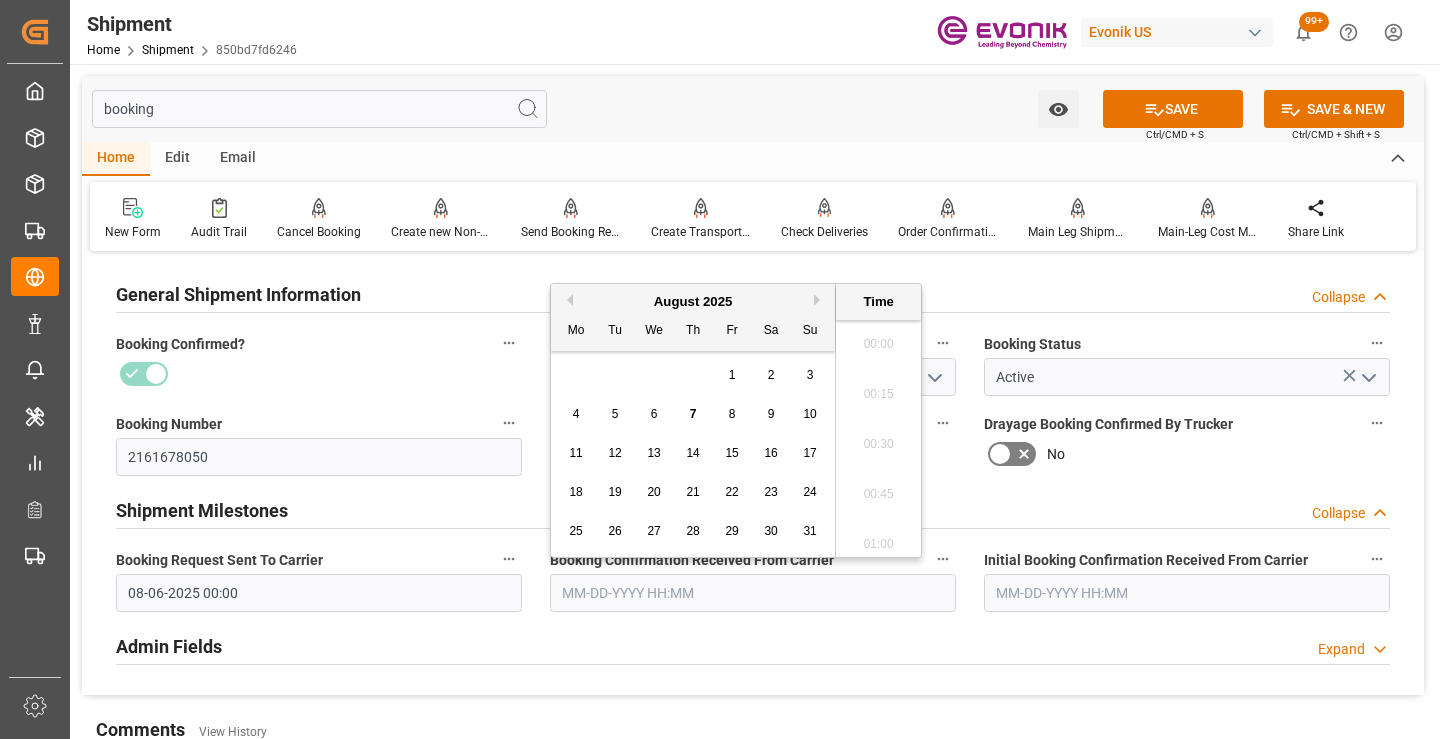 scroll, scrollTop: 2607, scrollLeft: 0, axis: vertical 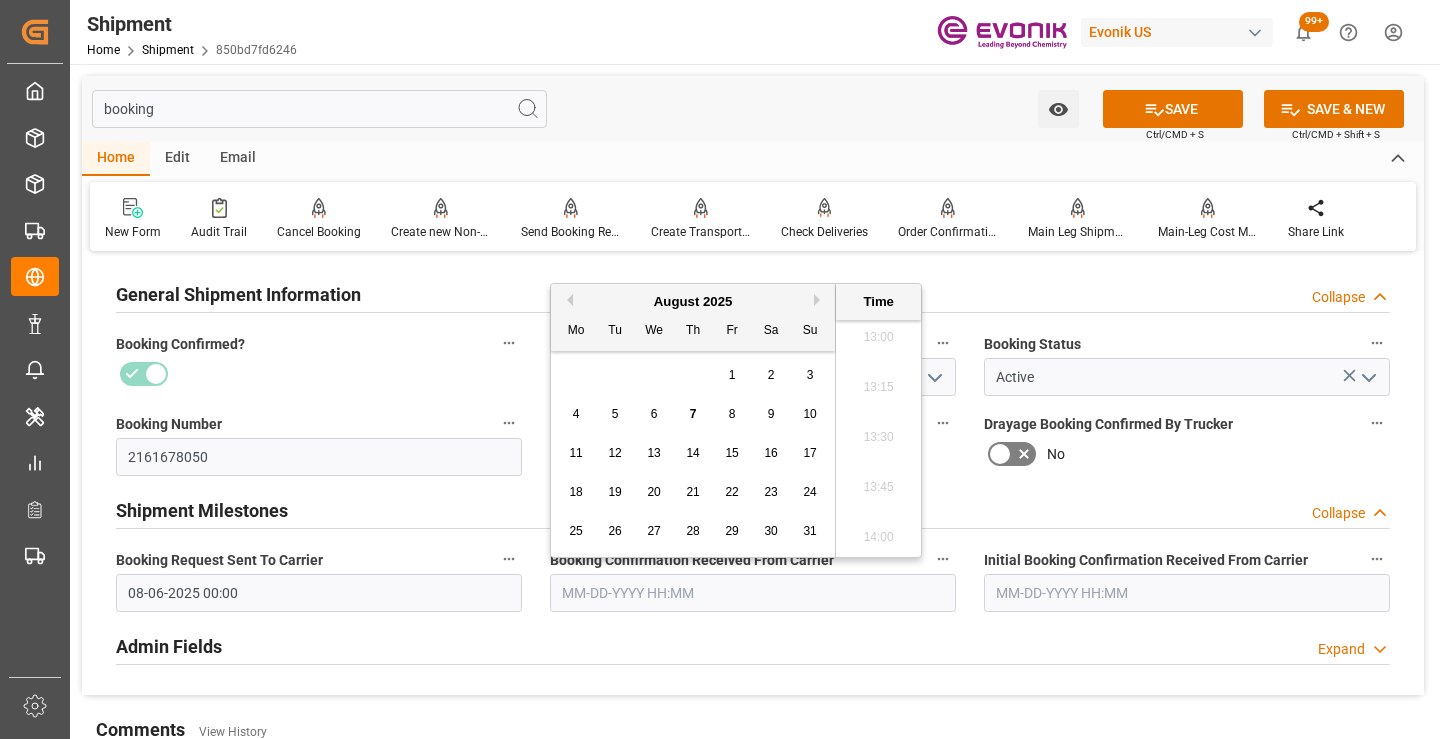click on "7" at bounding box center (693, 414) 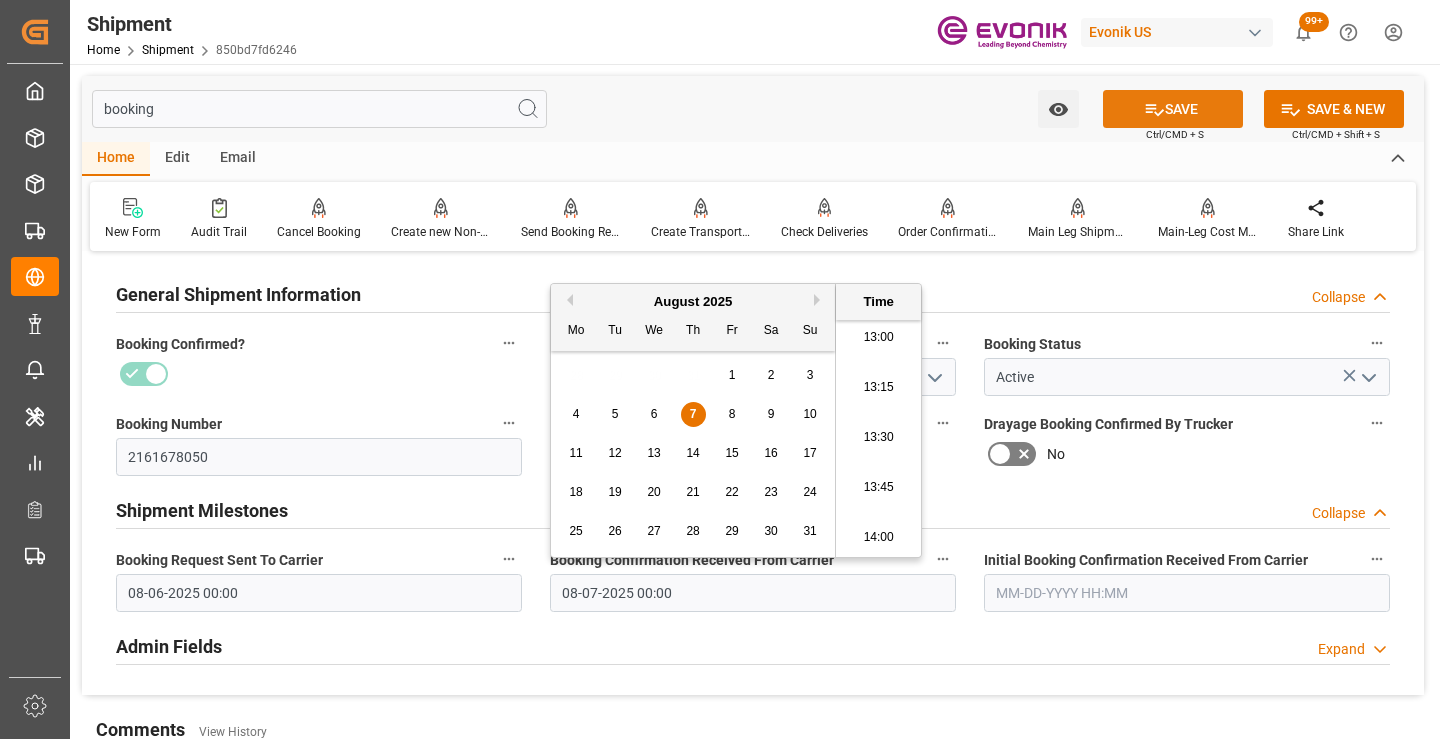 click on "SAVE" at bounding box center (1173, 109) 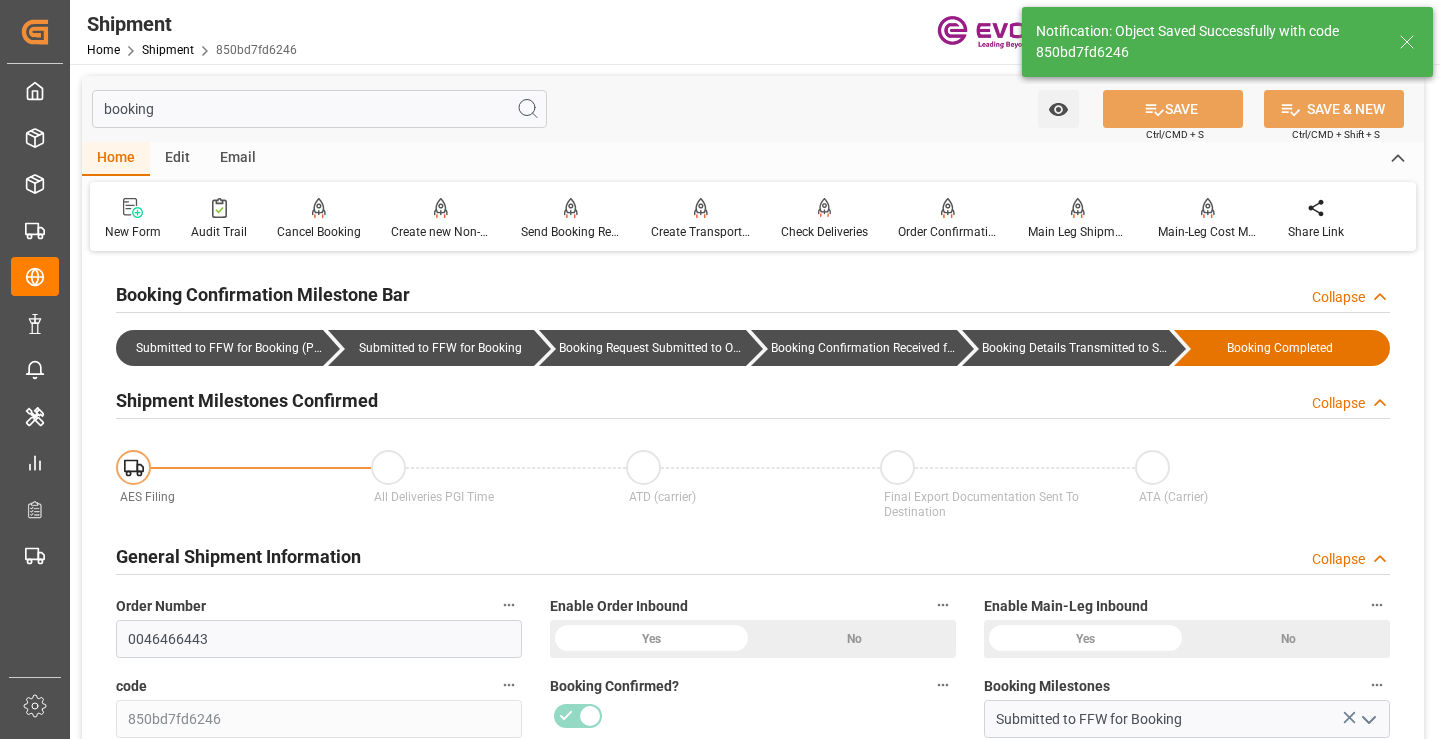 type on "Booking Details Transmitted to SAP" 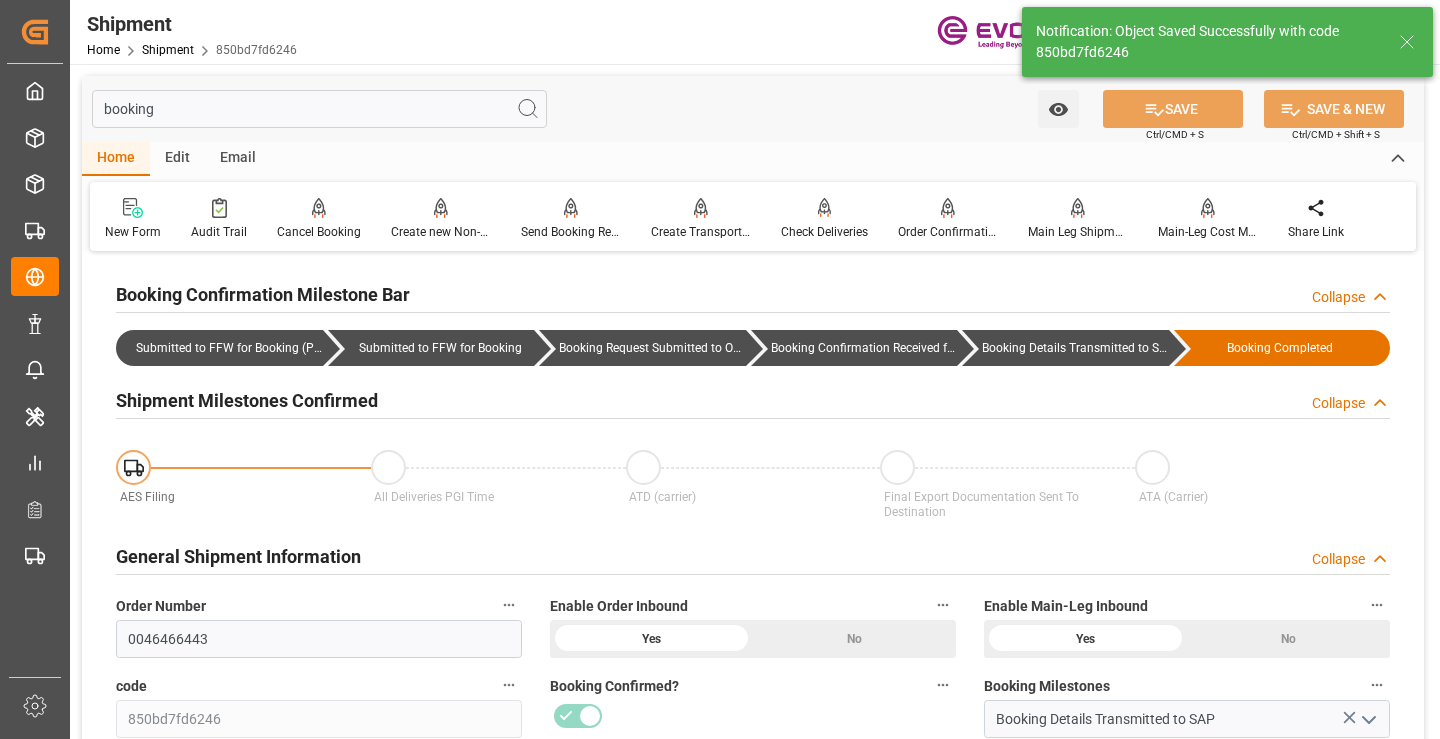click on "booking" at bounding box center (319, 109) 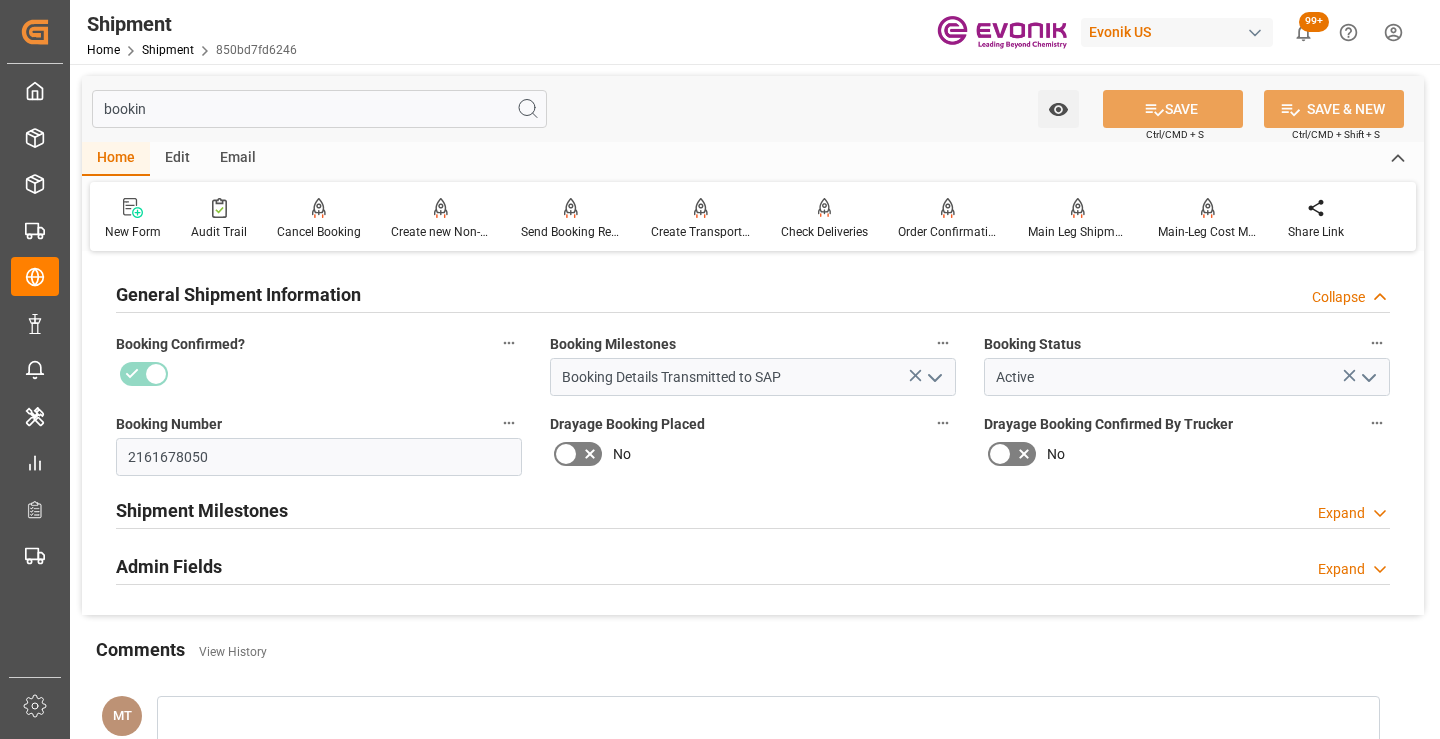 type on "booking" 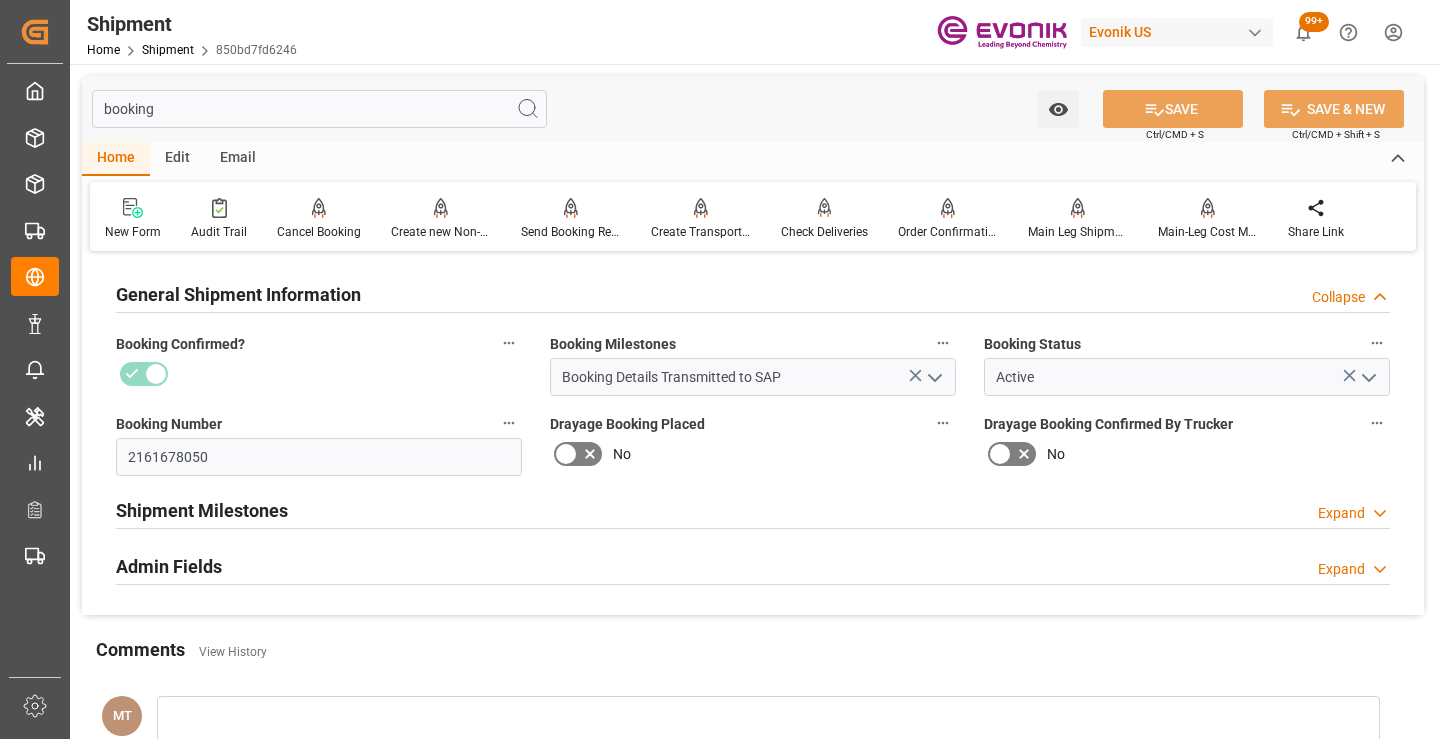 click on "Shipment Milestones Expand" at bounding box center [753, 509] 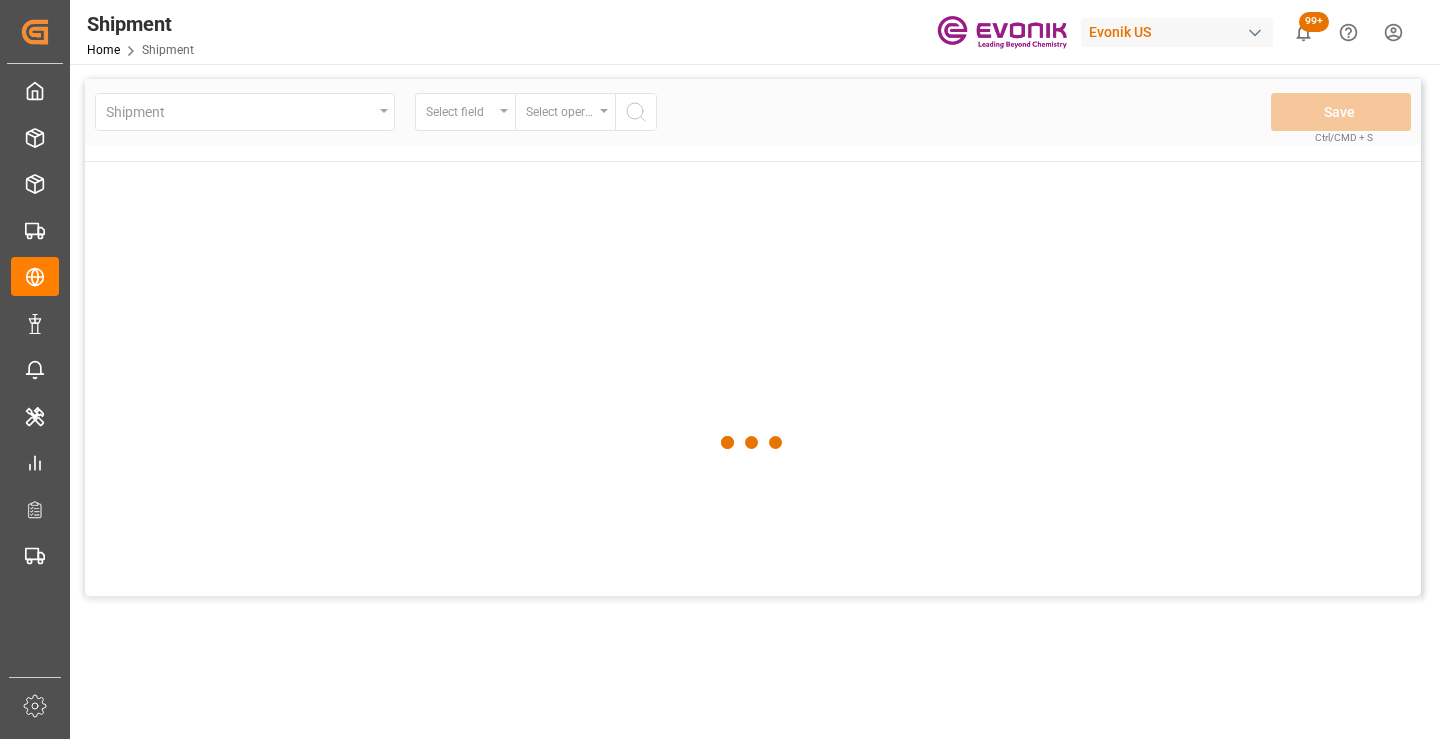 scroll, scrollTop: 0, scrollLeft: 0, axis: both 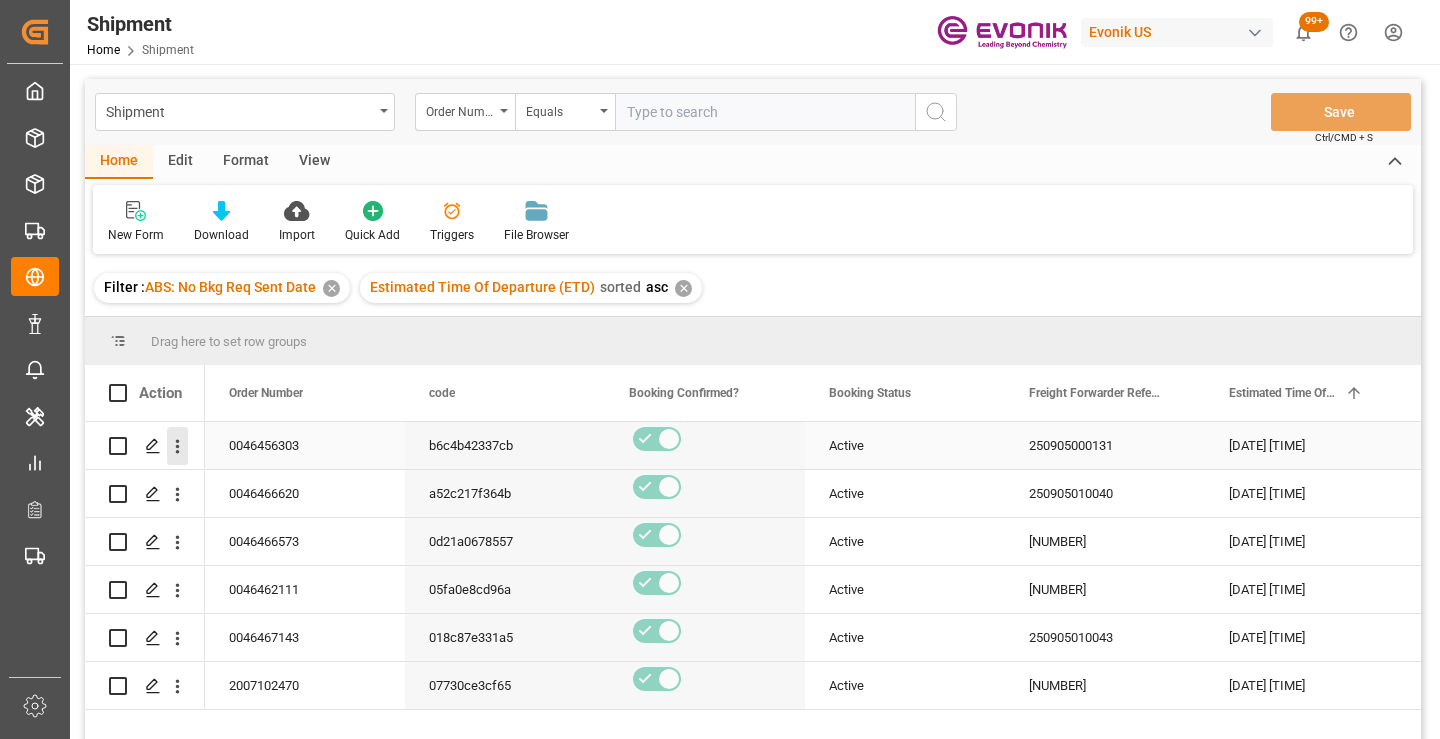 click 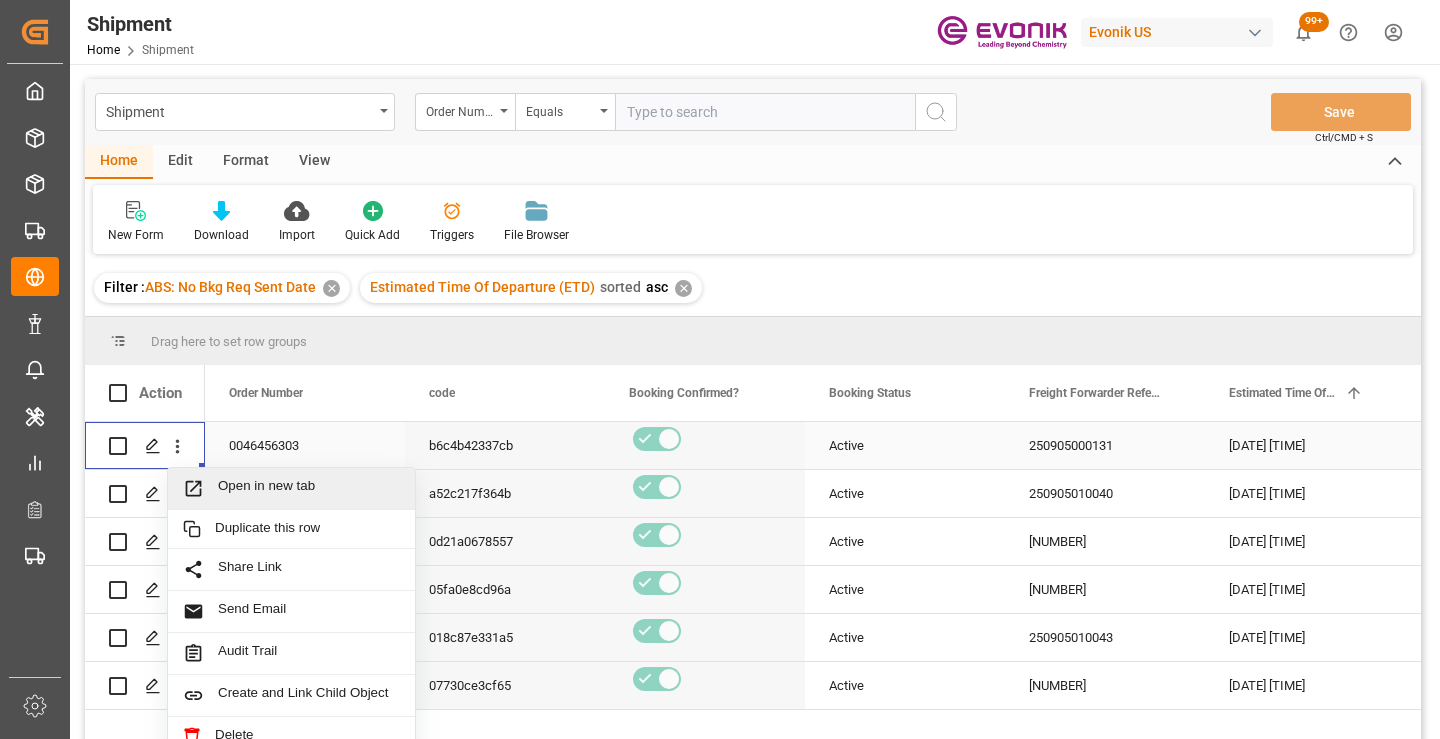 click on "Open in new tab" at bounding box center [309, 488] 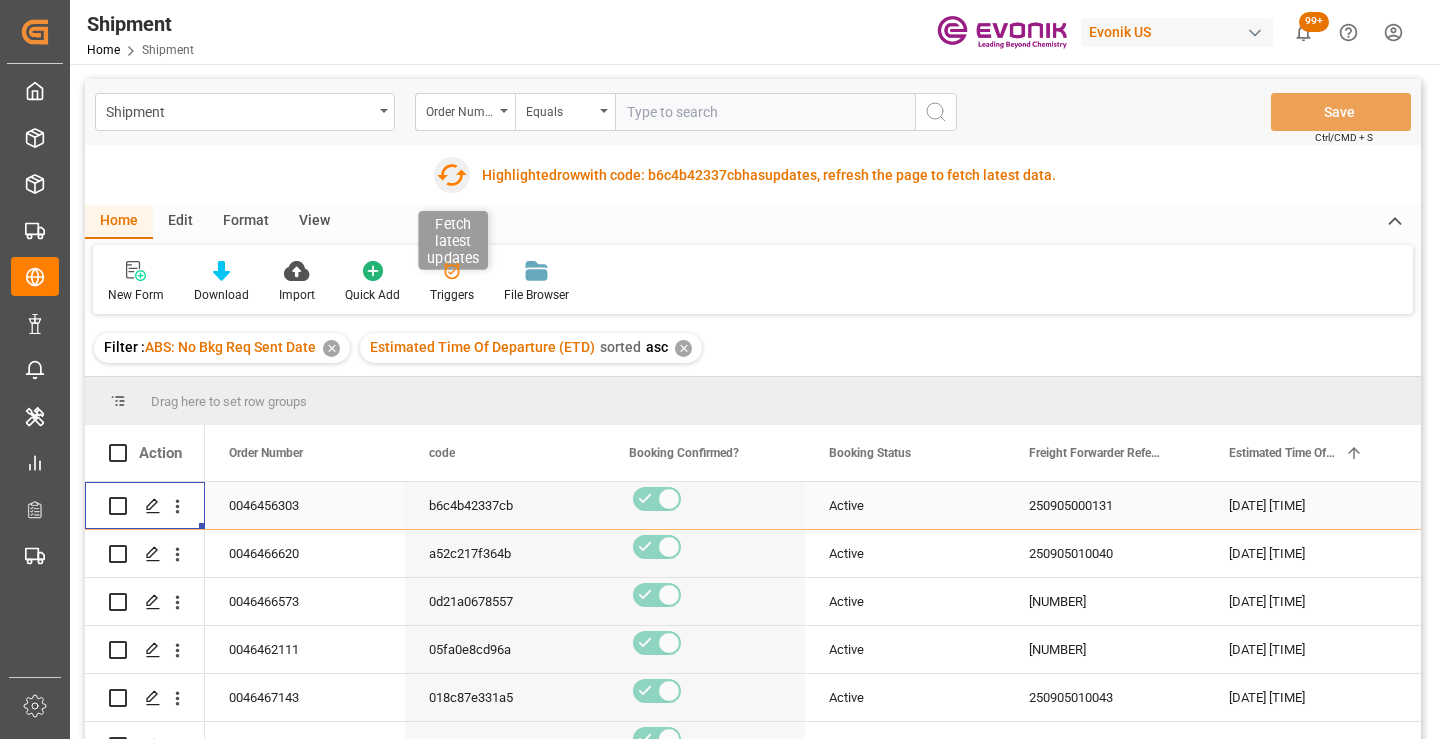 click 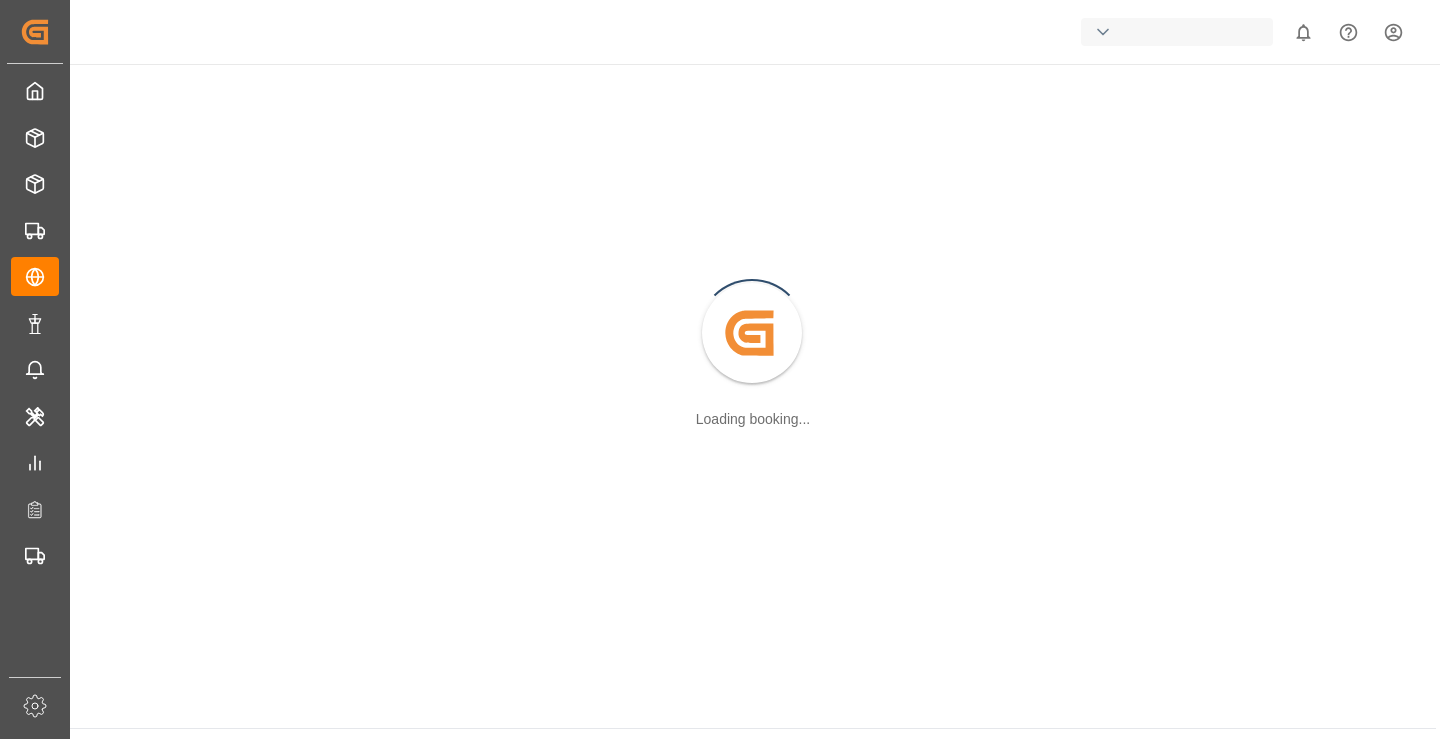scroll, scrollTop: 0, scrollLeft: 0, axis: both 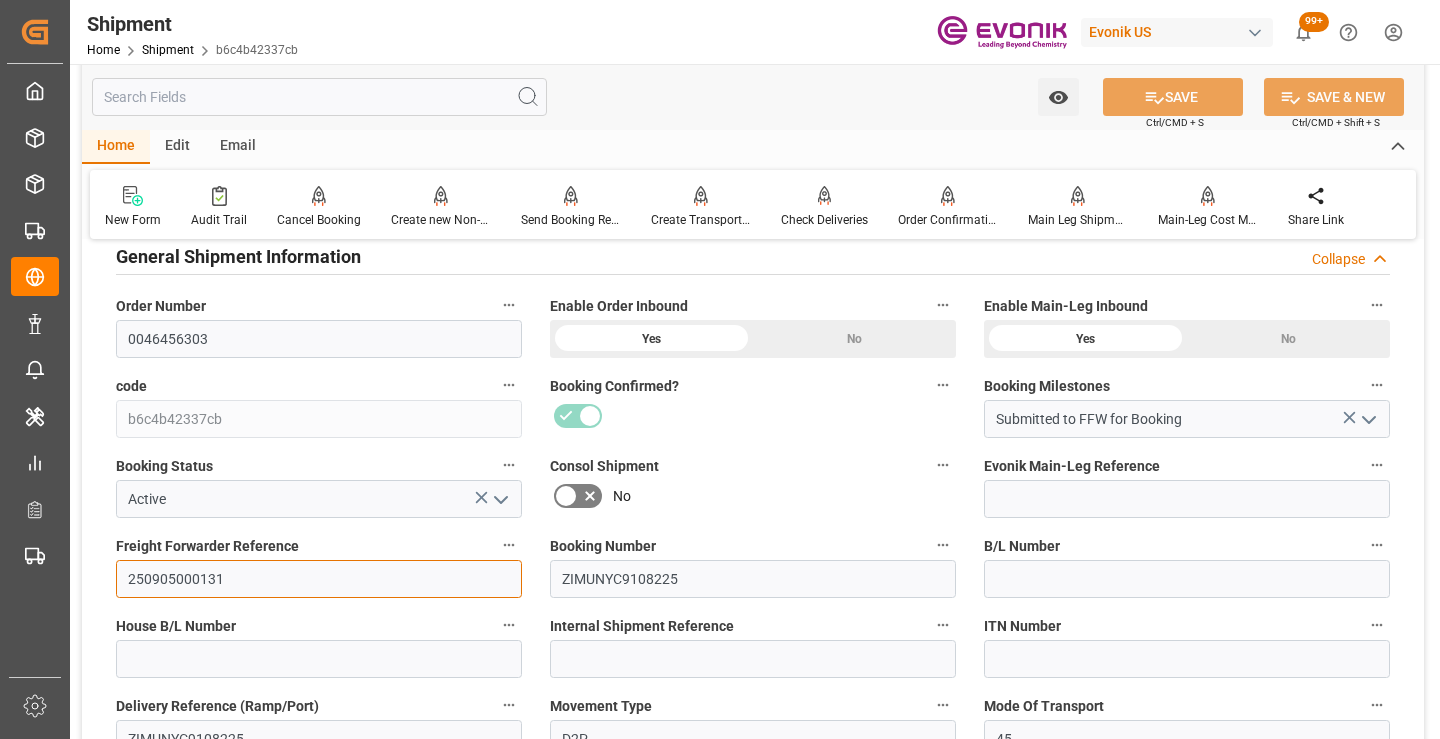 click on "250905000131" at bounding box center (319, 579) 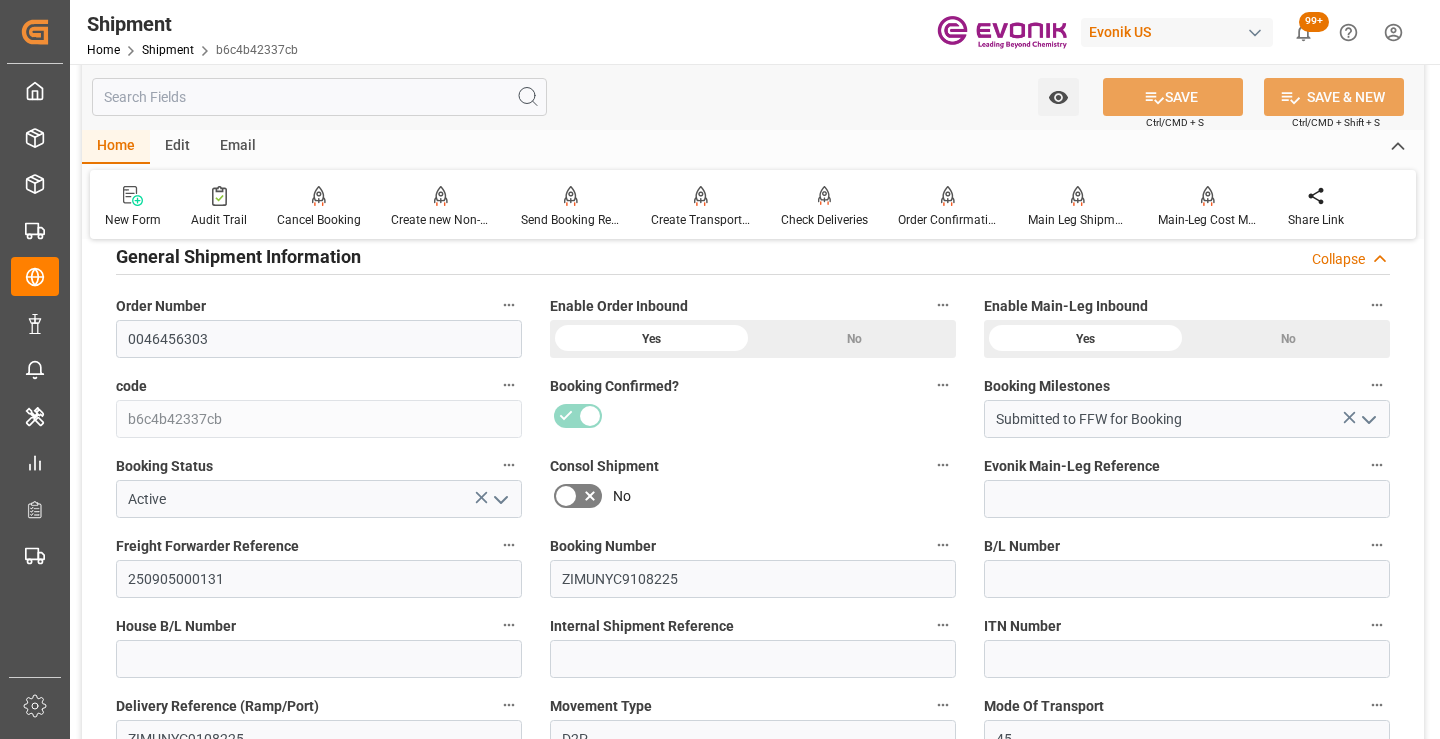 click at bounding box center (319, 97) 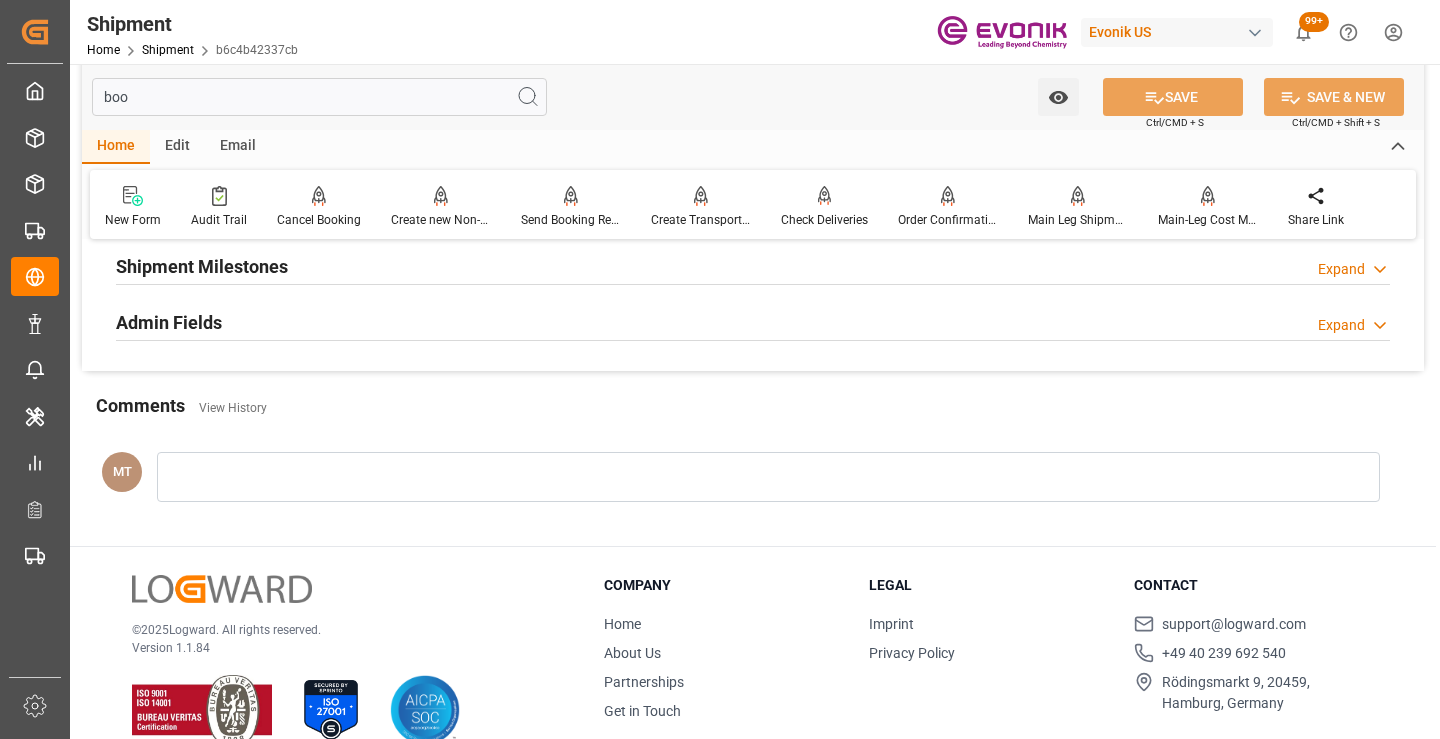 scroll, scrollTop: 40, scrollLeft: 0, axis: vertical 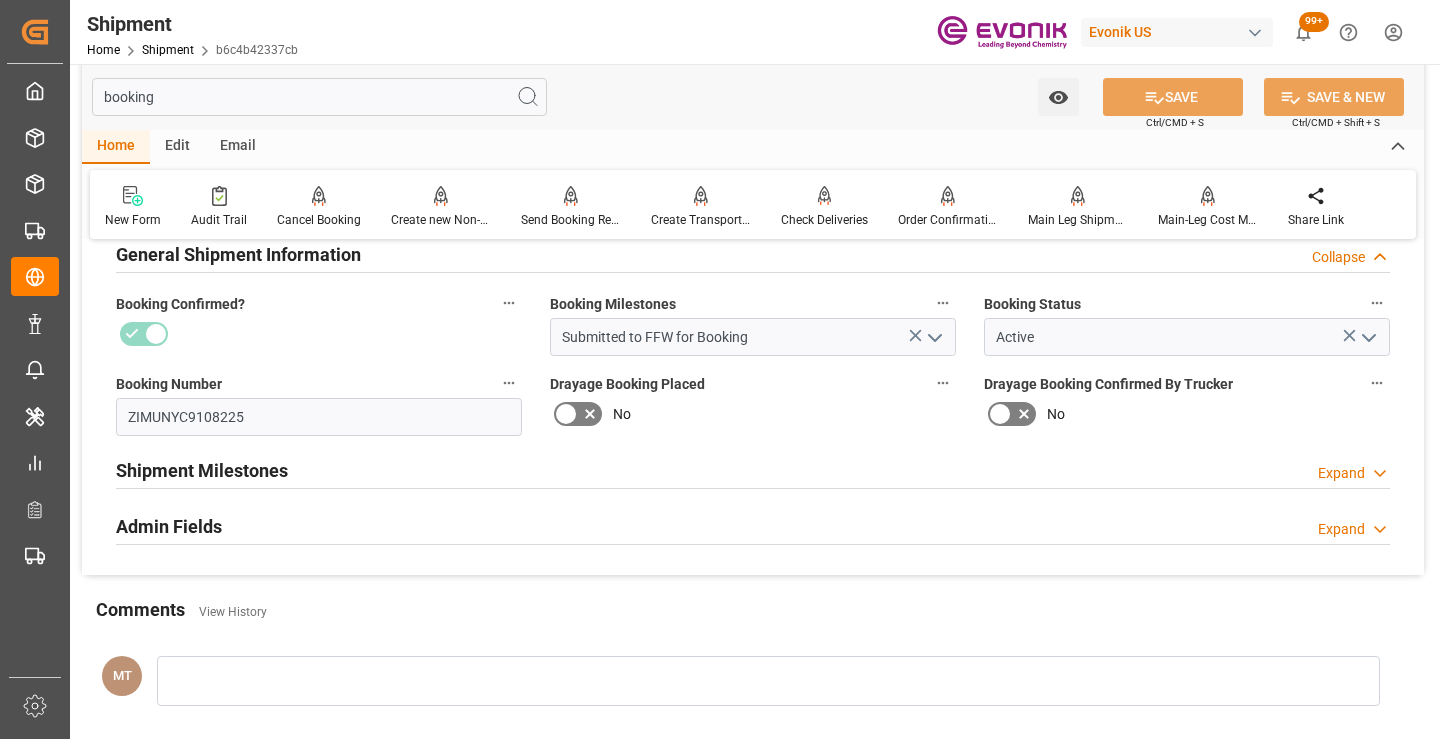 type on "booking" 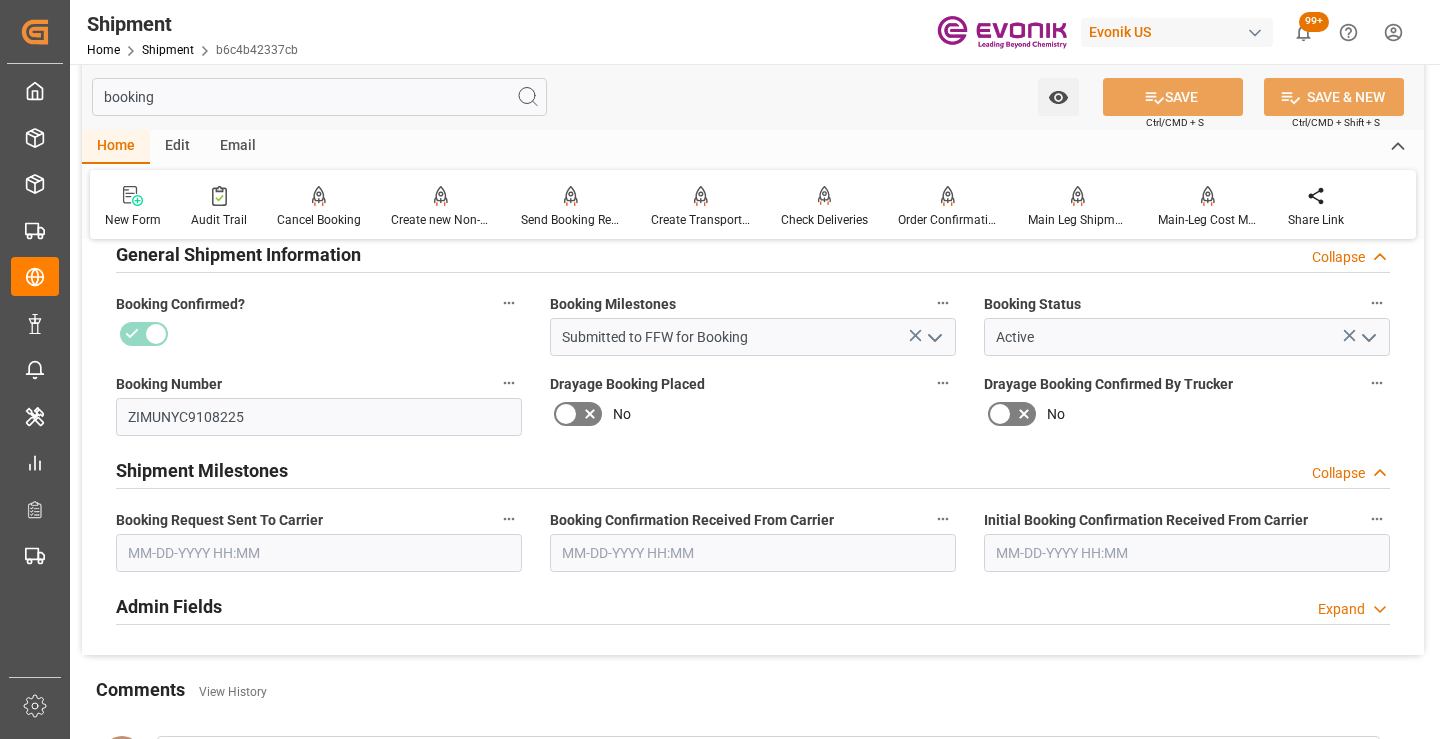 click at bounding box center (319, 553) 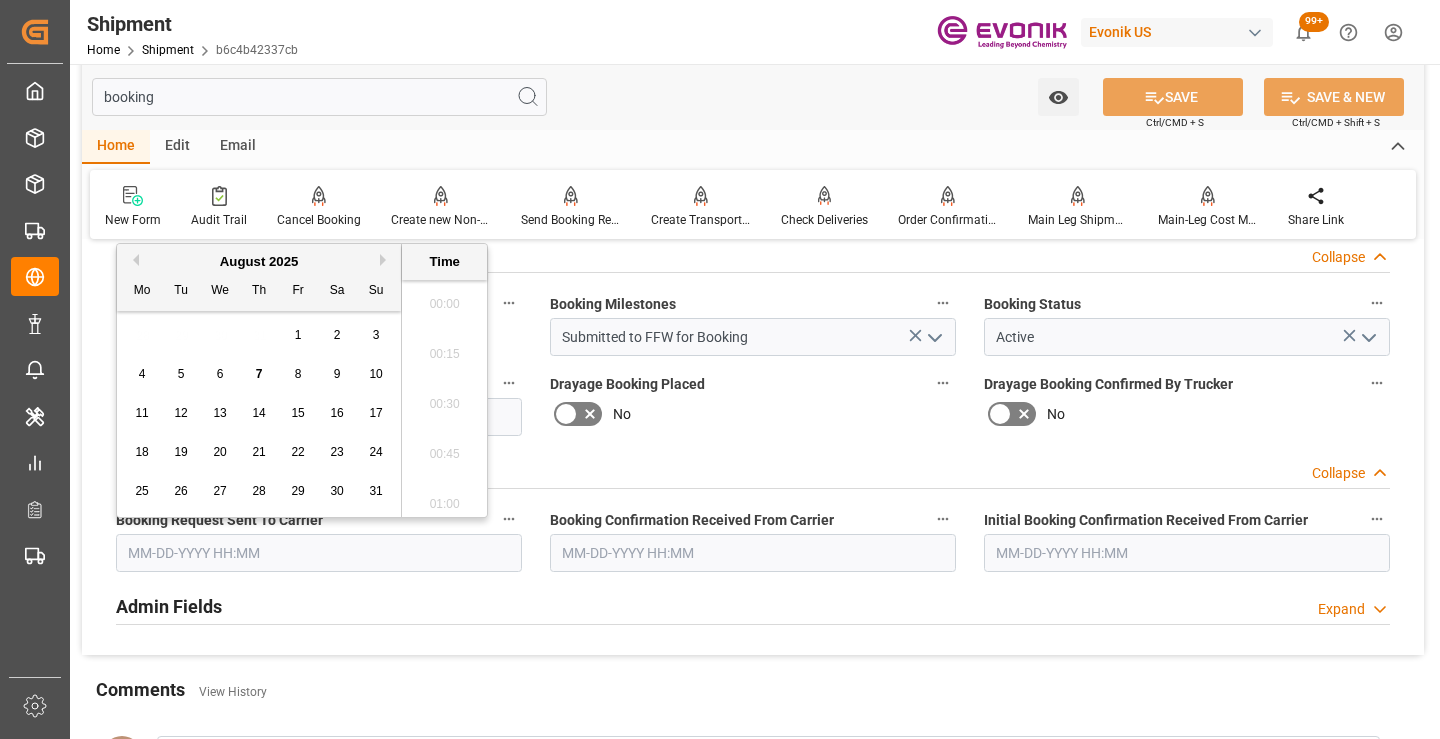 scroll, scrollTop: 2607, scrollLeft: 0, axis: vertical 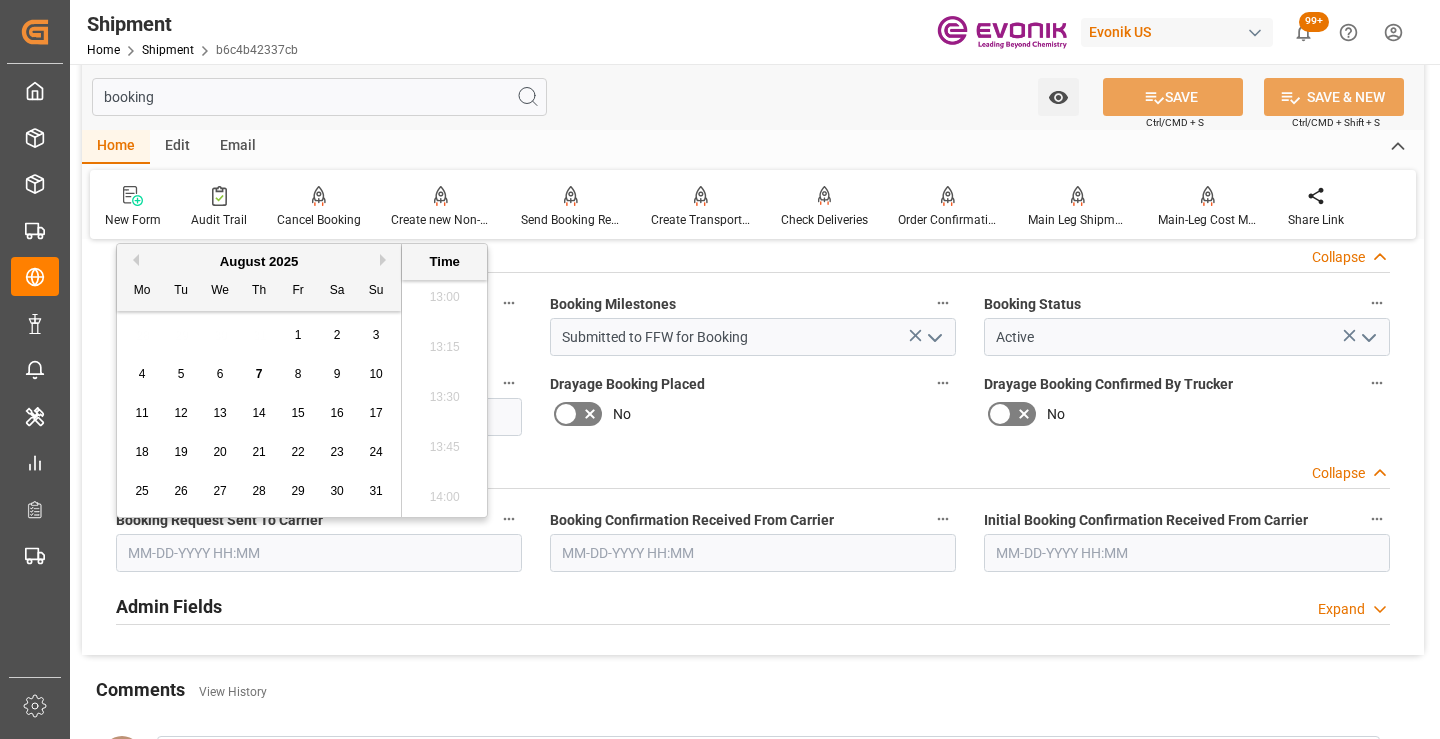 click on "6" at bounding box center [220, 374] 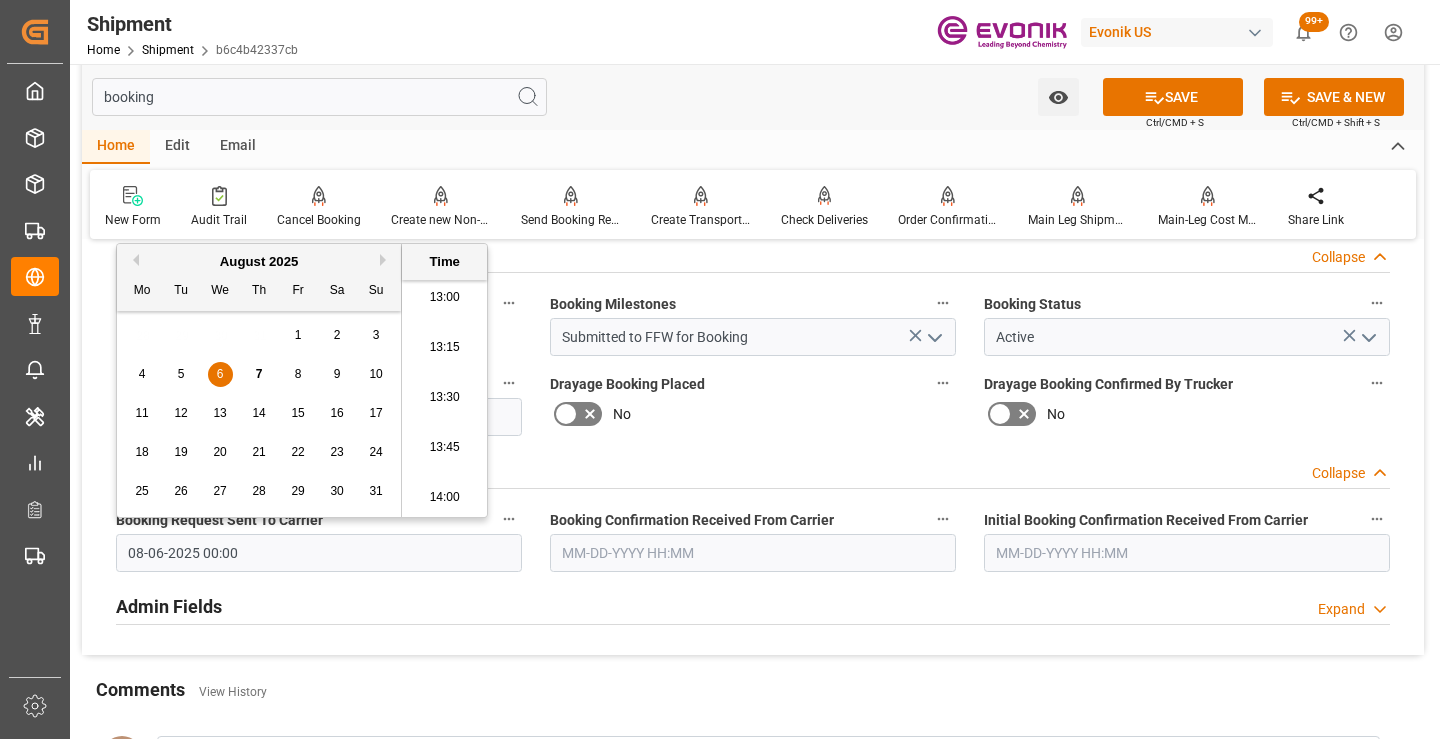 click at bounding box center (753, 553) 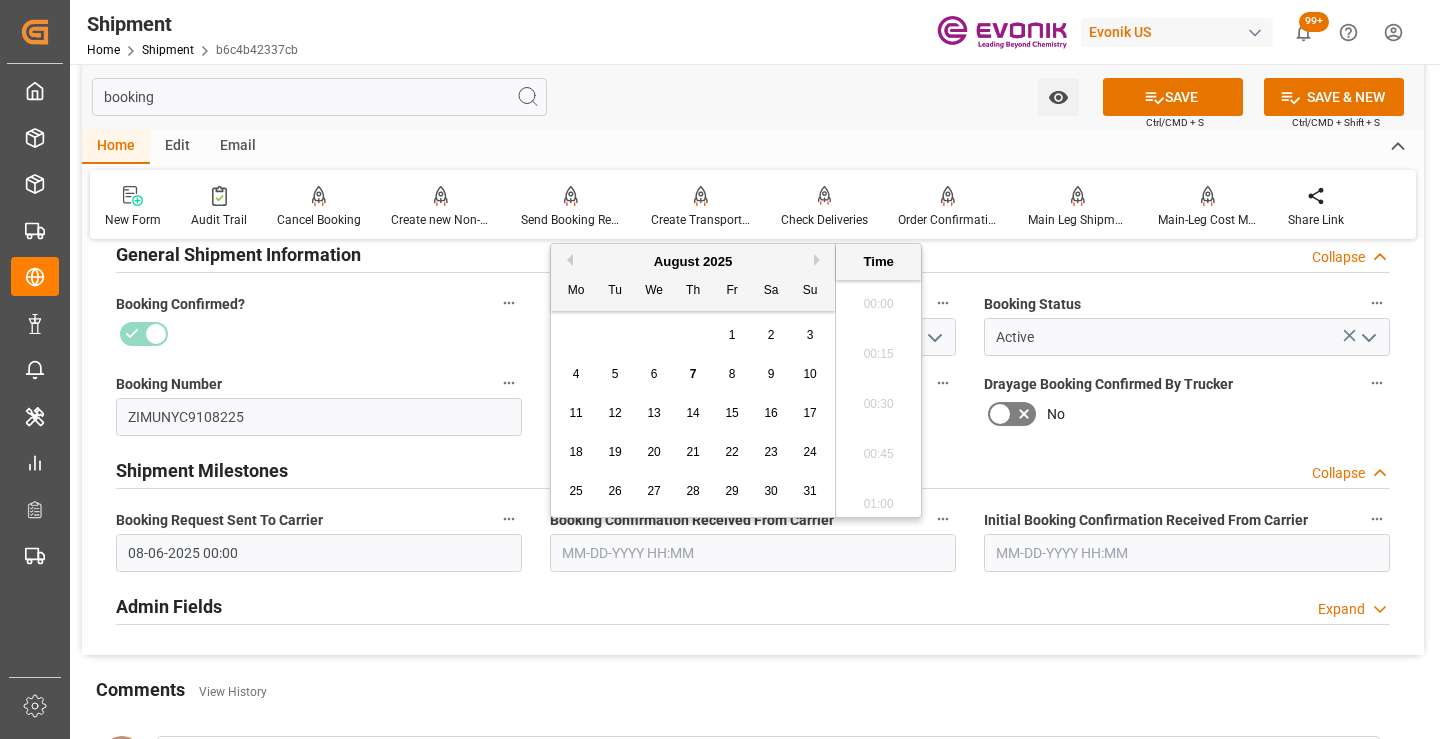 scroll, scrollTop: 2607, scrollLeft: 0, axis: vertical 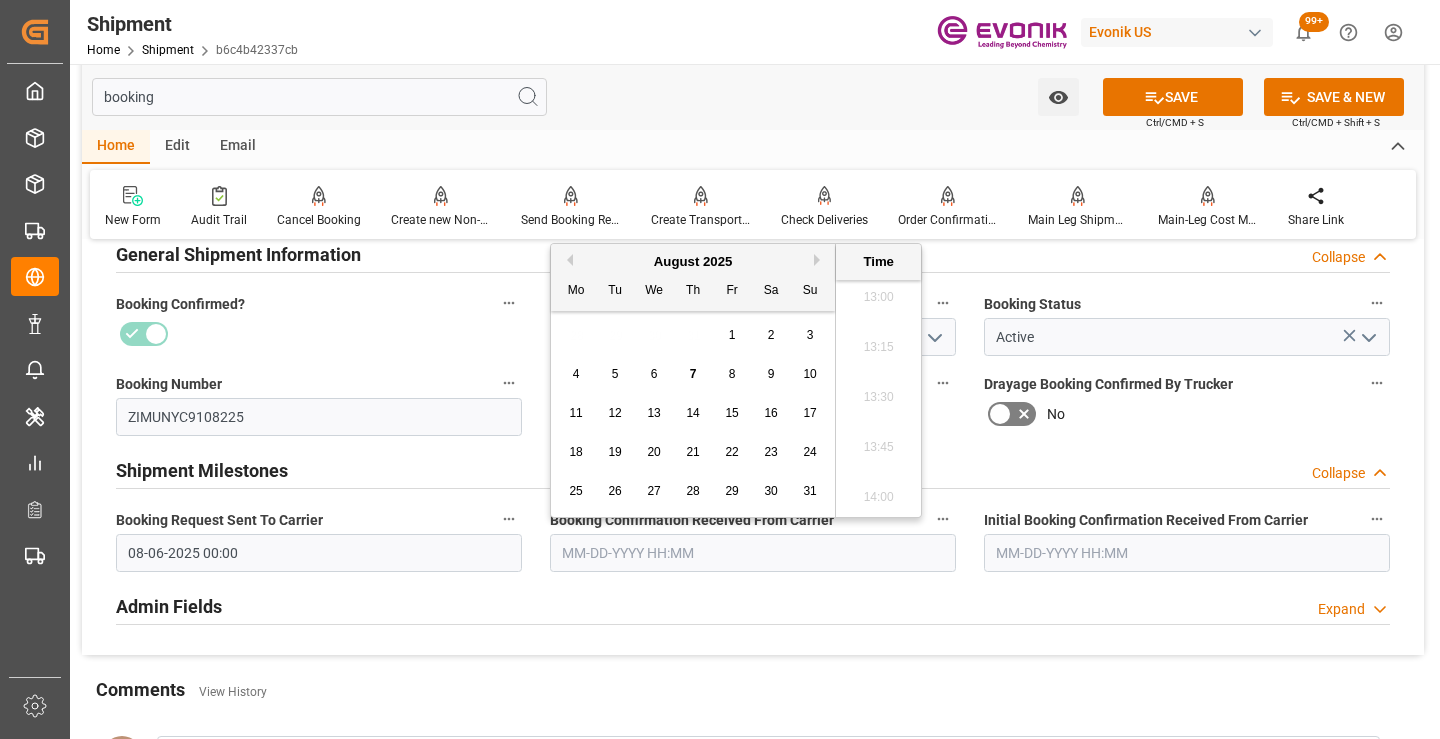 click on "7" at bounding box center (693, 374) 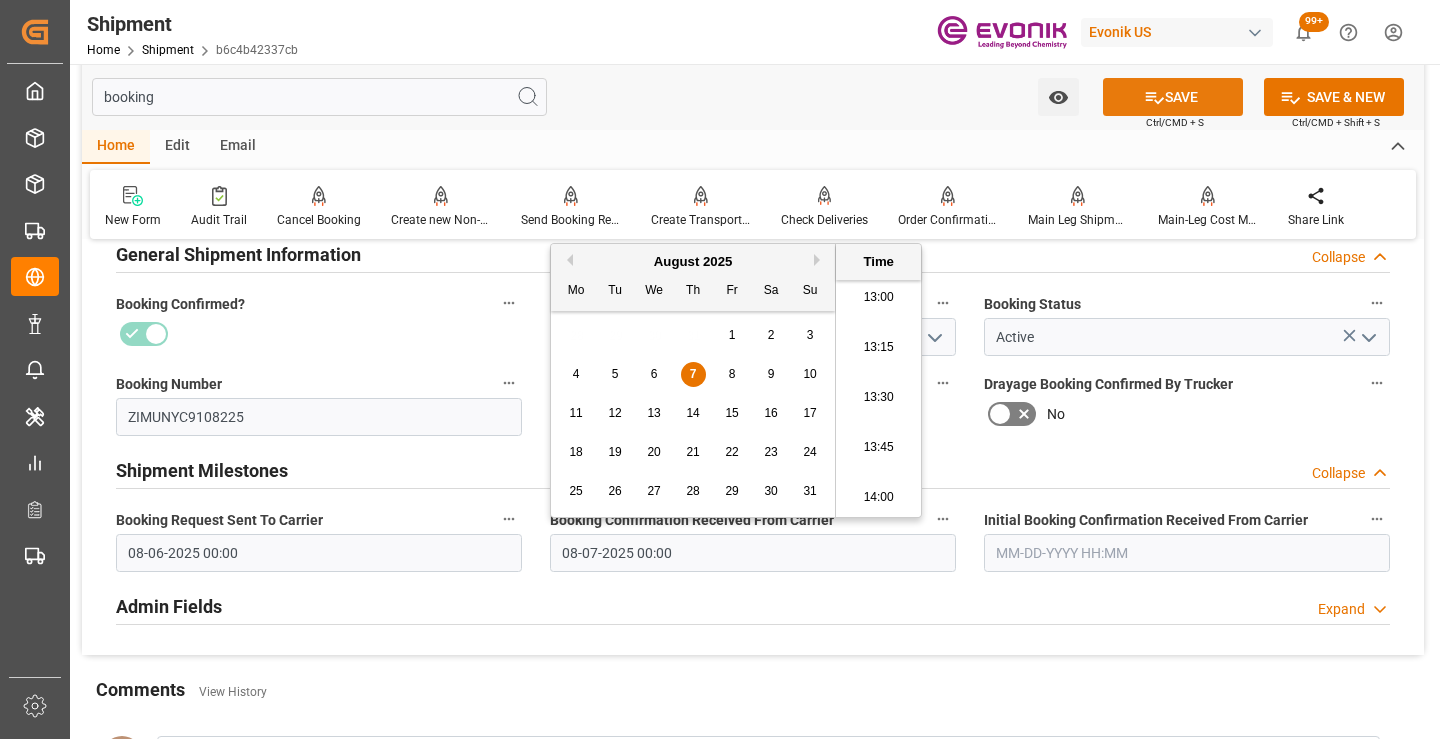 click 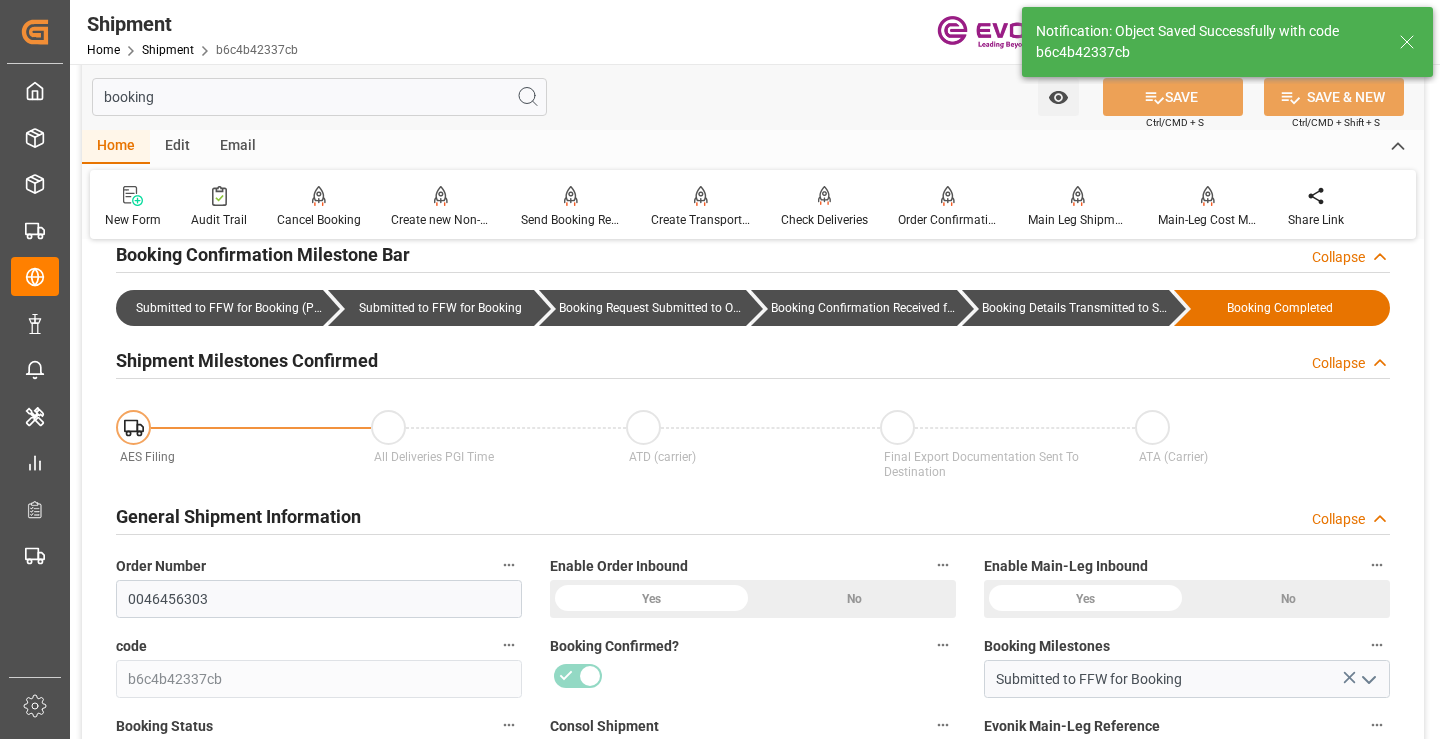 type on "Booking Details Transmitted to SAP" 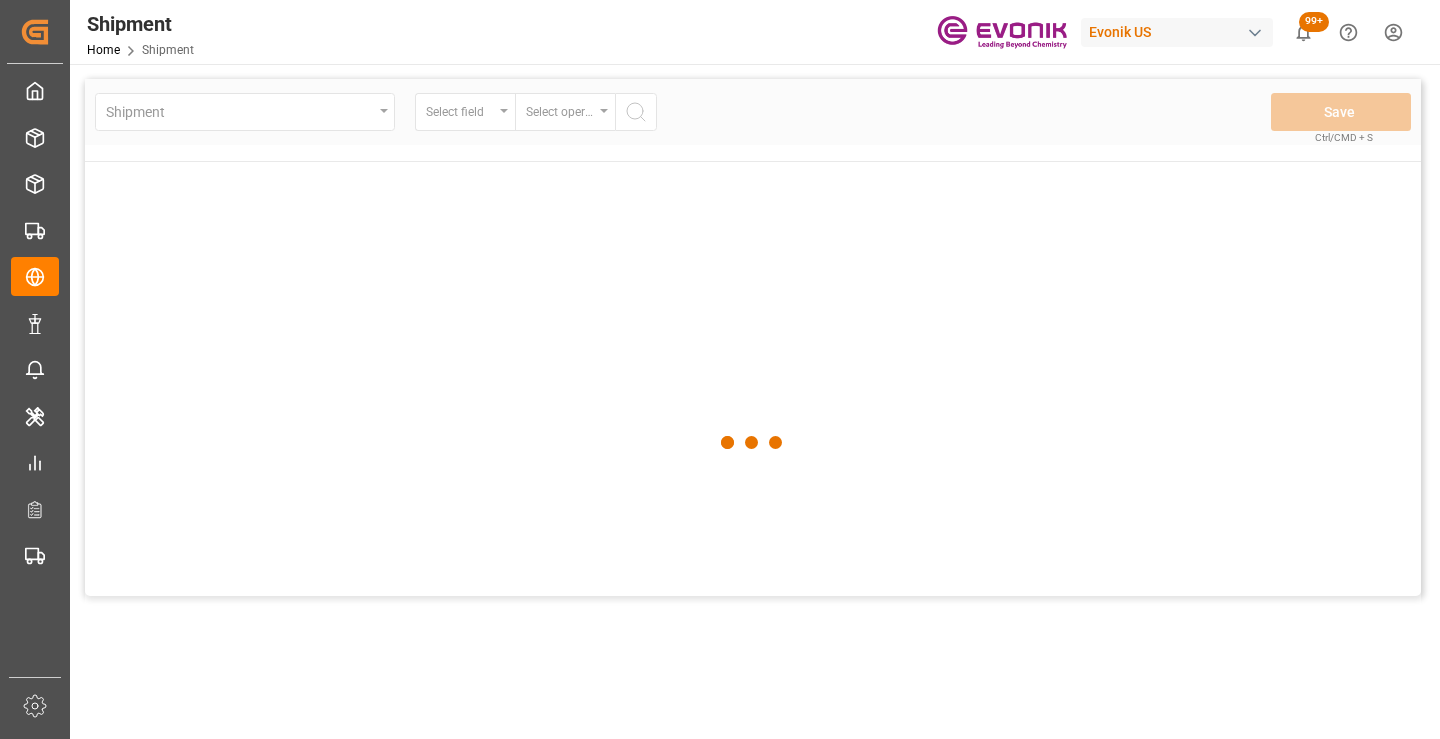 scroll, scrollTop: 0, scrollLeft: 0, axis: both 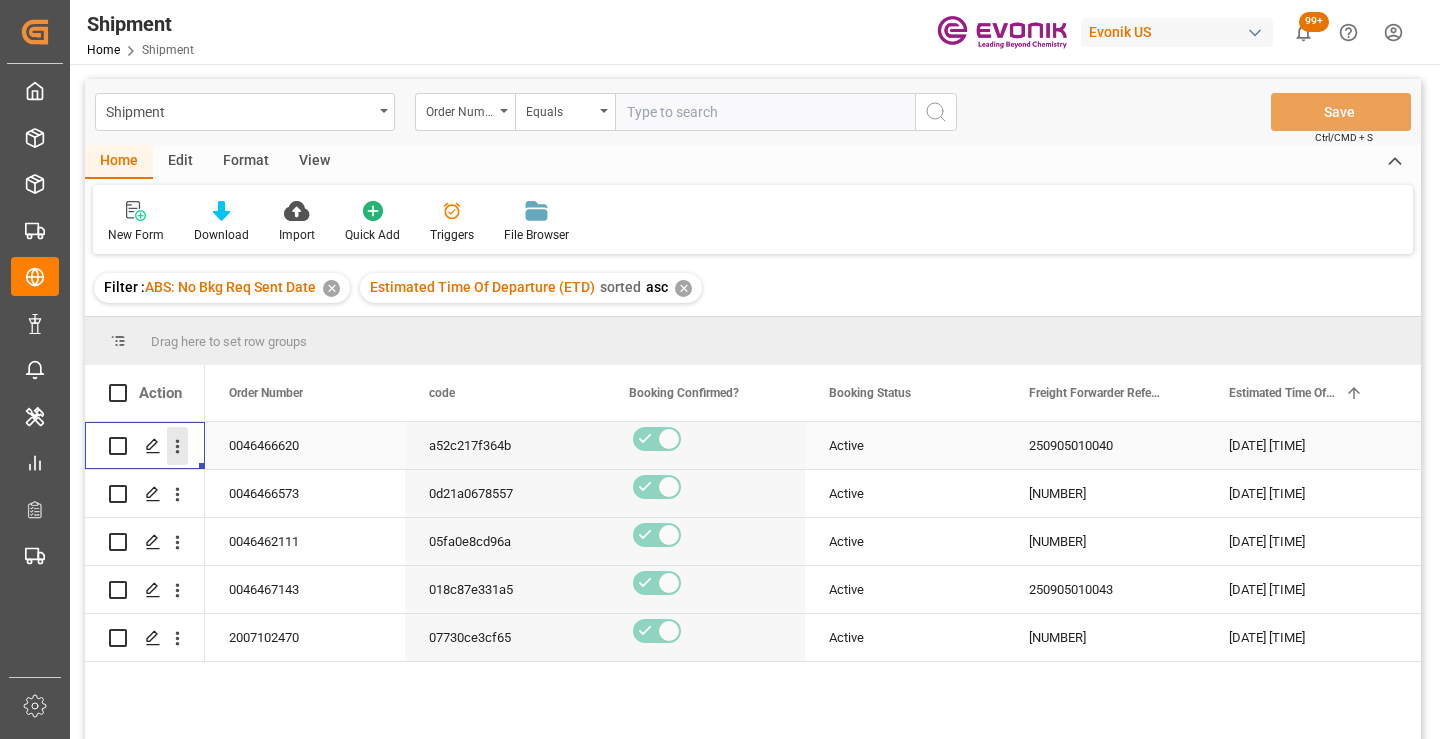 click 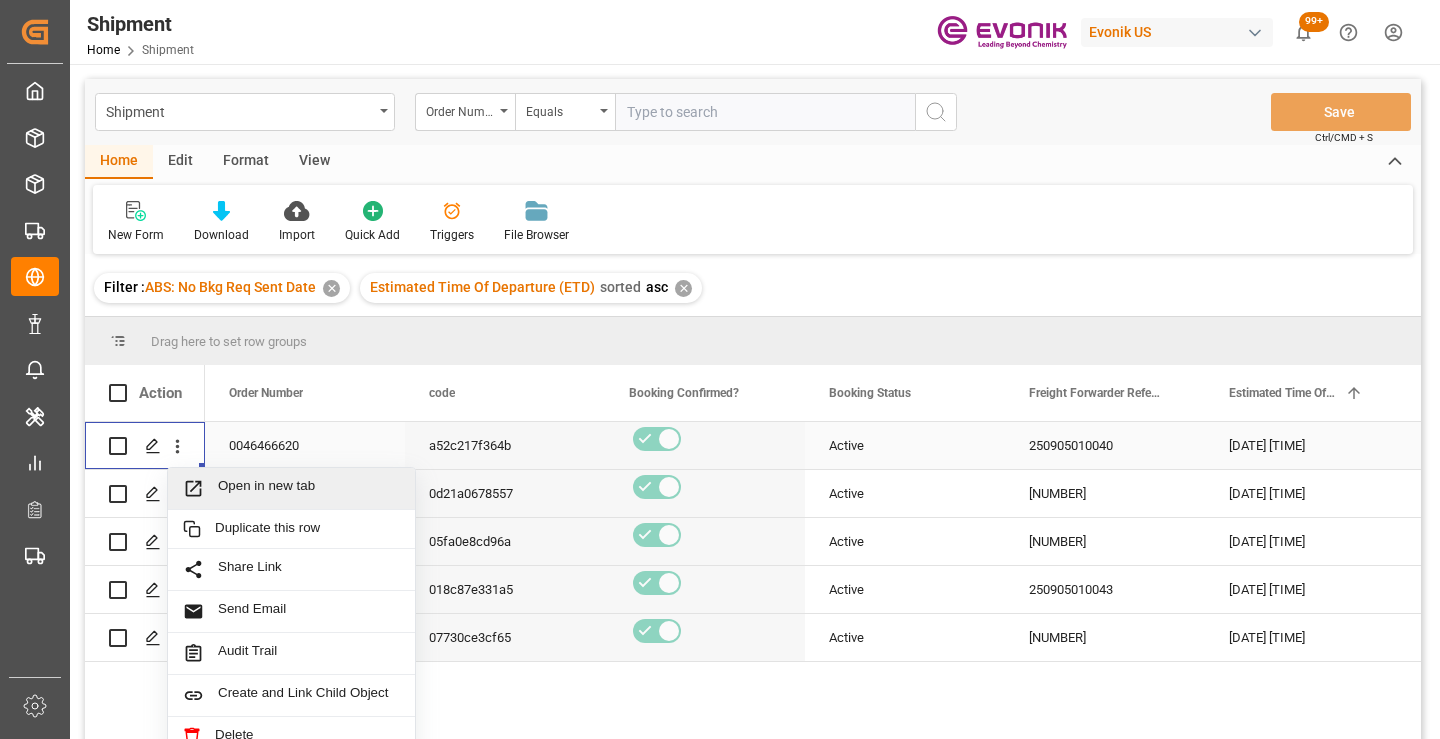 click on "Open in new tab" at bounding box center [309, 488] 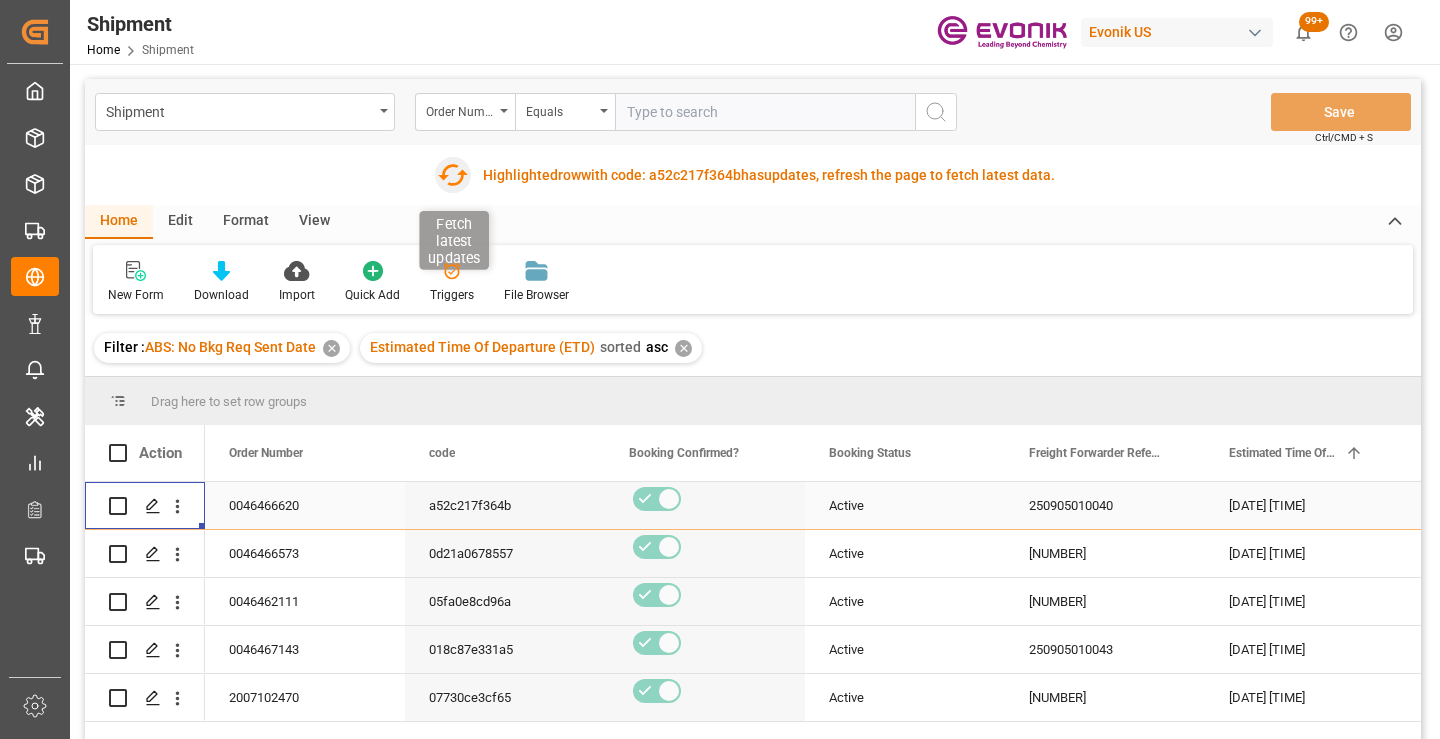 click 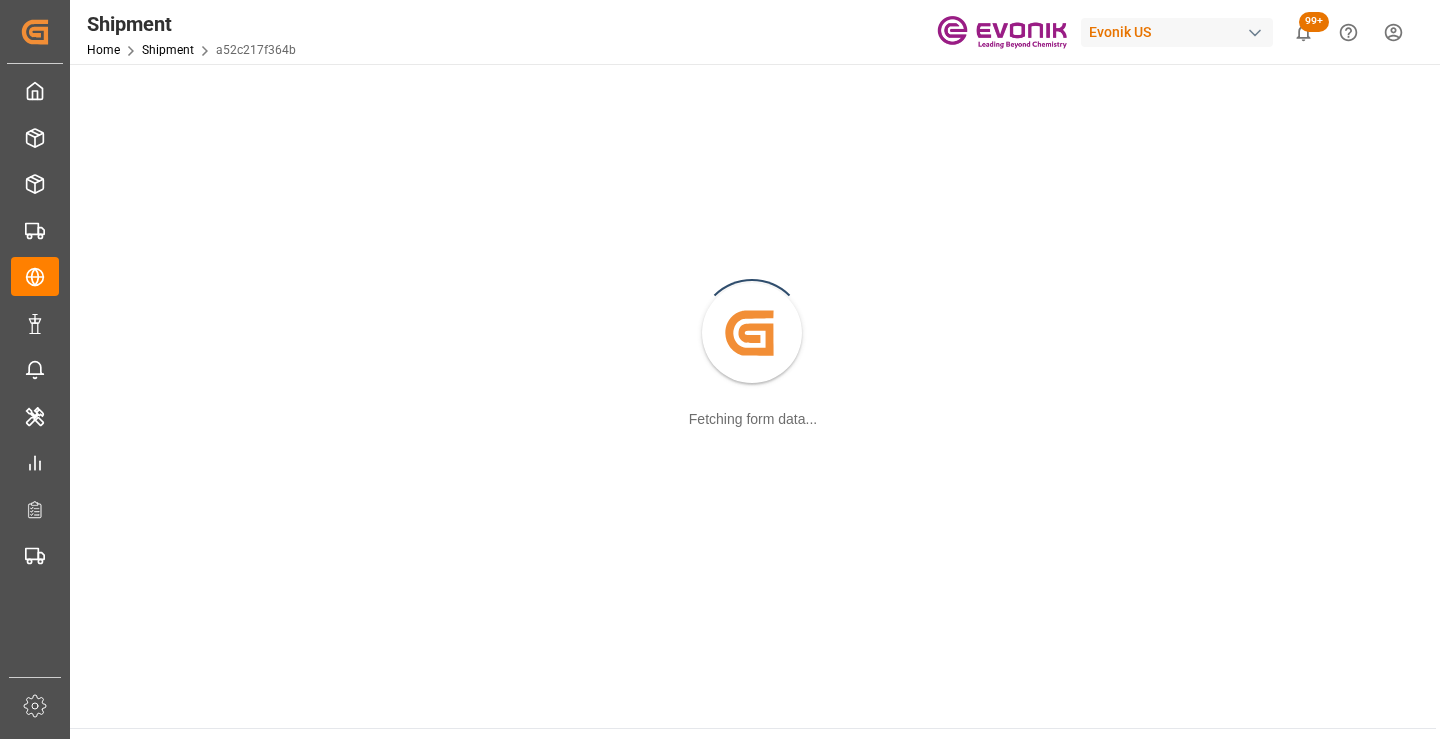 scroll, scrollTop: 0, scrollLeft: 0, axis: both 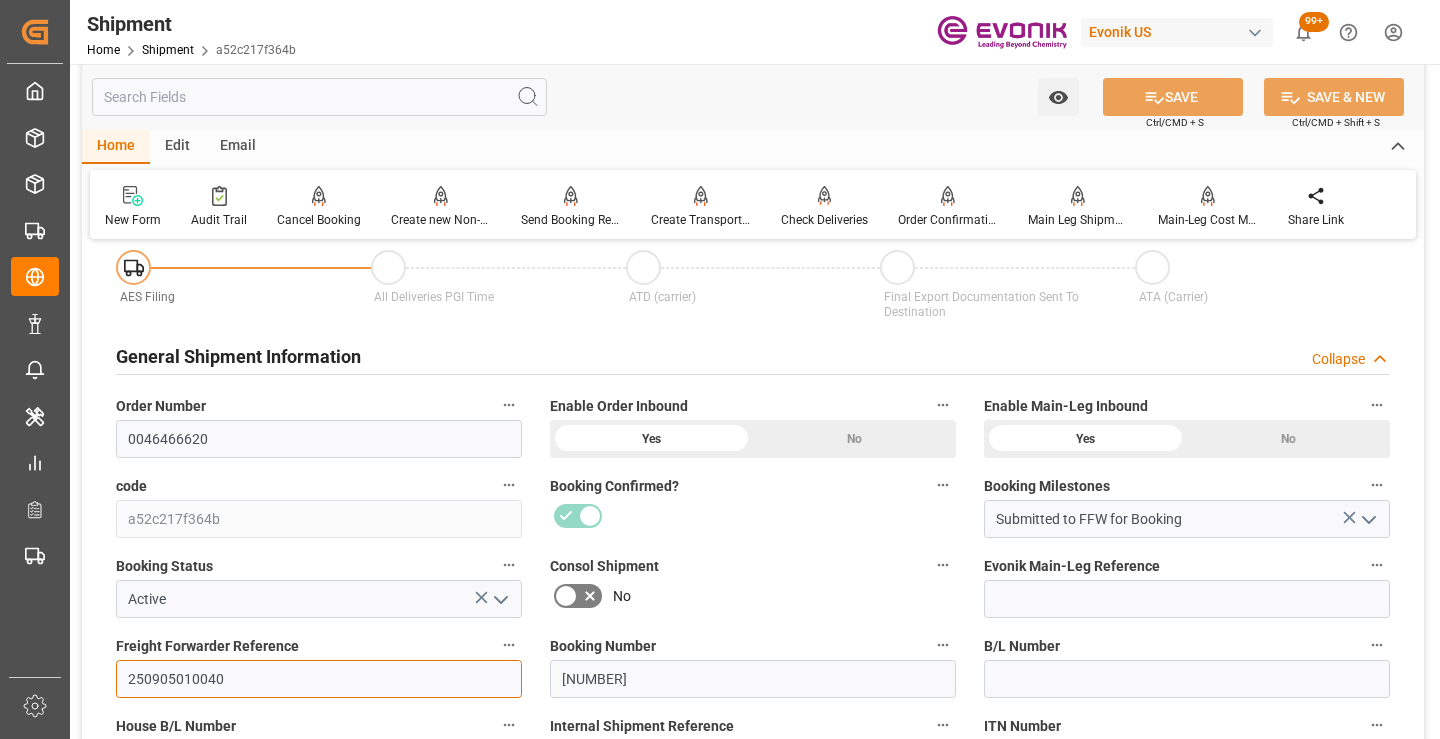 click on "250905010040" at bounding box center (319, 679) 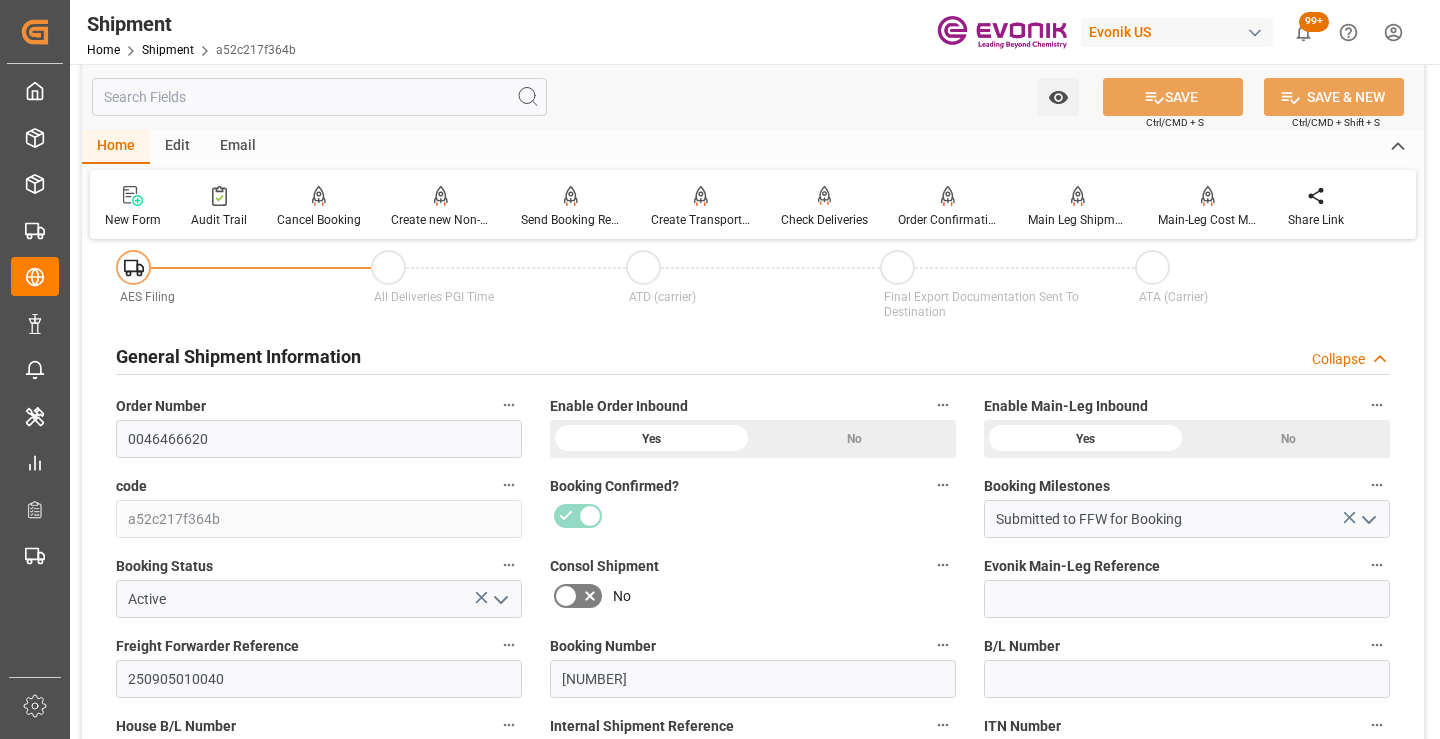 click at bounding box center [319, 97] 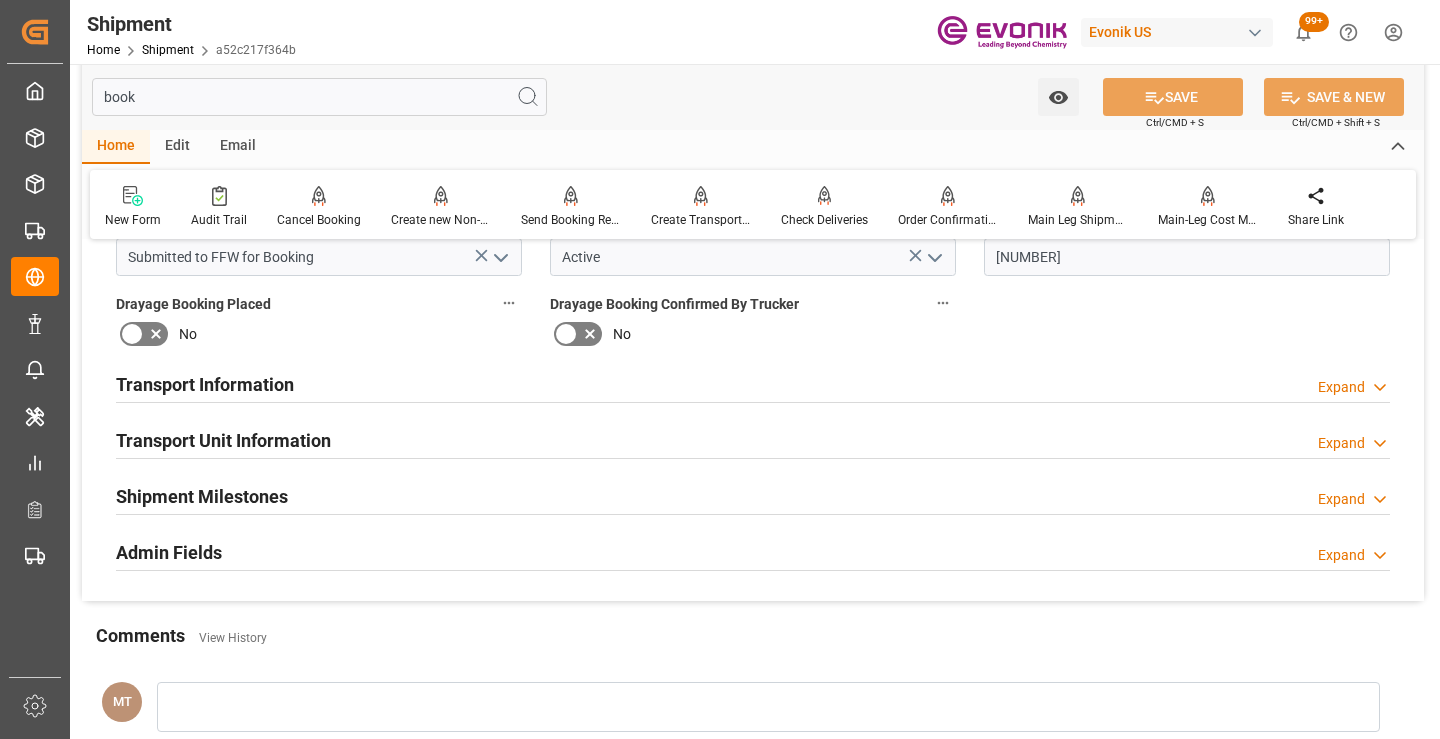 scroll, scrollTop: 0, scrollLeft: 0, axis: both 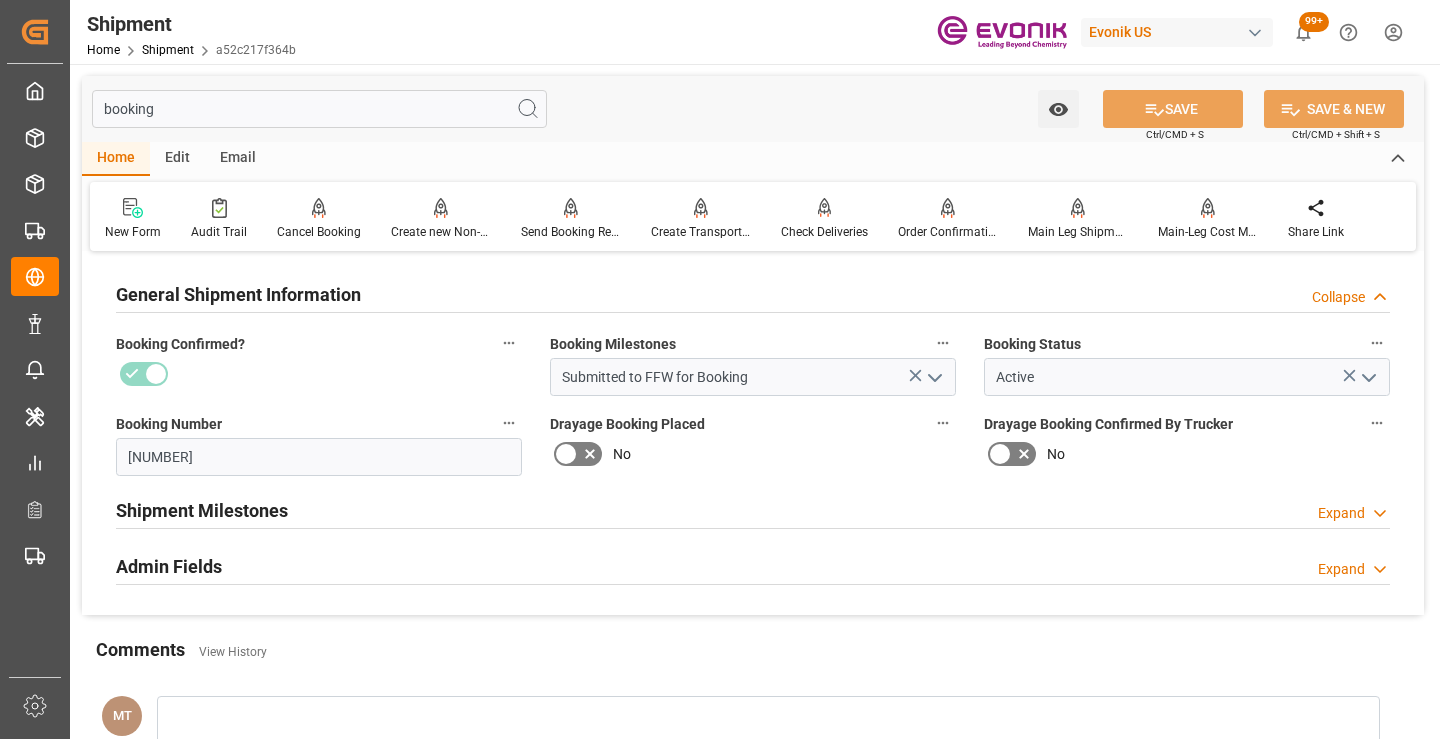 type on "booking" 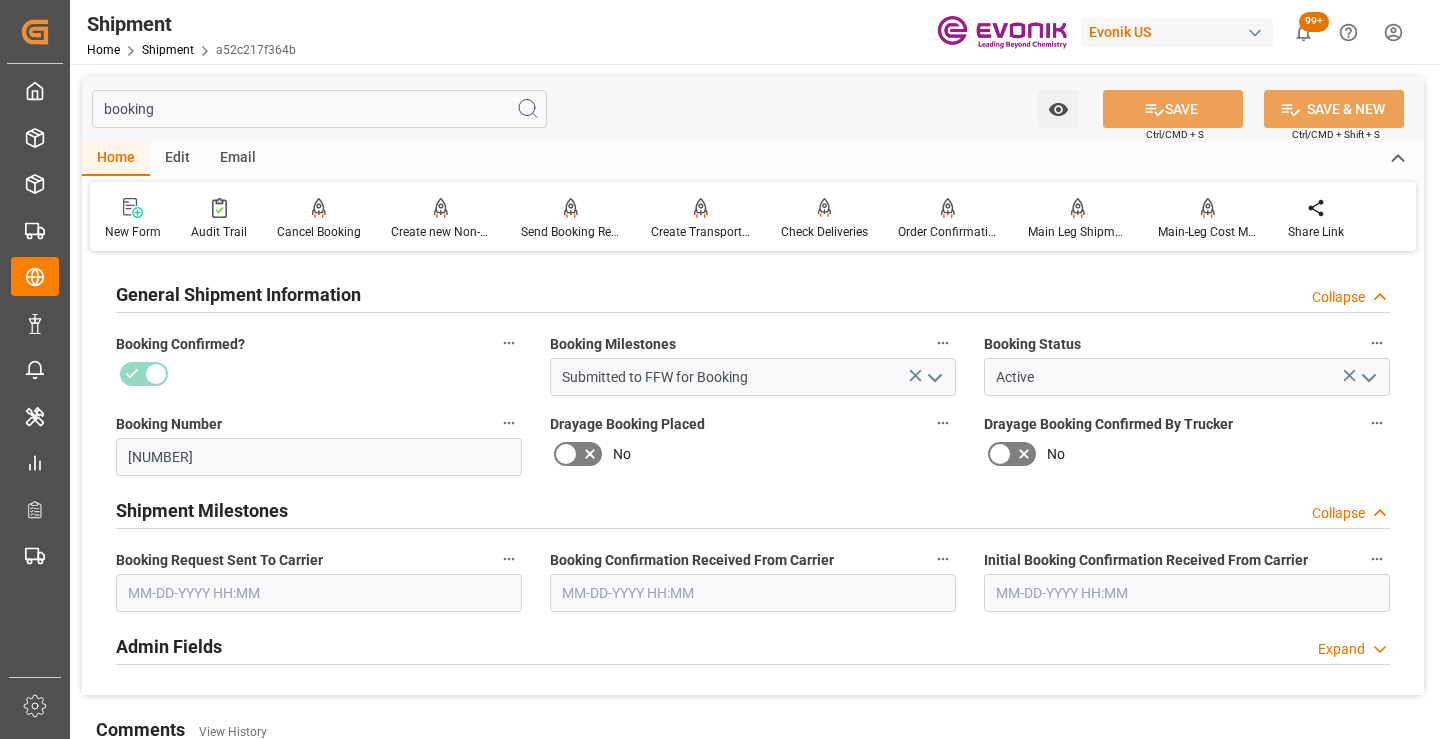 click at bounding box center [319, 593] 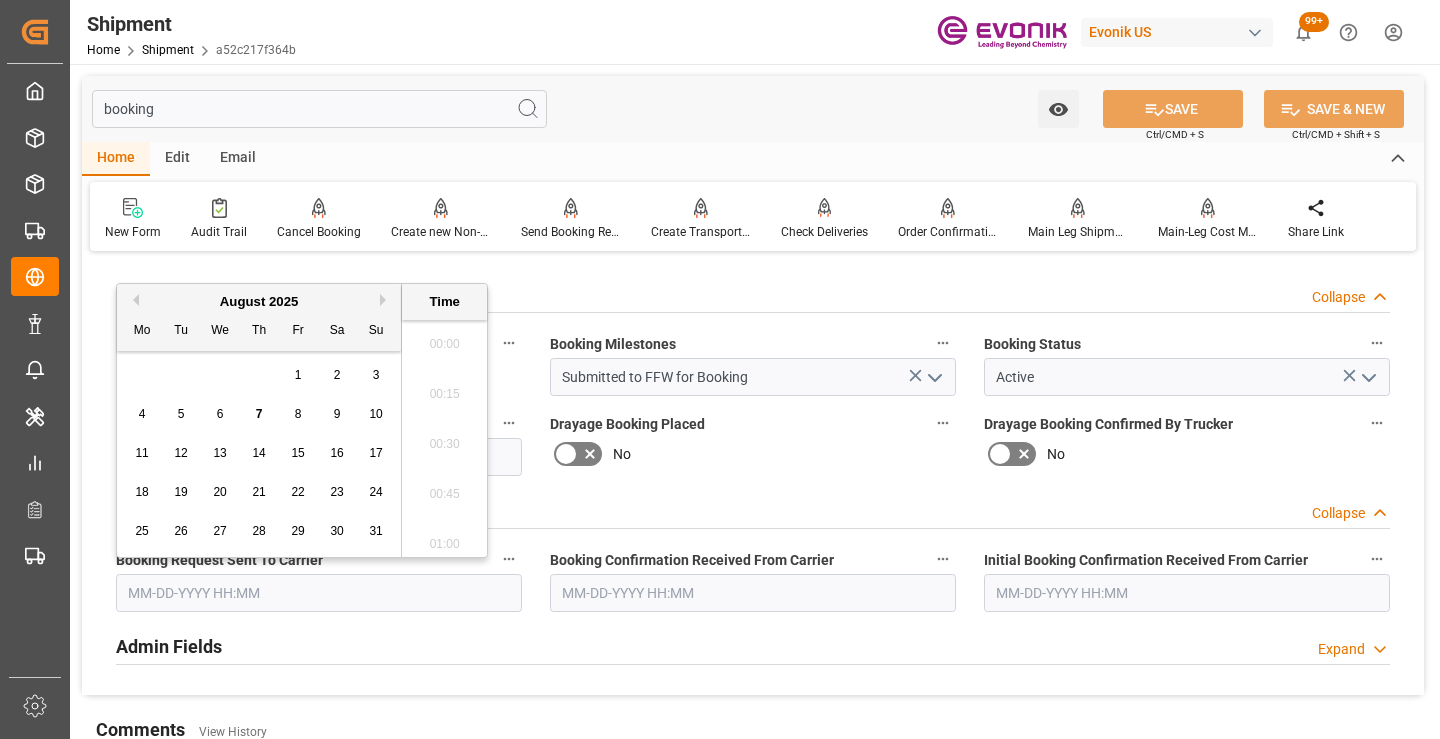 scroll, scrollTop: 2657, scrollLeft: 0, axis: vertical 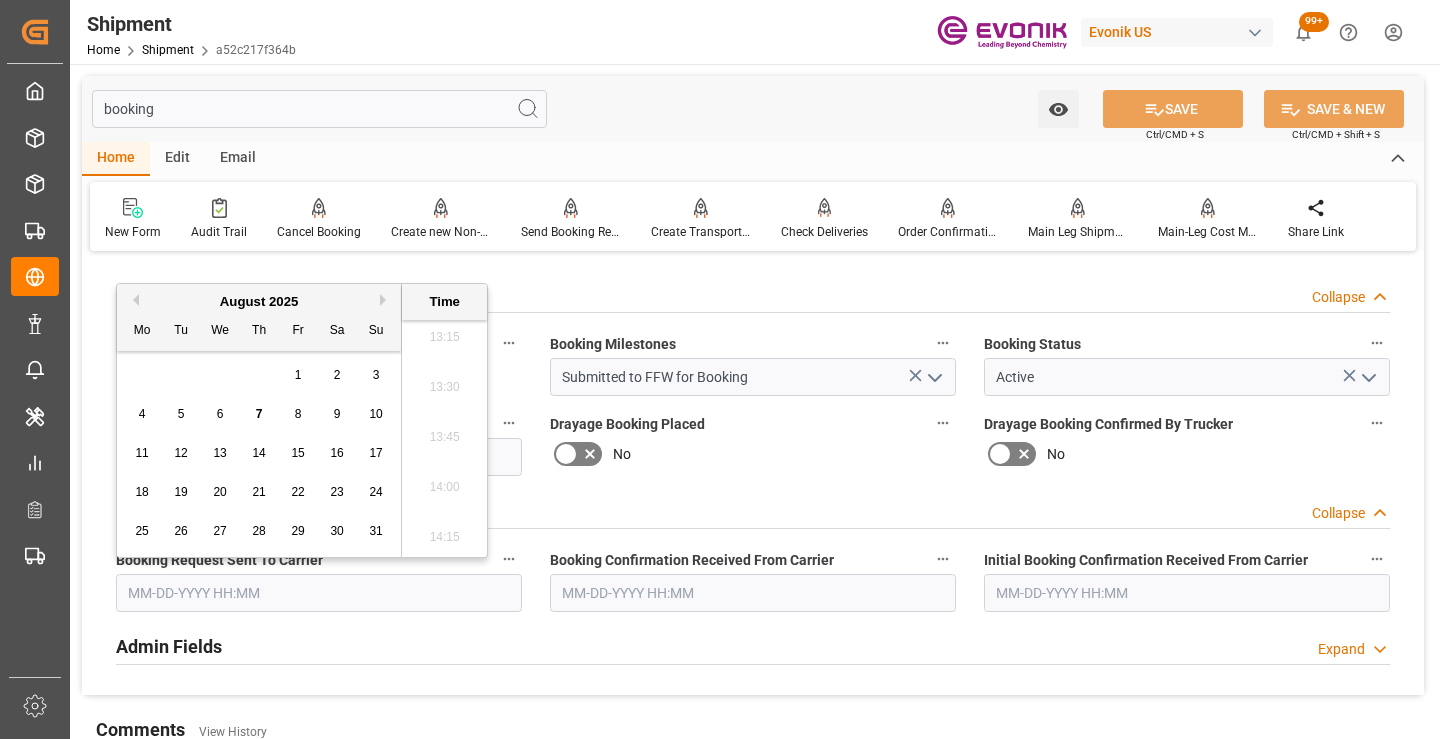 click on "6" at bounding box center [220, 414] 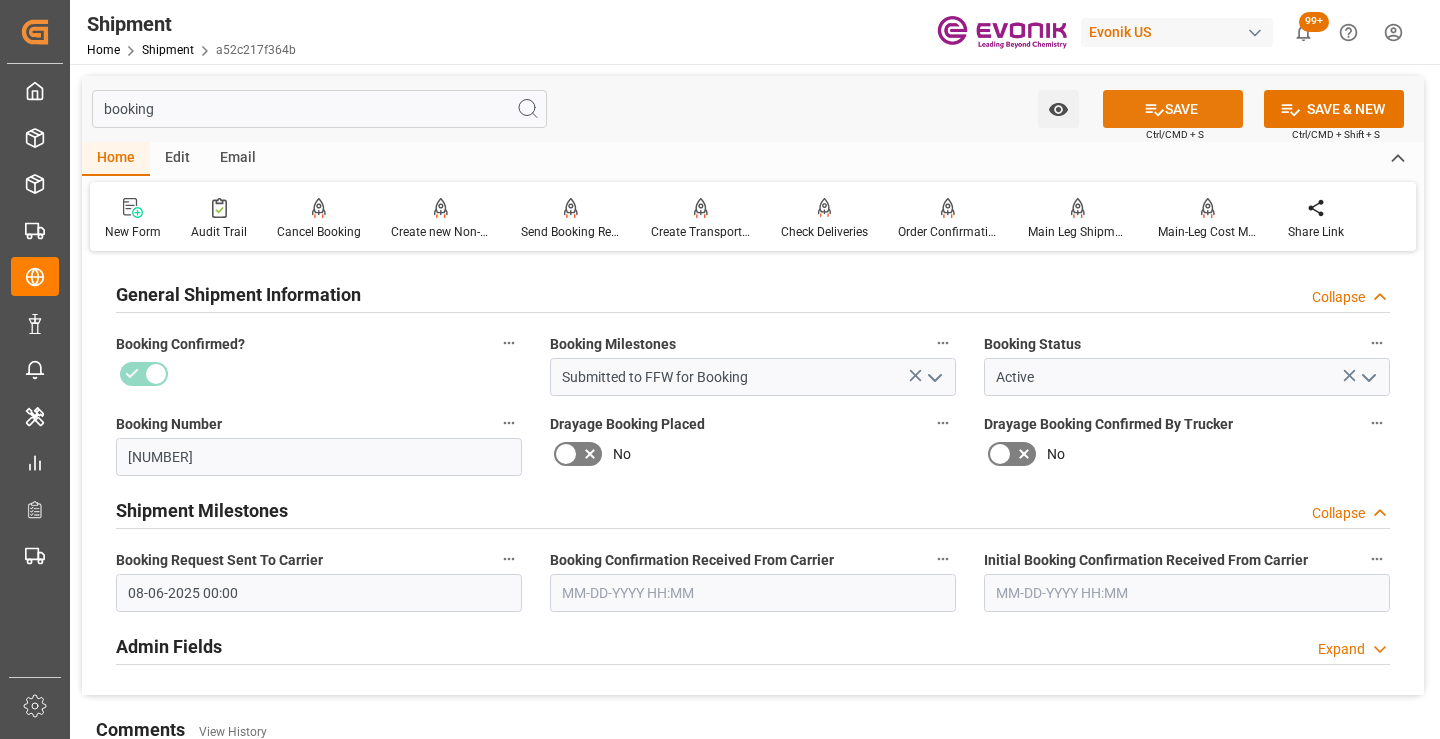 click 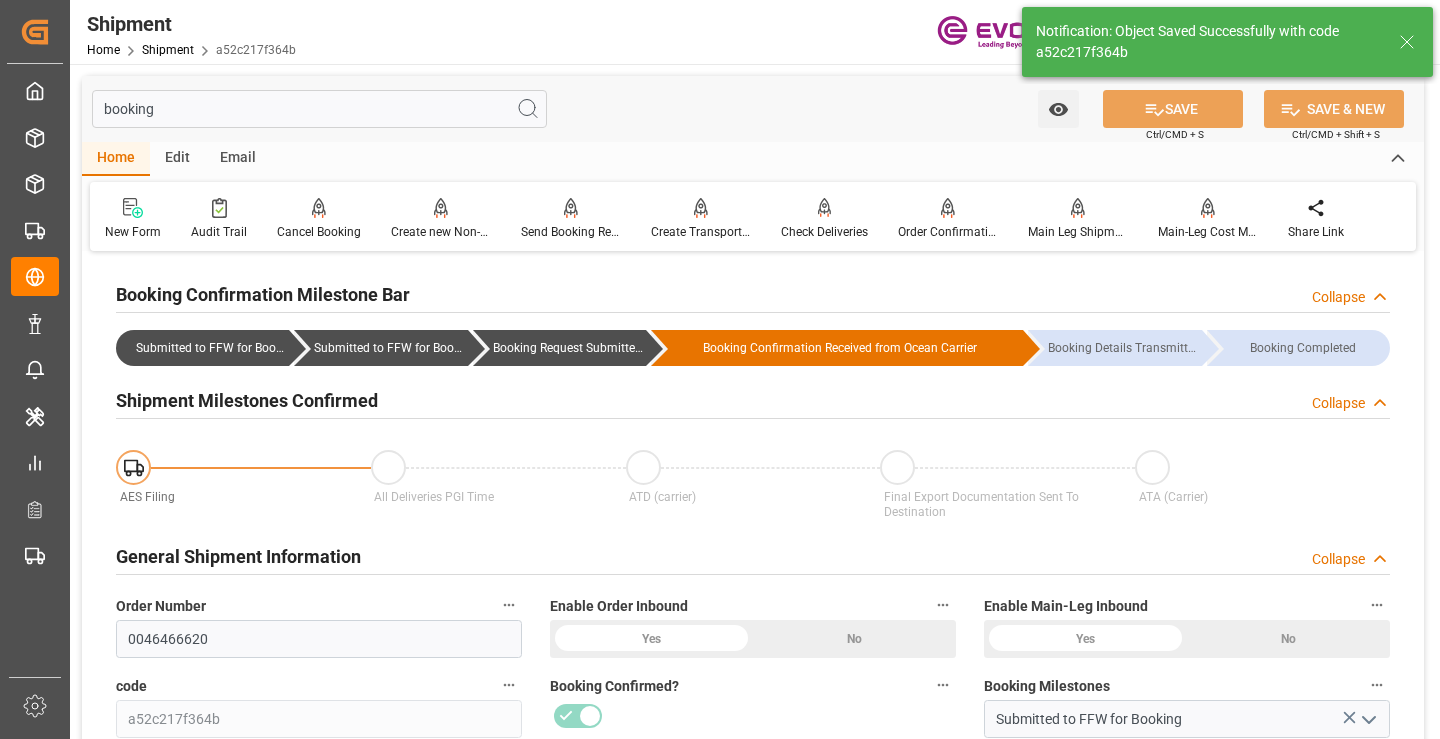 type on "Booking Request Submitted to Ocean Carrier" 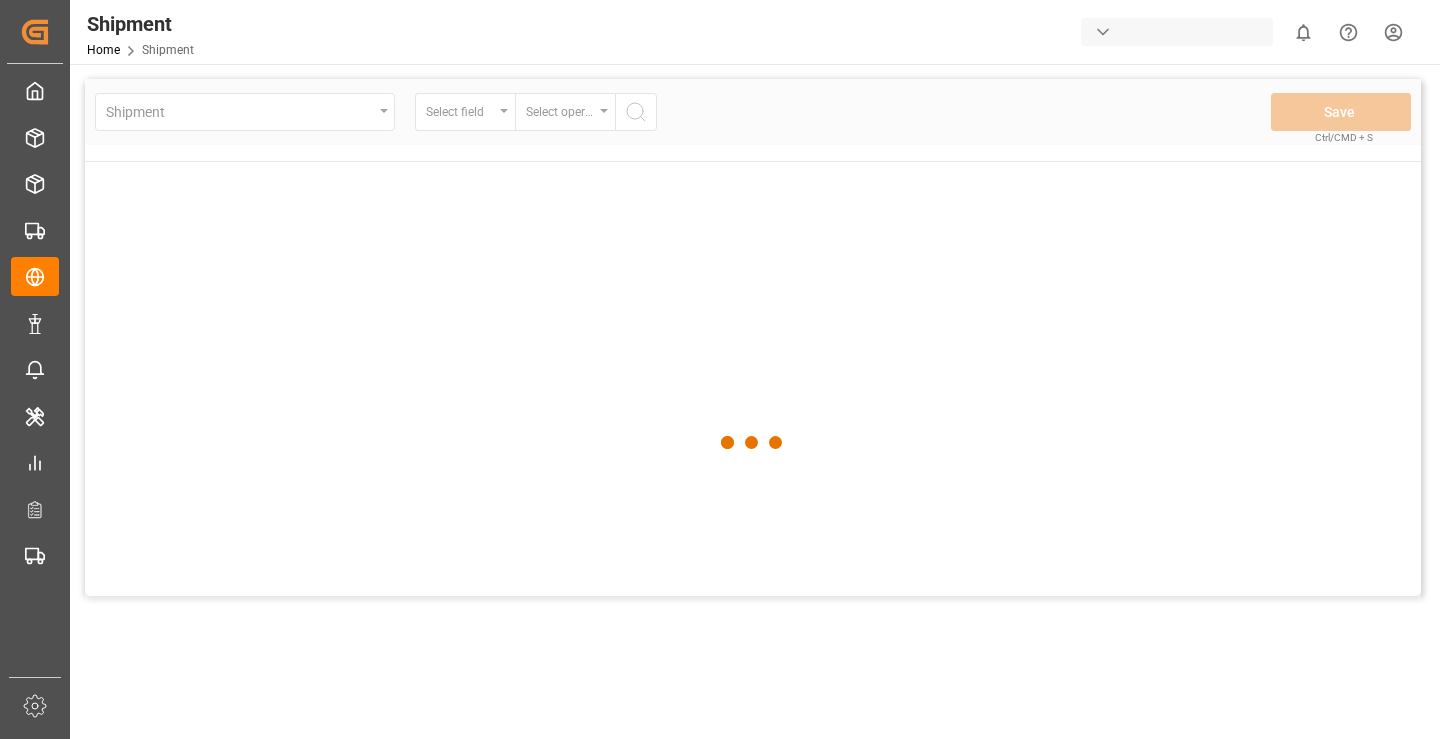 scroll, scrollTop: 0, scrollLeft: 0, axis: both 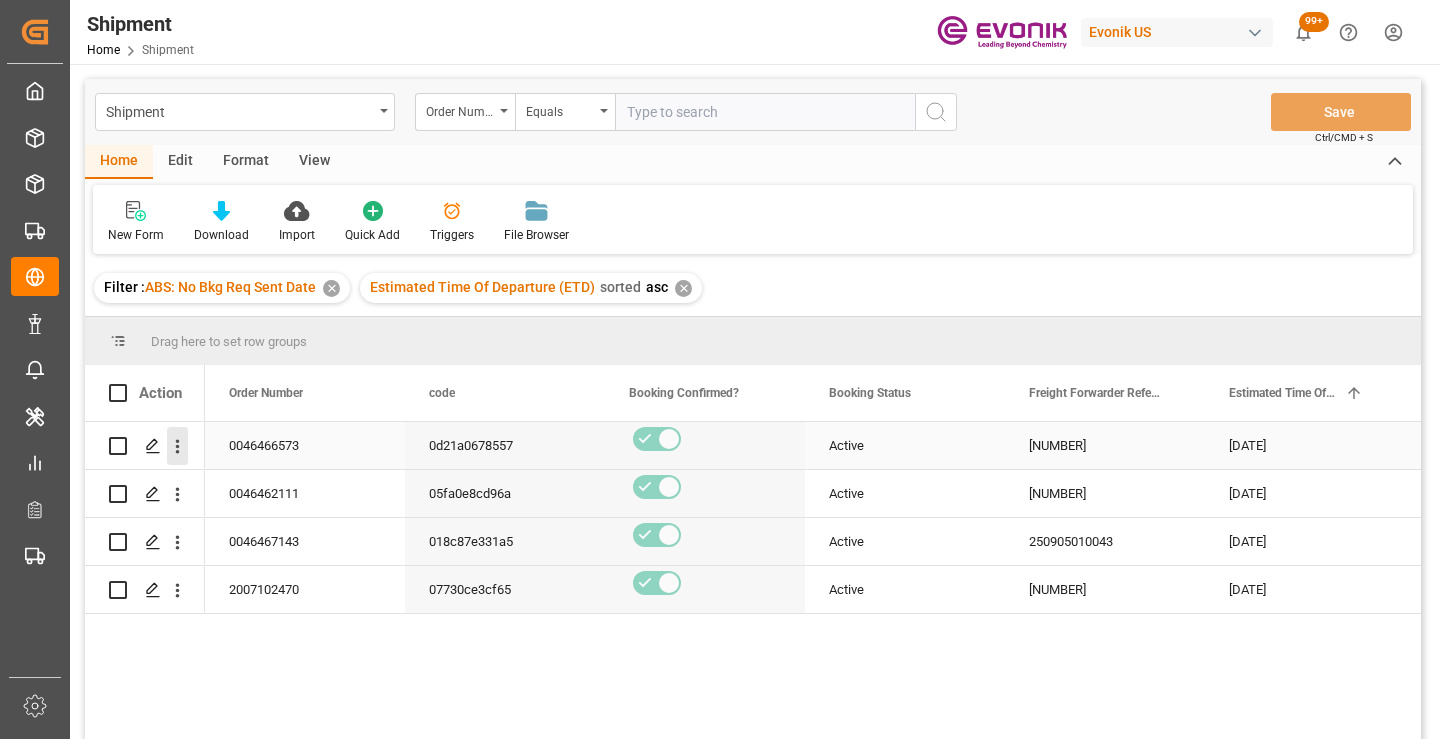 click 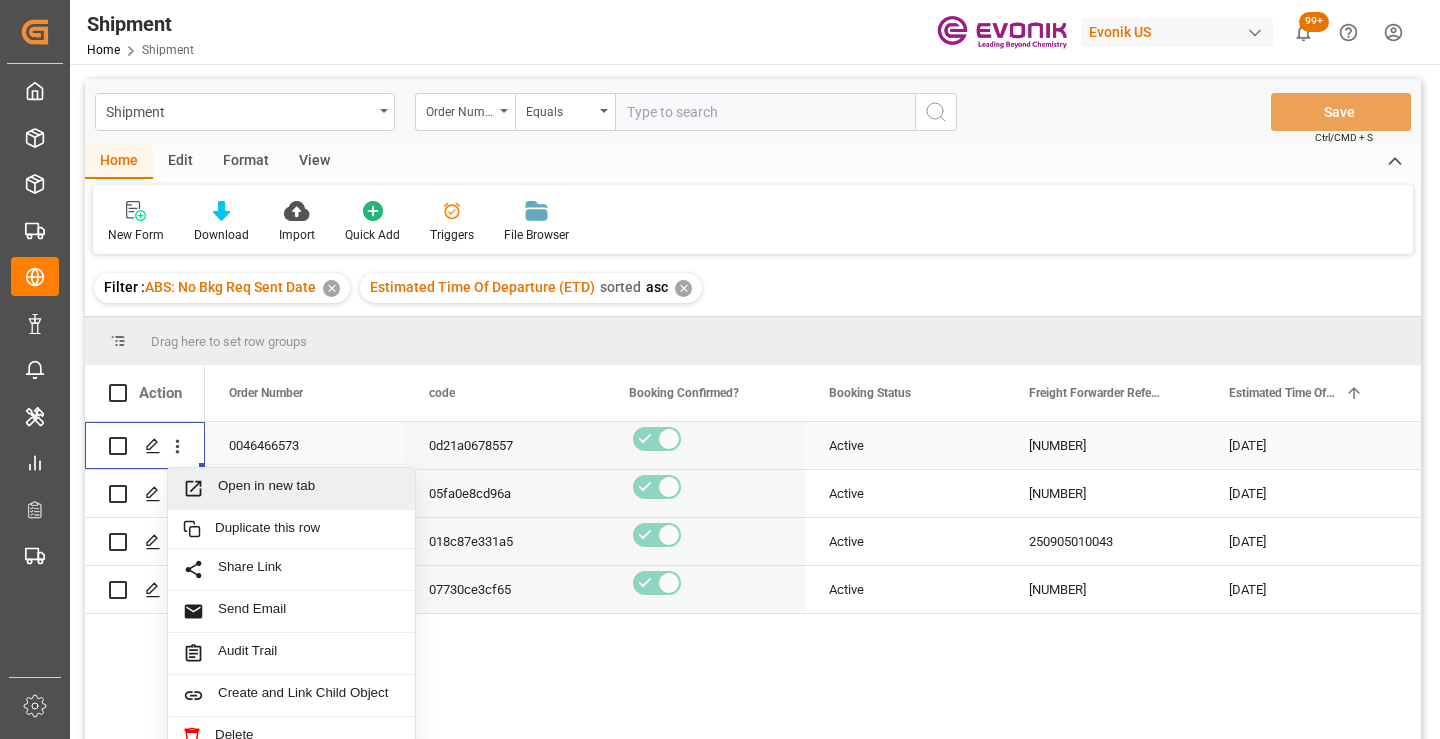 click on "Open in new tab" at bounding box center [291, 489] 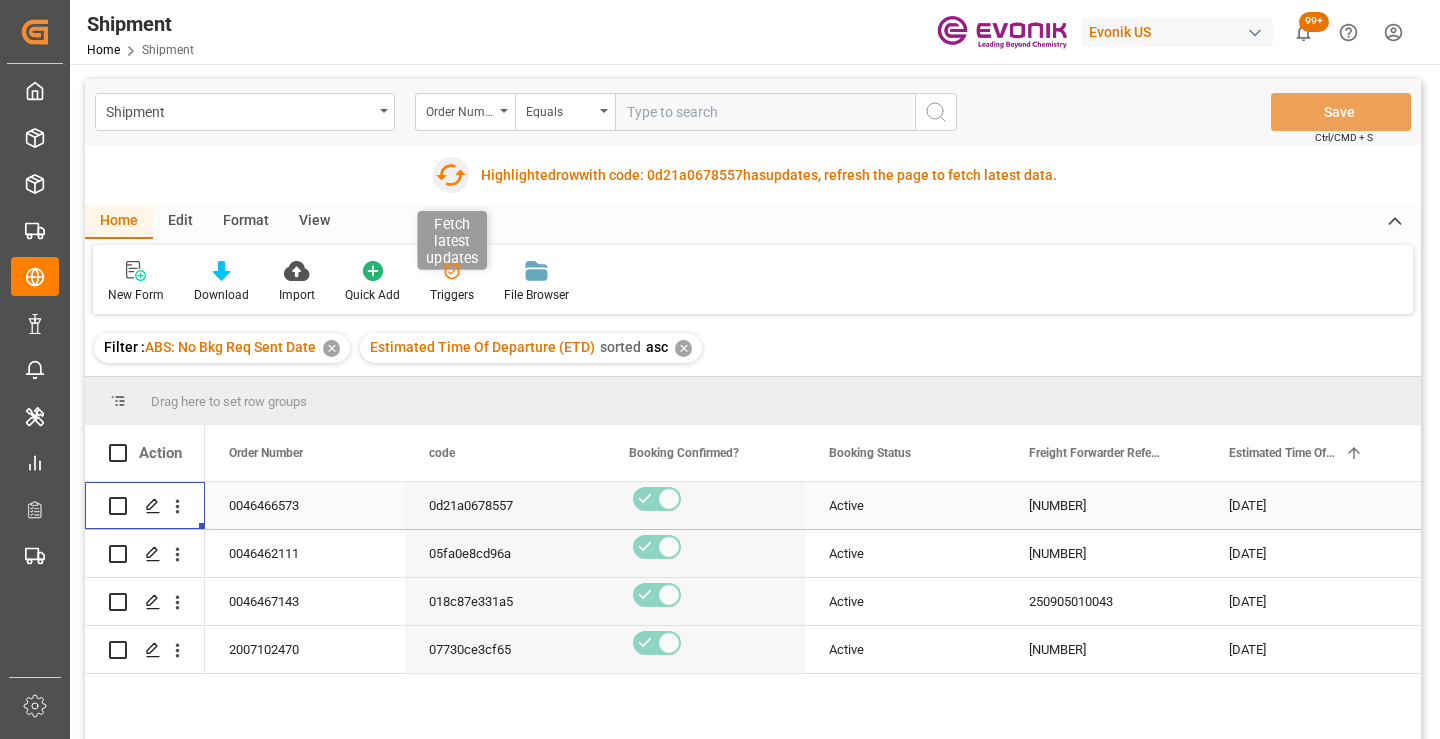 click 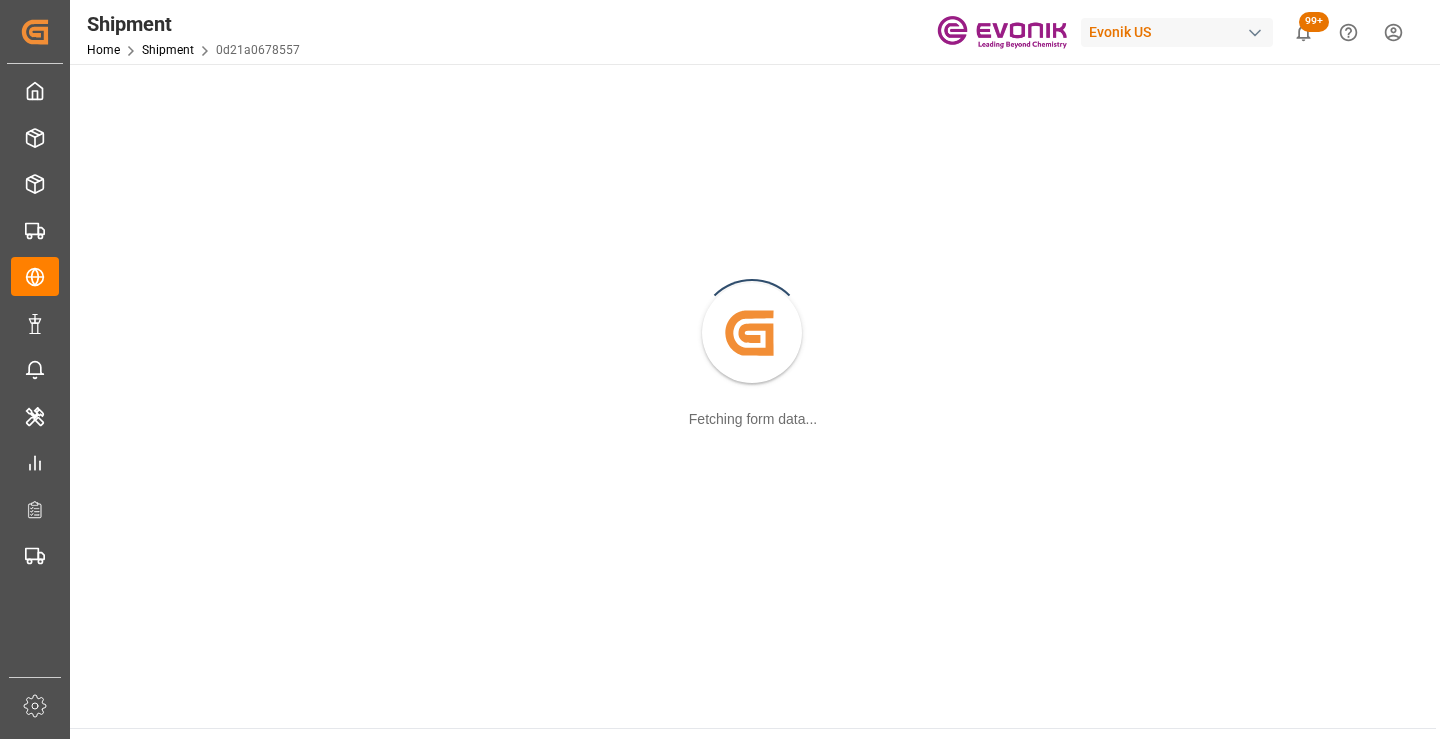 scroll, scrollTop: 0, scrollLeft: 0, axis: both 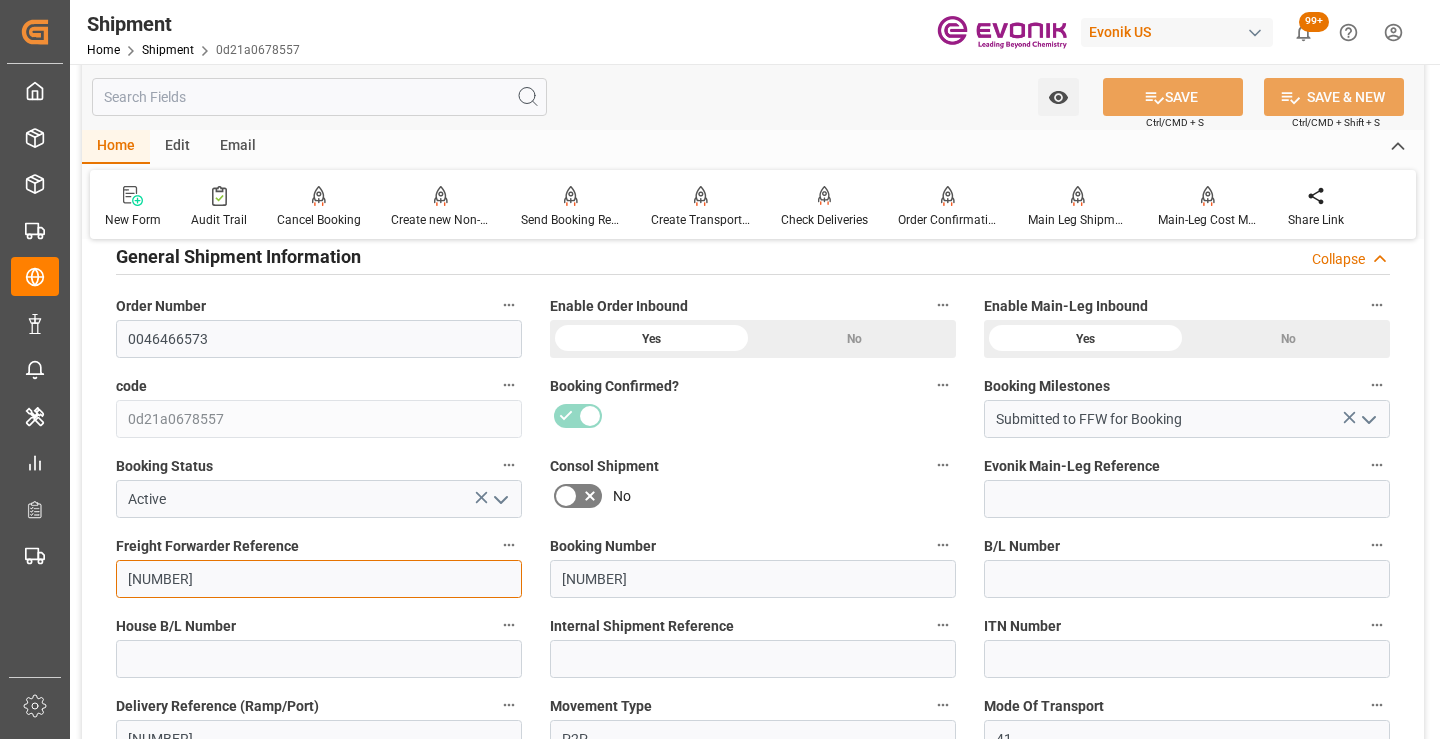 click on "[NUMBER]" at bounding box center (319, 579) 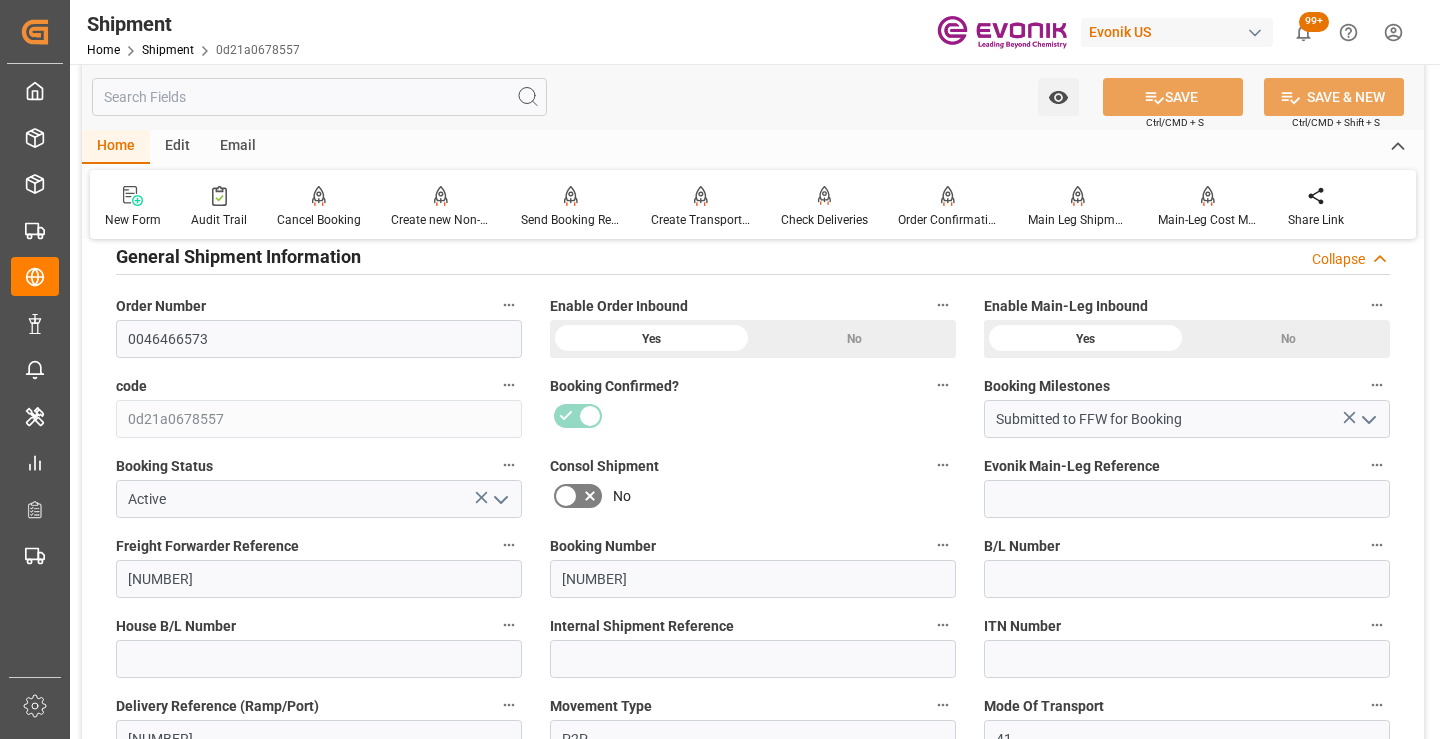 click at bounding box center [319, 97] 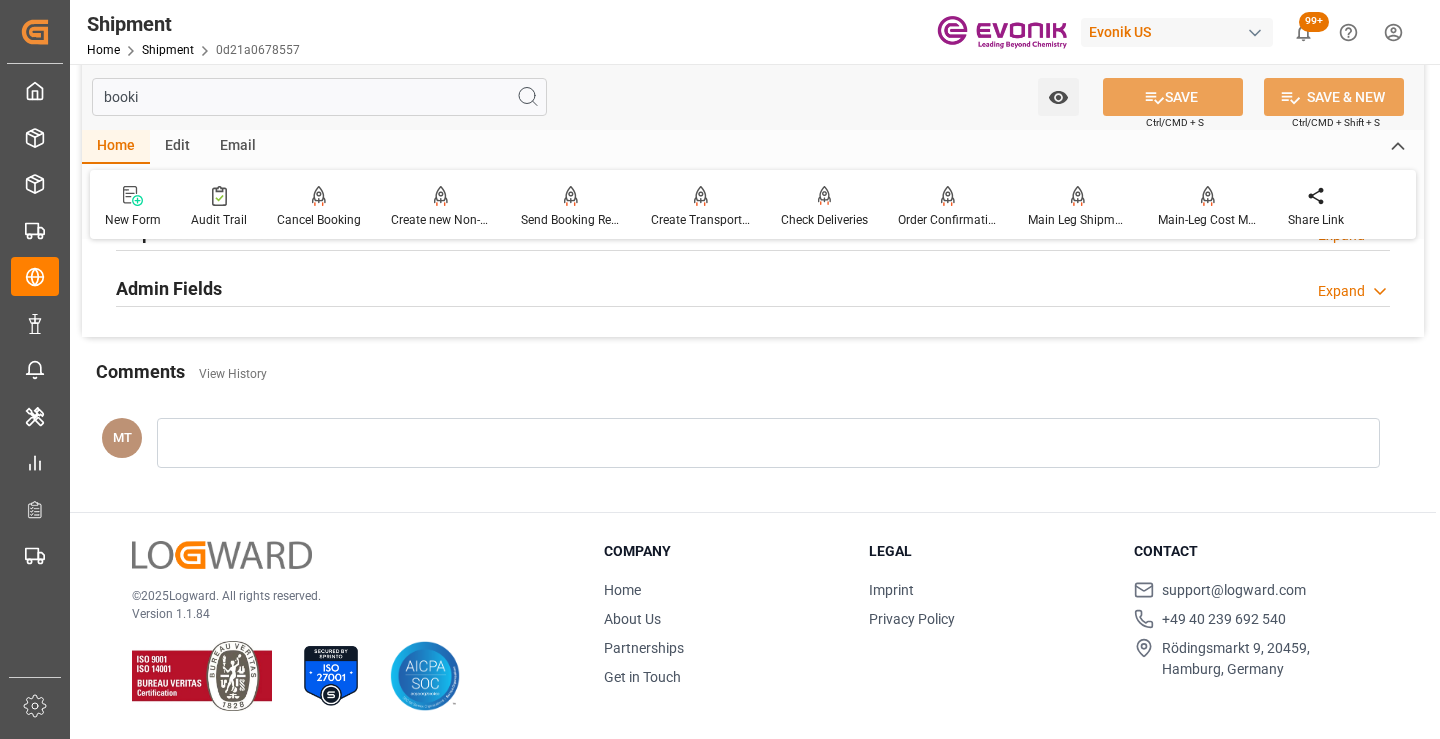 scroll, scrollTop: 40, scrollLeft: 0, axis: vertical 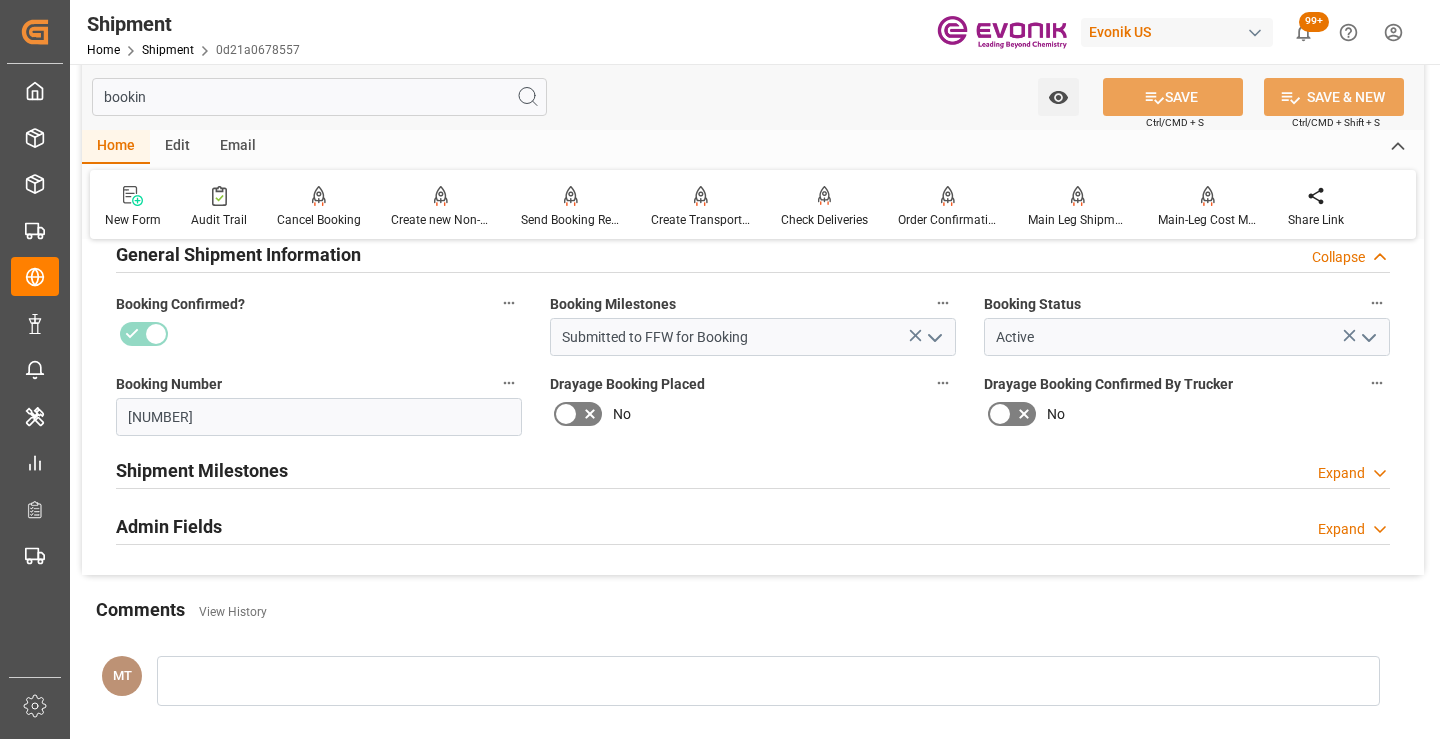type on "bookin" 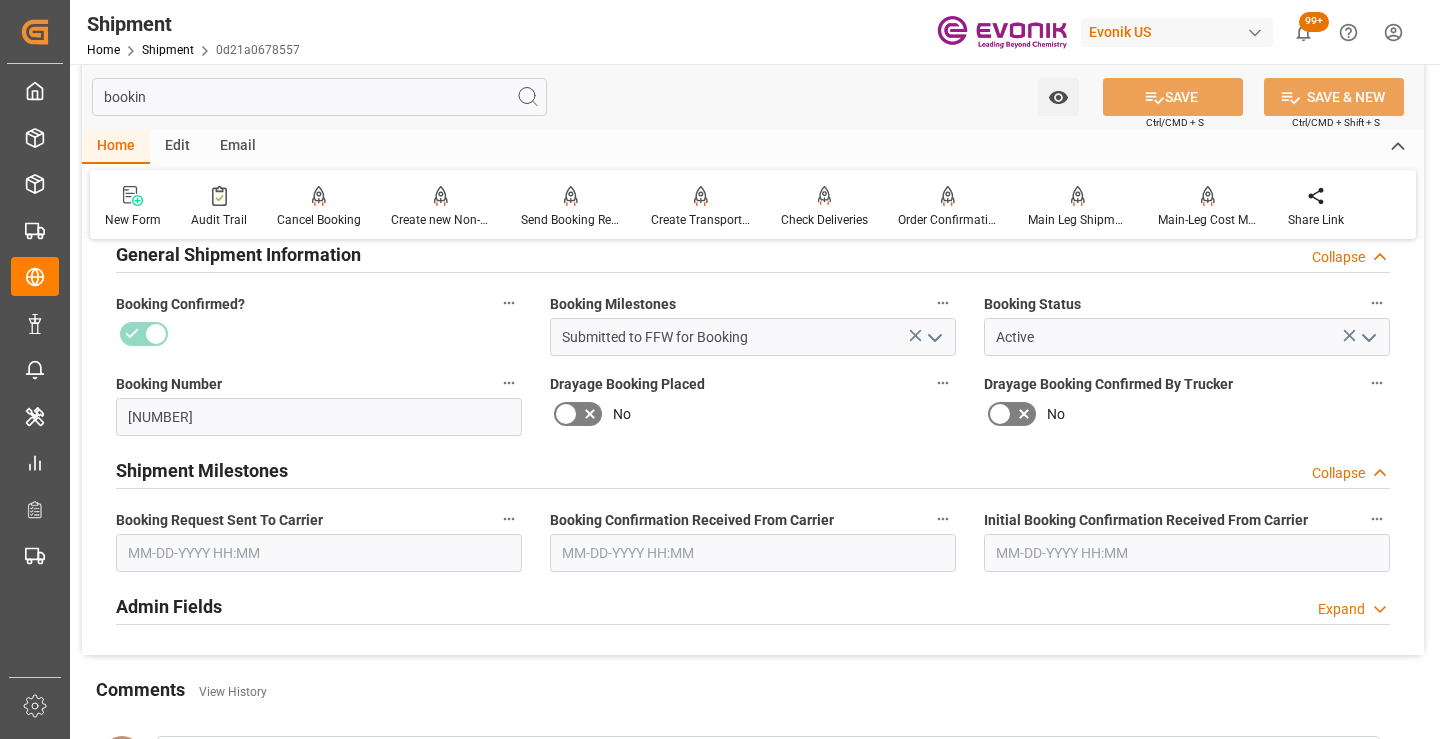click at bounding box center (319, 553) 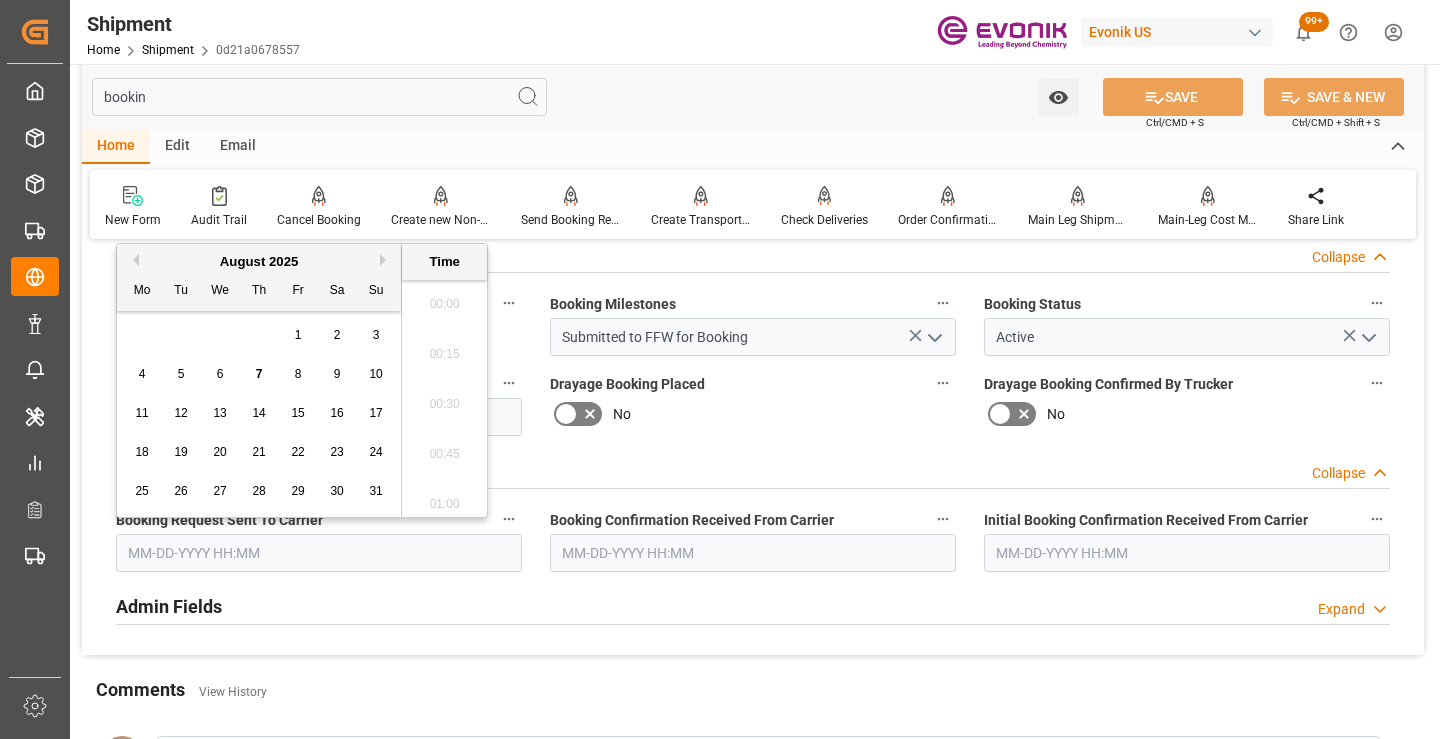scroll, scrollTop: 2657, scrollLeft: 0, axis: vertical 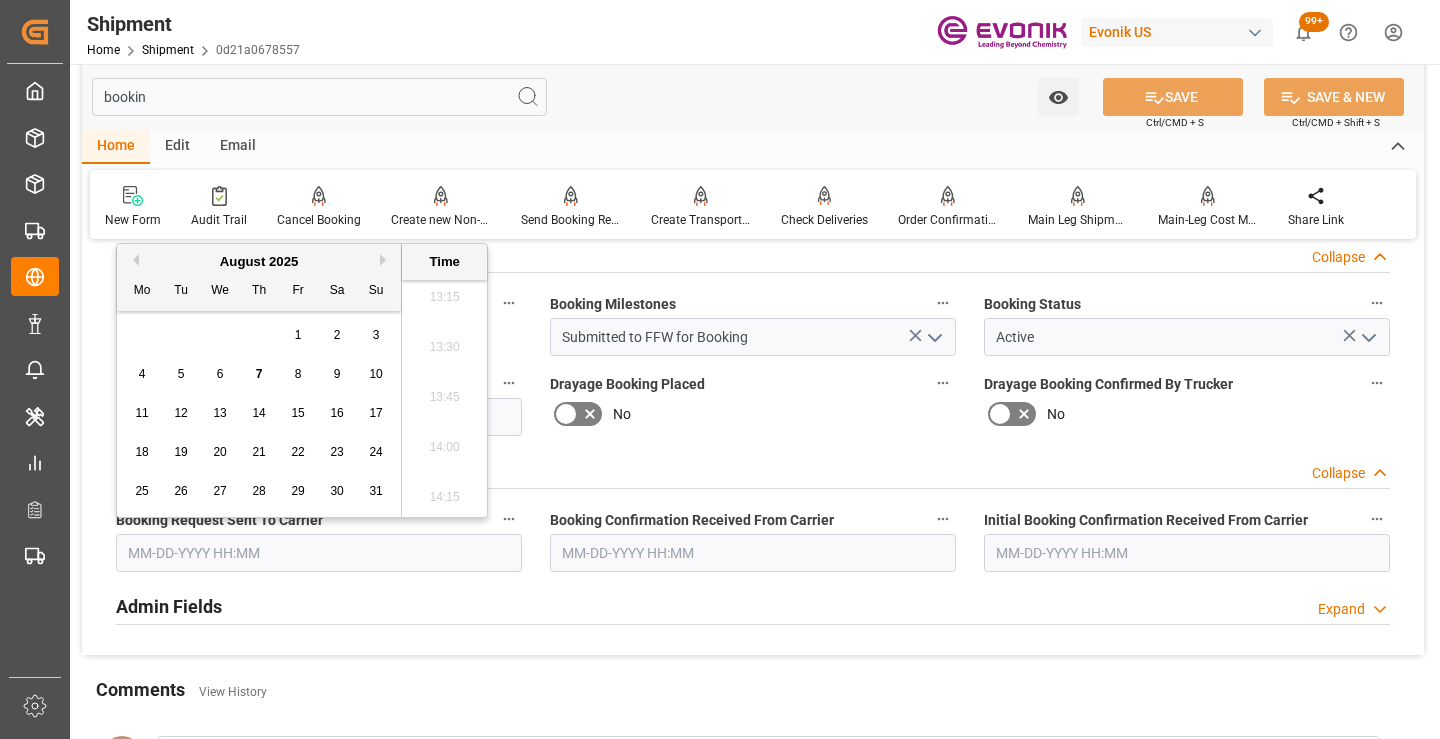 click on "6" at bounding box center (220, 374) 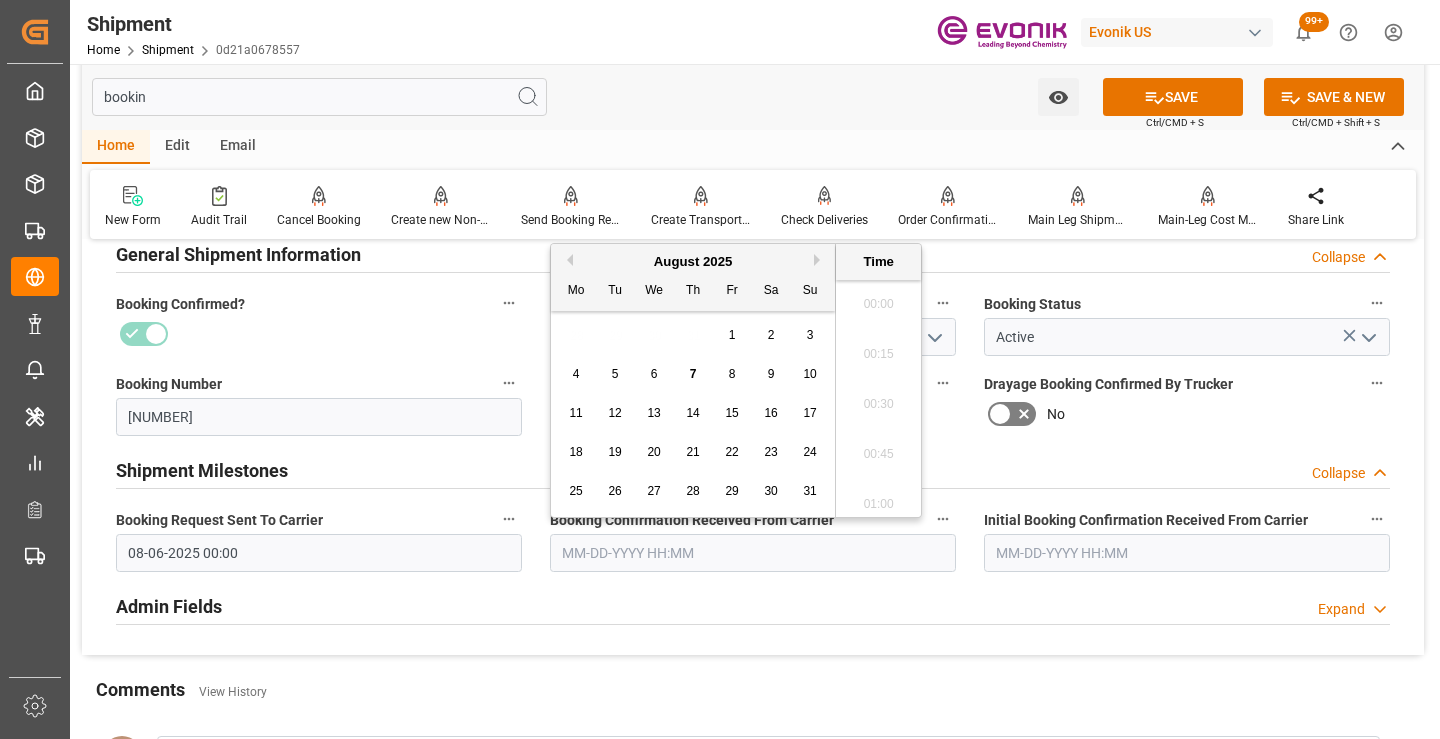 click at bounding box center (753, 553) 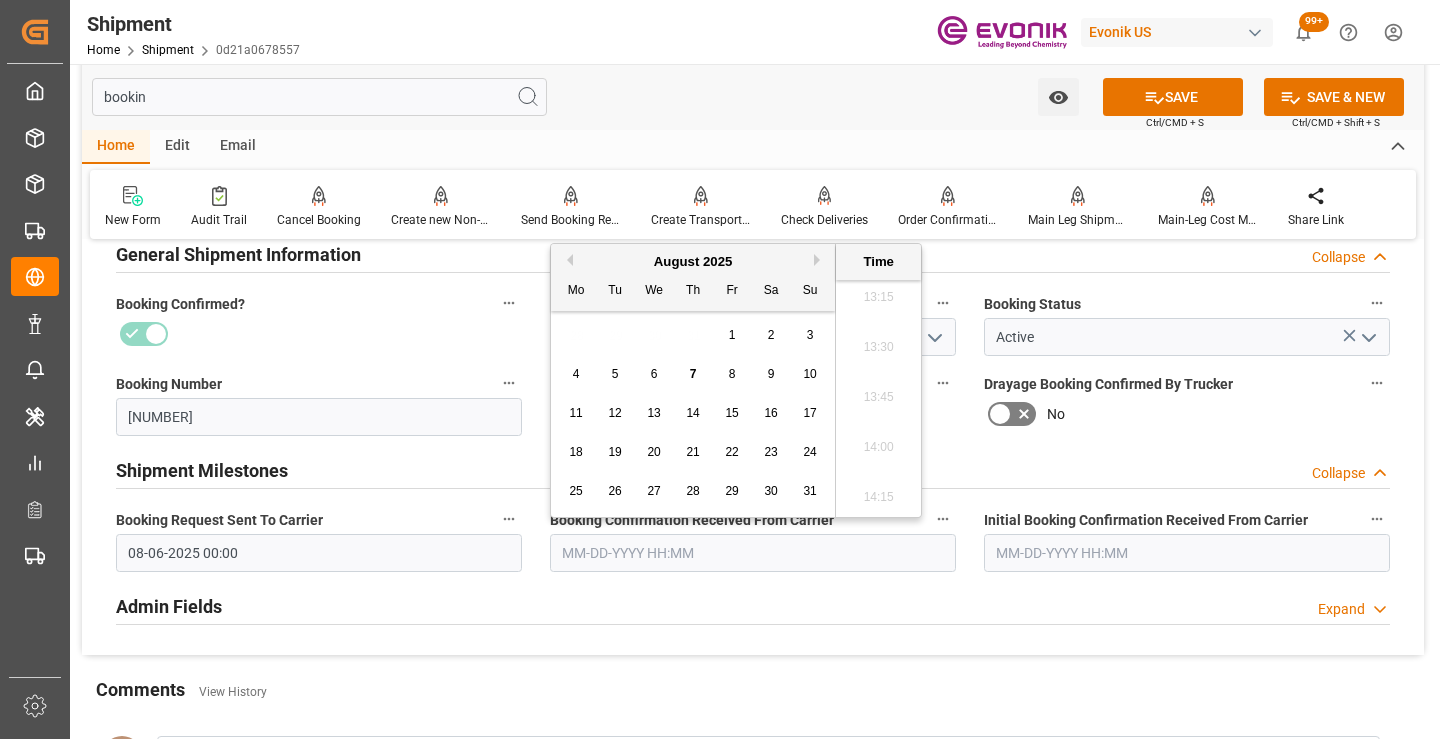 click on "6" at bounding box center [654, 374] 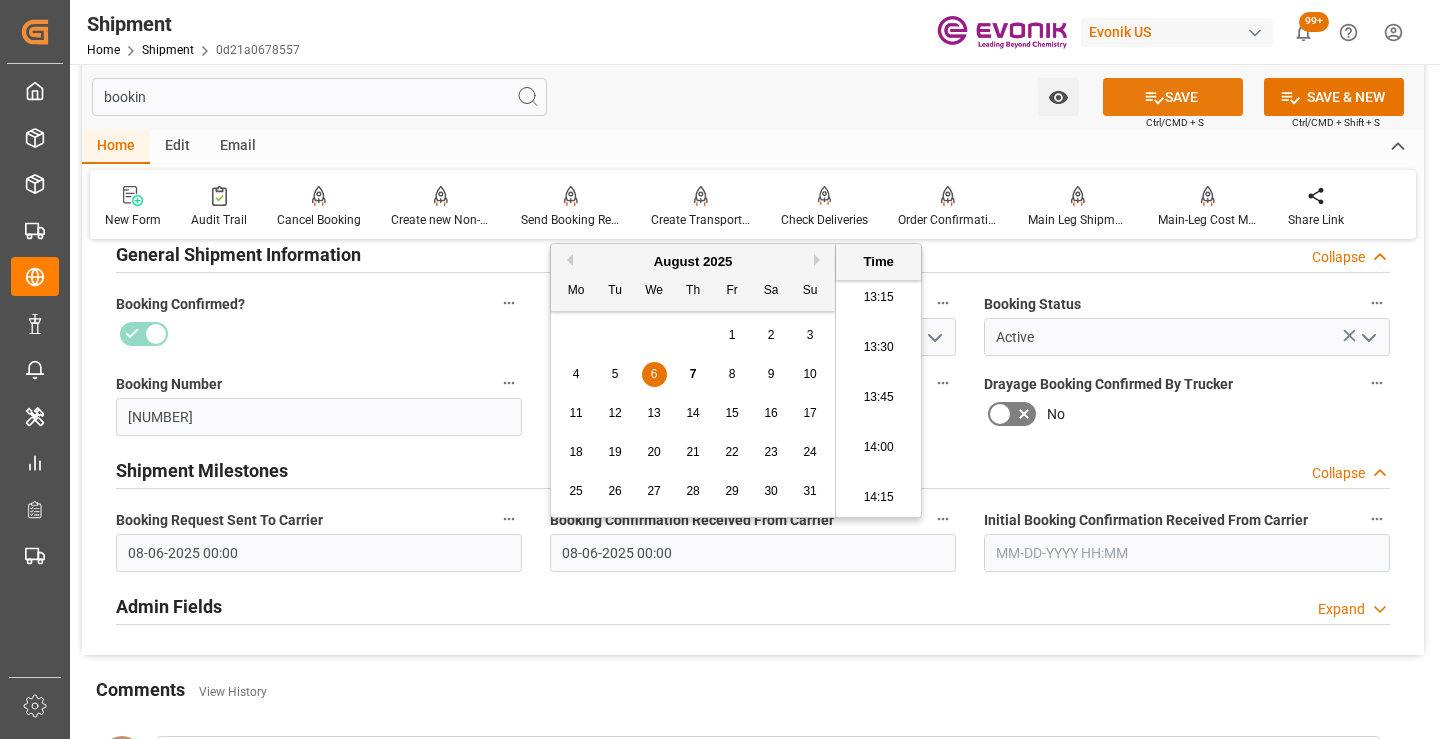 click on "SAVE" at bounding box center (1173, 97) 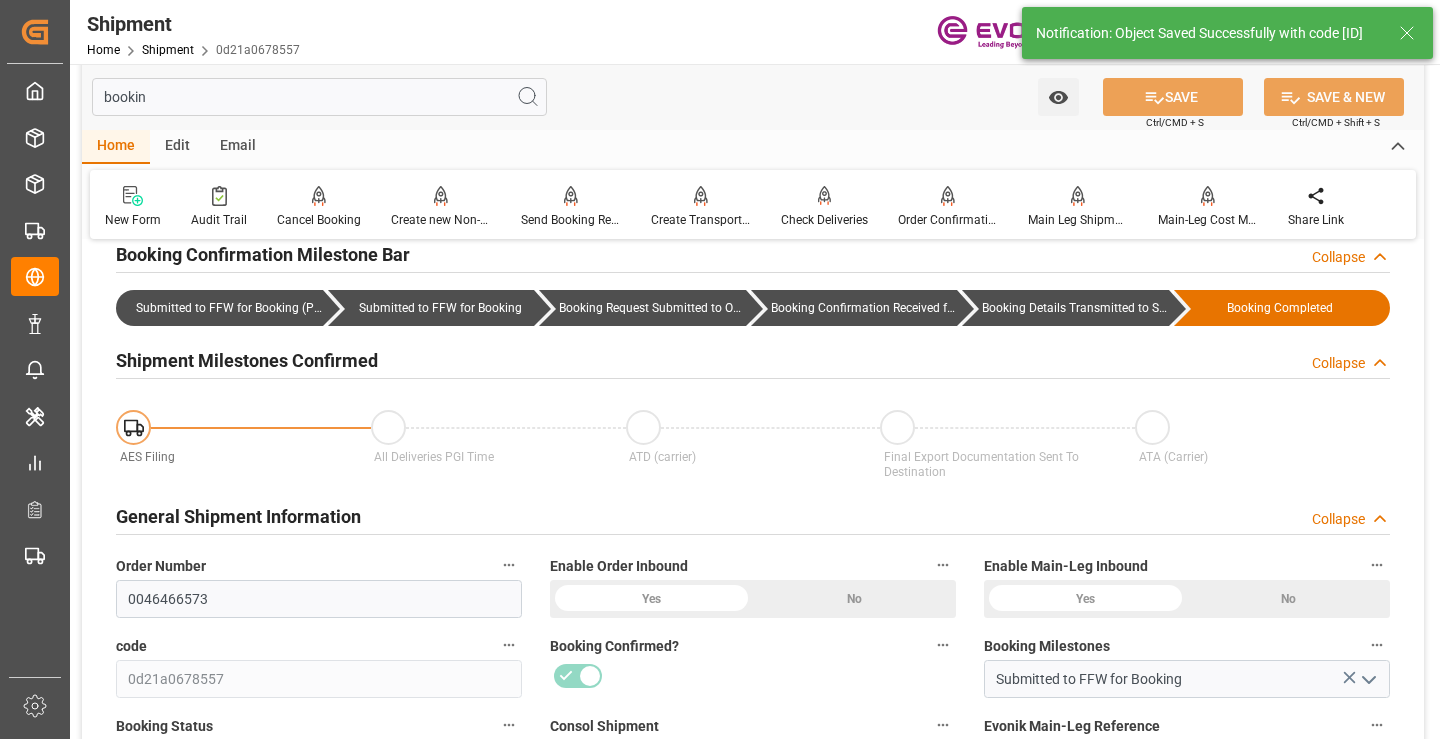 type on "Booking Details Transmitted to SAP" 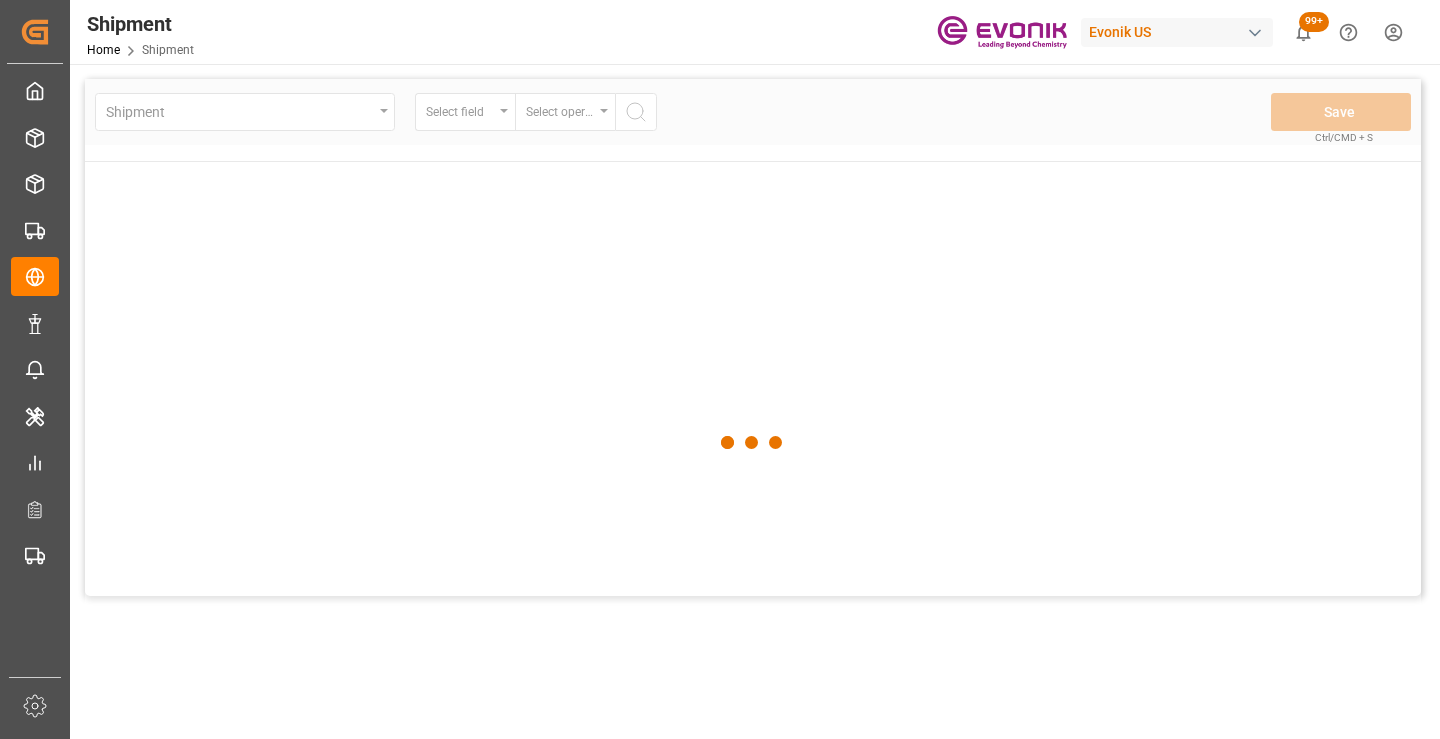 scroll, scrollTop: 0, scrollLeft: 0, axis: both 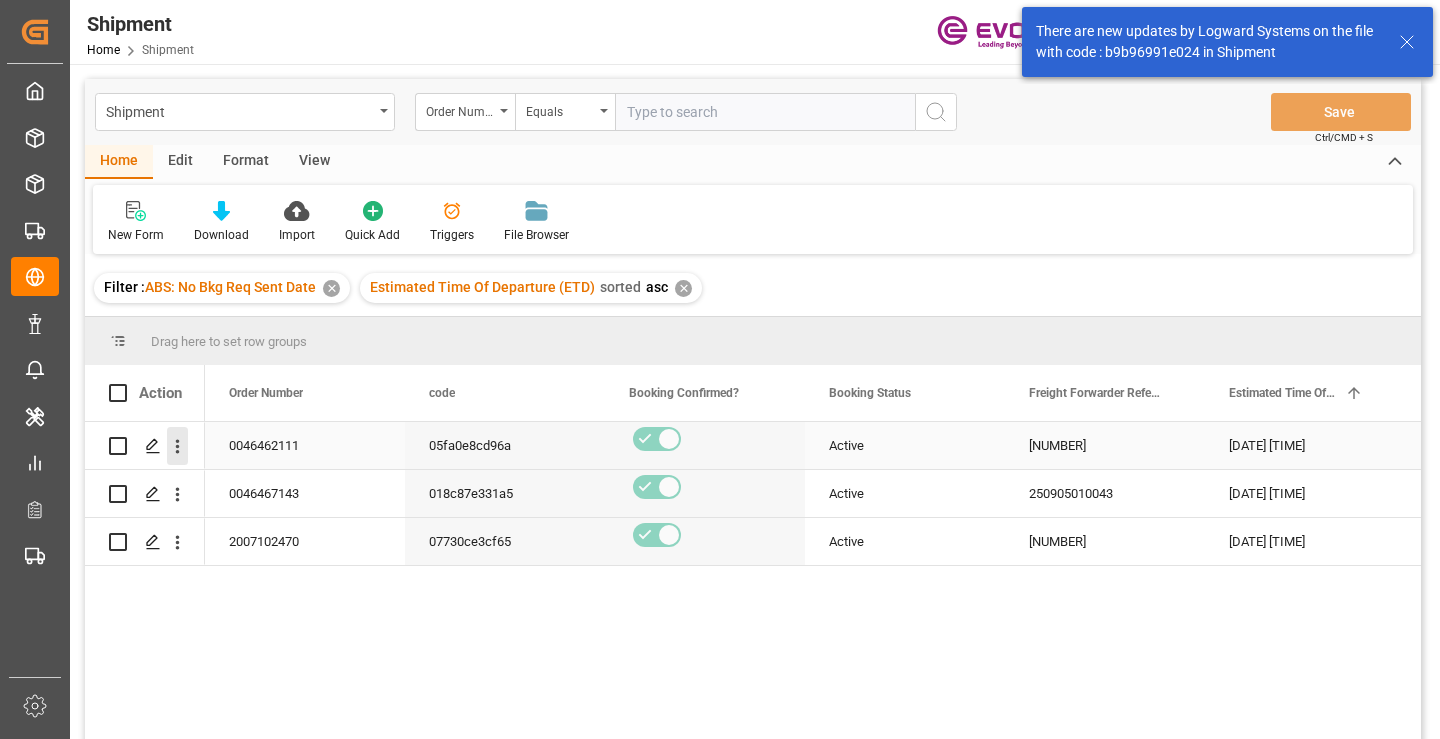 click 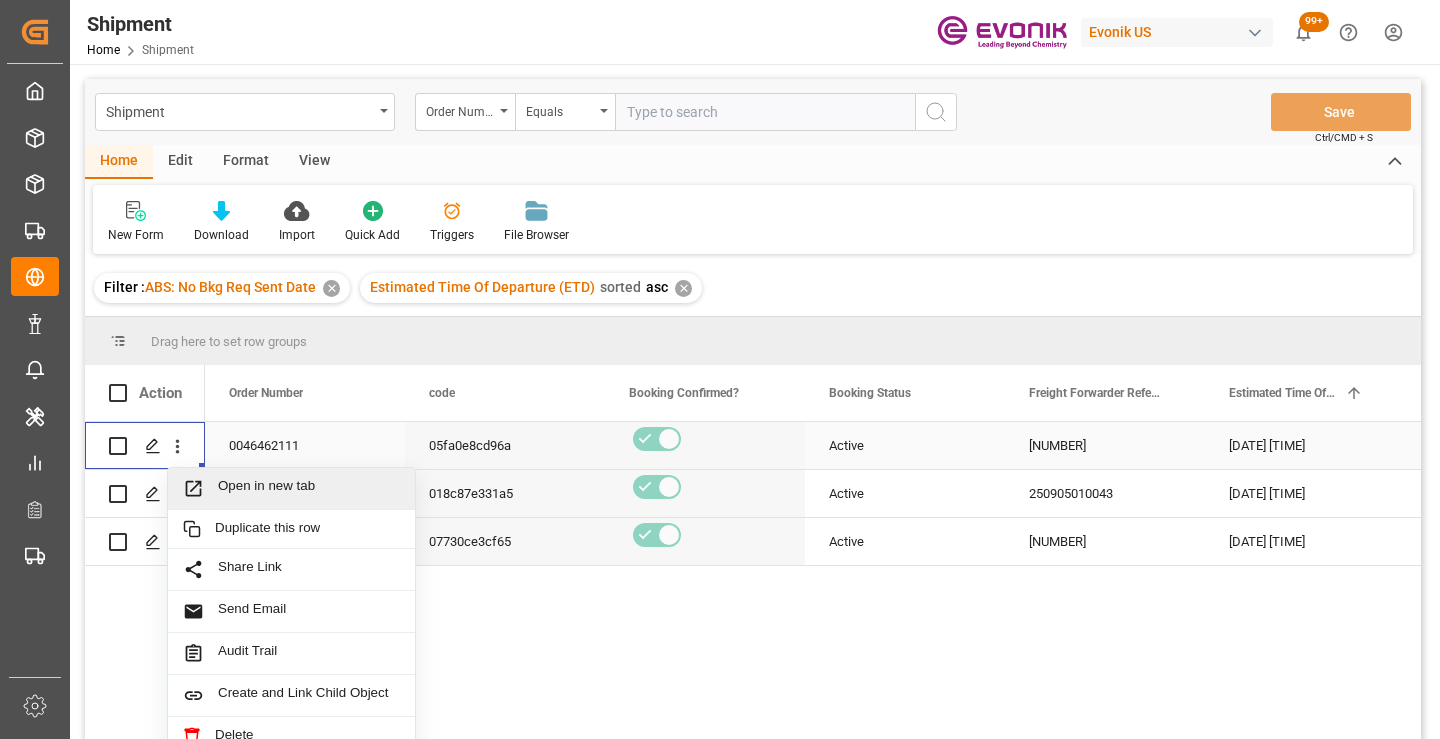 click on "Open in new tab" at bounding box center (309, 488) 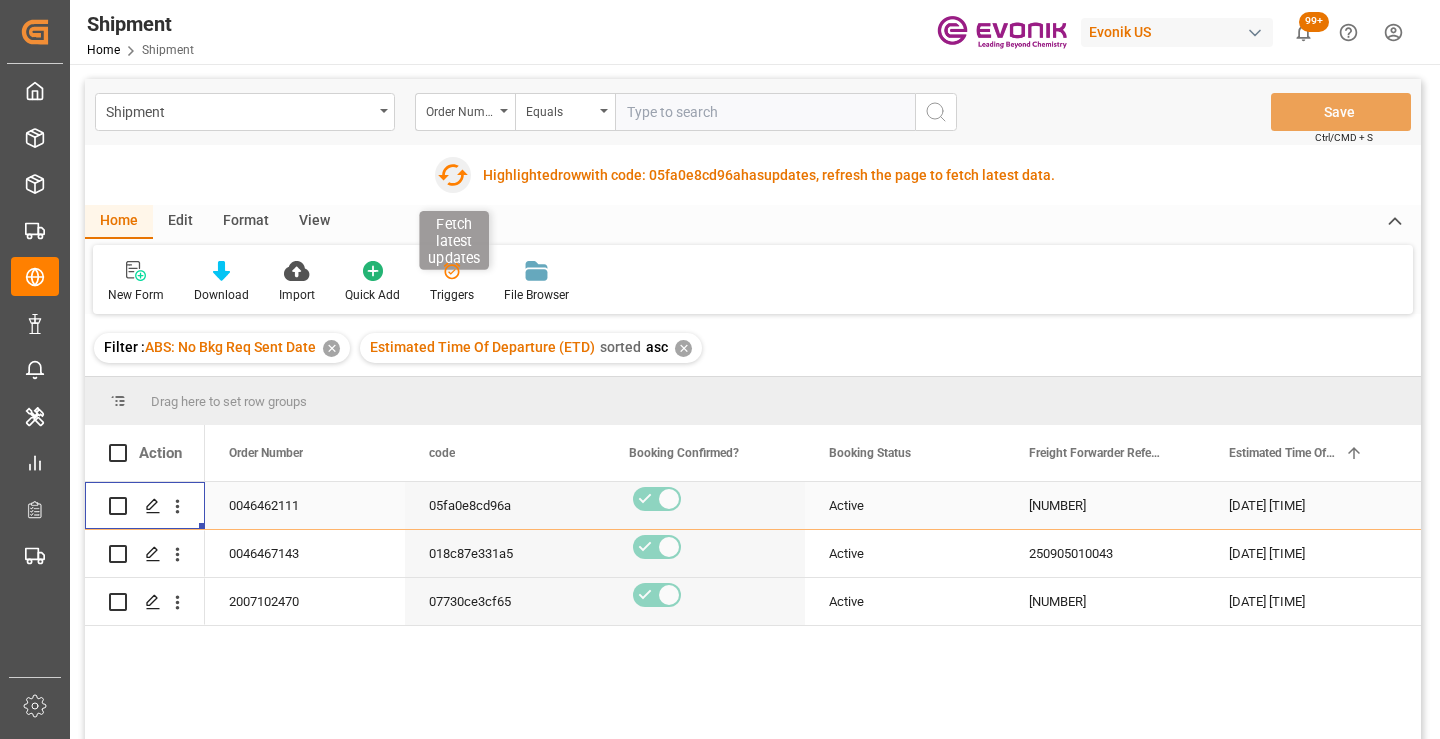 click 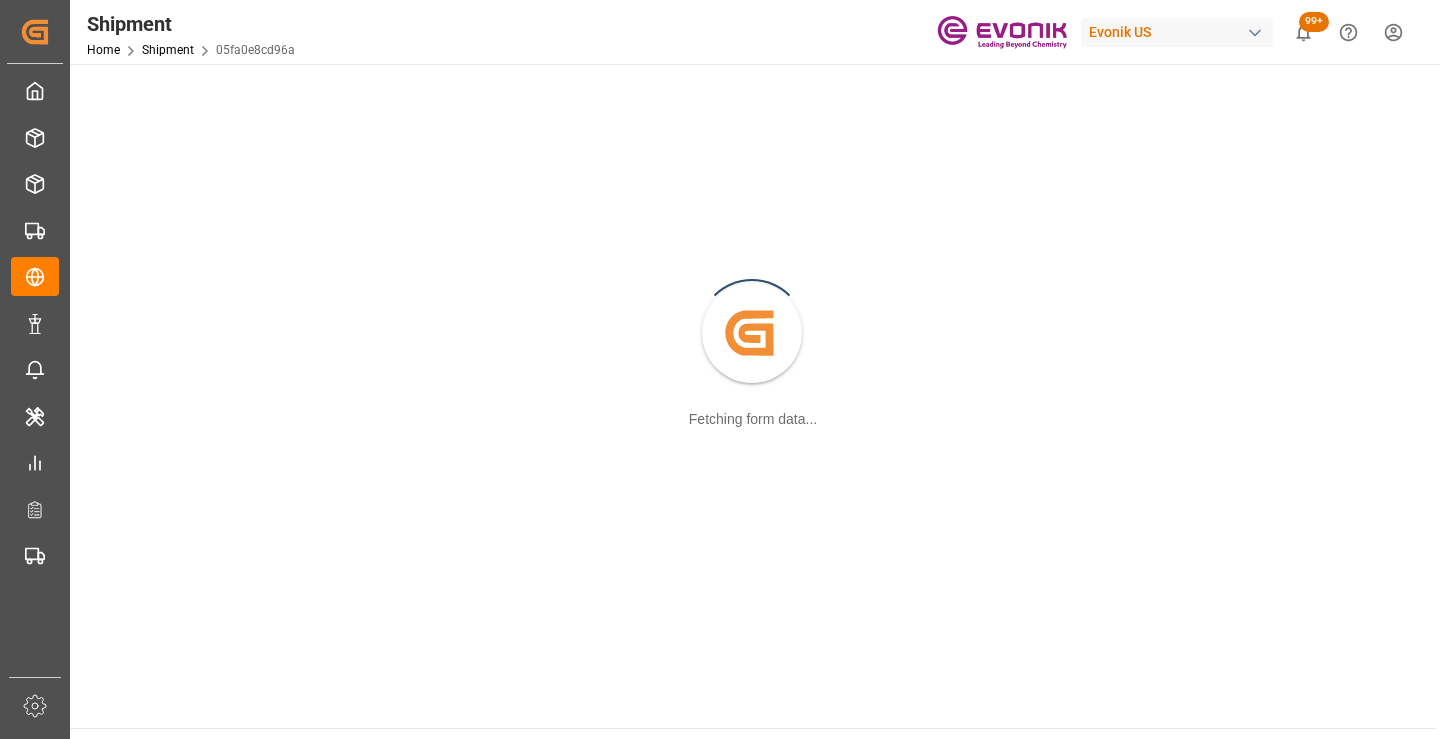 scroll, scrollTop: 0, scrollLeft: 0, axis: both 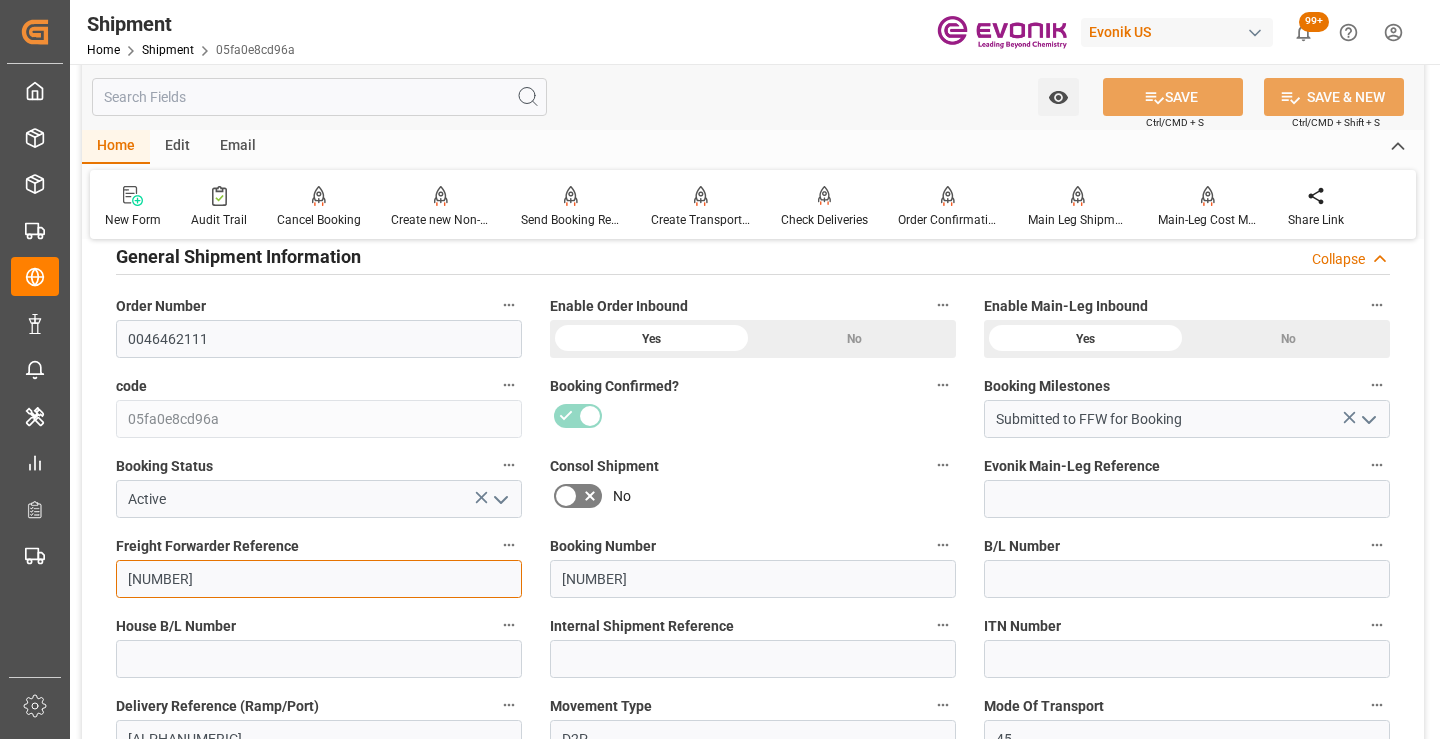 click on "[NUMBER]" at bounding box center (319, 579) 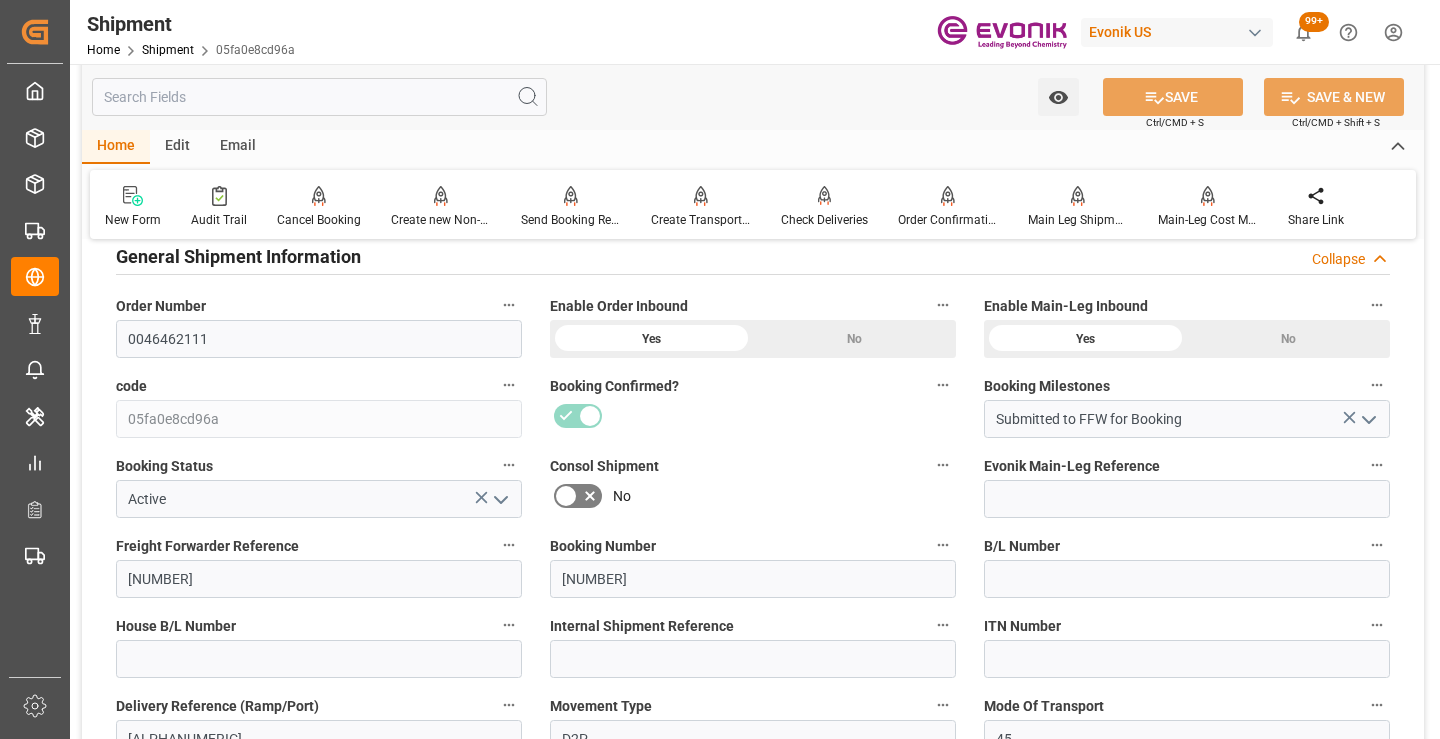 click at bounding box center [319, 97] 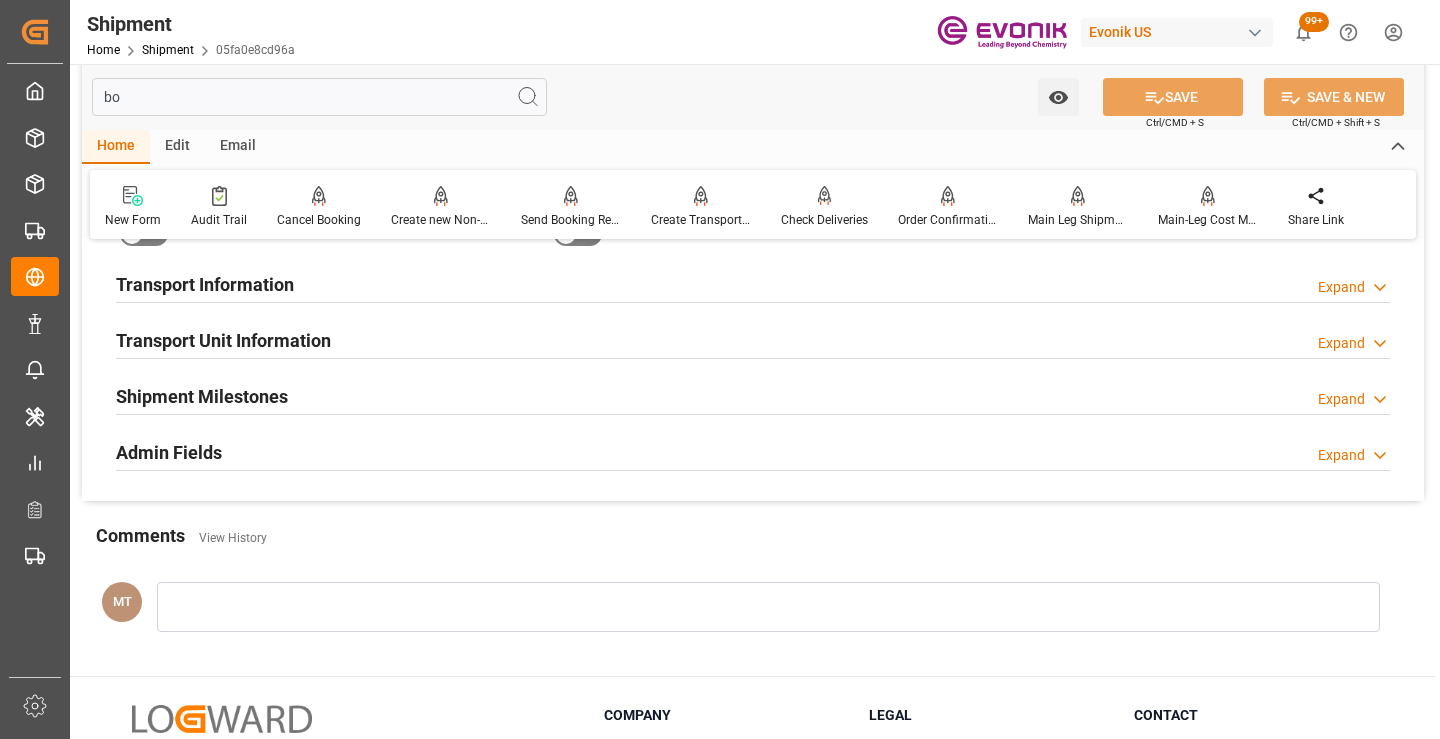 scroll, scrollTop: 40, scrollLeft: 0, axis: vertical 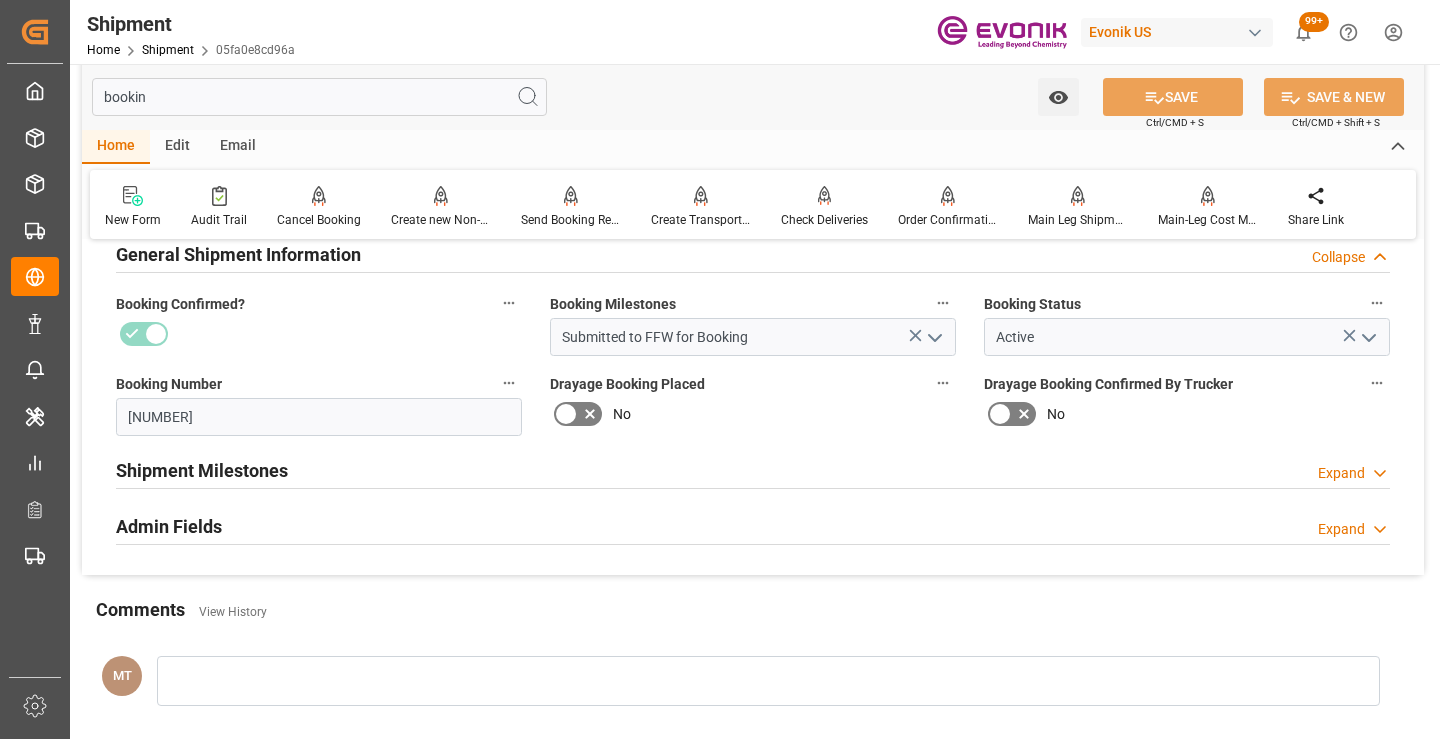 type on "bookin" 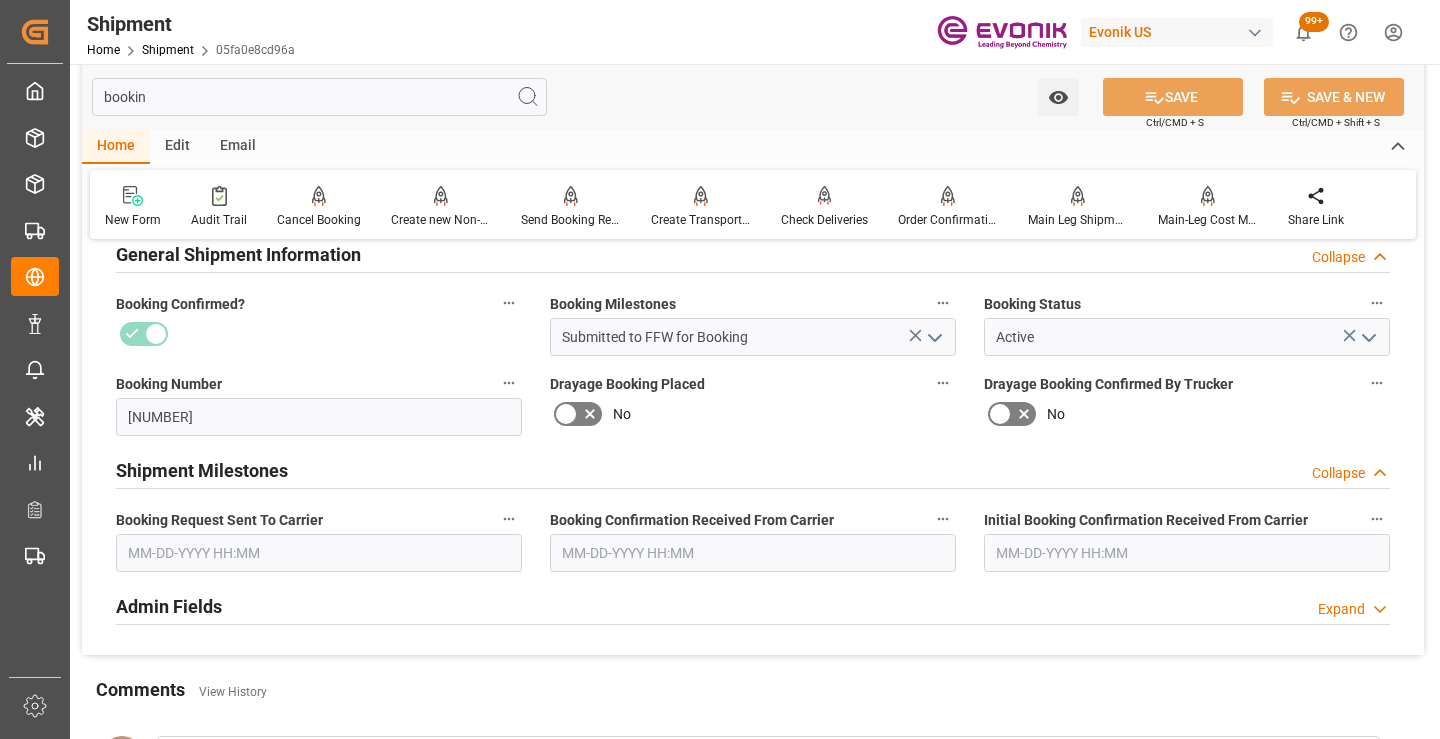 click at bounding box center [319, 553] 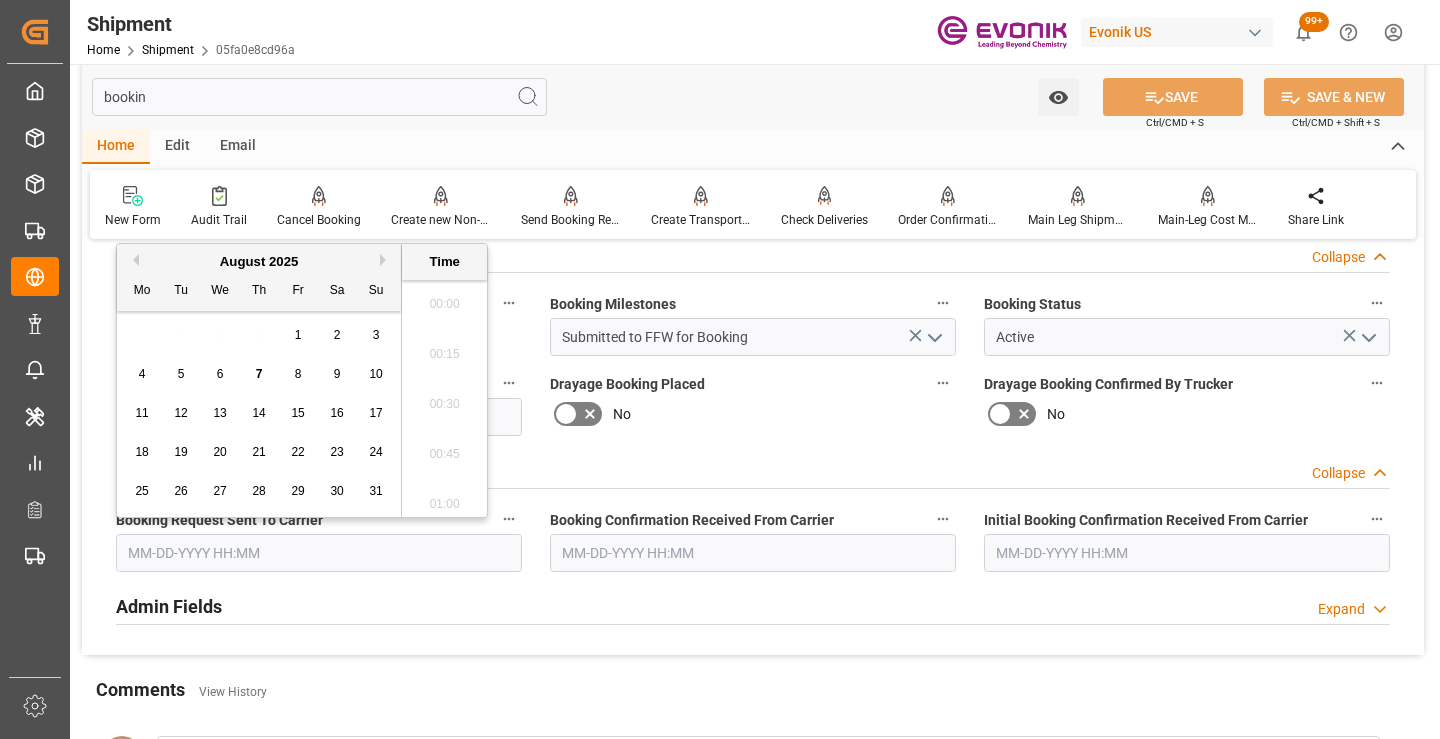 scroll, scrollTop: 2657, scrollLeft: 0, axis: vertical 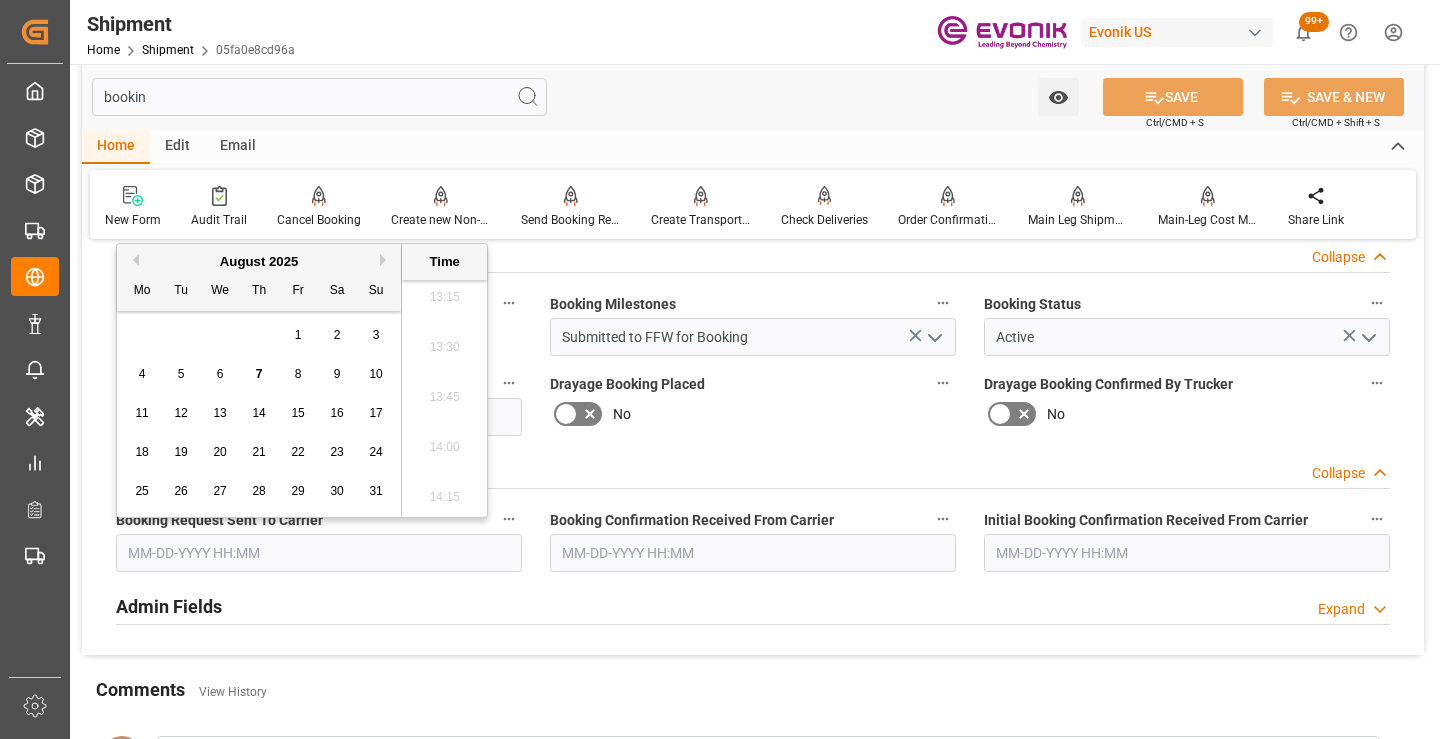 click on "6" at bounding box center [220, 374] 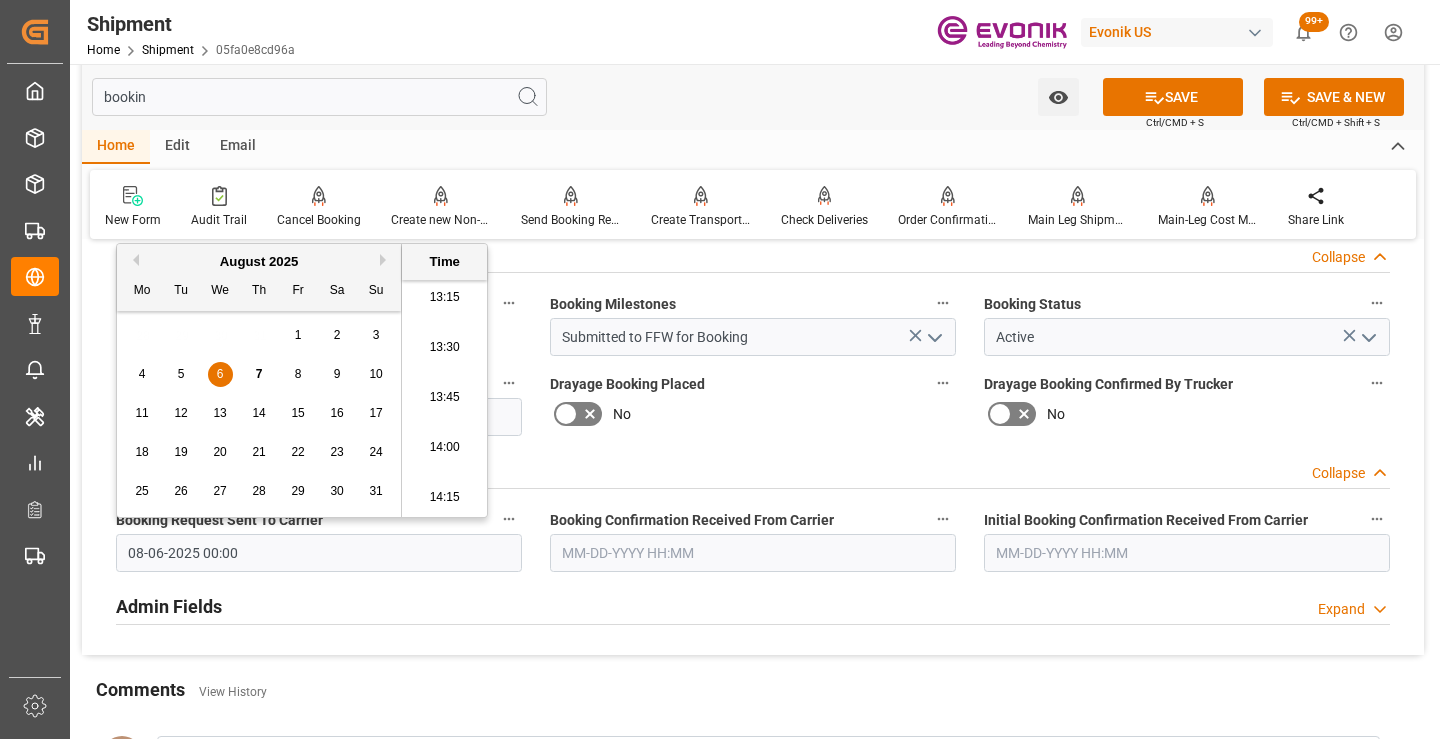 click at bounding box center (753, 553) 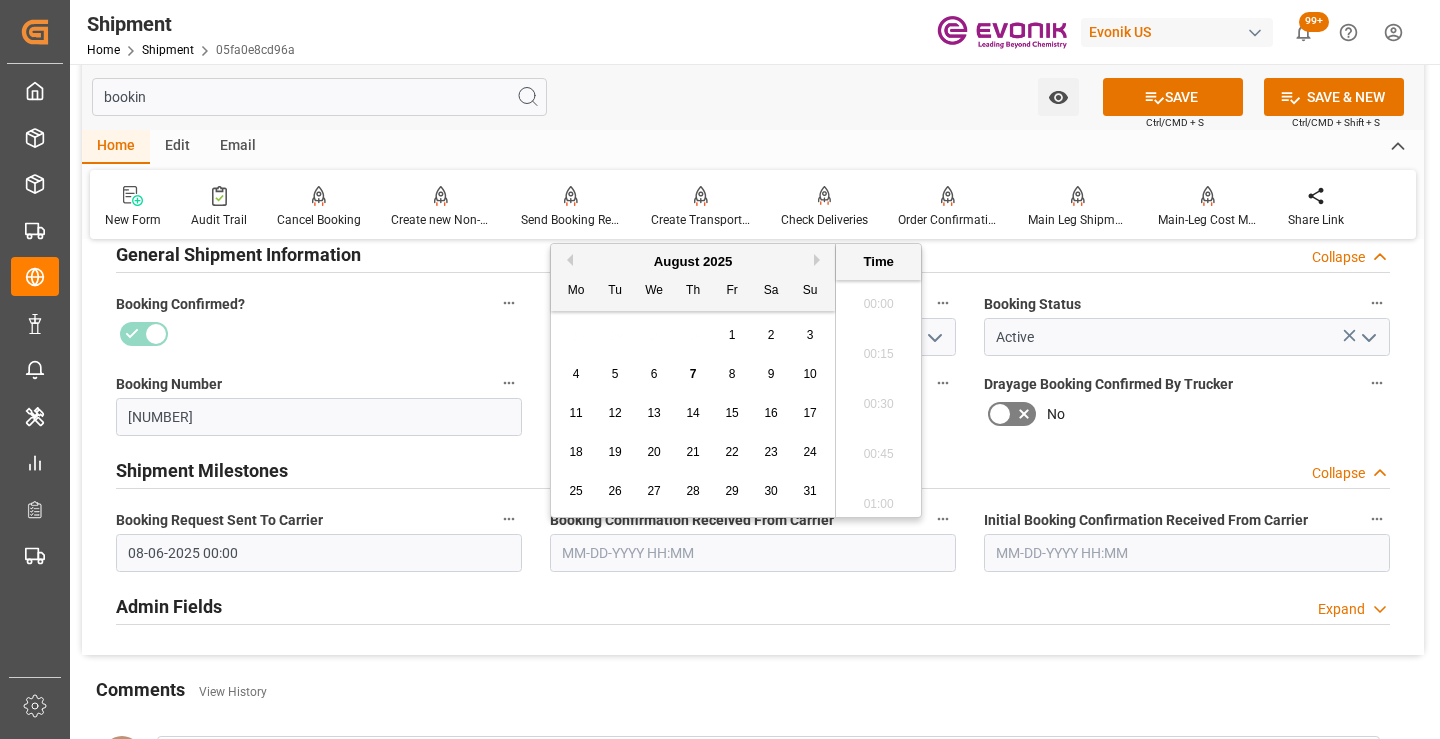 scroll, scrollTop: 2657, scrollLeft: 0, axis: vertical 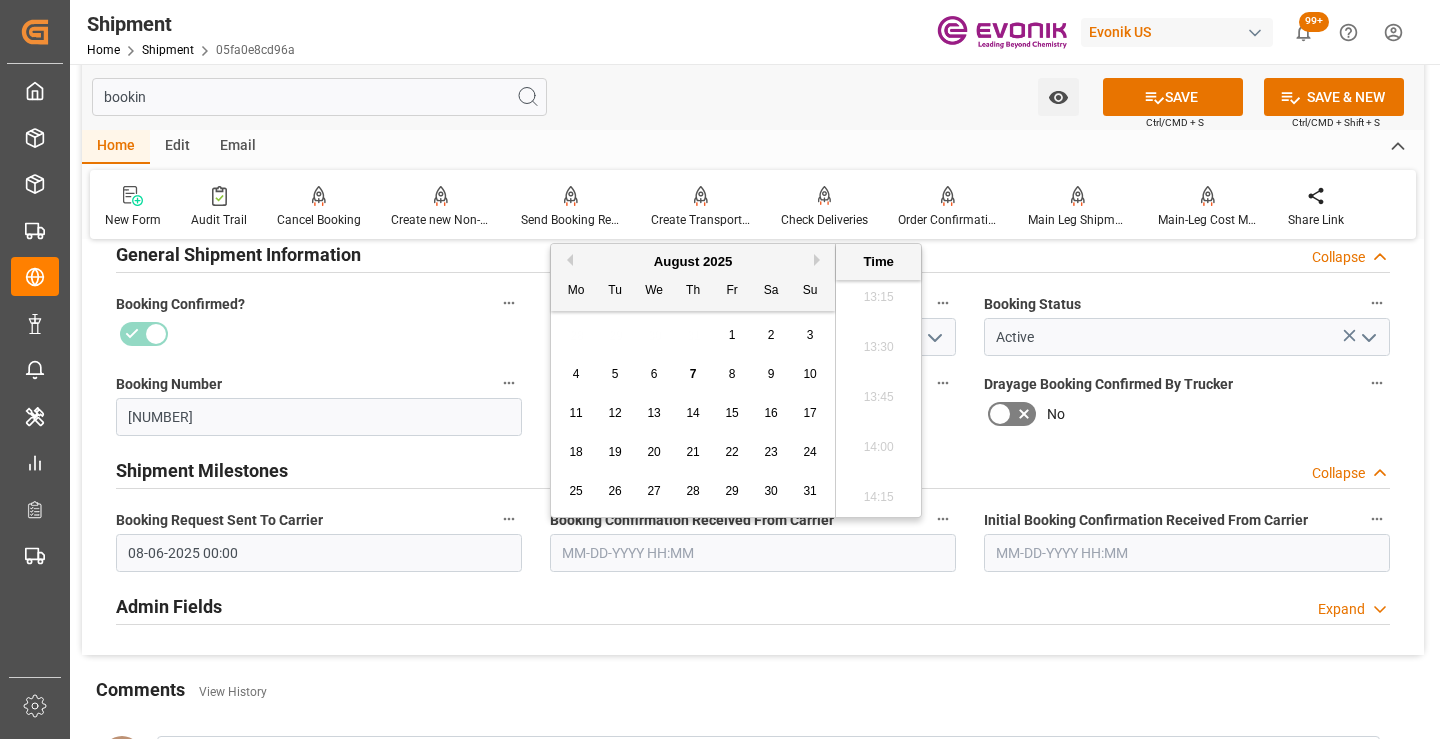 click on "7" at bounding box center [693, 374] 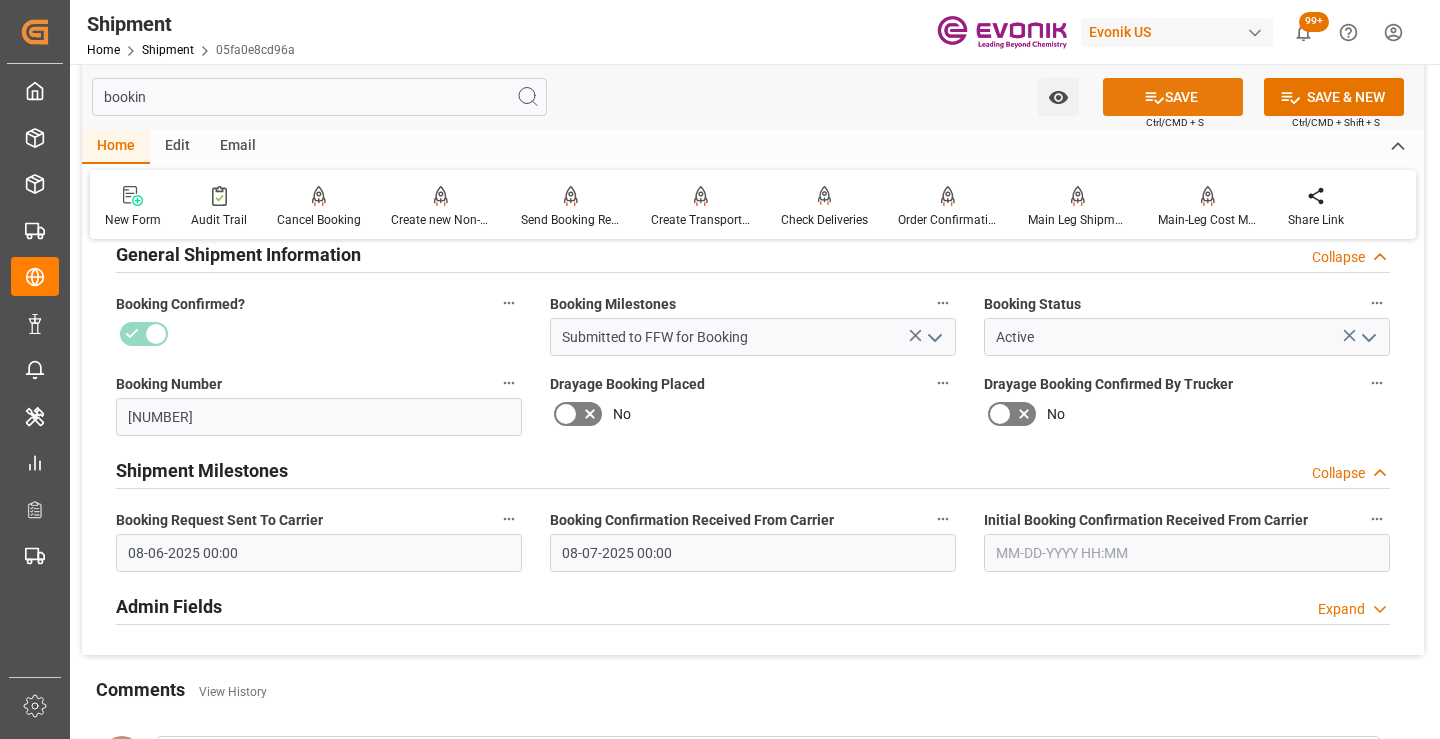 click on "SAVE" at bounding box center [1173, 97] 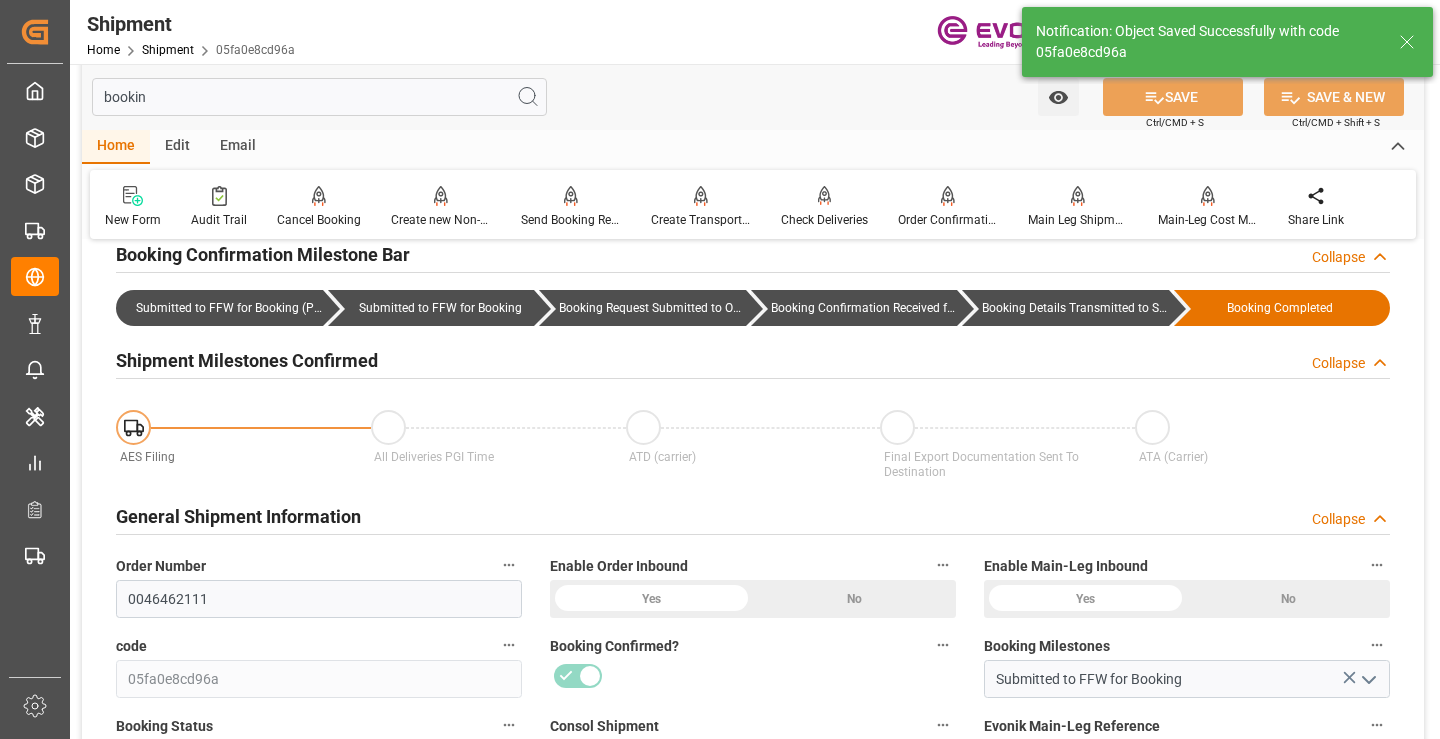 type on "Booking Details Transmitted to SAP" 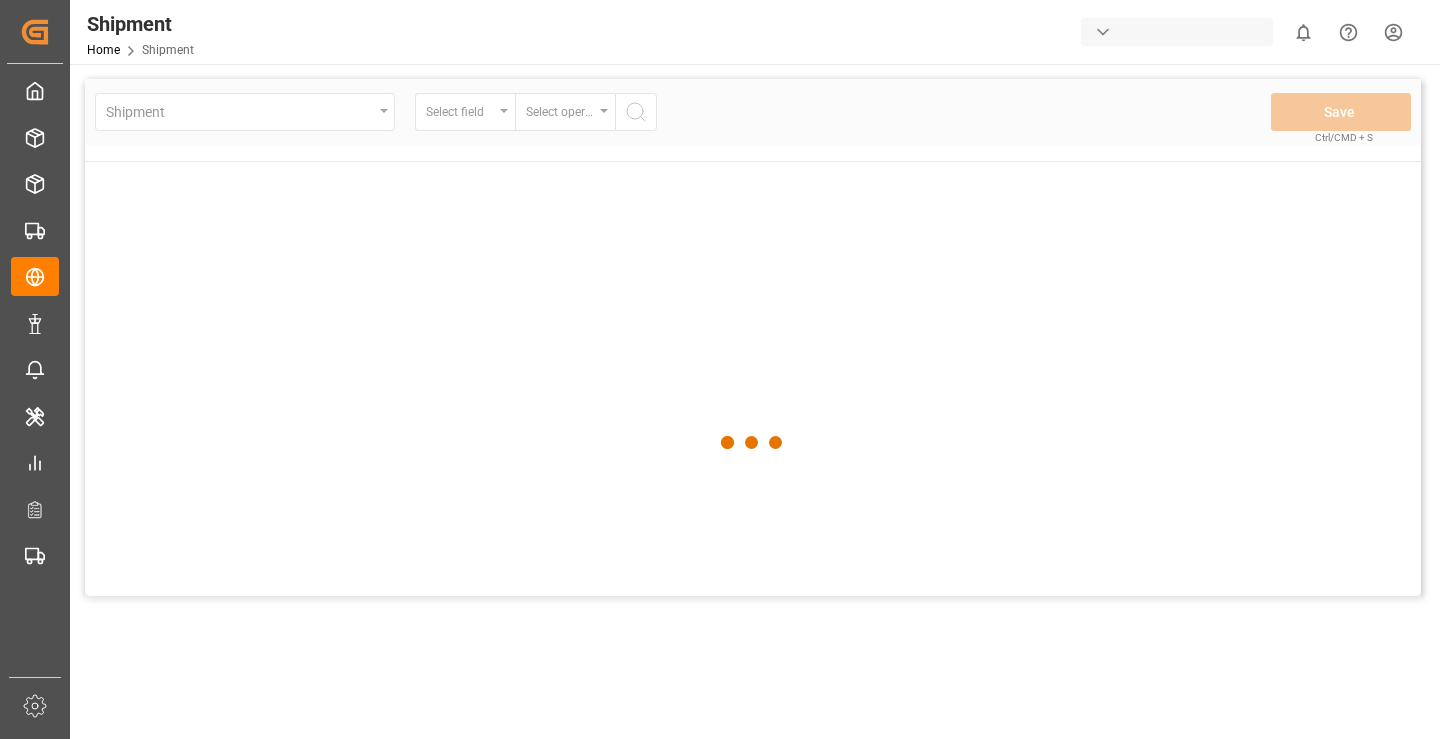 scroll, scrollTop: 0, scrollLeft: 0, axis: both 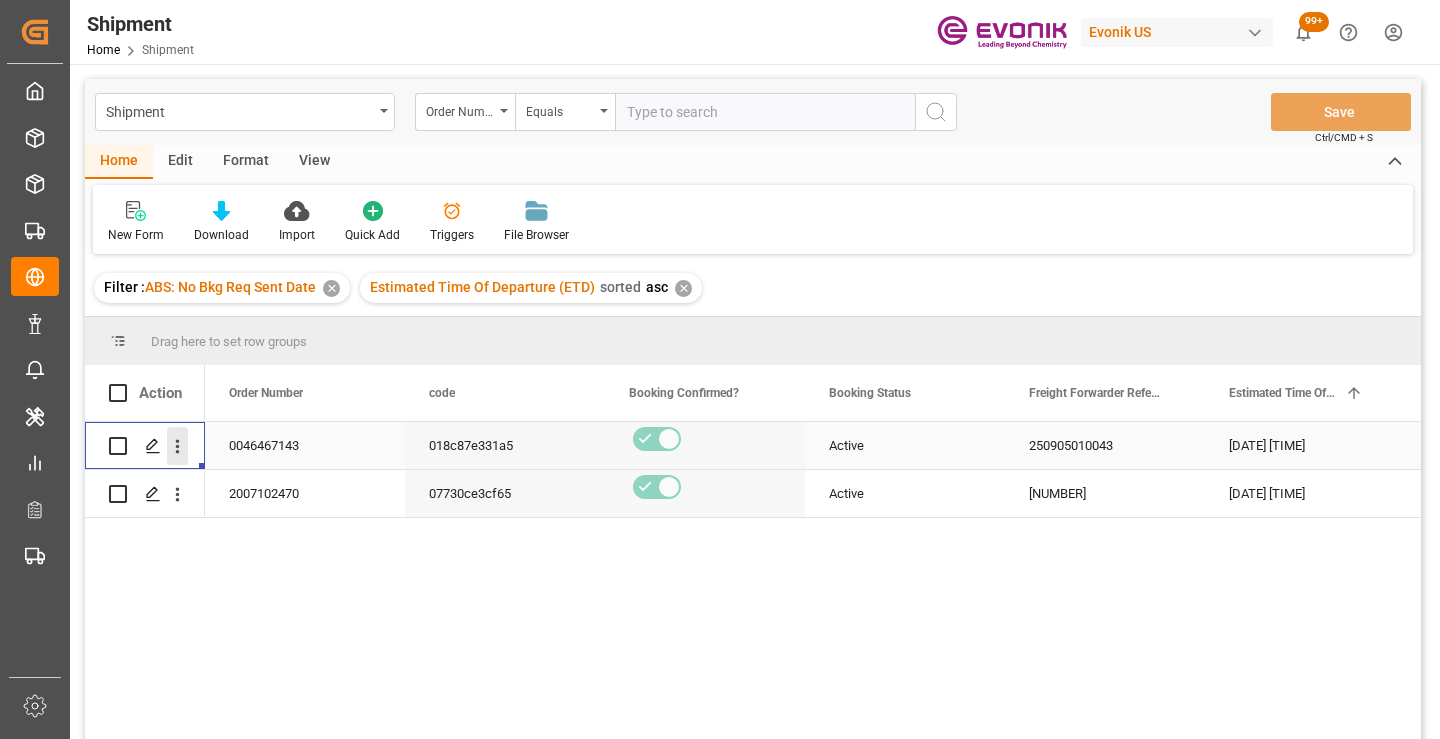 click 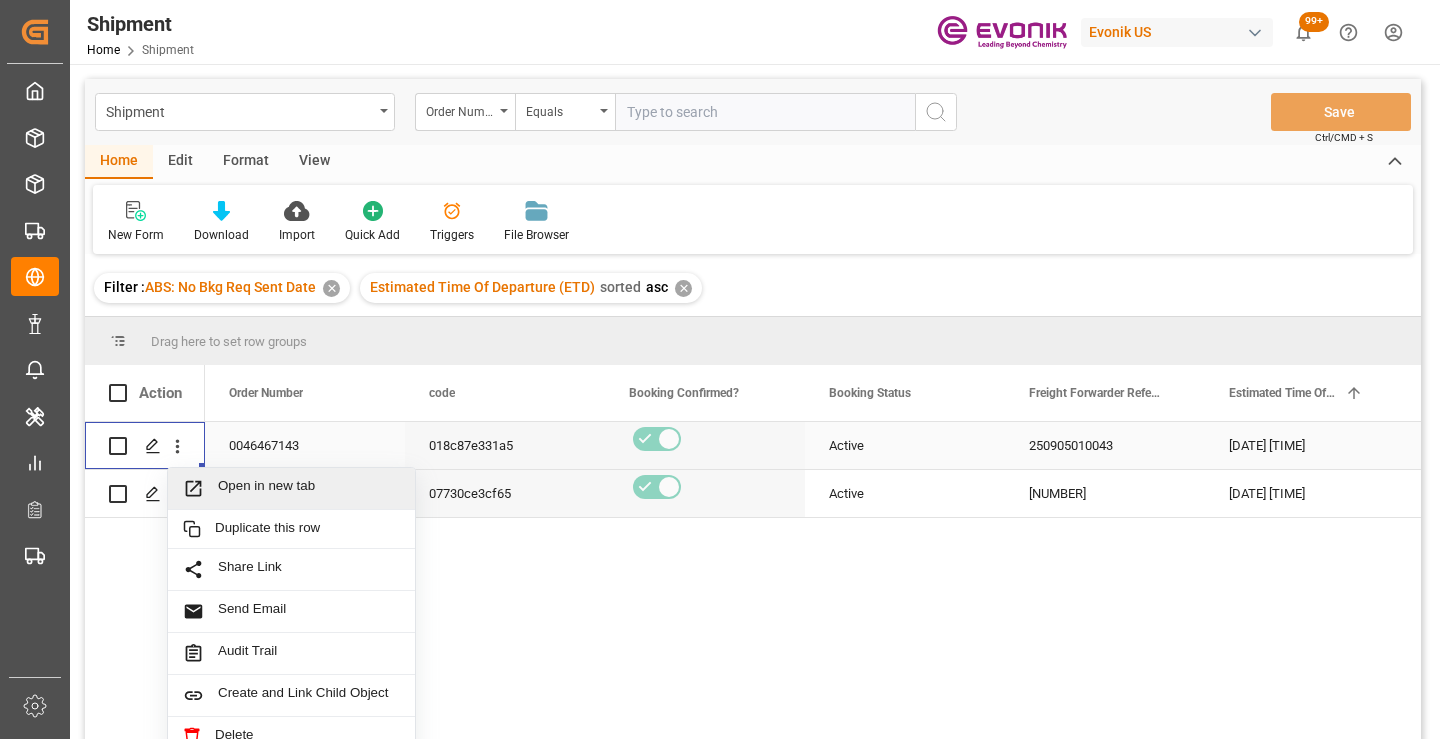 click on "Open in new tab" at bounding box center [309, 488] 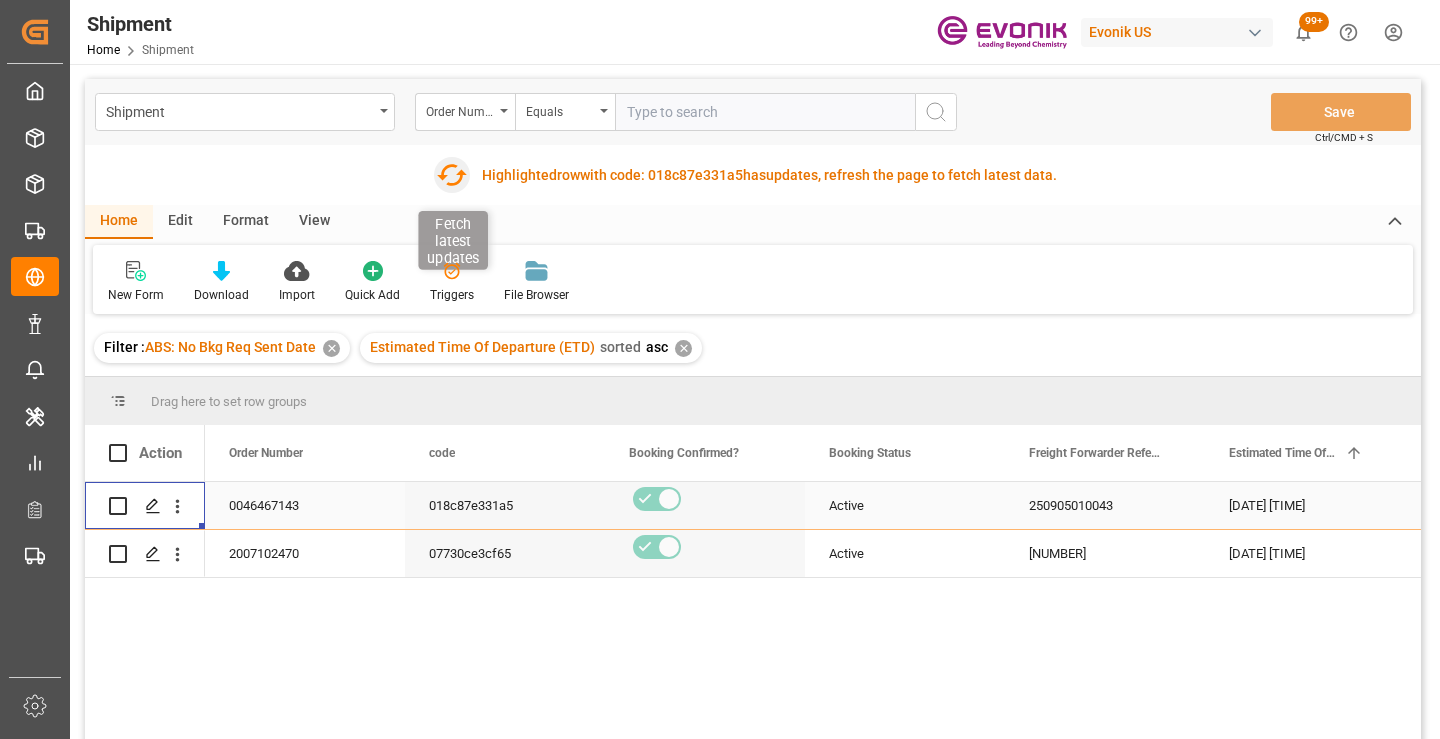 click 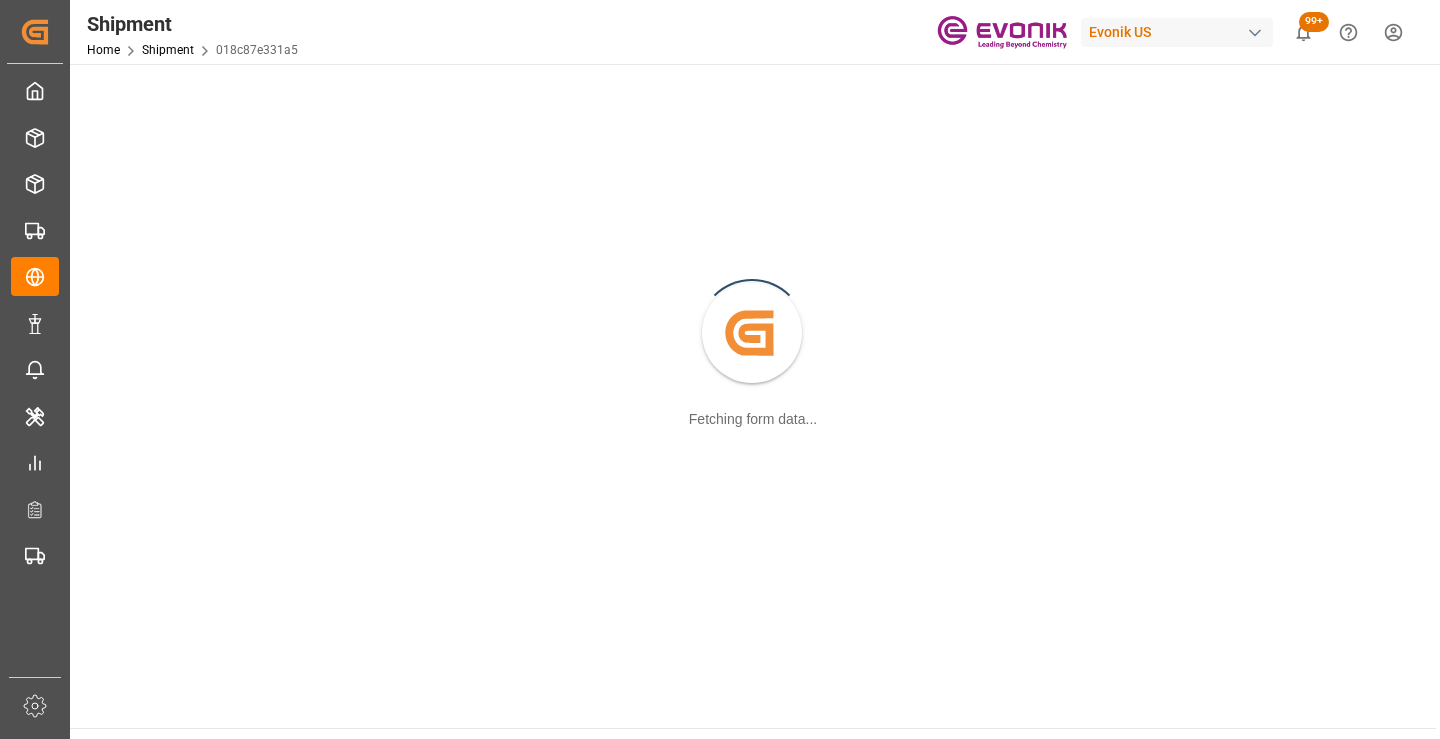 scroll, scrollTop: 0, scrollLeft: 0, axis: both 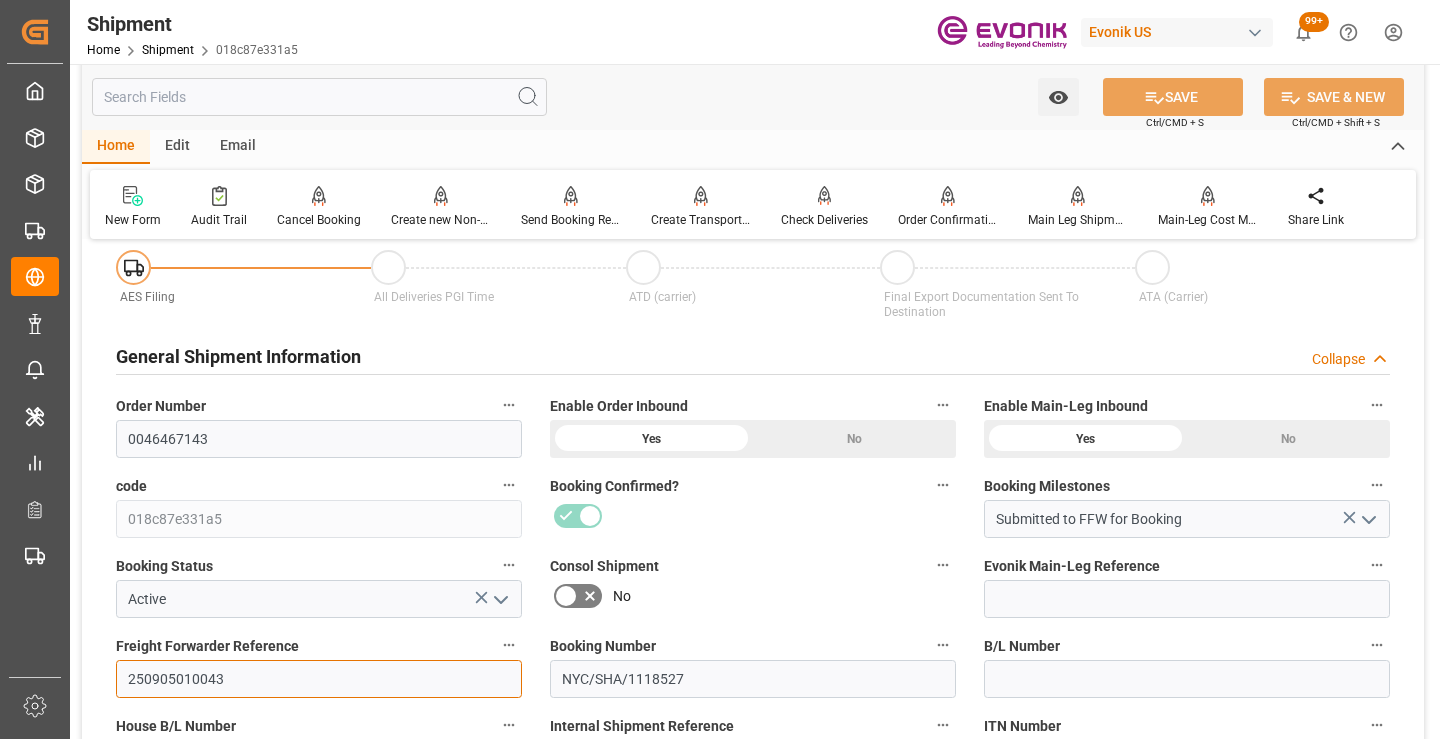 click on "250905010043" at bounding box center [319, 679] 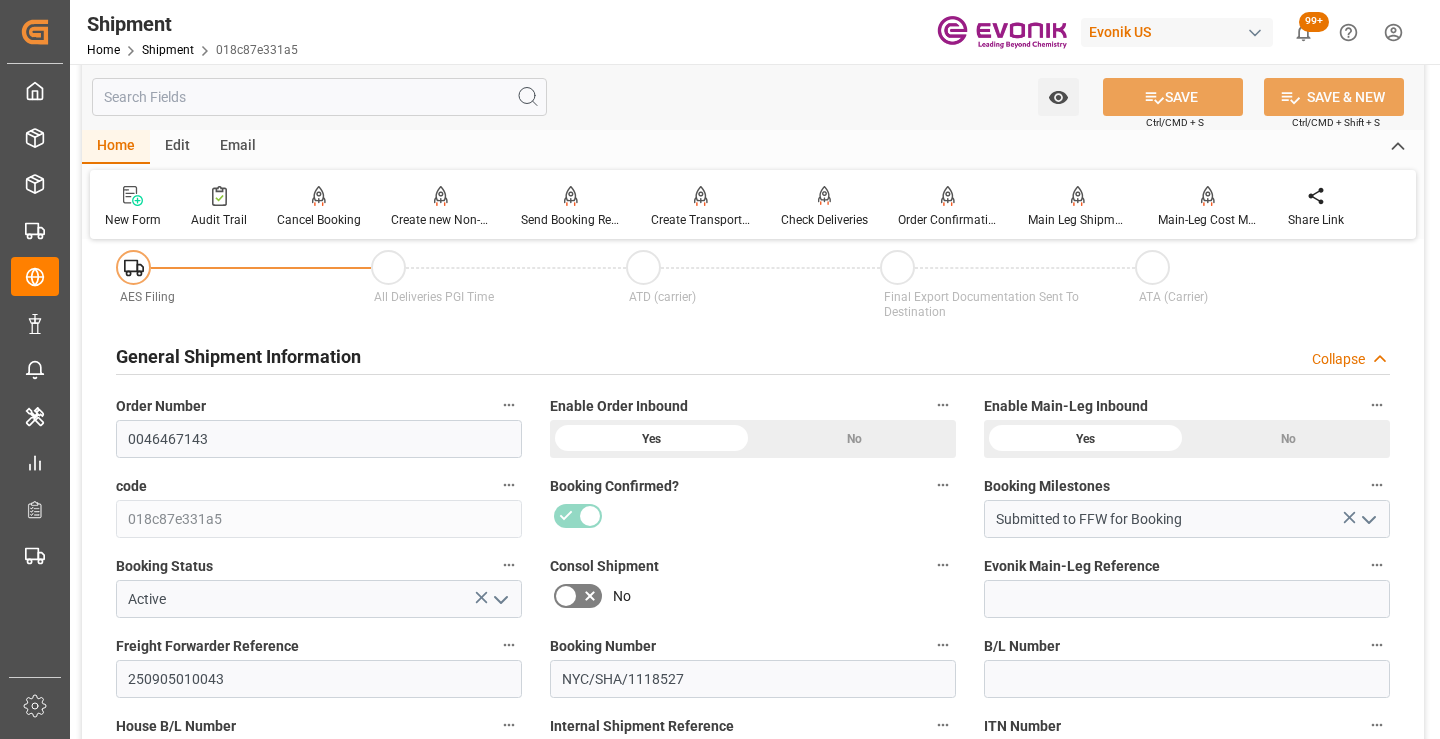 click at bounding box center [319, 97] 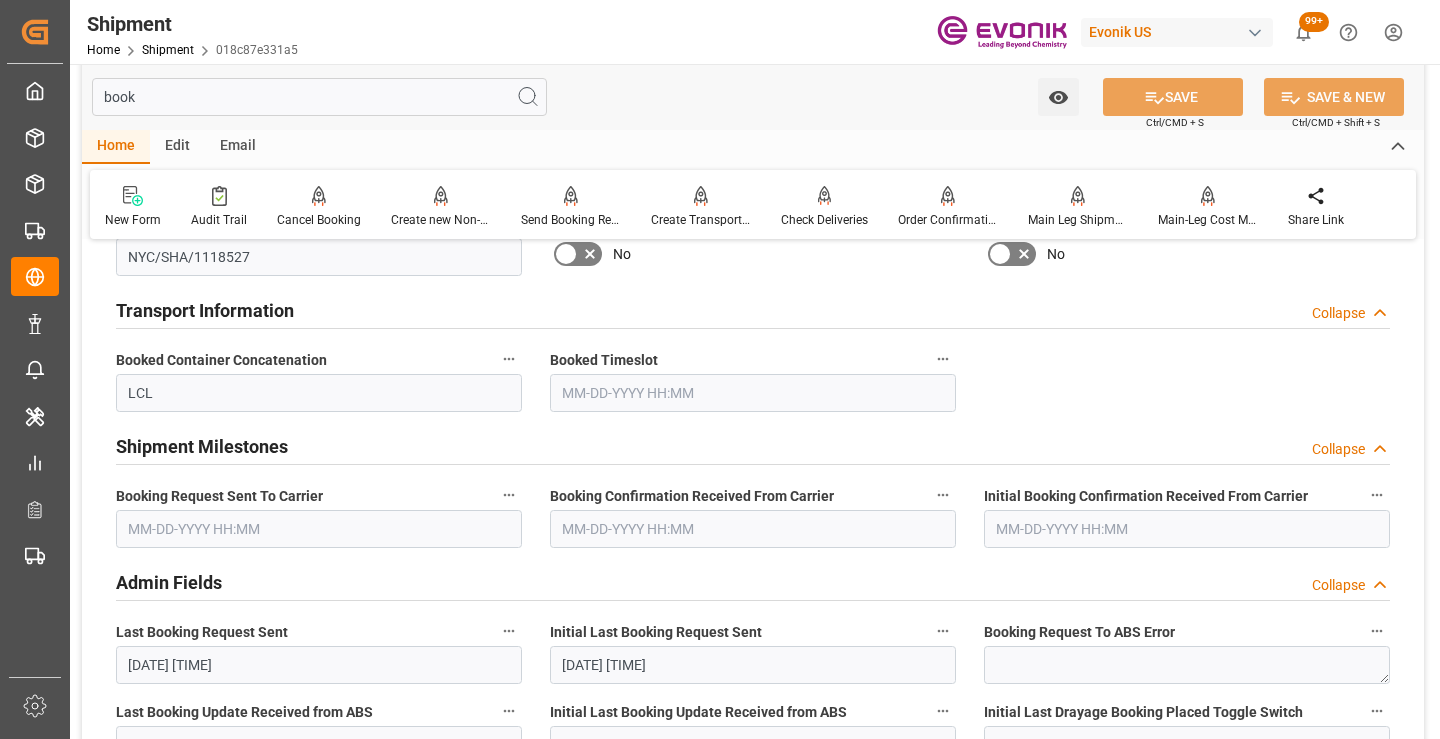 scroll, scrollTop: 0, scrollLeft: 0, axis: both 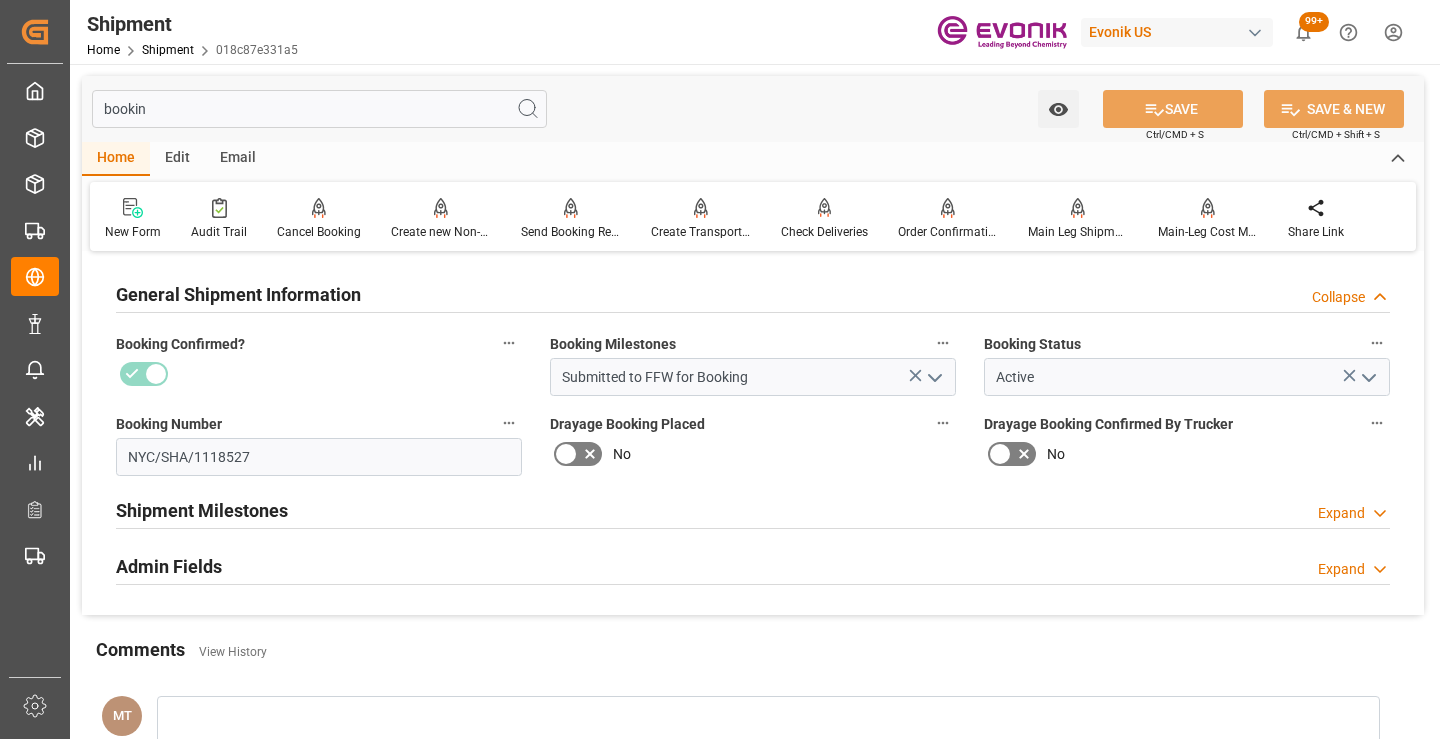 type on "bookin" 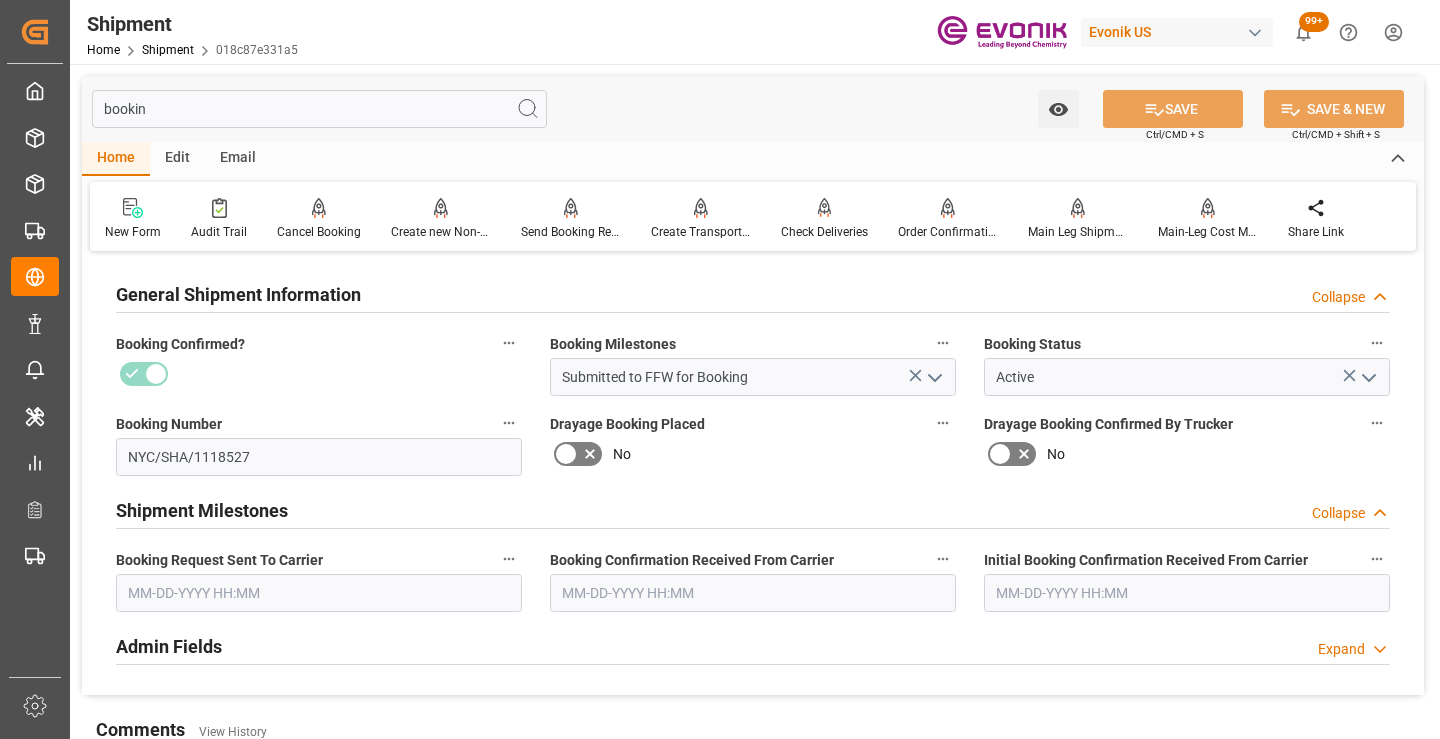 click at bounding box center [319, 593] 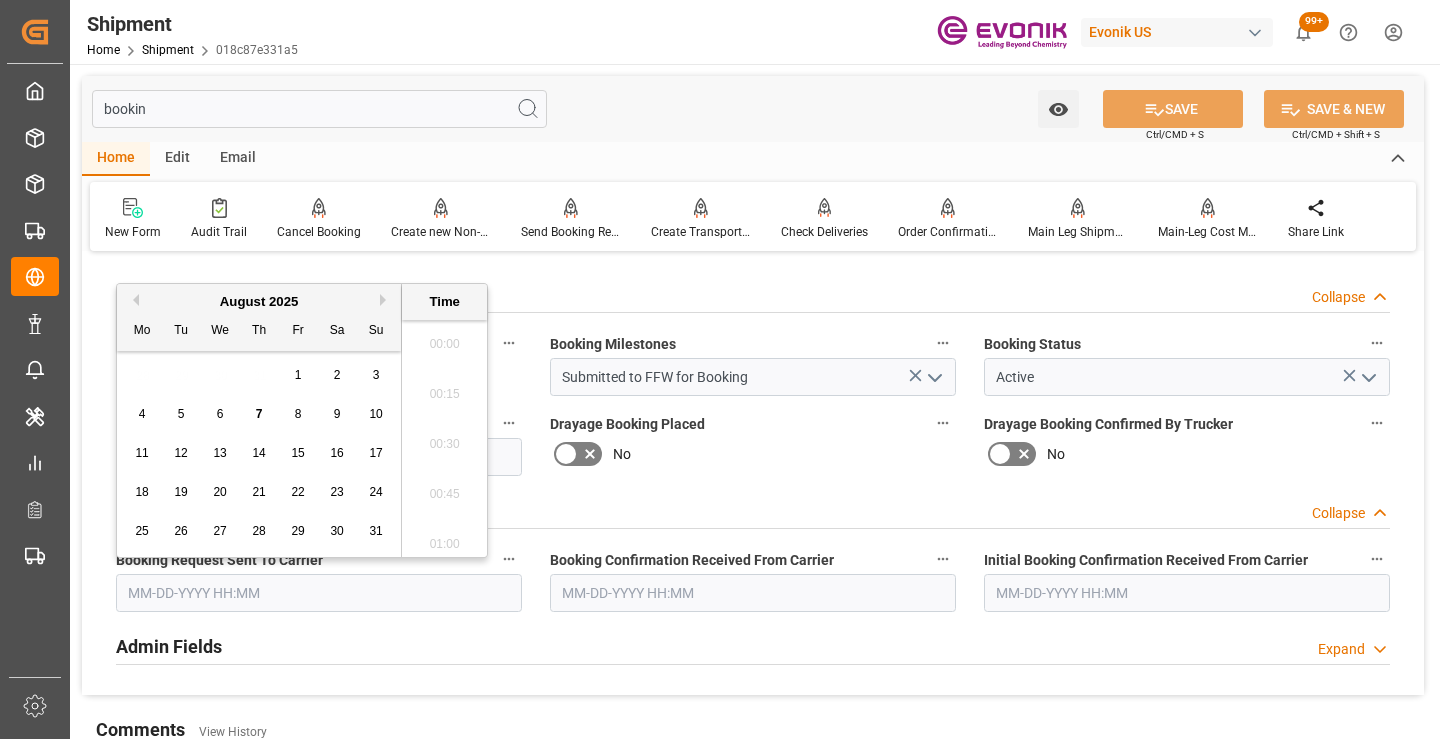 scroll, scrollTop: 2657, scrollLeft: 0, axis: vertical 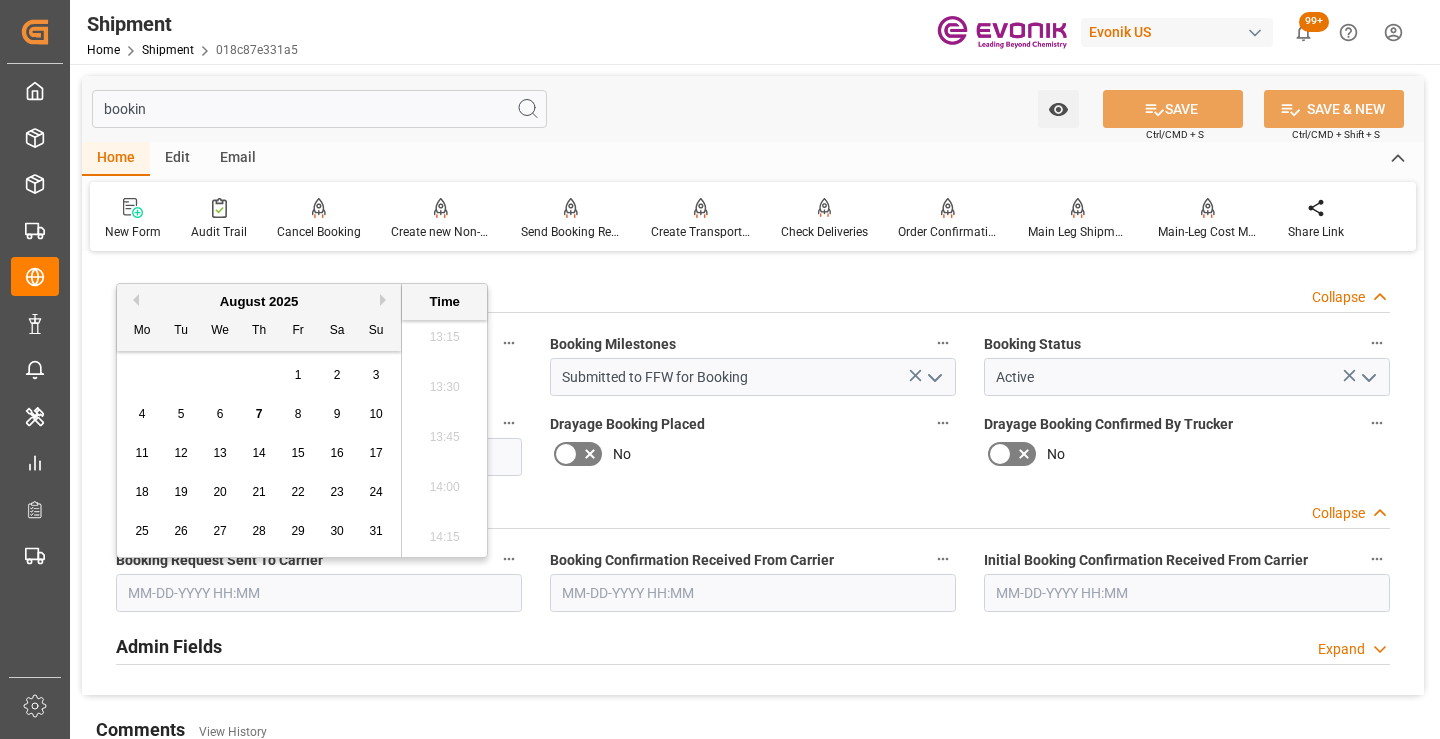 click on "7" at bounding box center (259, 415) 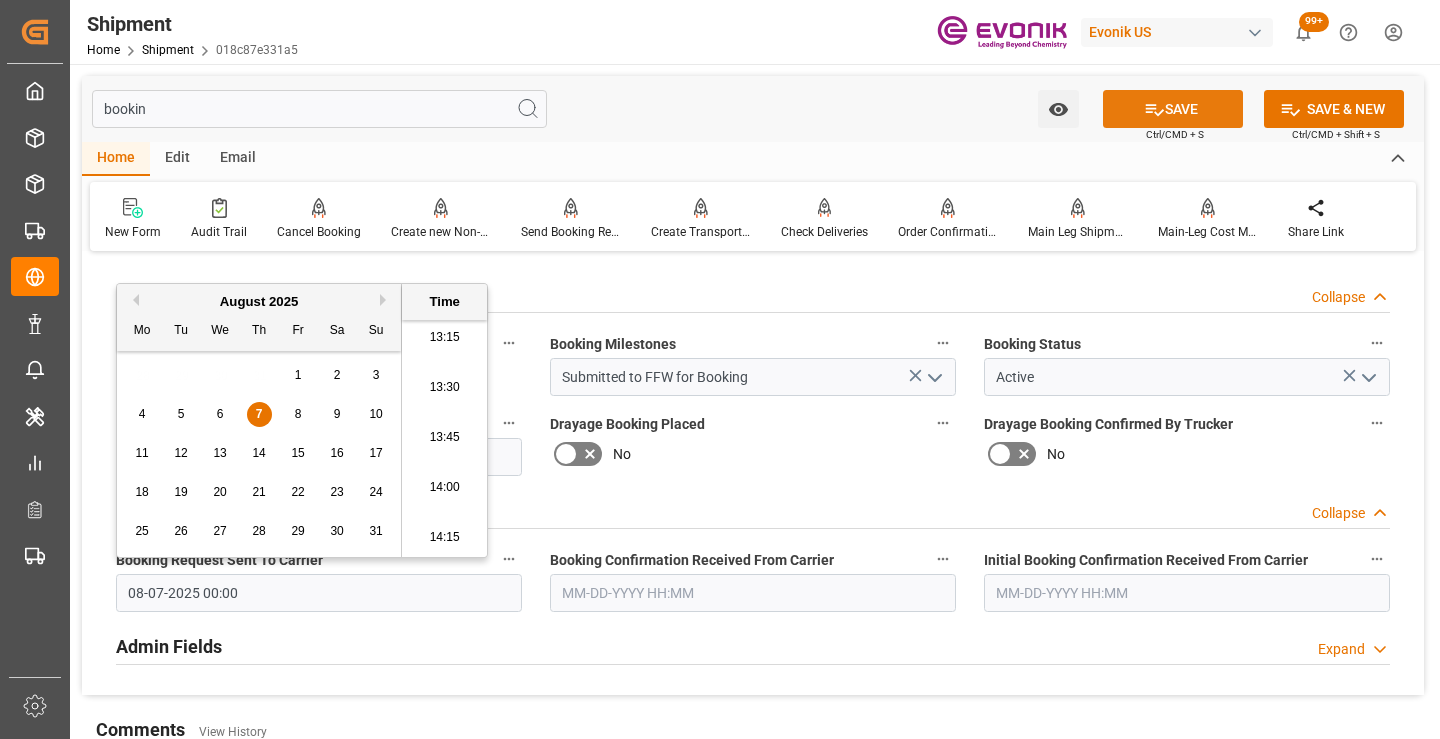 click 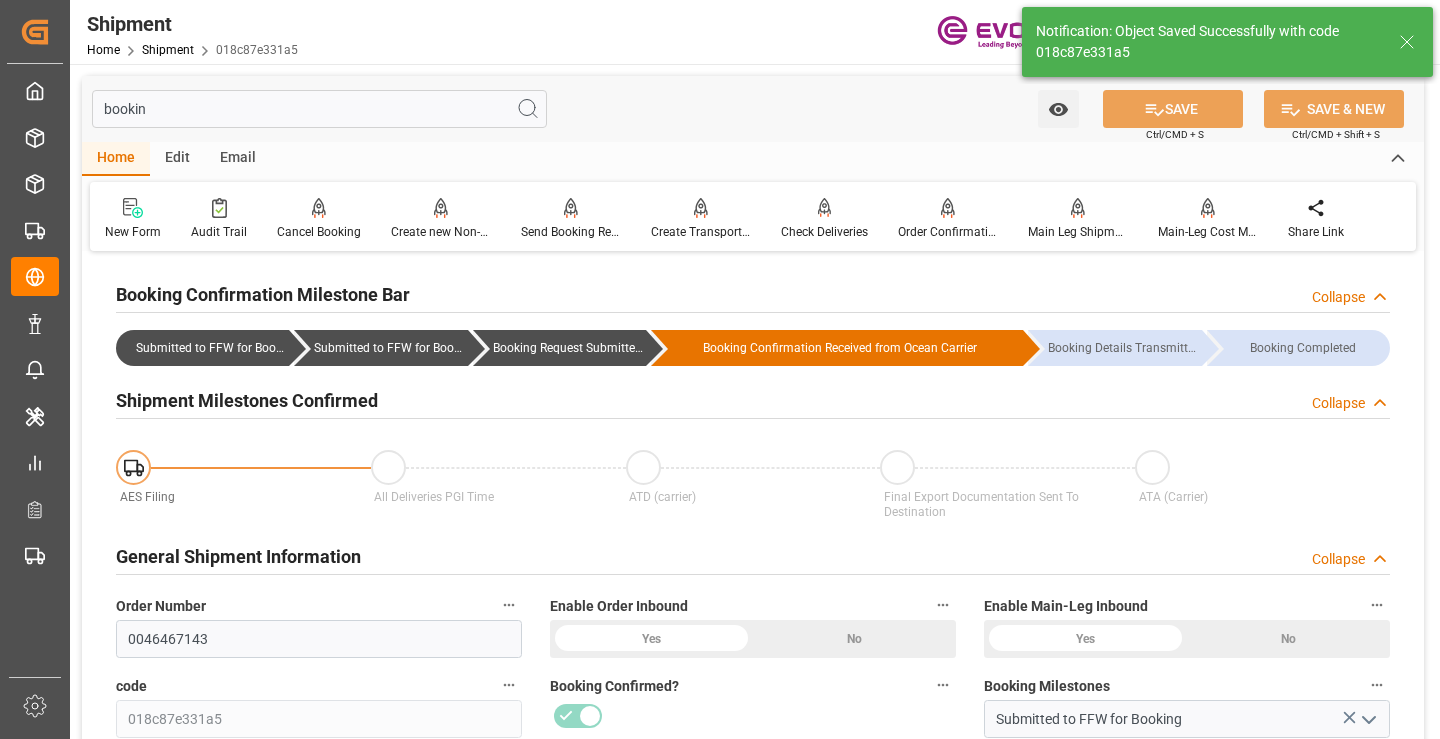 type on "Booking Request Submitted to Ocean Carrier" 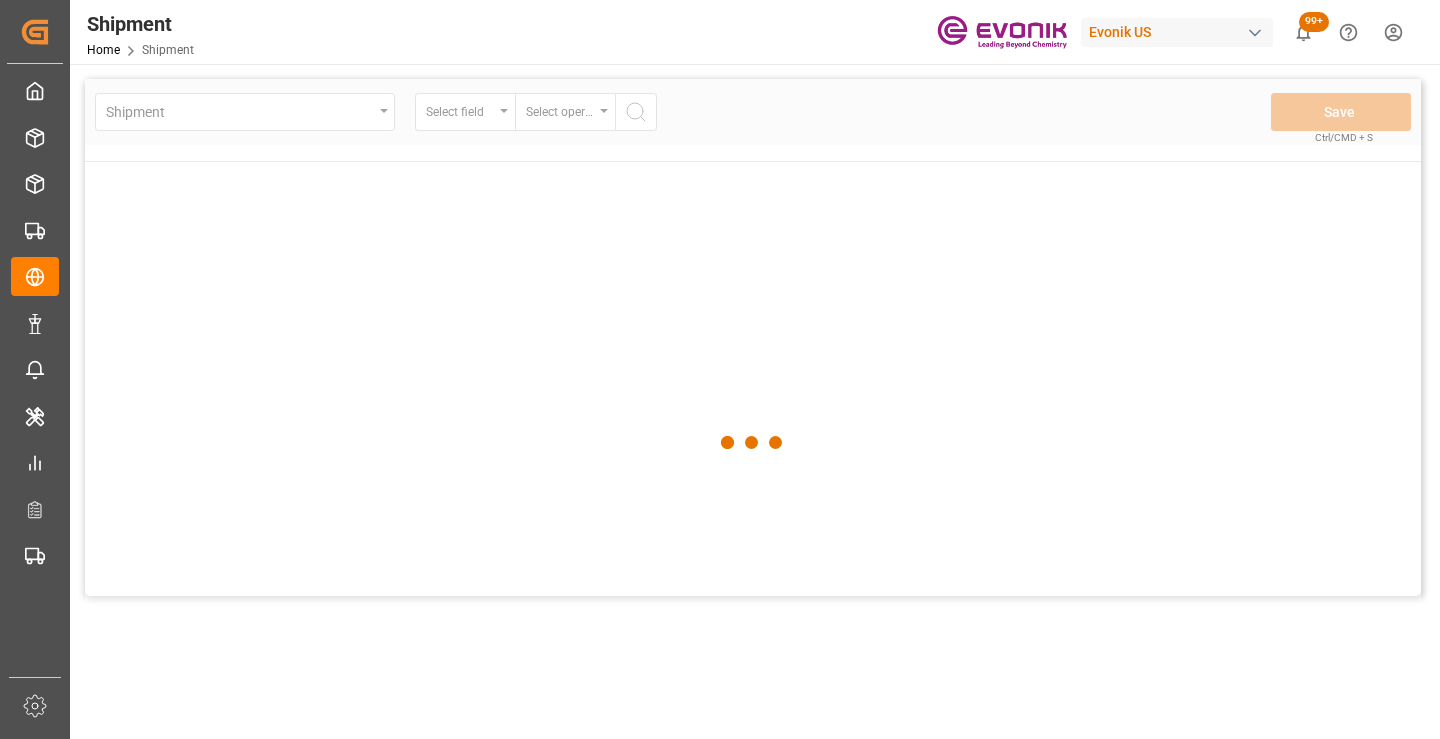 scroll, scrollTop: 0, scrollLeft: 0, axis: both 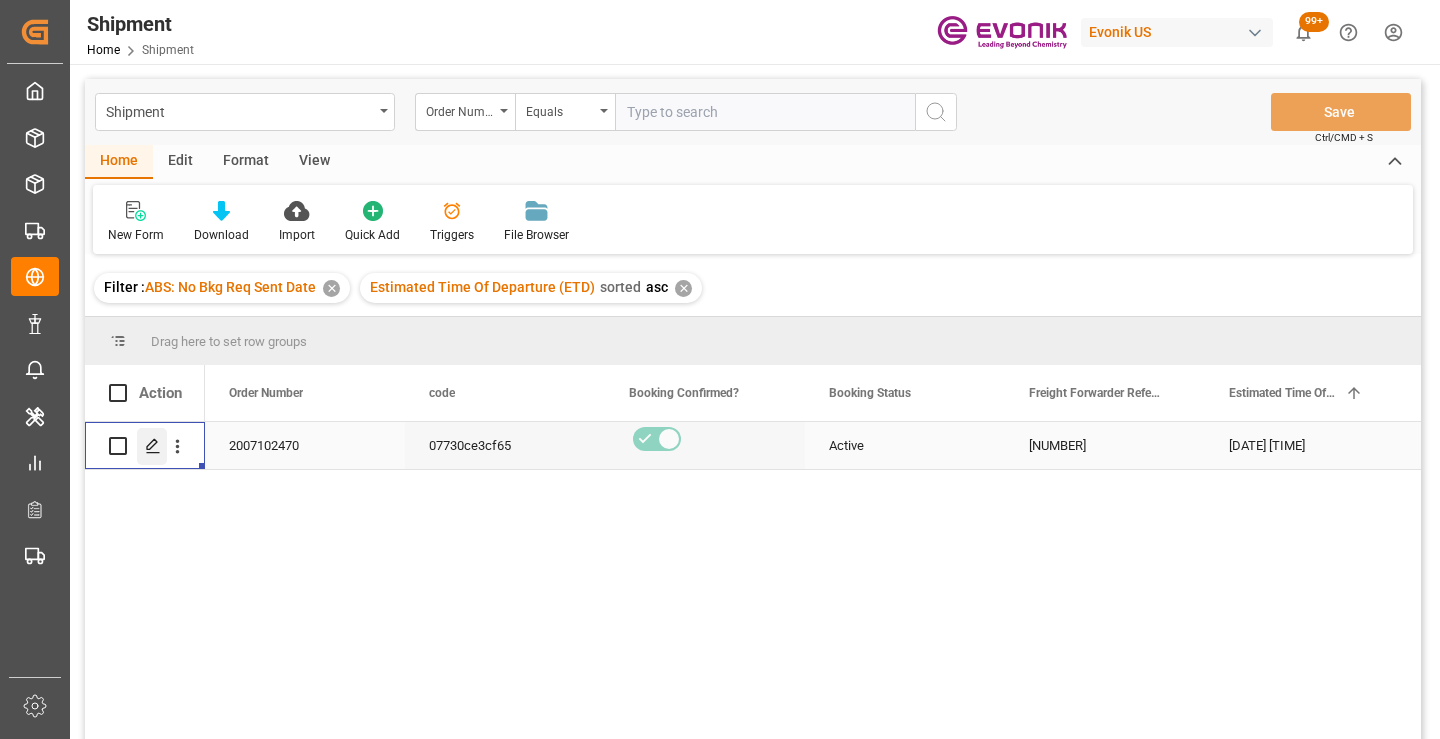 click 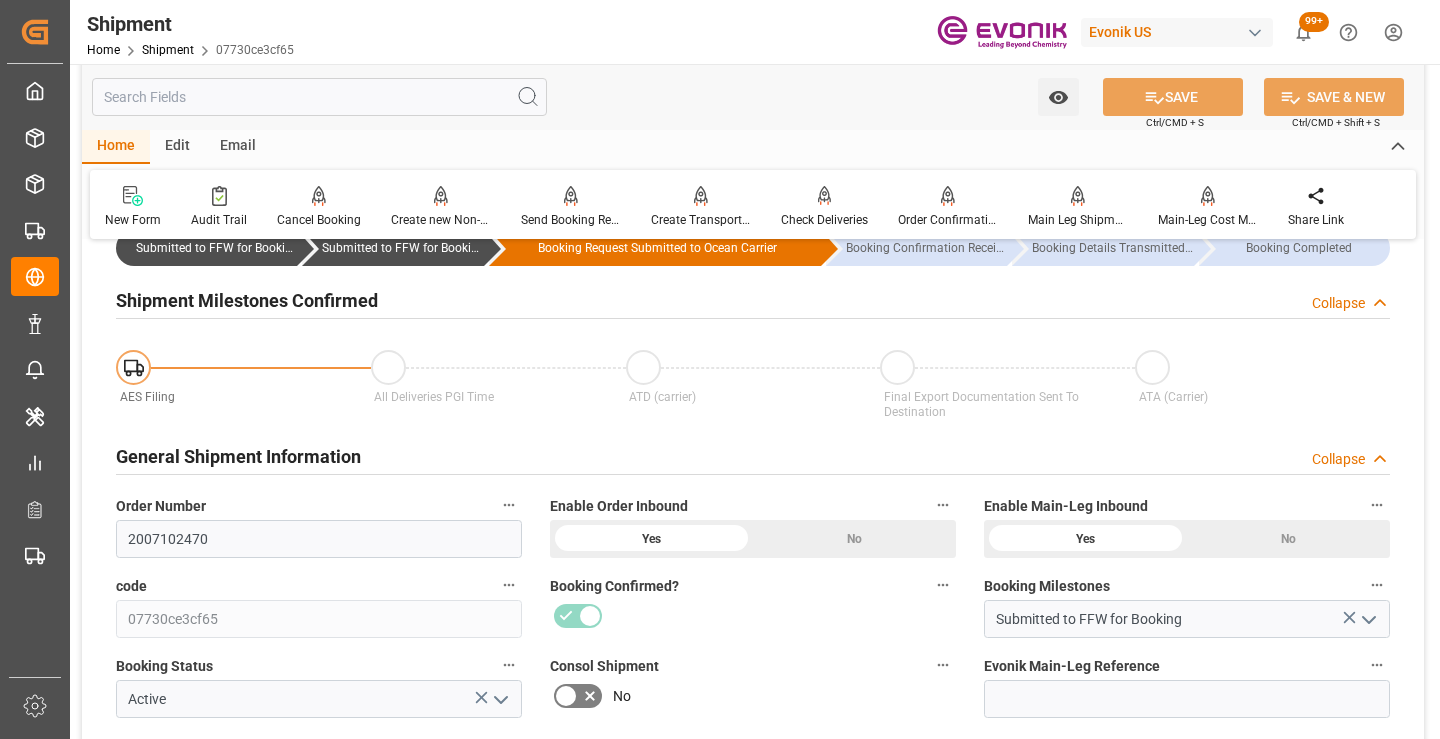 scroll, scrollTop: 200, scrollLeft: 0, axis: vertical 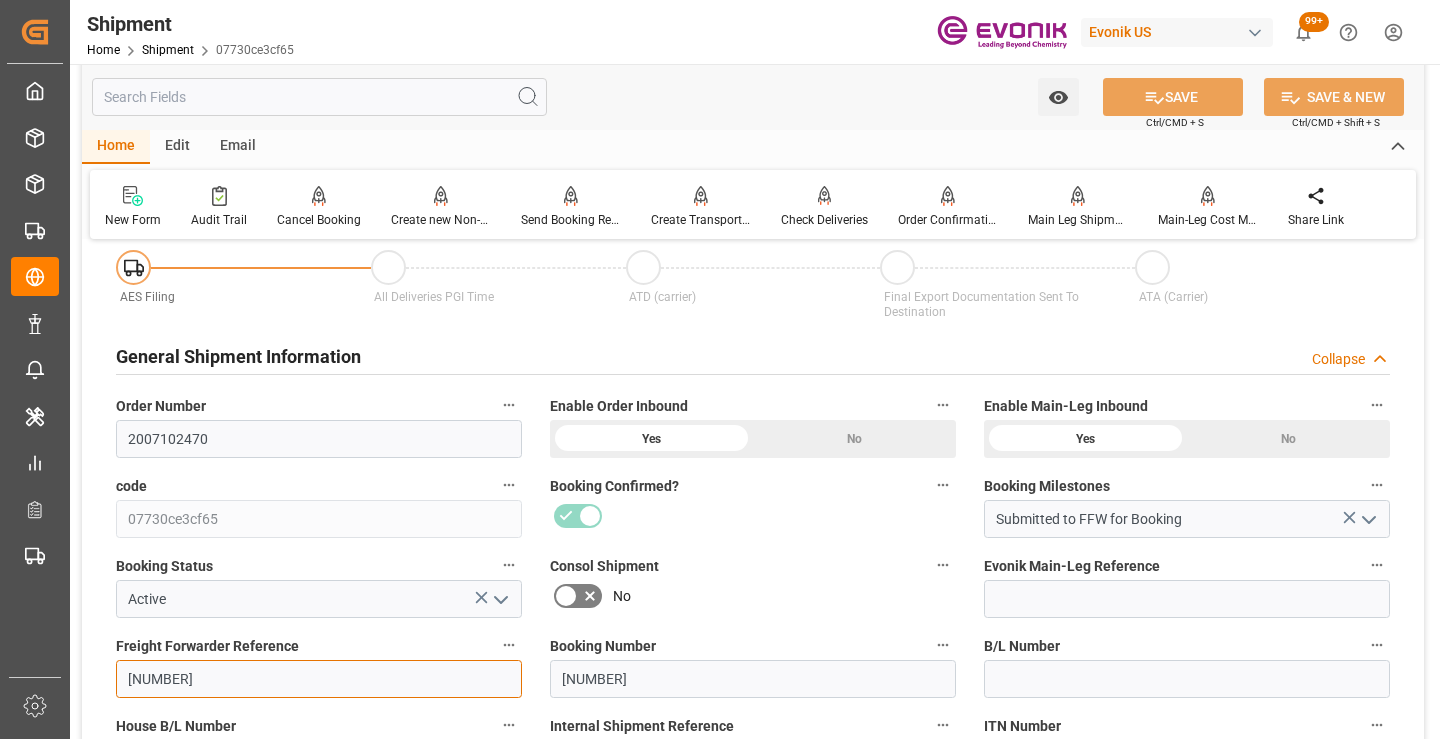 click on "250905000143" at bounding box center (319, 679) 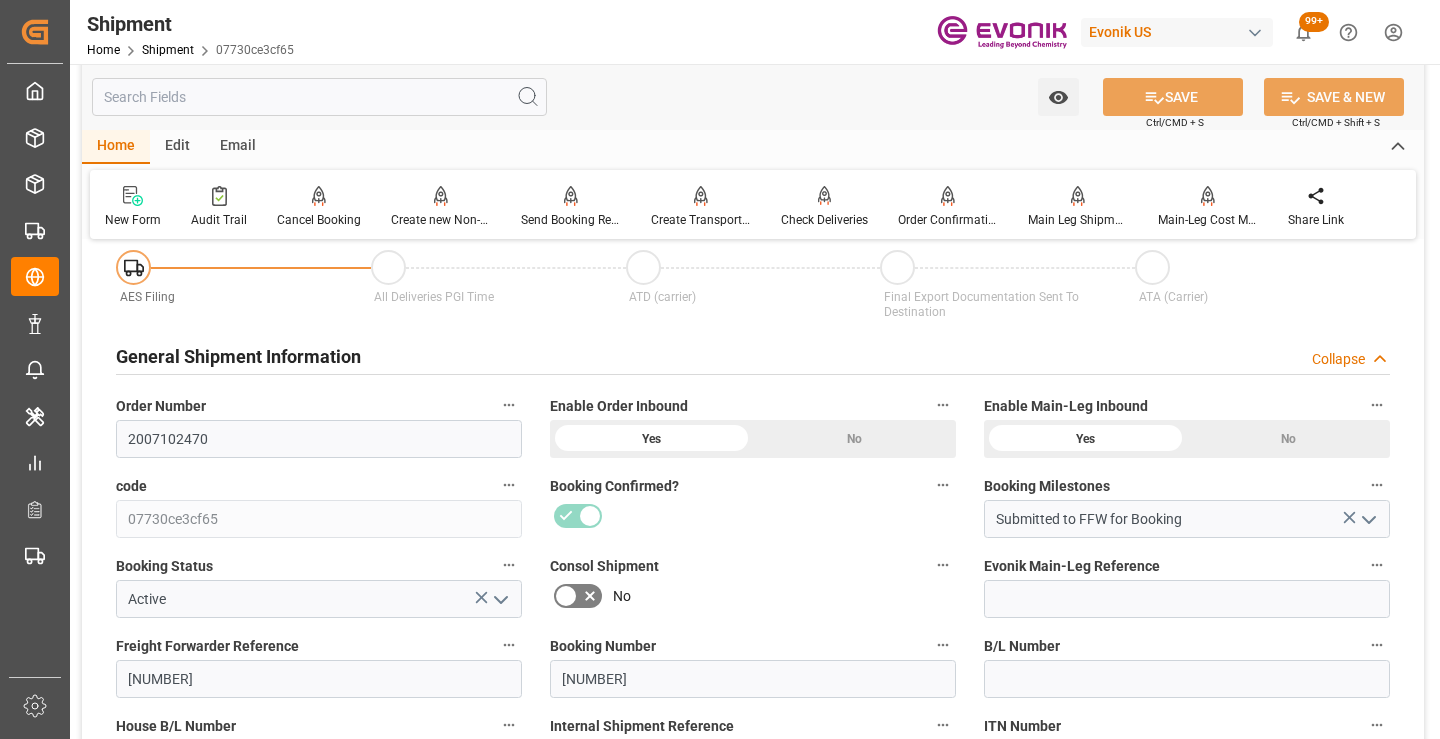 click at bounding box center (319, 97) 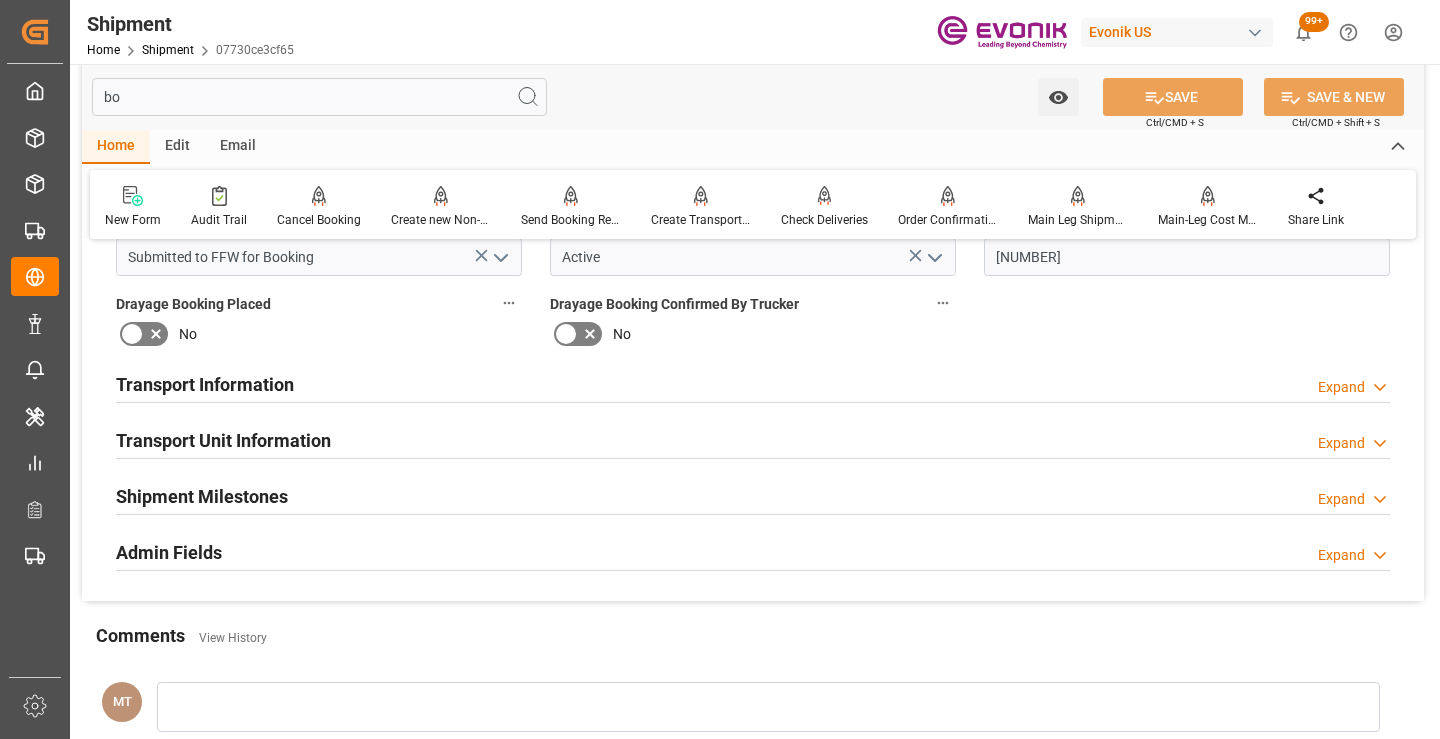 scroll, scrollTop: 0, scrollLeft: 0, axis: both 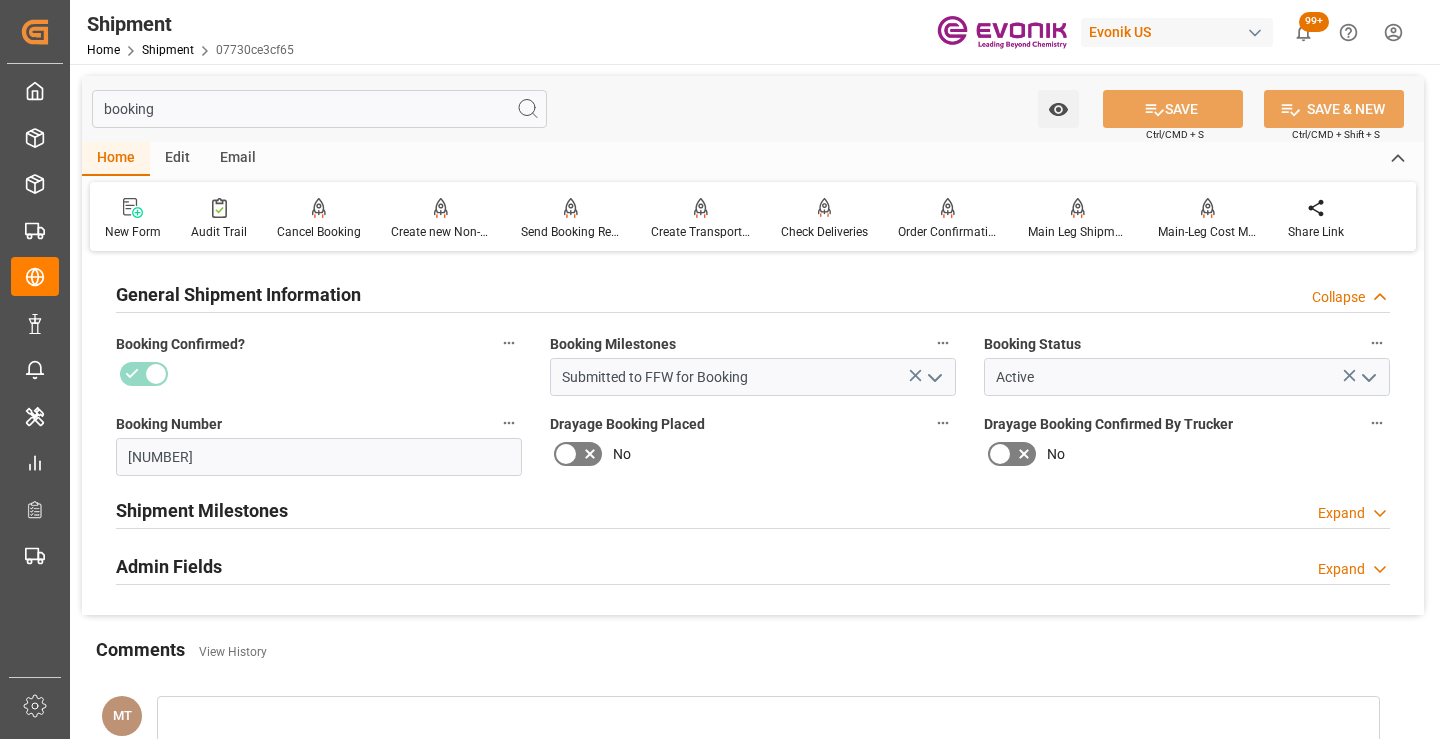 type on "booking" 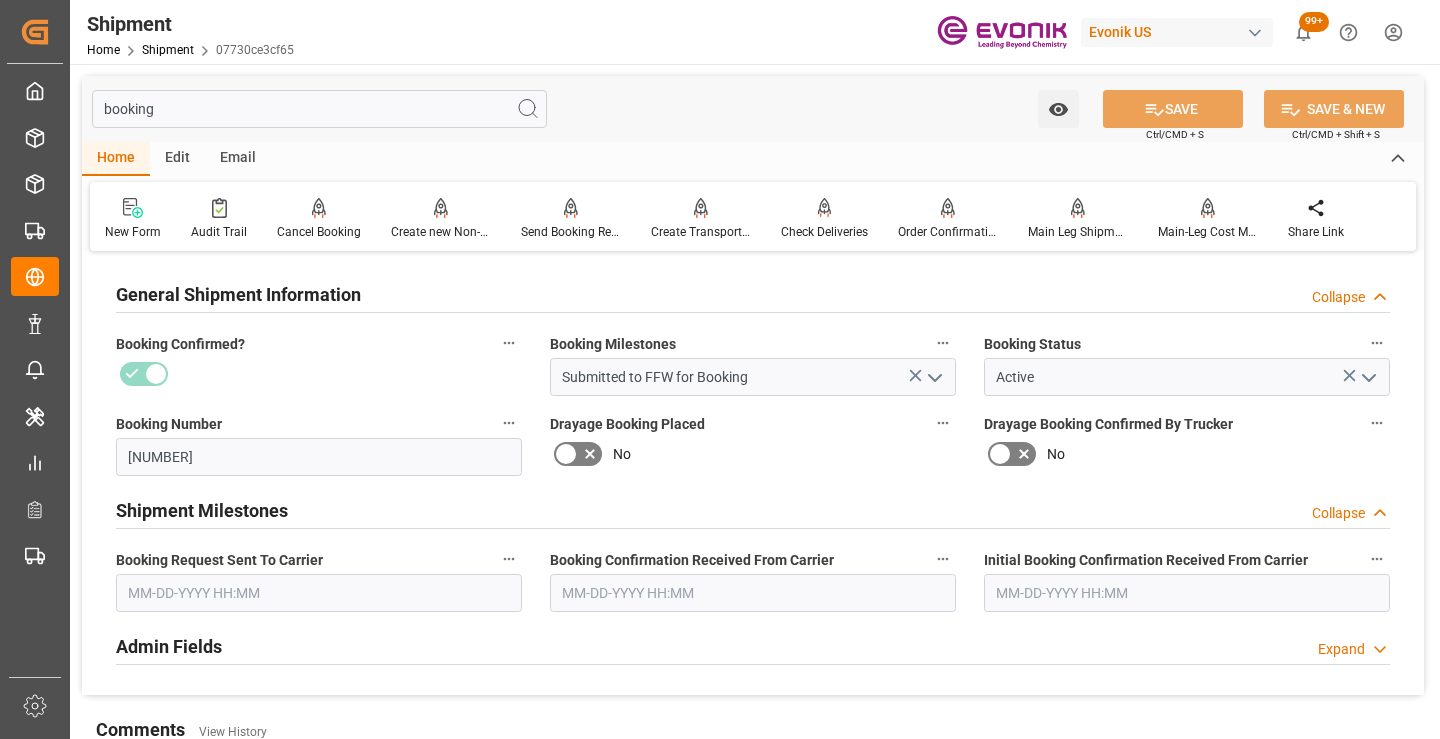 click at bounding box center [319, 593] 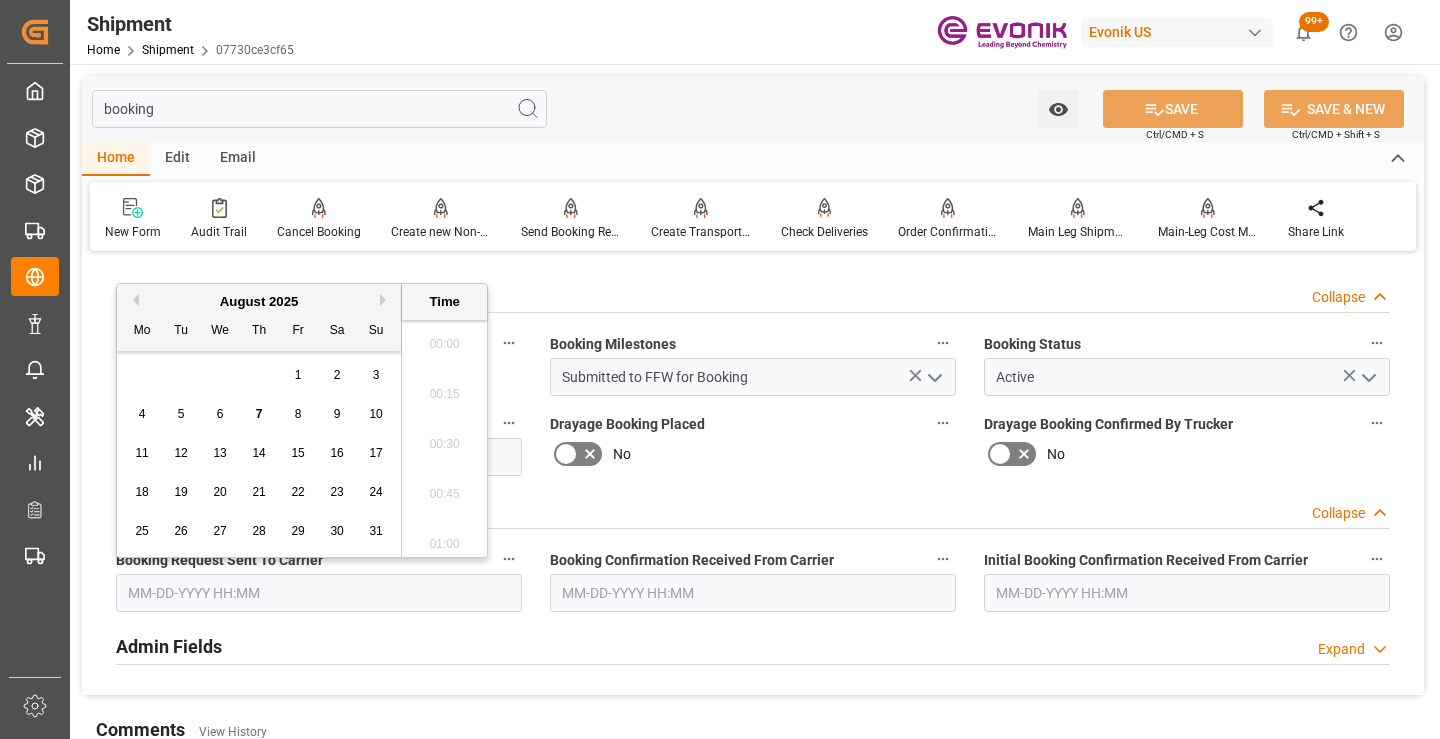 scroll, scrollTop: 2657, scrollLeft: 0, axis: vertical 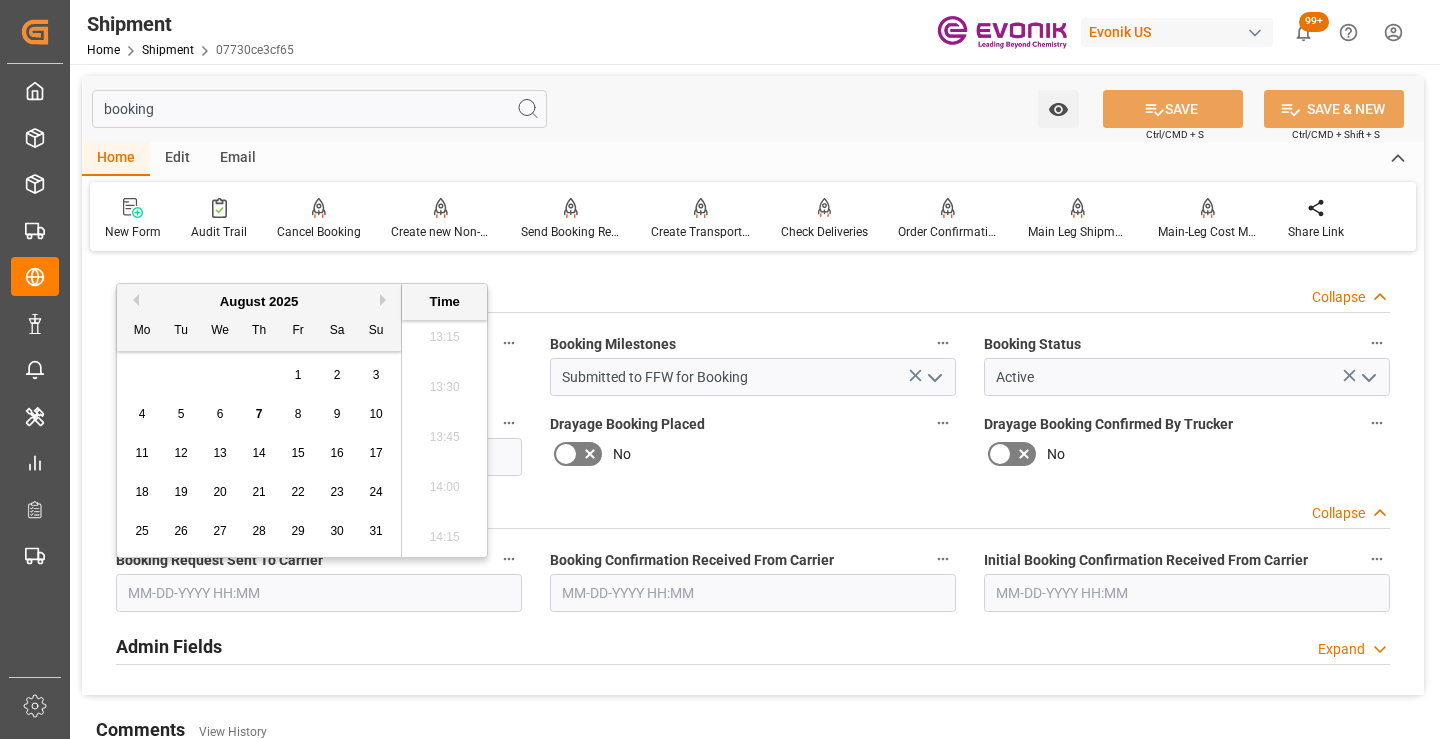 click on "6" at bounding box center (220, 415) 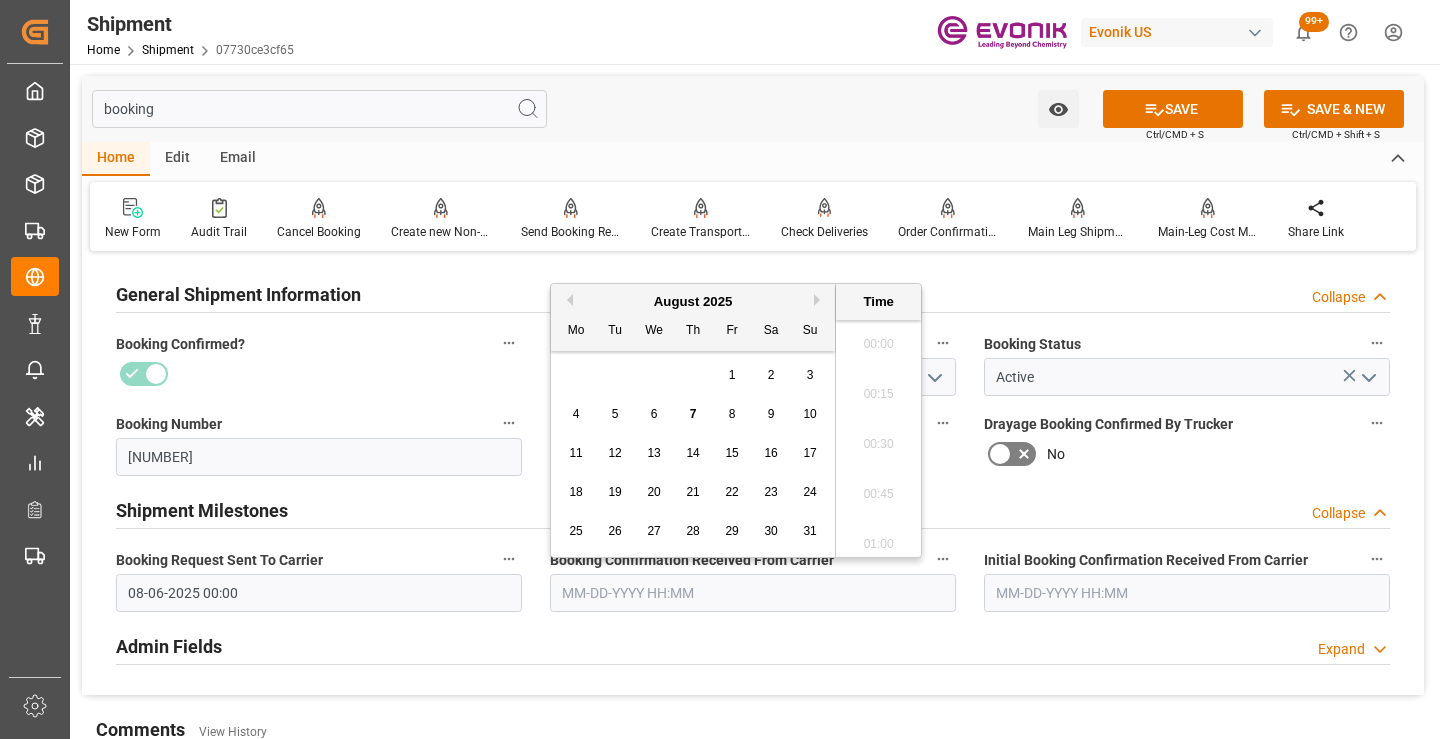 click at bounding box center [753, 593] 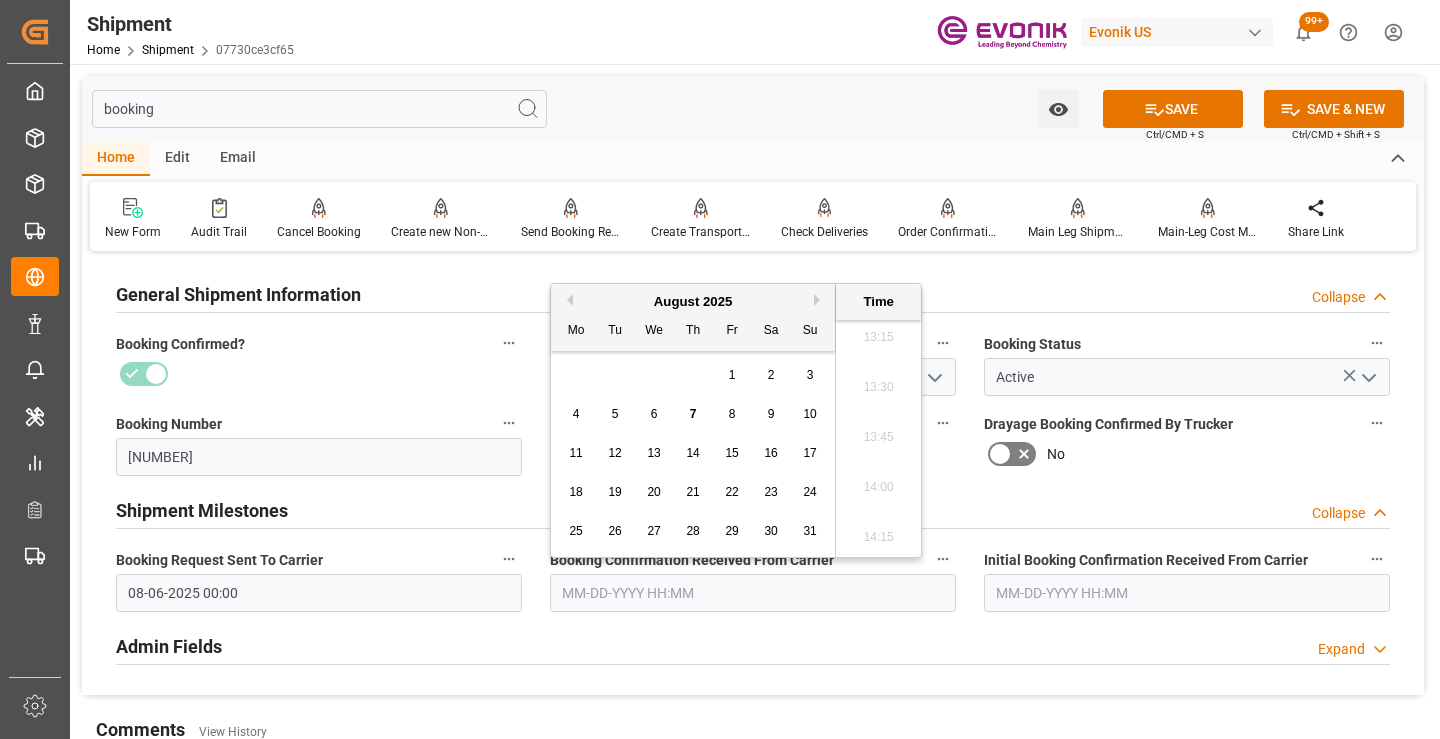 click on "7" at bounding box center [693, 414] 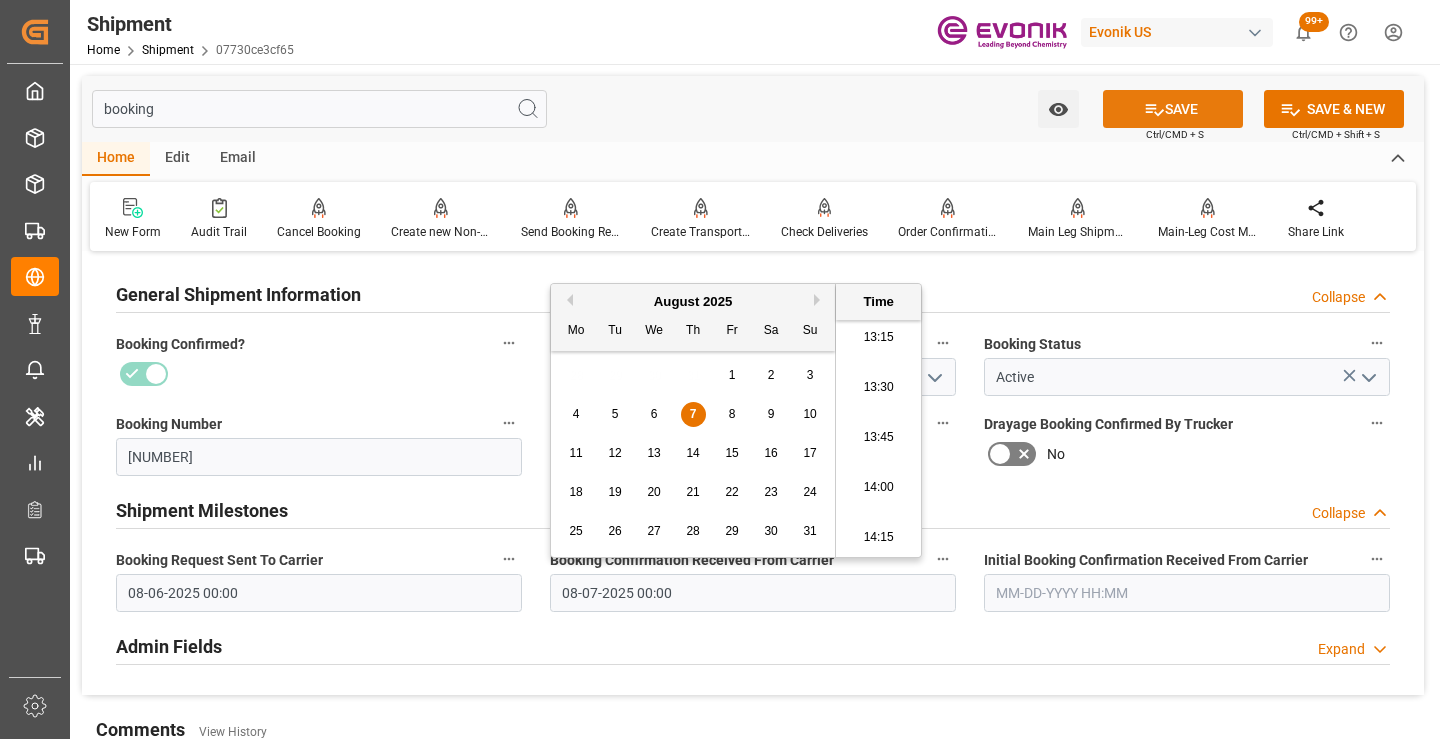 click on "SAVE" at bounding box center [1173, 109] 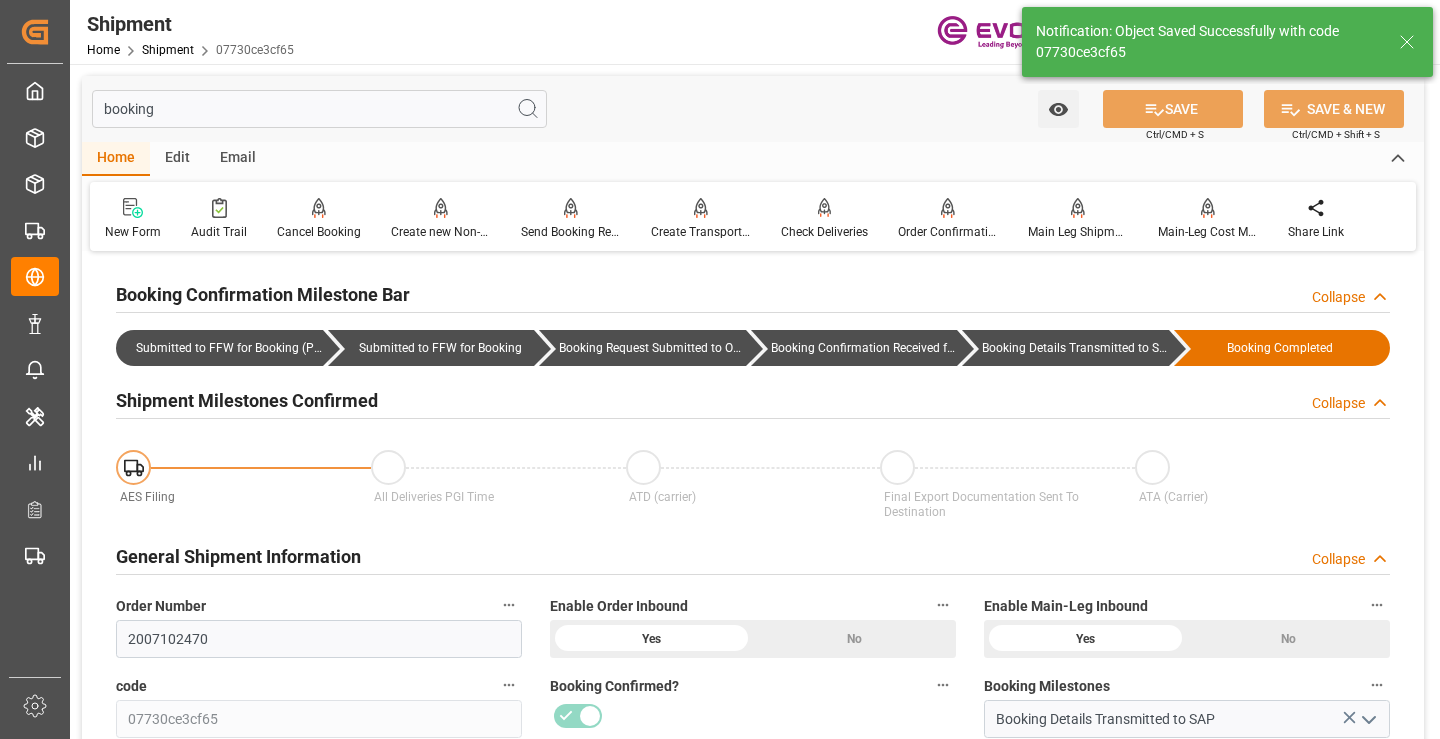 type on "Booking Details Transmitted to SAP" 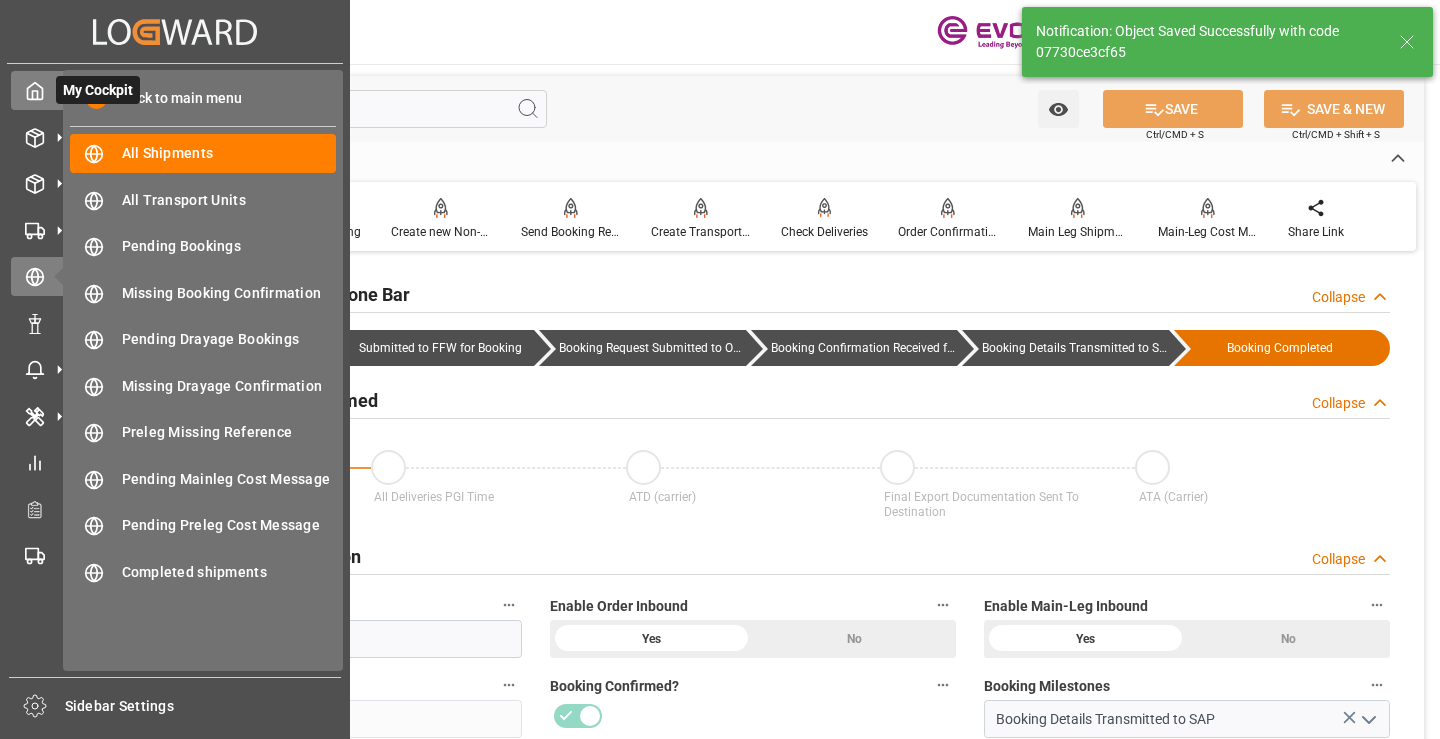 click 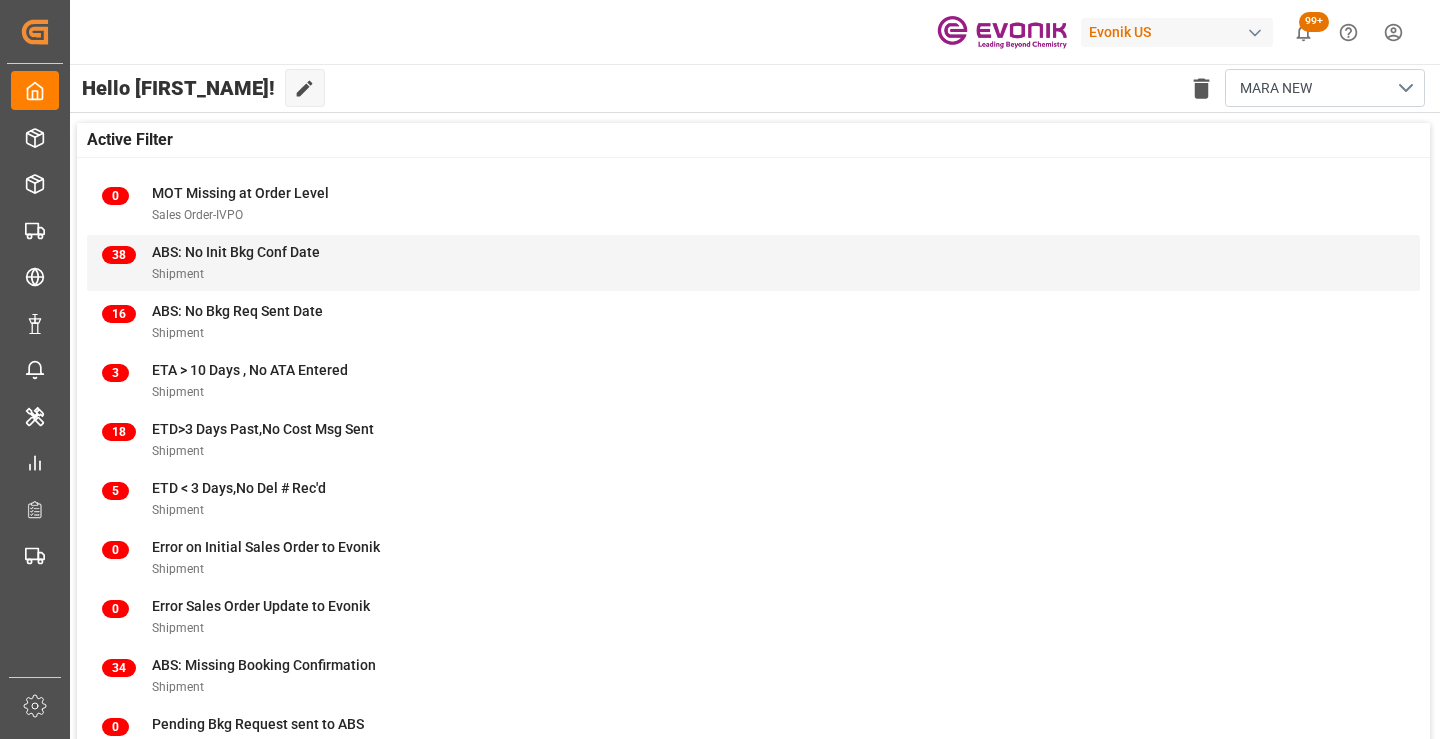 click on "ABS: No Init Bkg Conf Date" at bounding box center [236, 252] 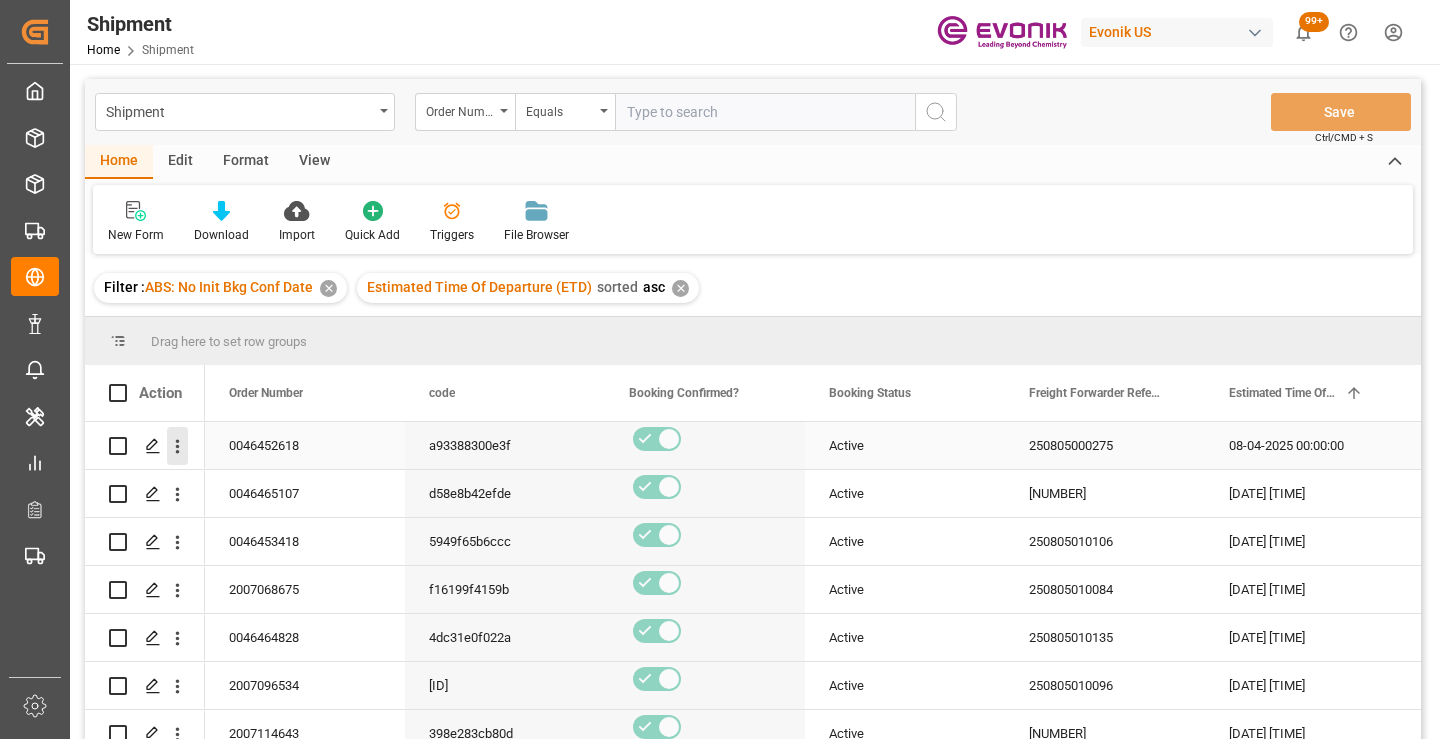 click 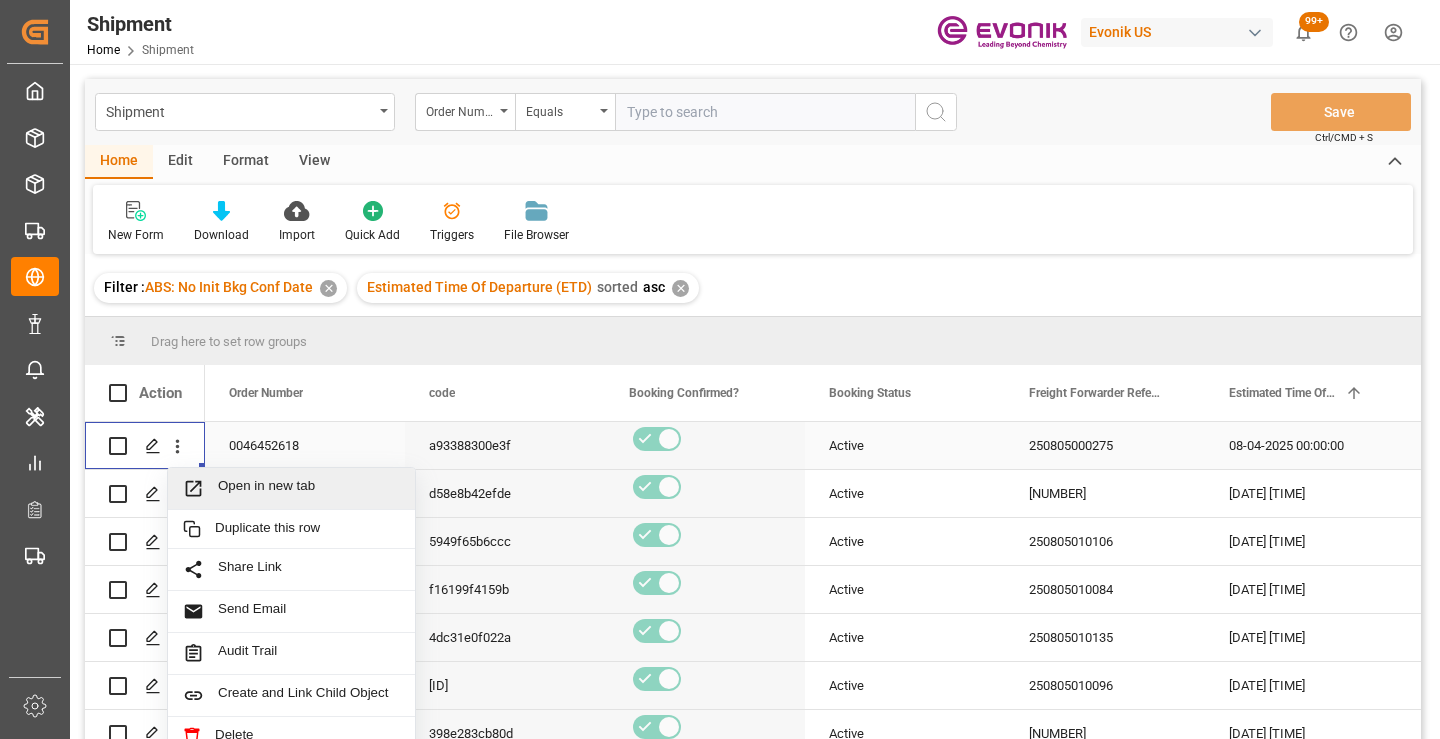 click on "Open in new tab" at bounding box center [309, 488] 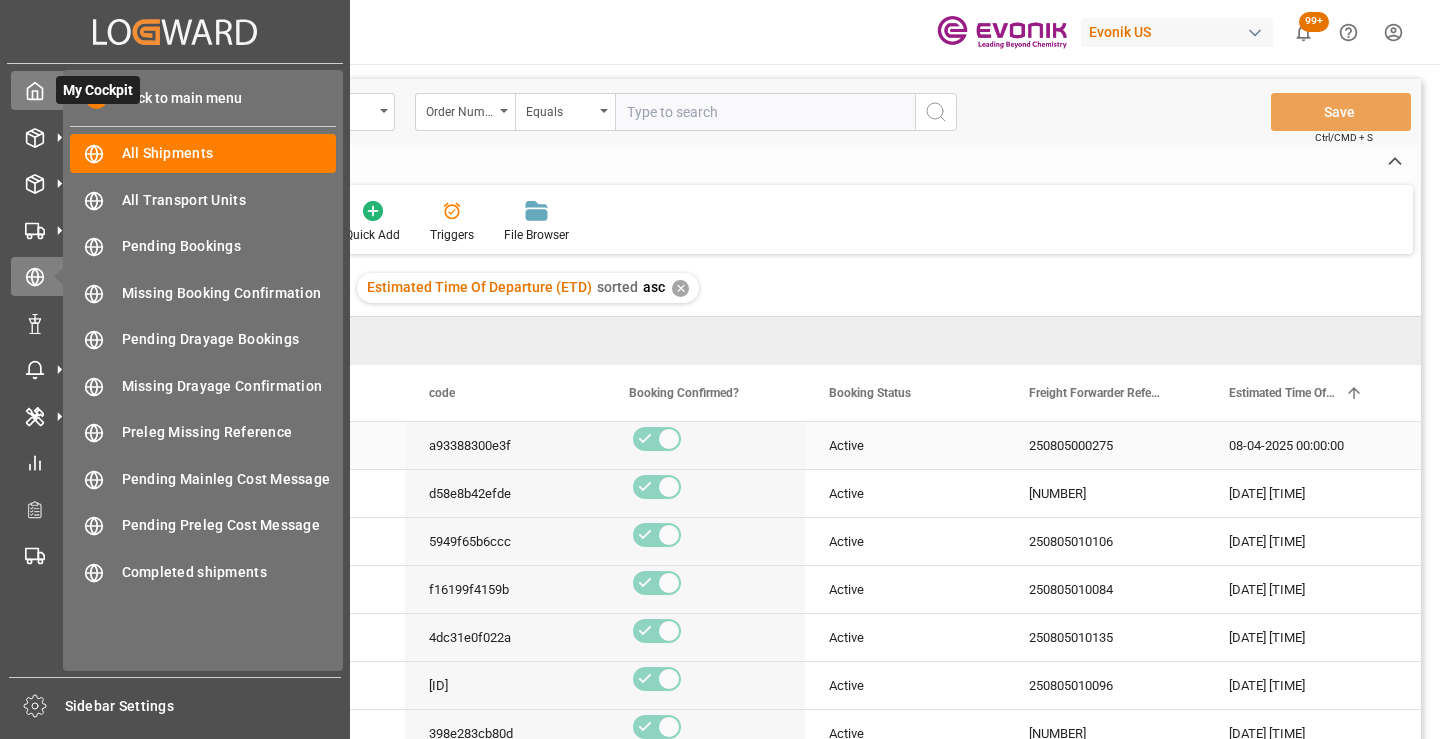 click 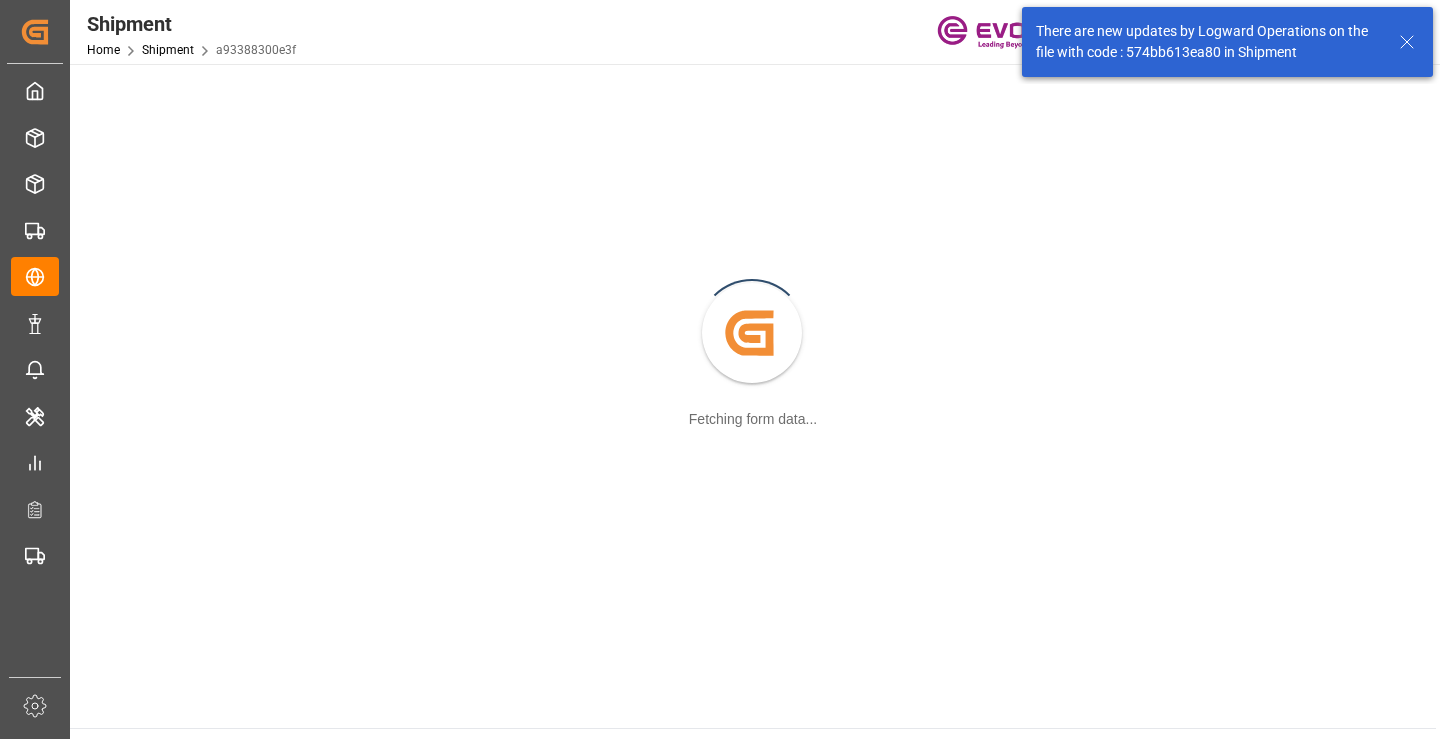 scroll, scrollTop: 0, scrollLeft: 0, axis: both 